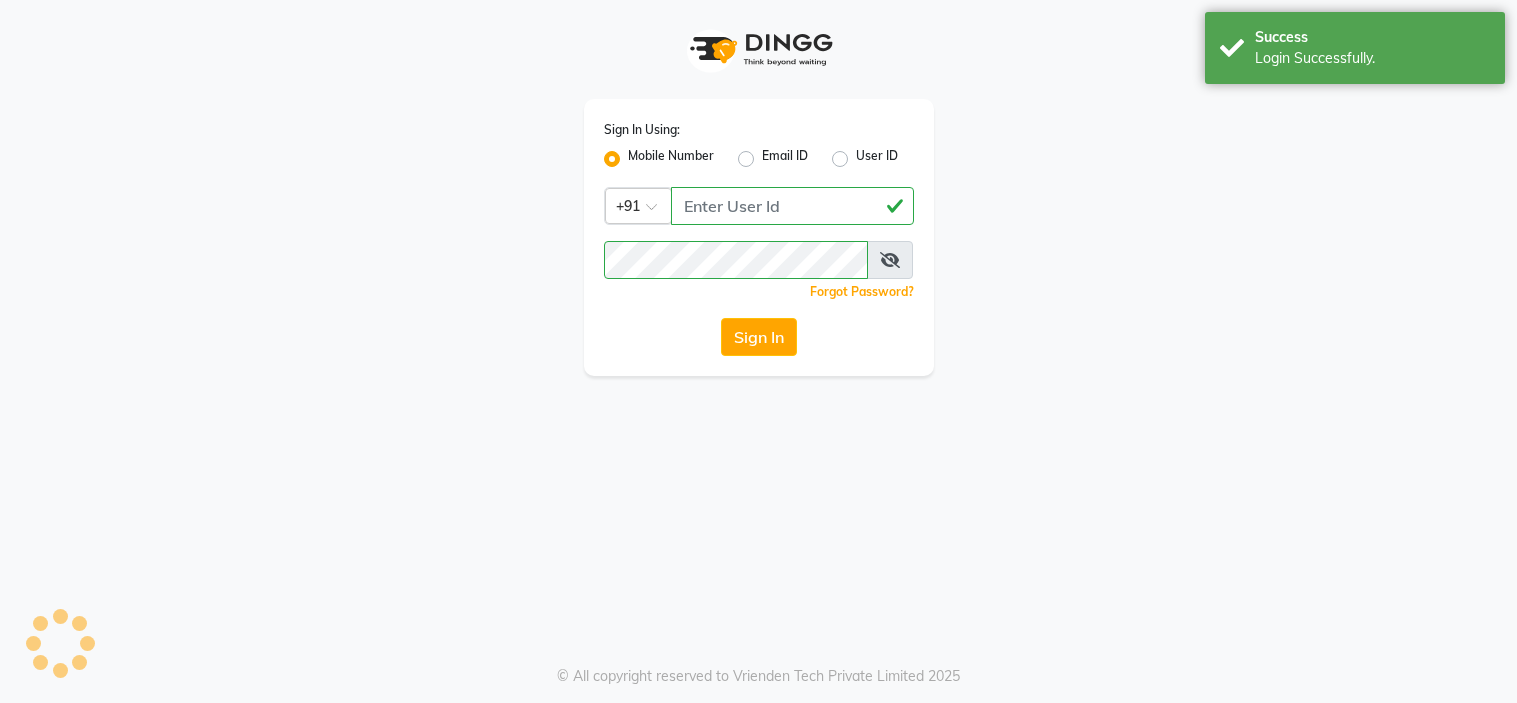 scroll, scrollTop: 0, scrollLeft: 0, axis: both 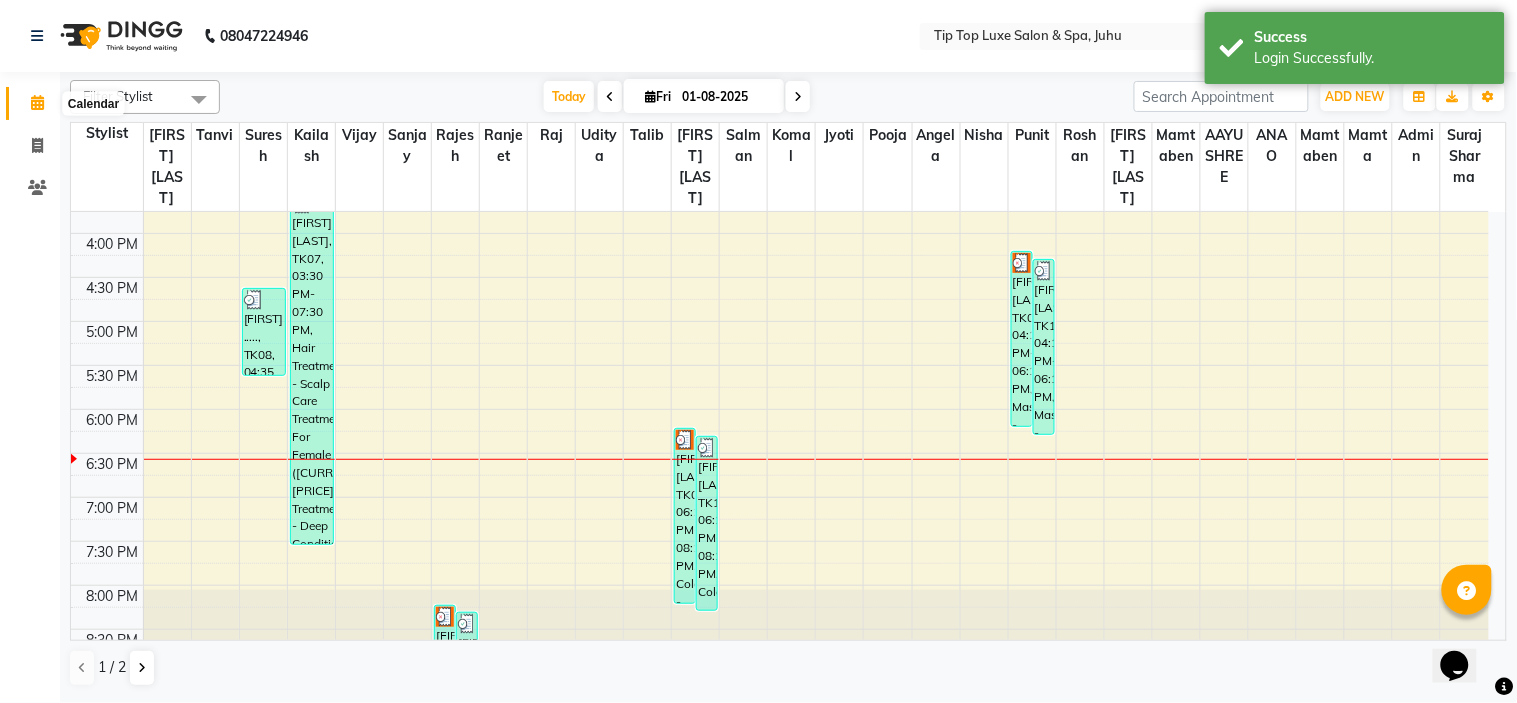 click 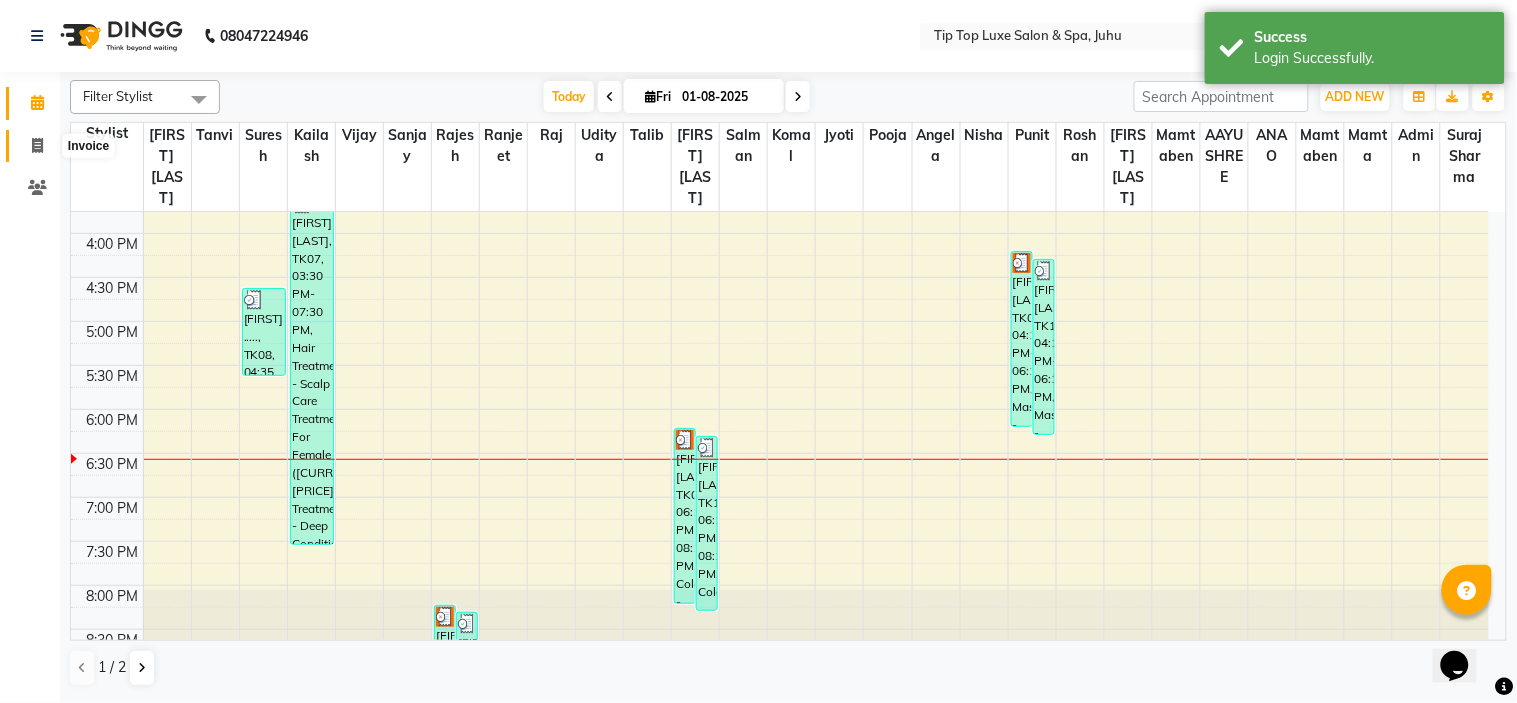 click 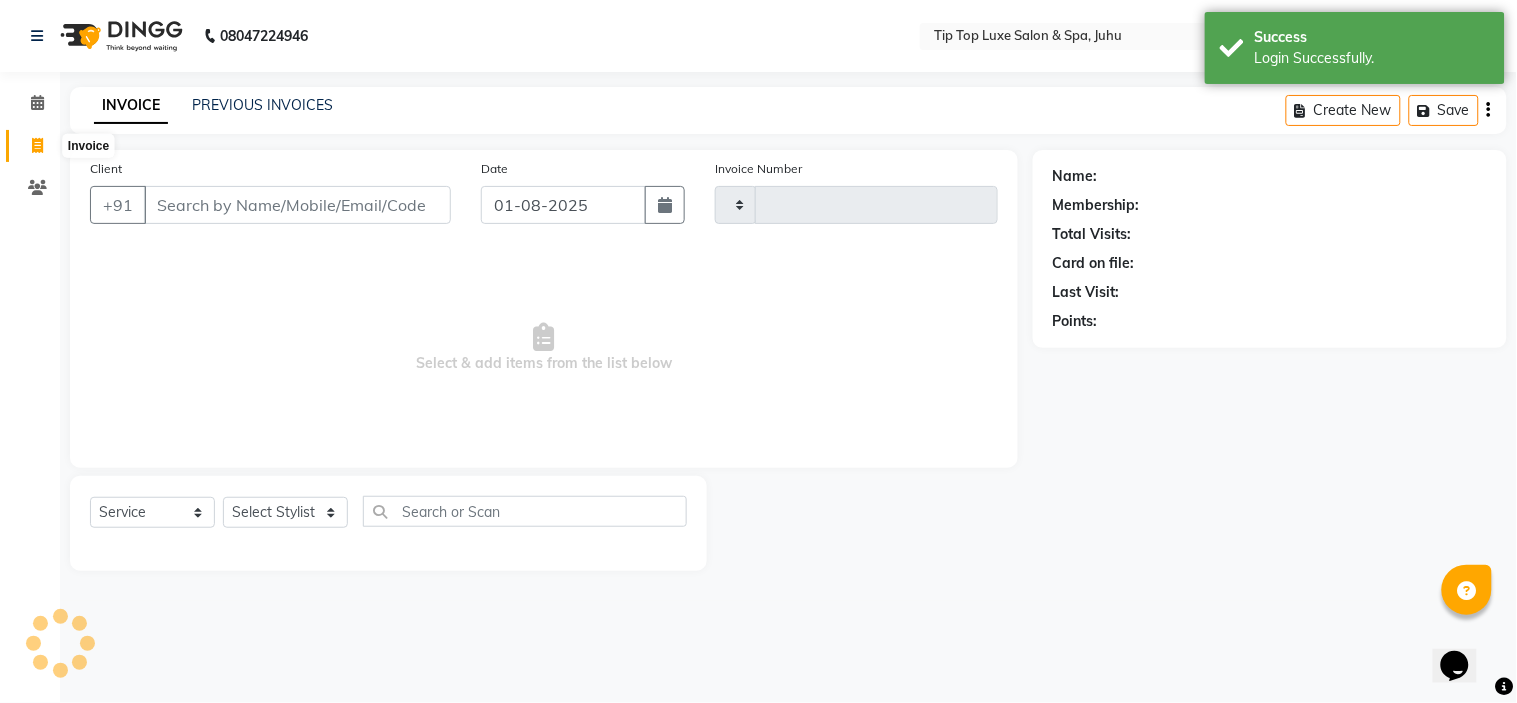 type on "1186" 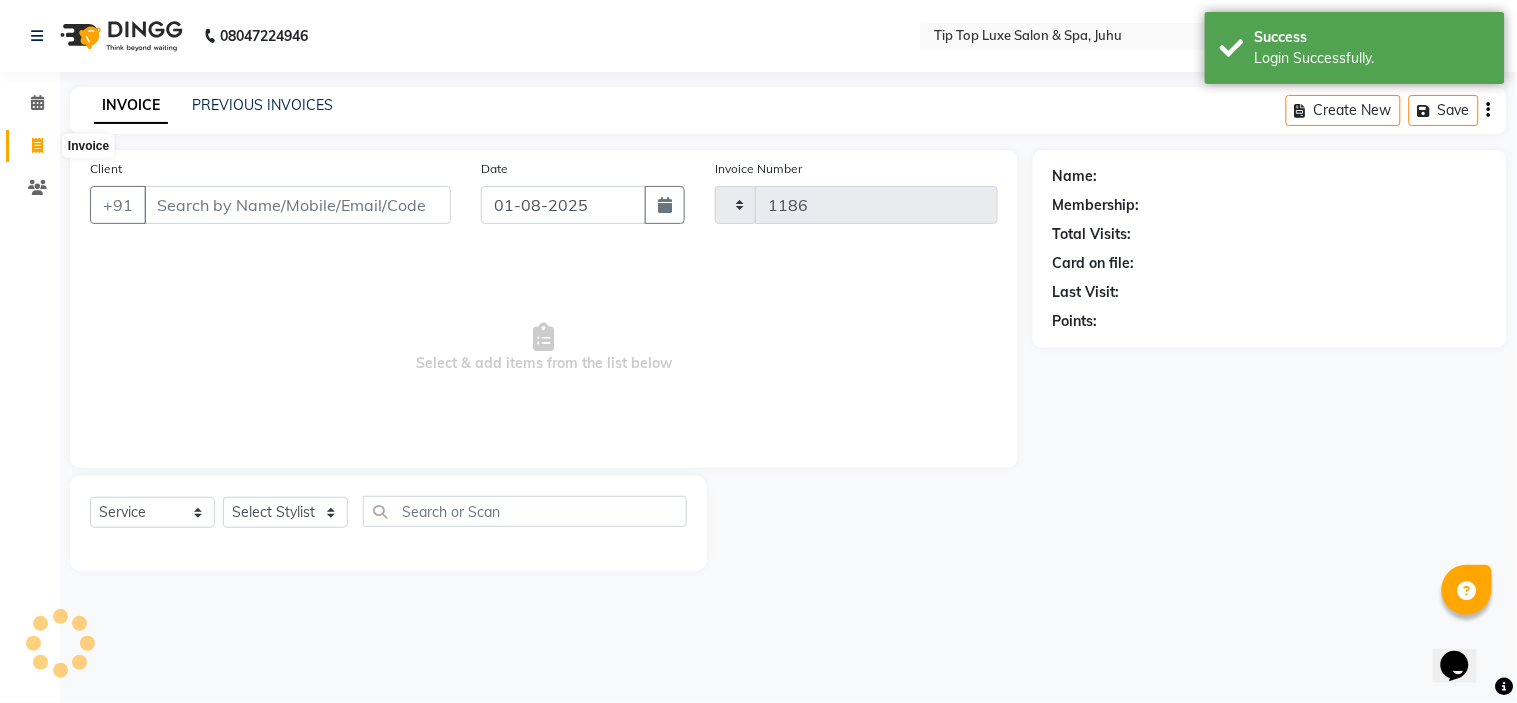 select on "8298" 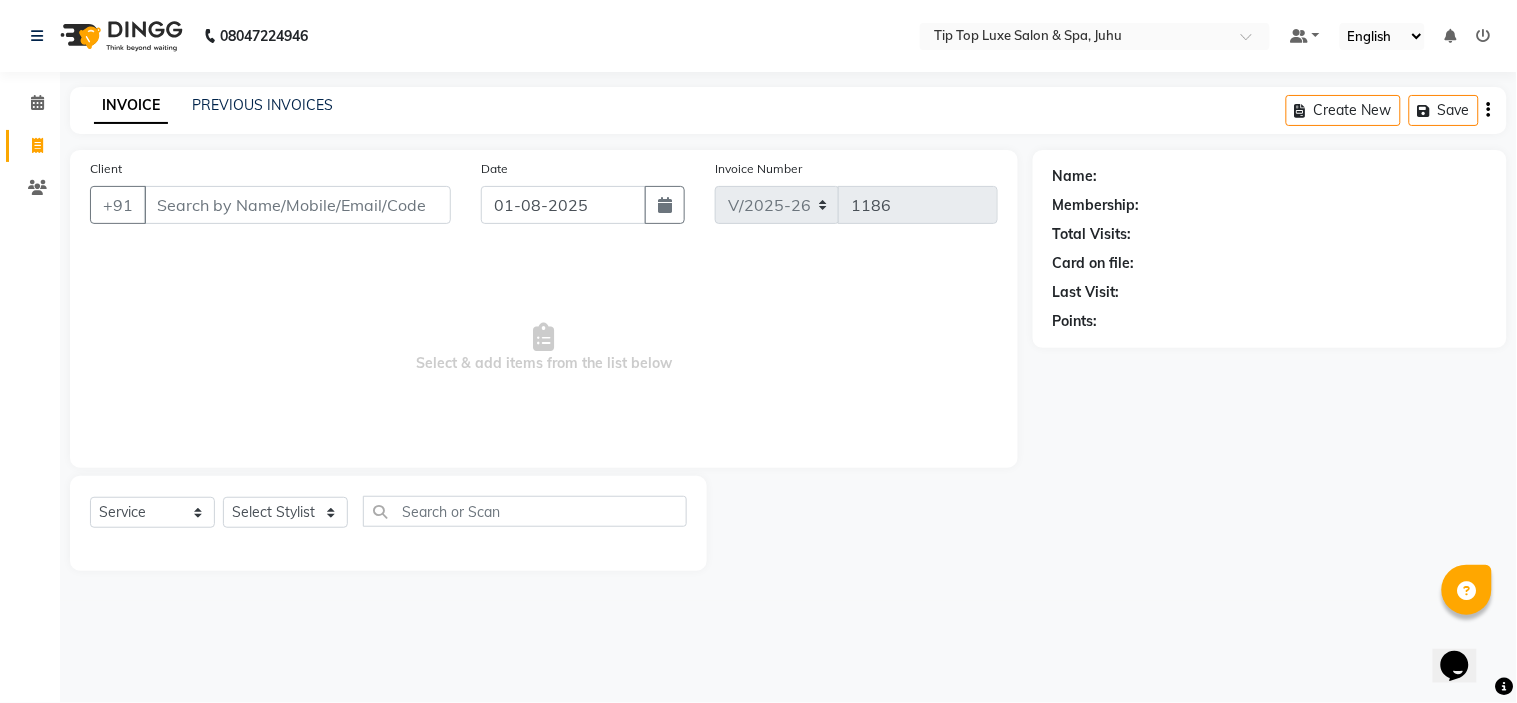 click on "Client" at bounding box center (297, 205) 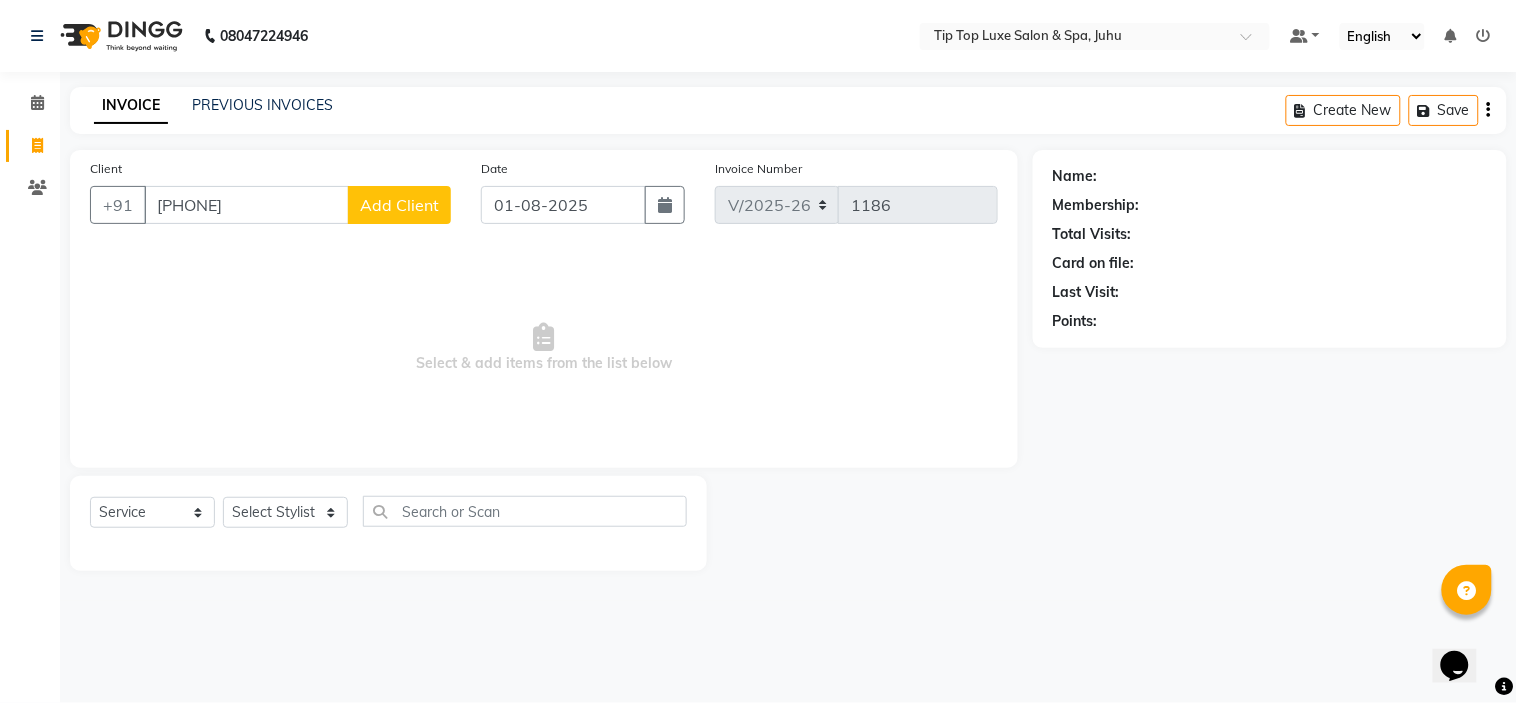 type on "987016616" 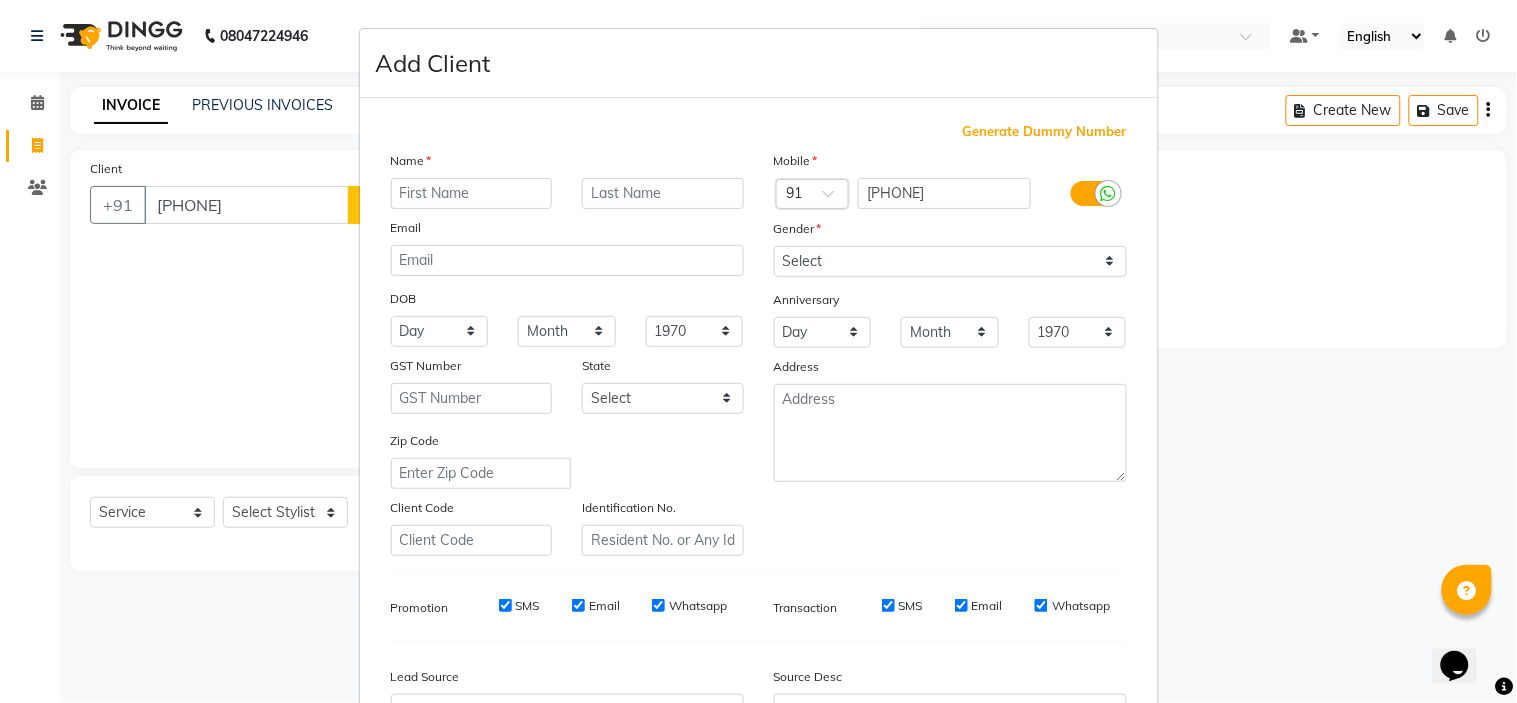 click at bounding box center (472, 193) 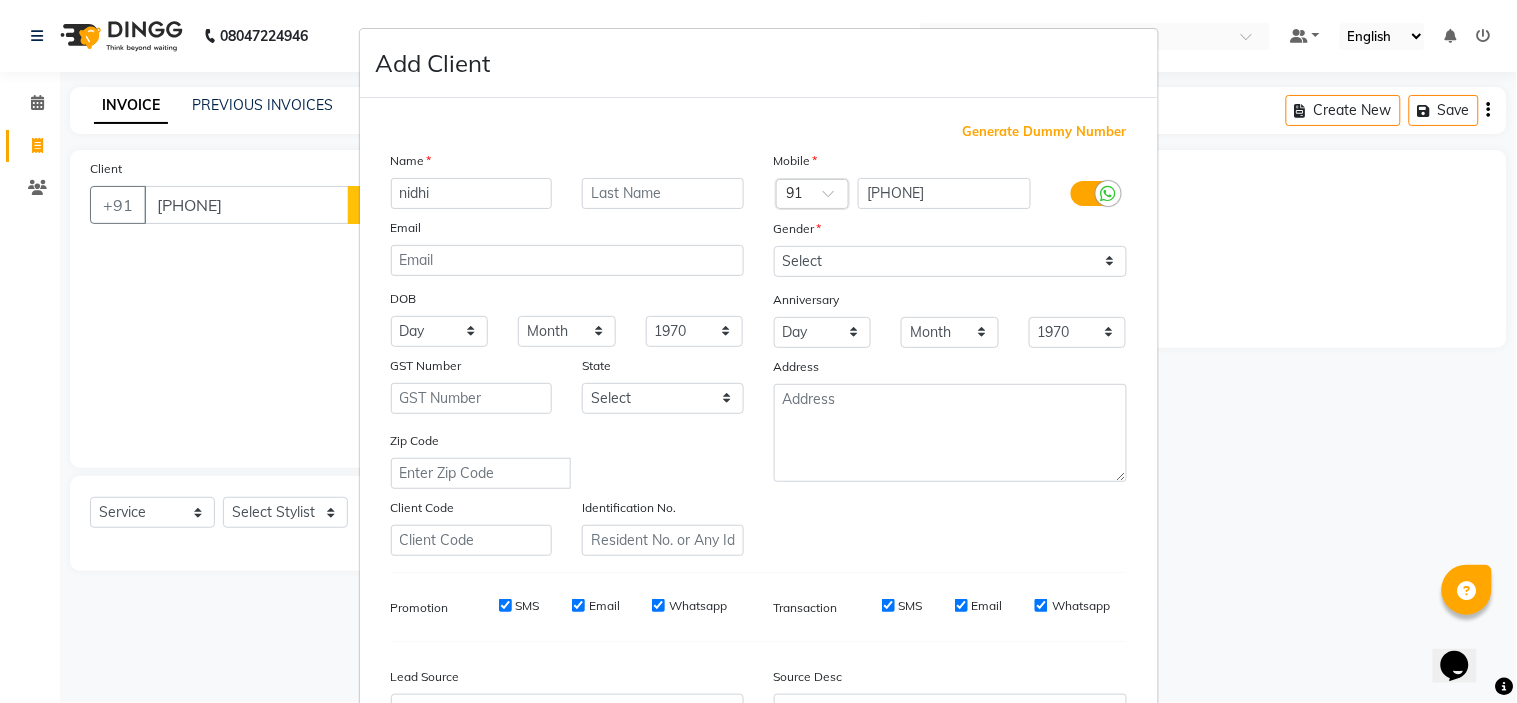 type on "nidhi" 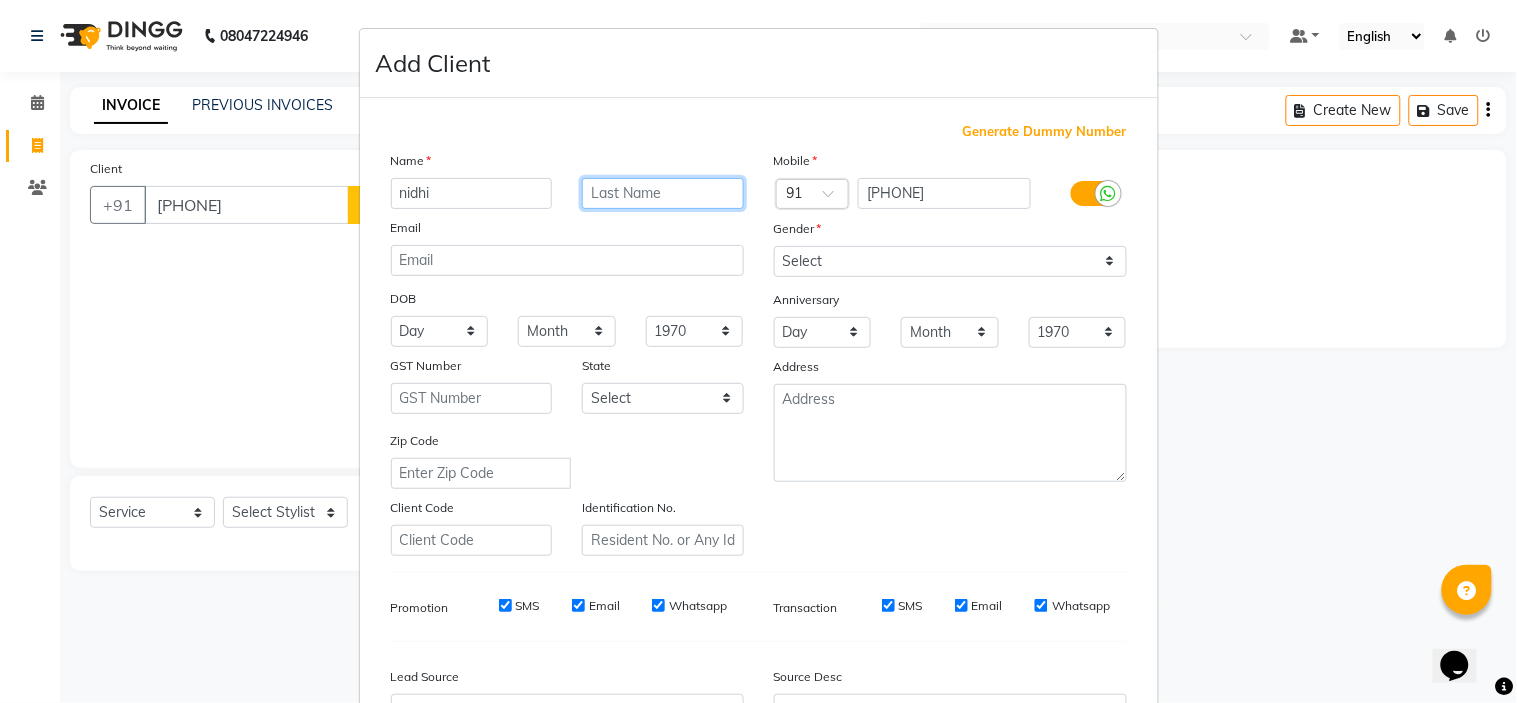 click at bounding box center (663, 193) 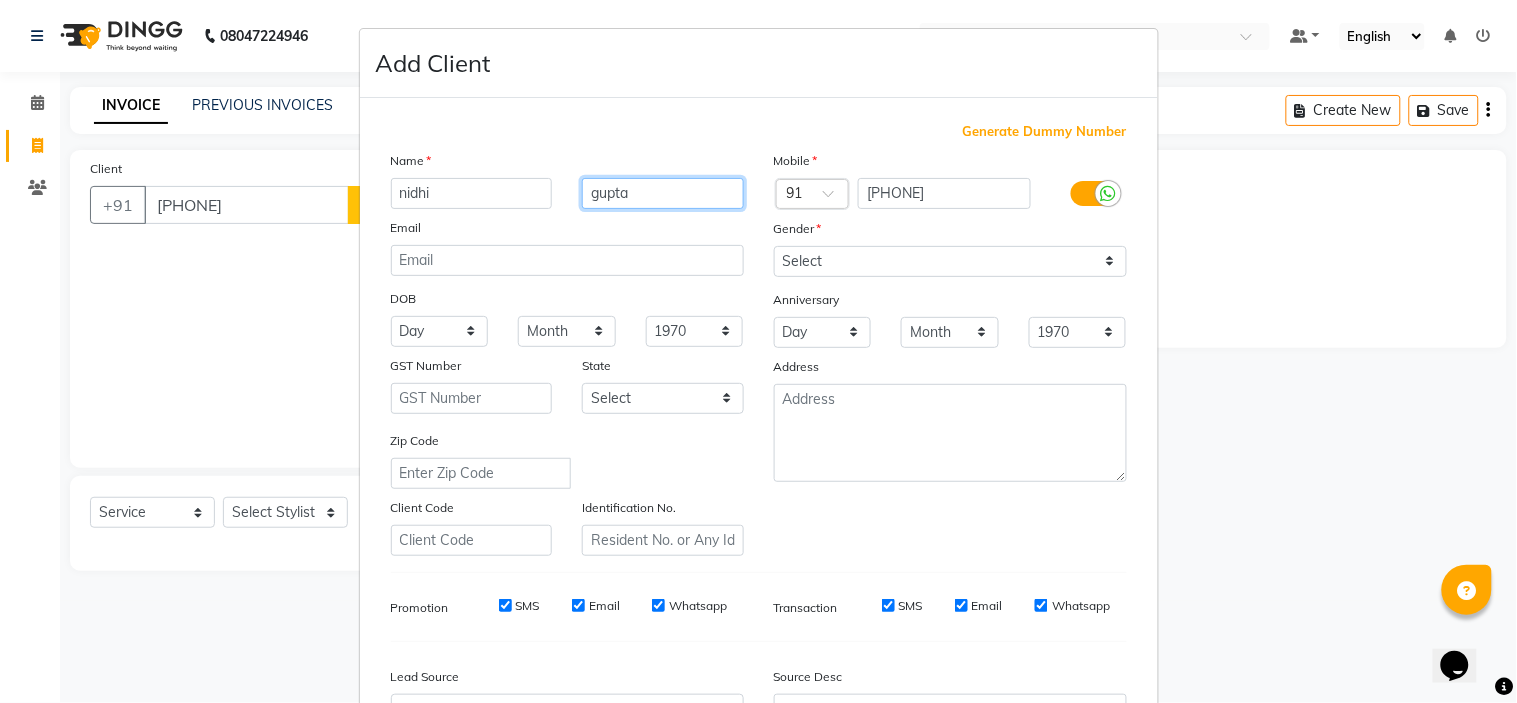 type on "gupta" 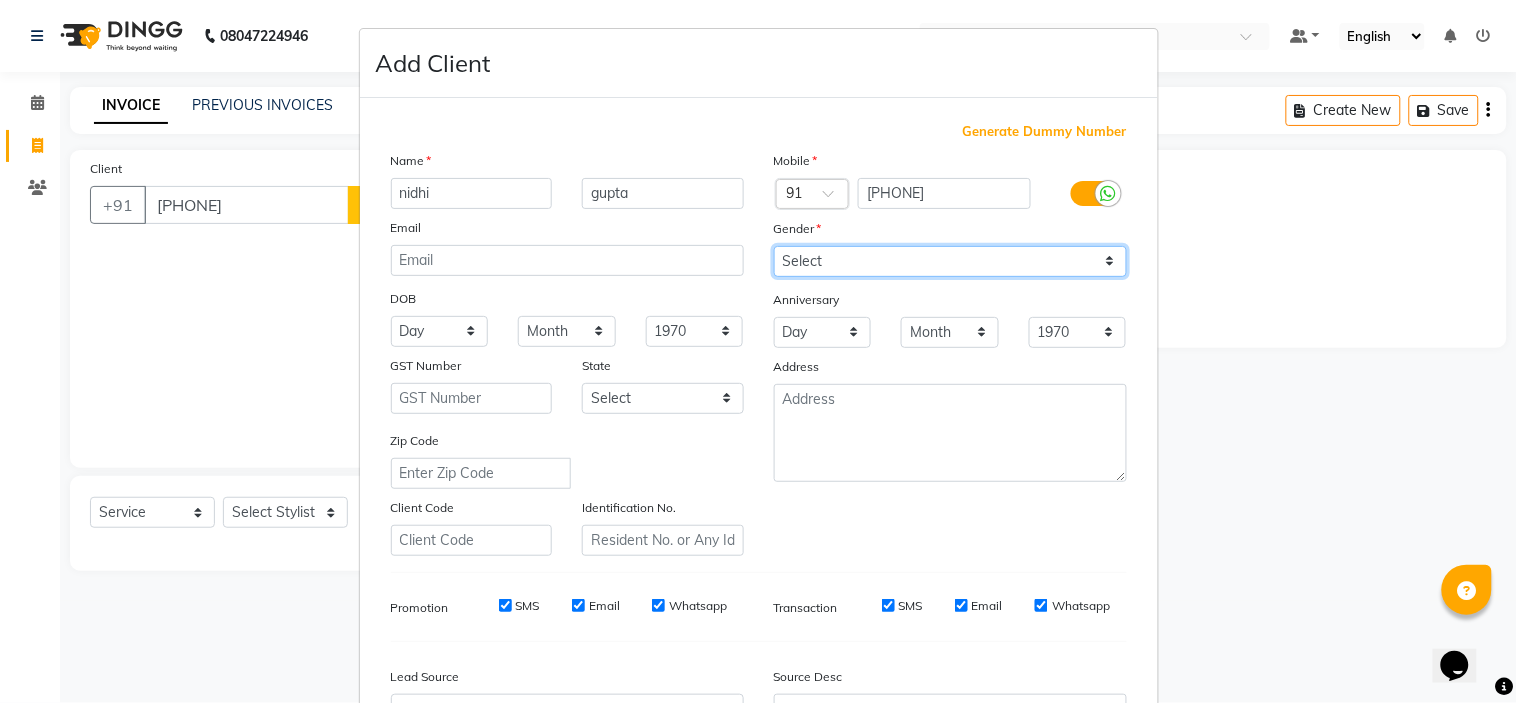 click on "Select Male Female Other Prefer Not To Say" at bounding box center (950, 261) 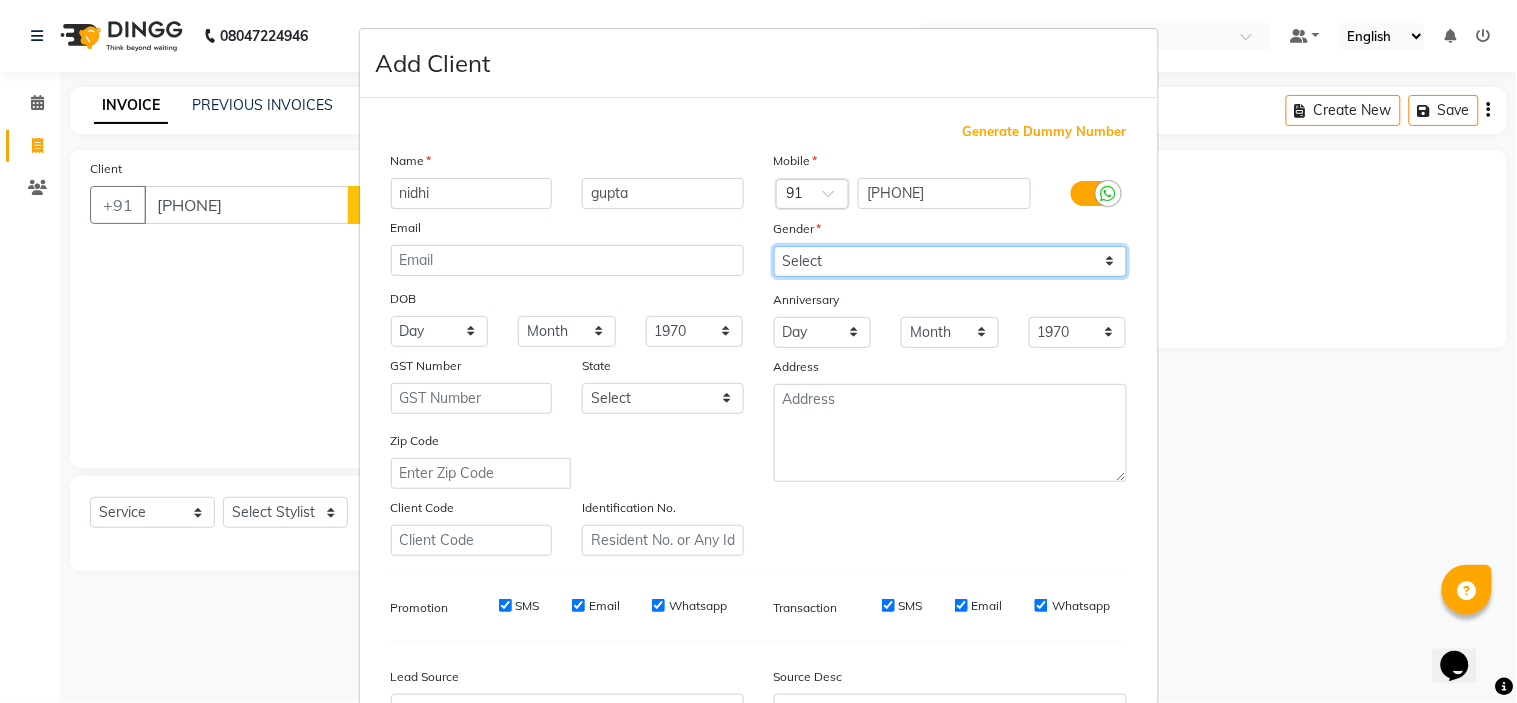 select on "female" 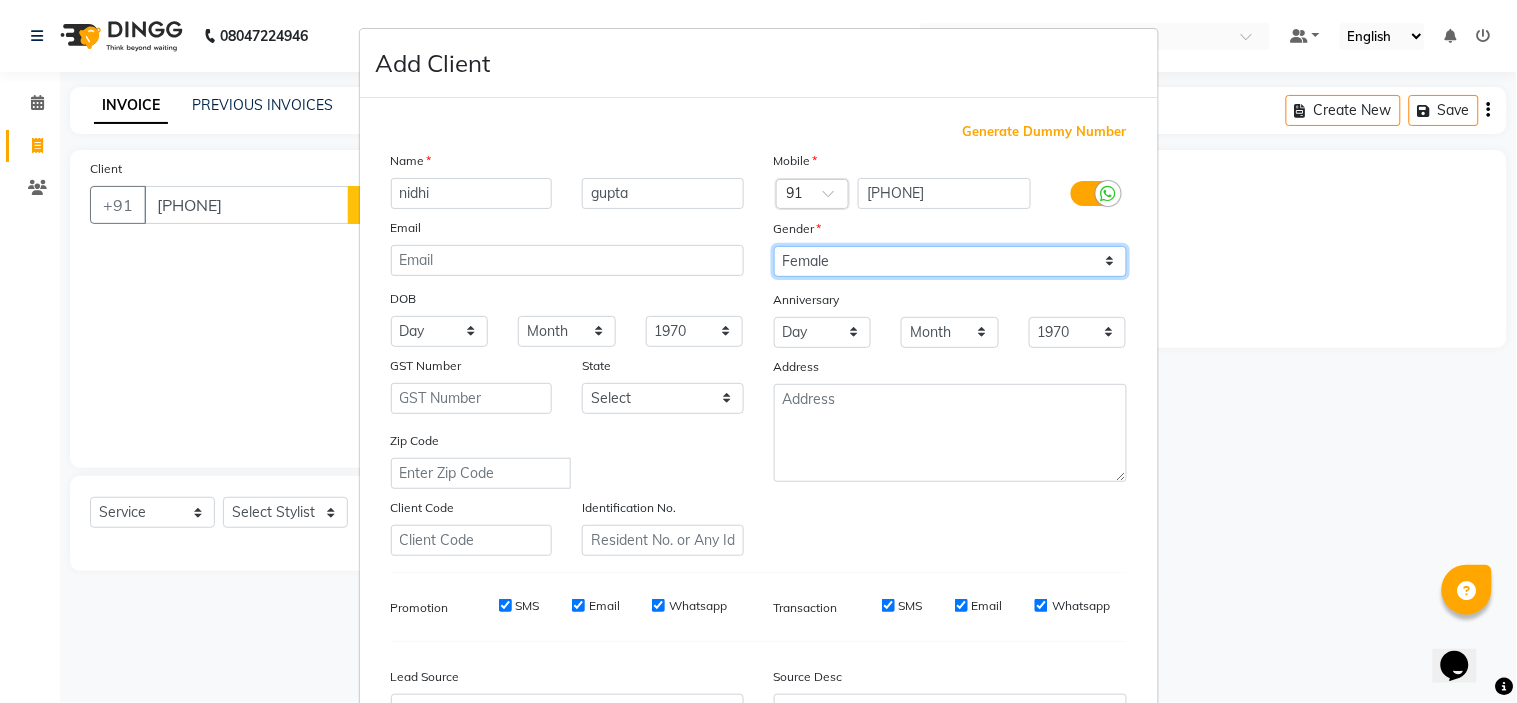 click on "Select Male Female Other Prefer Not To Say" at bounding box center (950, 261) 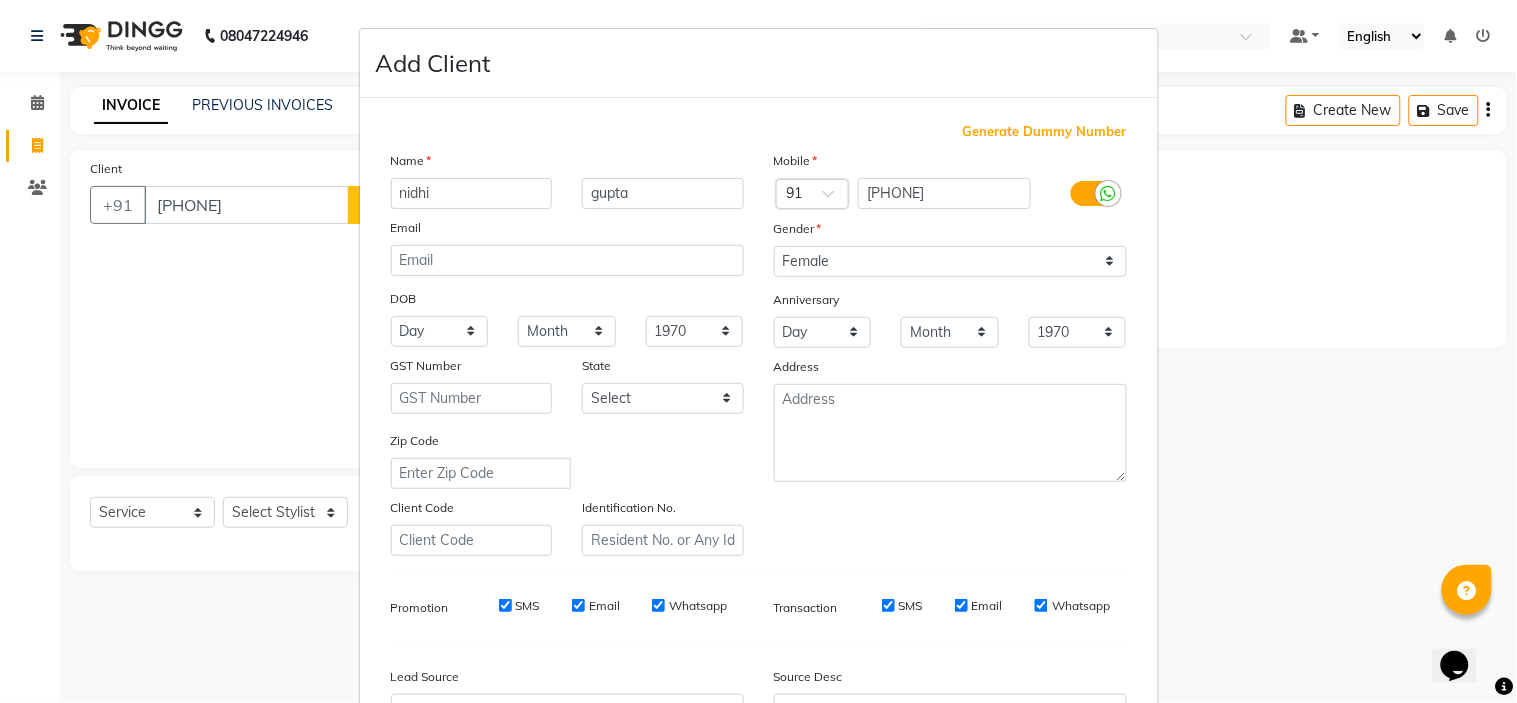click on "Add Client Generate Dummy Number Name nidhi gupta Email DOB Day 01 02 03 04 05 06 07 08 09 10 11 12 13 14 15 16 17 18 19 20 21 22 23 24 25 26 27 28 29 30 31 Month January February March April May June July August September October November December 1940 1941 1942 1943 1944 1945 1946 1947 1948 1949 1950 1951 1952 1953 1954 1955 1956 1957 1958 1959 1960 1961 1962 1963 1964 1965 1966 1967 1968 1969 1970 1971 1972 1973 1974 1975 1976 1977 1978 1979 1980 1981 1982 1983 1984 1985 1986 1987 1988 1989 1990 1991 1992 1993 1994 1995 1996 1997 1998 1999 2000 2001 2002 2003 2004 2005 2006 2007 2008 2009 2010 2011 2012 2013 2014 2015 2016 2017 2018 2019 2020 2021 2022 2023 2024 GST Number State Select Andaman and Nicobar Islands Andhra Pradesh Arunachal Pradesh Assam Bihar Chandigarh Chhattisgarh Dadra and Nagar Haveli Daman and Diu Delhi Goa Gujarat Haryana Himachal Pradesh Jammu and Kashmir Jharkhand Karnataka Kerala Lakshadweep Madhya Pradesh Maharashtra Manipur Meghalaya Mizoram Nagaland Odisha Pondicherry Punjab ×" at bounding box center (758, 351) 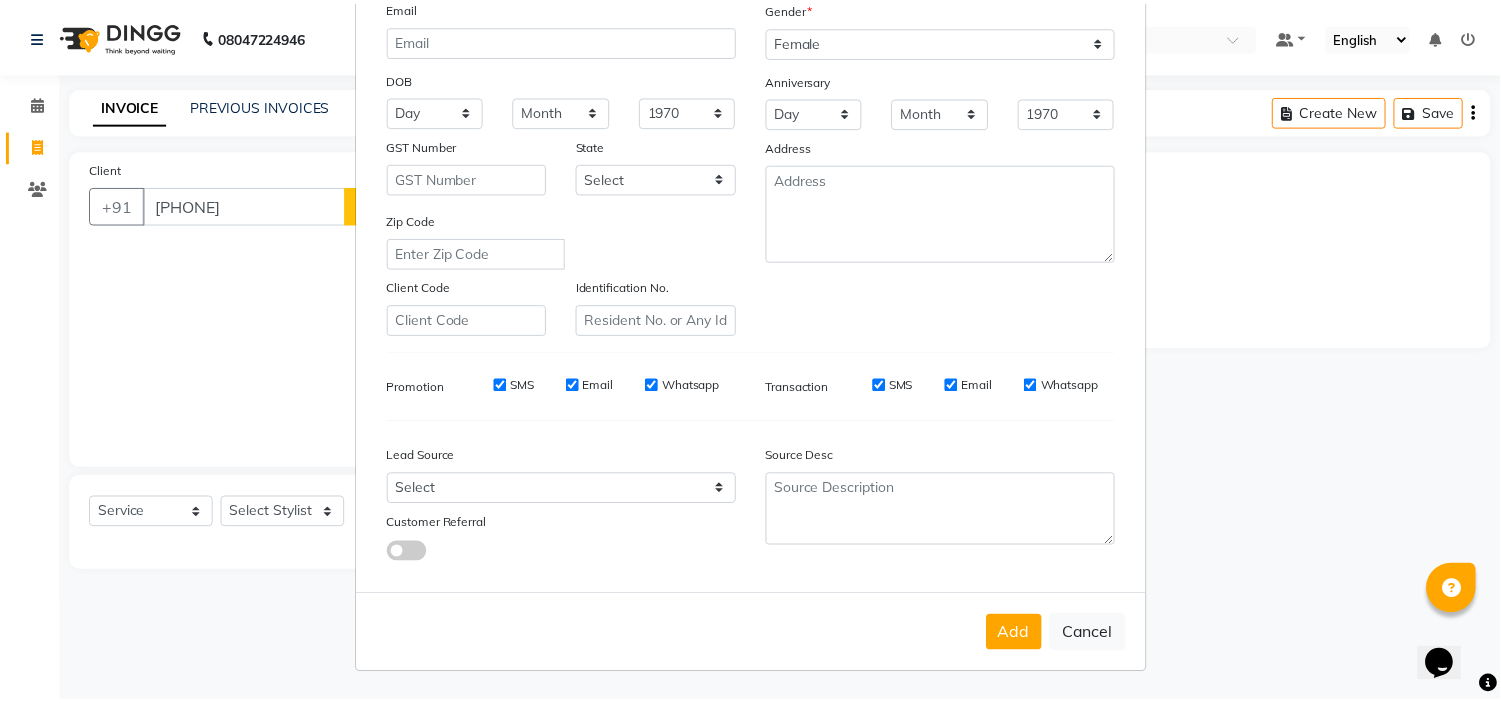 scroll, scrollTop: 221, scrollLeft: 0, axis: vertical 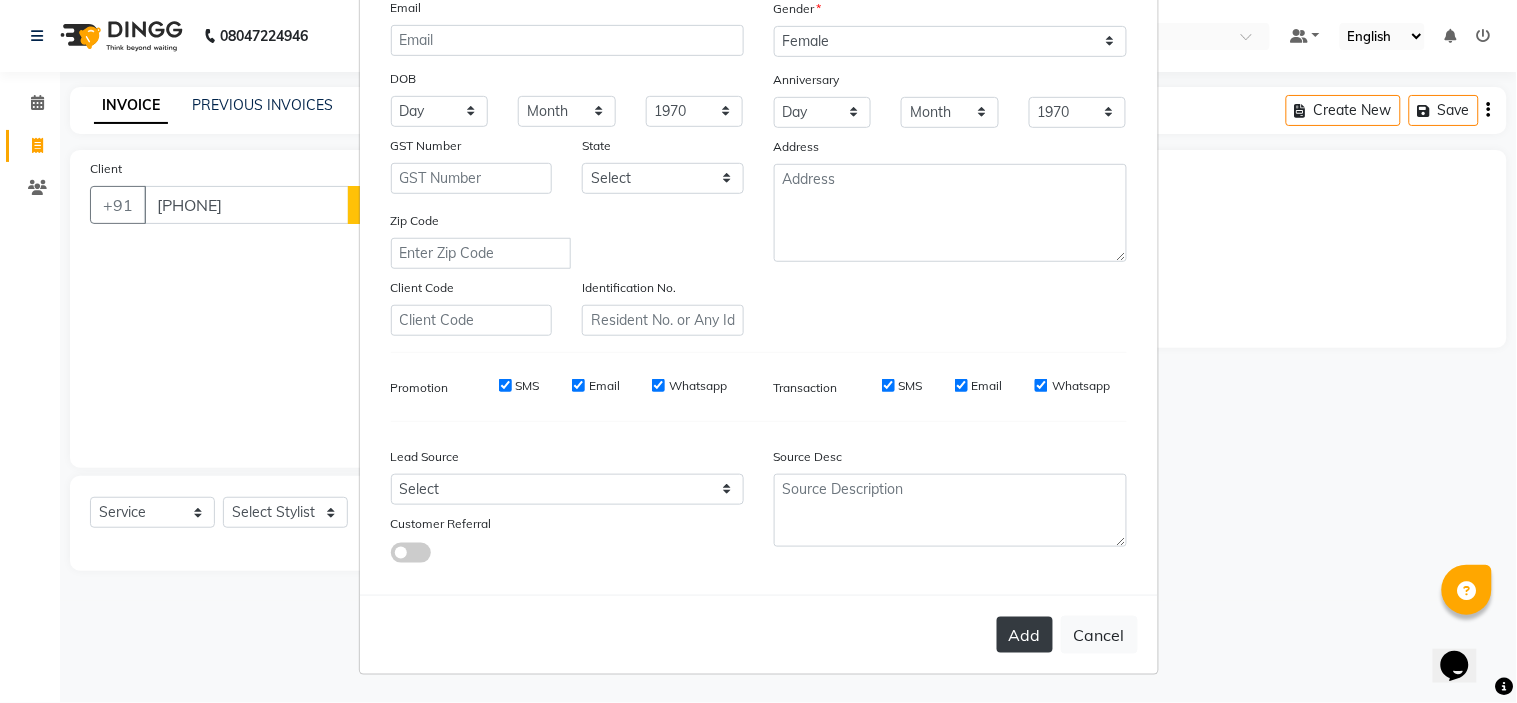 click on "Add" at bounding box center (1025, 635) 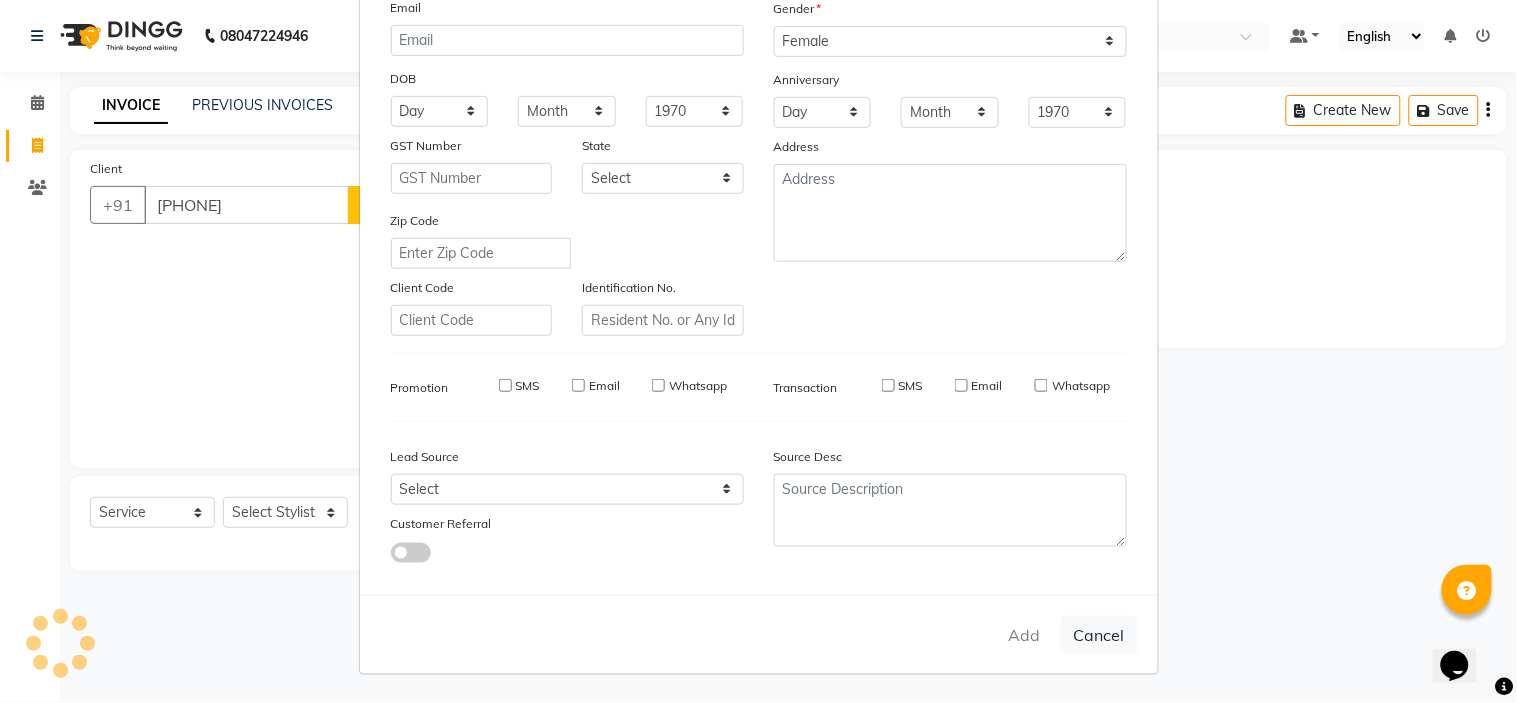 type on "98*****16" 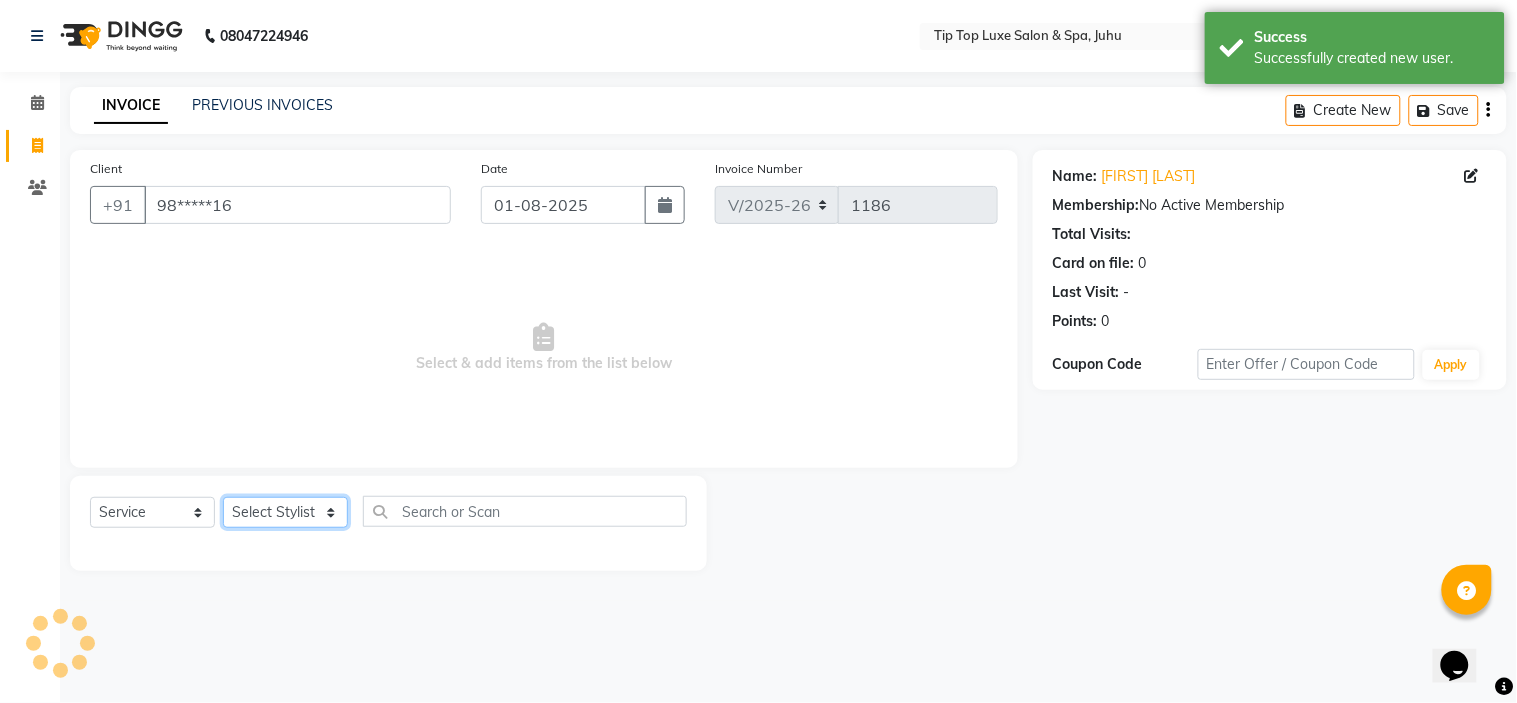 click on "Select Stylist AAYUSHREE admin Alisha creado ANAO Angela Jyoti Kailash Komal mamta Mamtaben Mamtaben Nisha Pooja Punit Raj Rajesh Ranjeet Ranjeet Shinde Roshan Salman Sanjay shalinee burpute suraj sharma Suresh Talib Tanvi Uditya Vijay wallking" 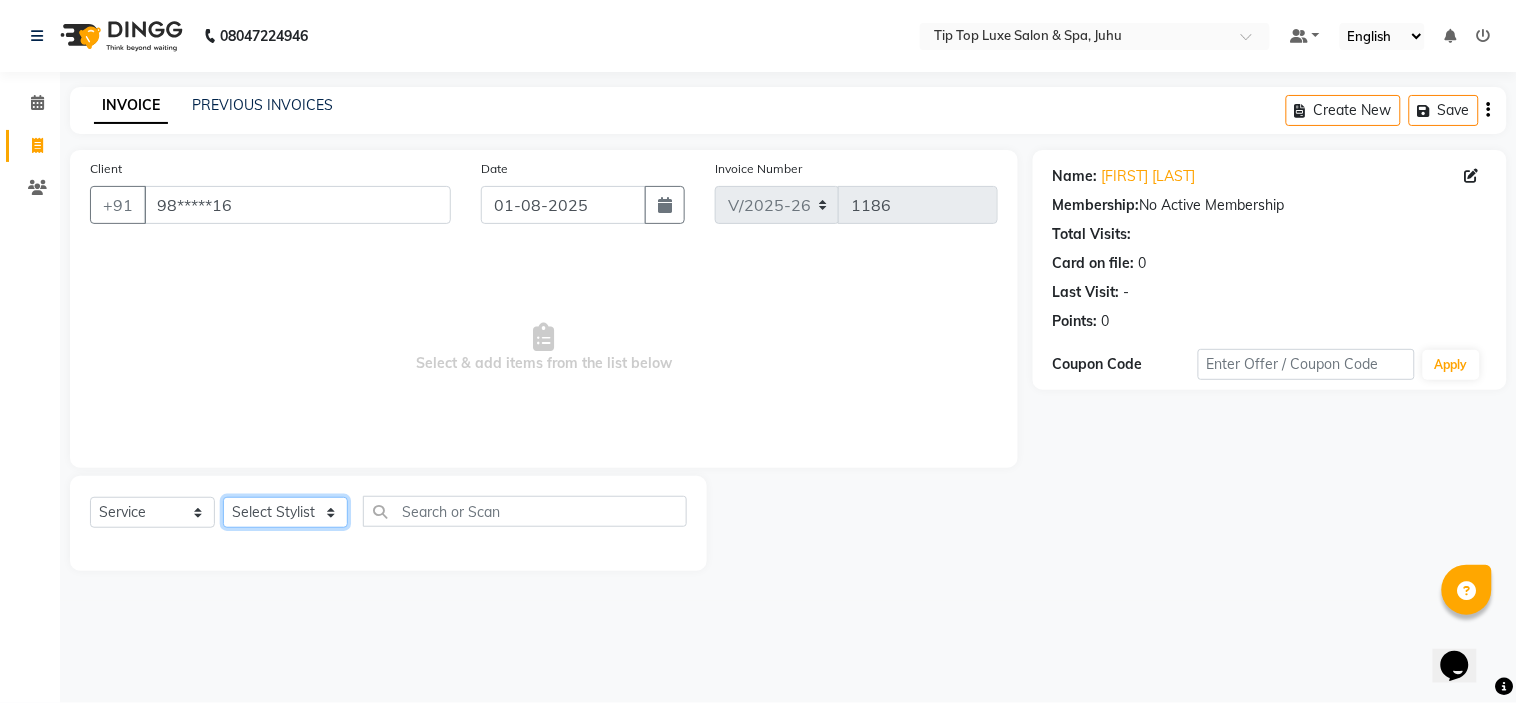 click on "Select Stylist AAYUSHREE admin Alisha creado ANAO Angela Jyoti Kailash Komal mamta Mamtaben Mamtaben Nisha Pooja Punit Raj Rajesh Ranjeet Ranjeet Shinde Roshan Salman Sanjay shalinee burpute suraj sharma Suresh Talib Tanvi Uditya Vijay wallking" 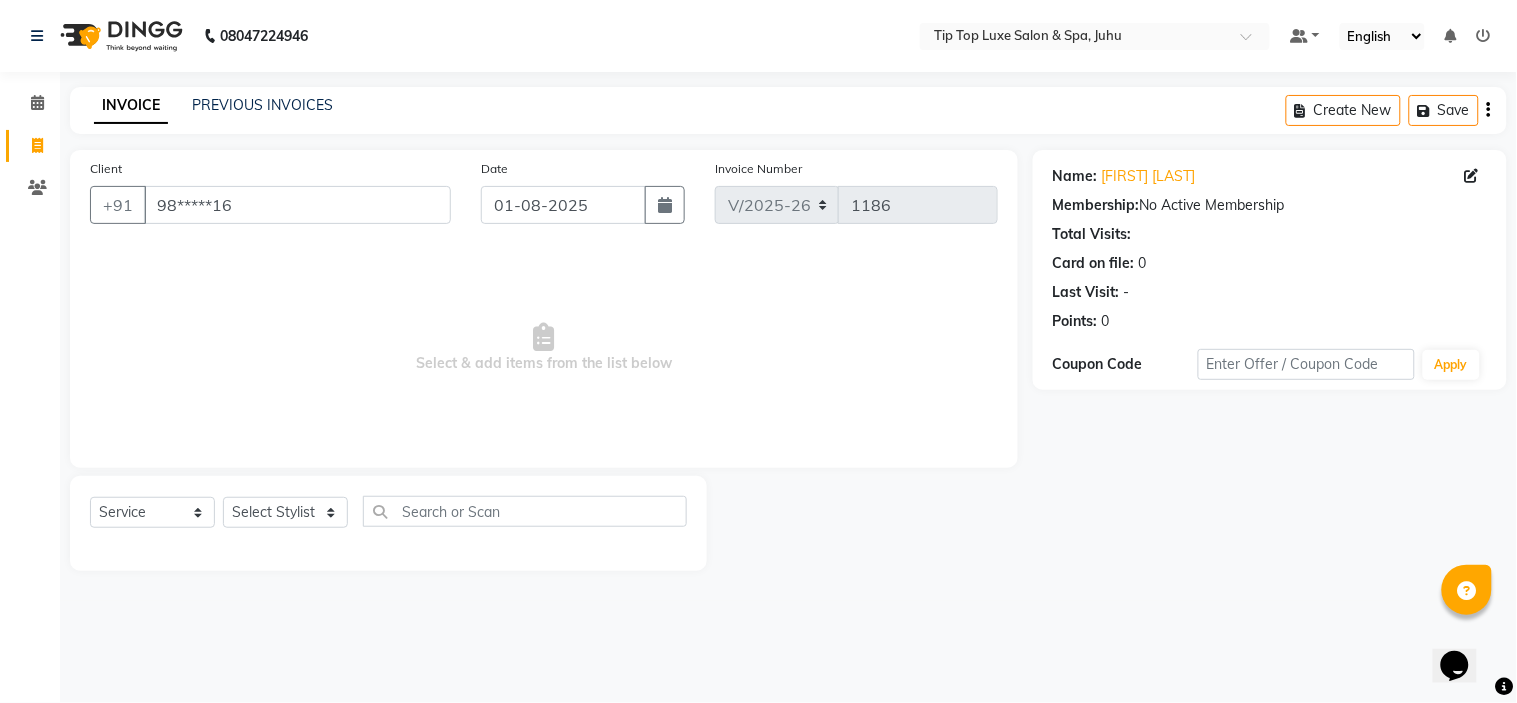 click on "Select  Service  Product  Membership  Package Voucher Prepaid Gift Card  Select Stylist AAYUSHREE admin Alisha creado ANAO Angela Jyoti Kailash Komal mamta Mamtaben Mamtaben Nisha Pooja Punit Raj Rajesh Ranjeet Ranjeet Shinde Roshan Salman Sanjay shalinee burpute suraj sharma Suresh Talib Tanvi Uditya Vijay wallking" 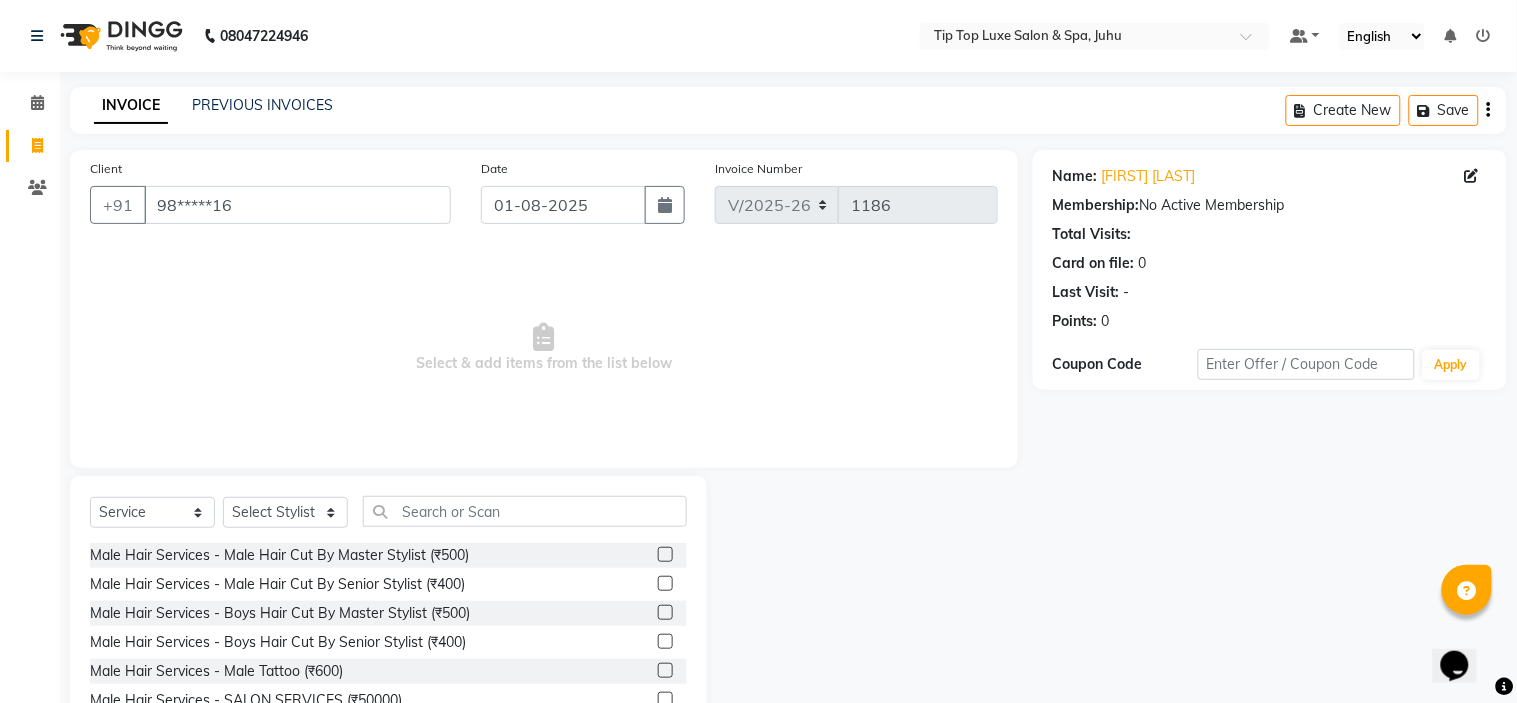 click on "Select  Service  Product  Membership  Package Voucher Prepaid Gift Card  Select Stylist AAYUSHREE admin Alisha creado ANAO Angela Jyoti Kailash Komal mamta Mamtaben Mamtaben Nisha Pooja Punit Raj Rajesh Ranjeet Ranjeet Shinde Roshan Salman Sanjay shalinee burpute suraj sharma Suresh Talib Tanvi Uditya Vijay wallking Male Hair Services - Male Hair Cut By Master Stylist (₹500)  Male Hair Services - Male Hair Cut By Senior Stylist (₹400)  Male Hair Services - Boys Hair Cut By Master Stylist (₹500)  Male Hair Services - Boys Hair Cut By Senior Stylist (₹400)  Male Hair Services - Male Tattoo (₹600)  Male Hair Services - SALON SERVICES (₹50000)  Hair System  (₹2000)  Female Hair Services - Female Hair Cut By Master Stylist (₹1500)  Female Hair Services - Female Hair Cut By Senior Stylist (₹1000)  Female Hair Services - Girls Hair Cut By Master Stylist (₹1000)  Female Hair Services - Girls Hair Cut By Senior Stylist (₹700)  Female Hair Services - Female Tattoo (₹1000)  MEMBERSHIP (₹1)" 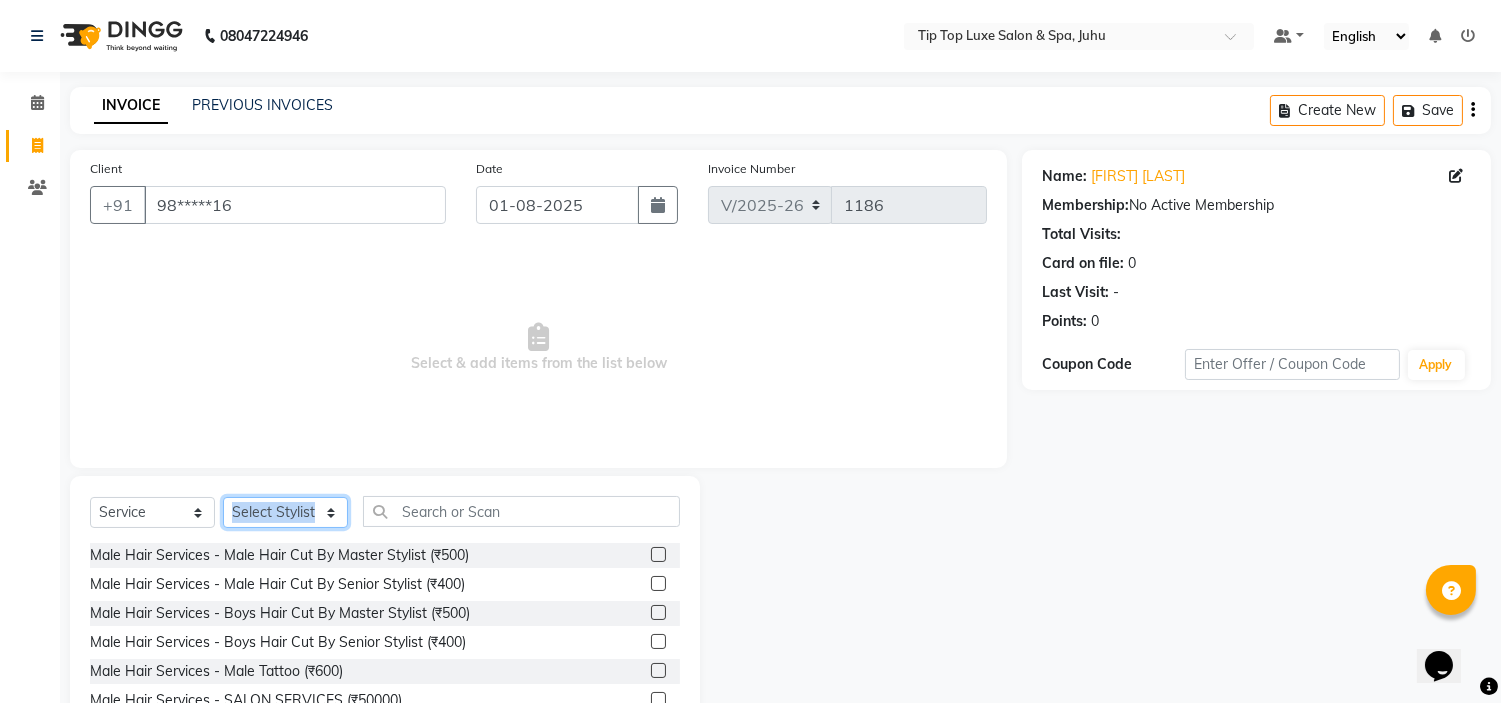 click on "Select Stylist AAYUSHREE admin Alisha creado ANAO Angela Jyoti Kailash Komal mamta Mamtaben Mamtaben Nisha Pooja Punit Raj Rajesh Ranjeet Ranjeet Shinde Roshan Salman Sanjay shalinee burpute suraj sharma Suresh Talib Tanvi Uditya Vijay wallking" 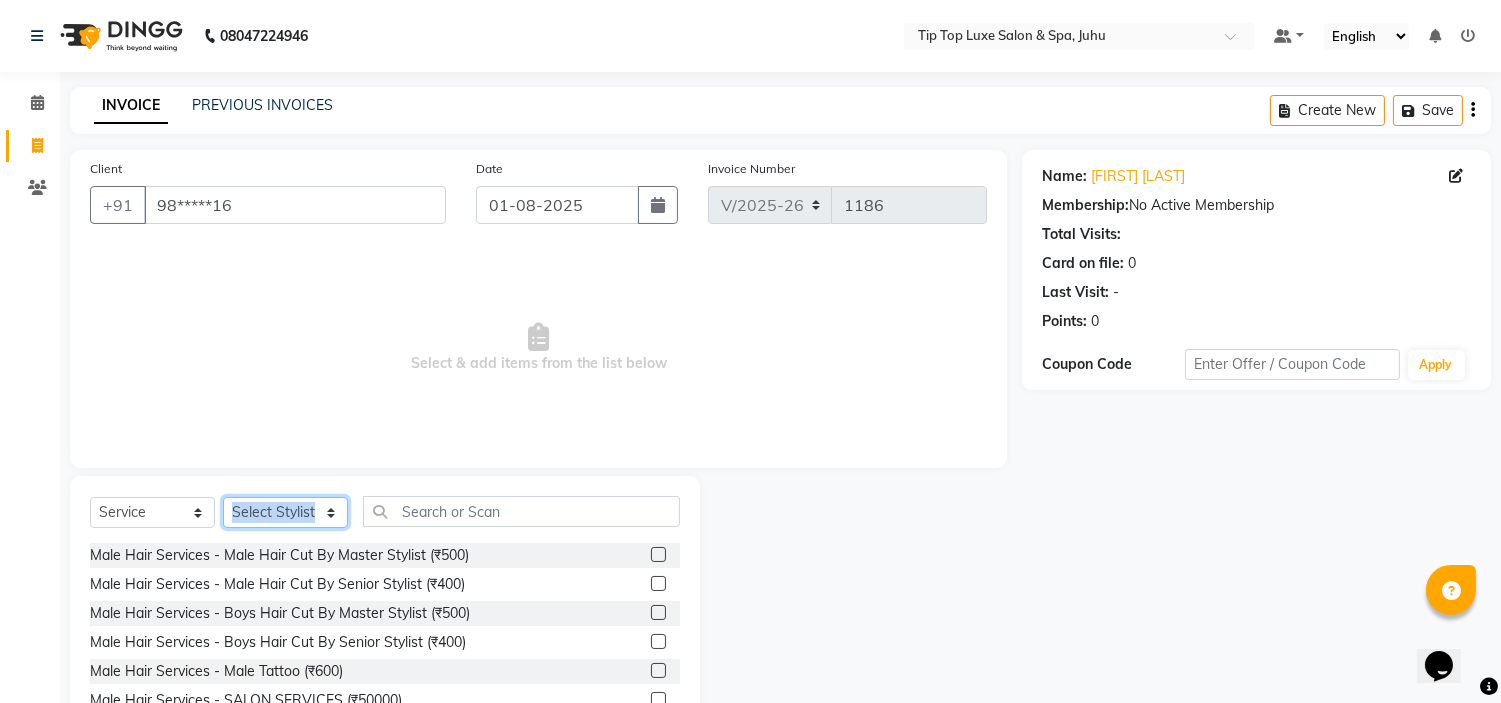 select on "82307" 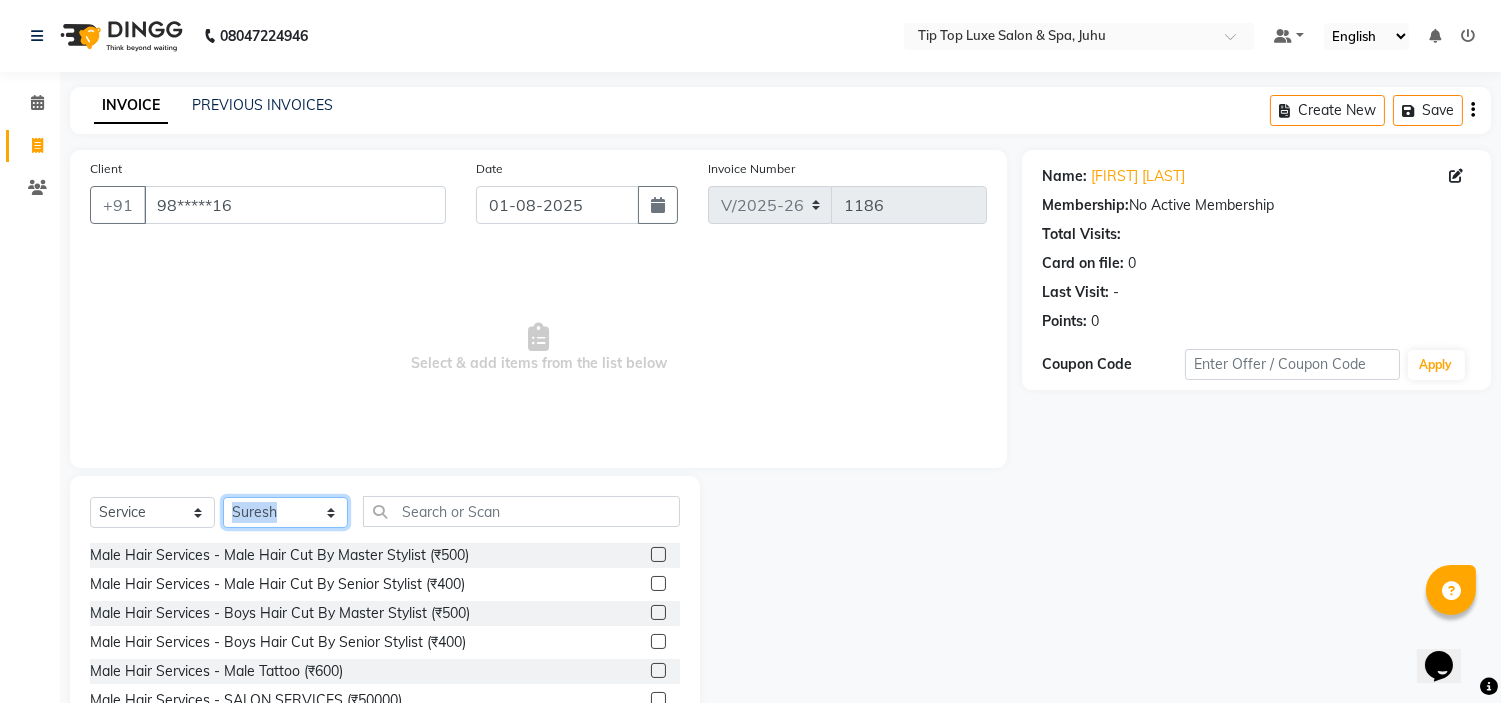 click on "Select Stylist AAYUSHREE admin Alisha creado ANAO Angela Jyoti Kailash Komal mamta Mamtaben Mamtaben Nisha Pooja Punit Raj Rajesh Ranjeet Ranjeet Shinde Roshan Salman Sanjay shalinee burpute suraj sharma Suresh Talib Tanvi Uditya Vijay wallking" 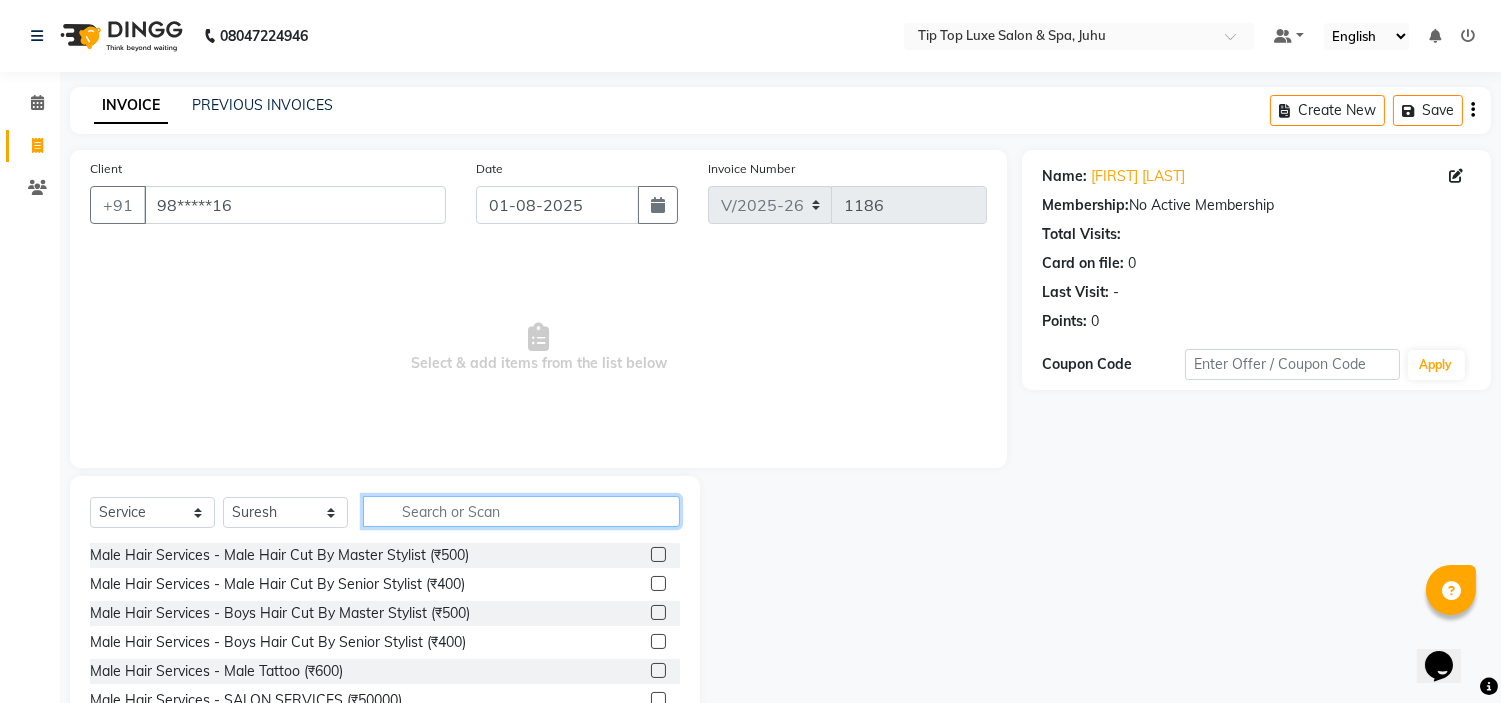 click 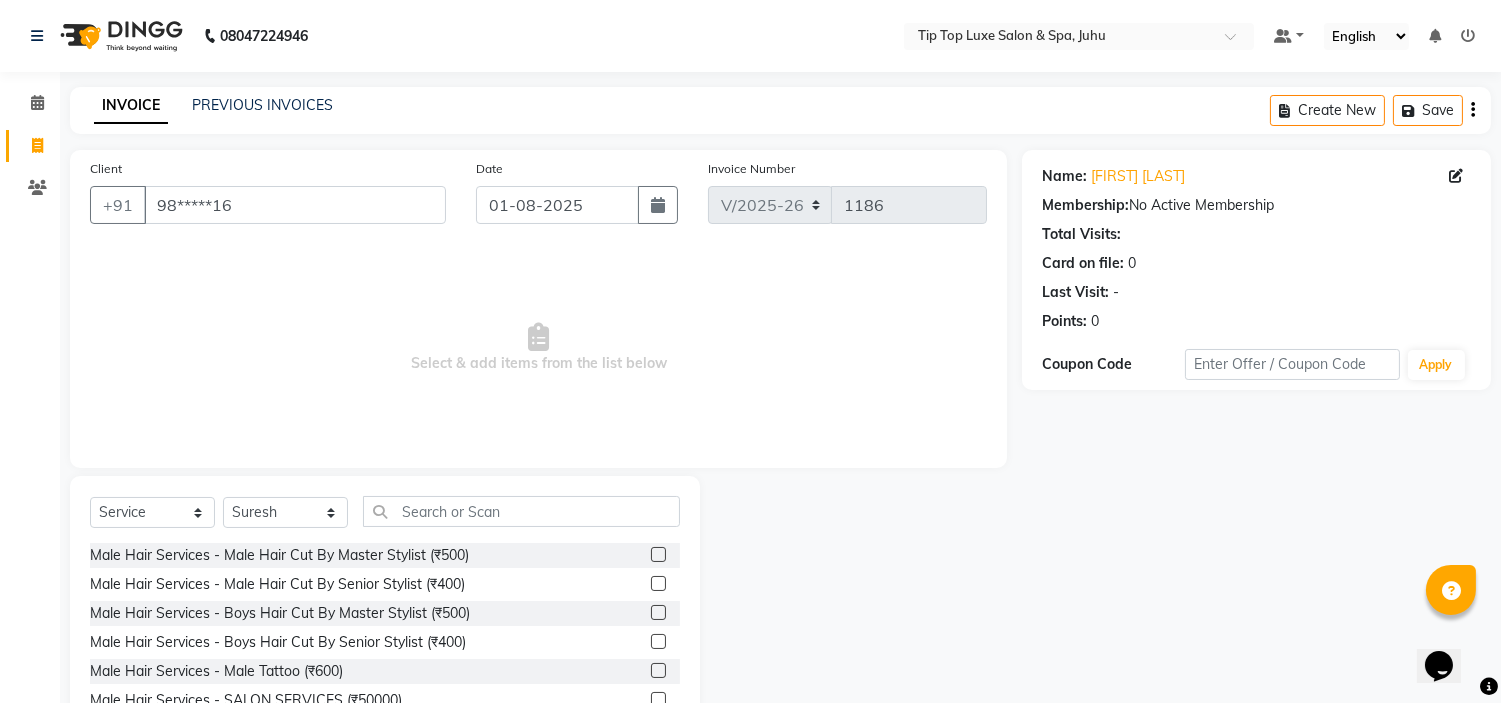 click 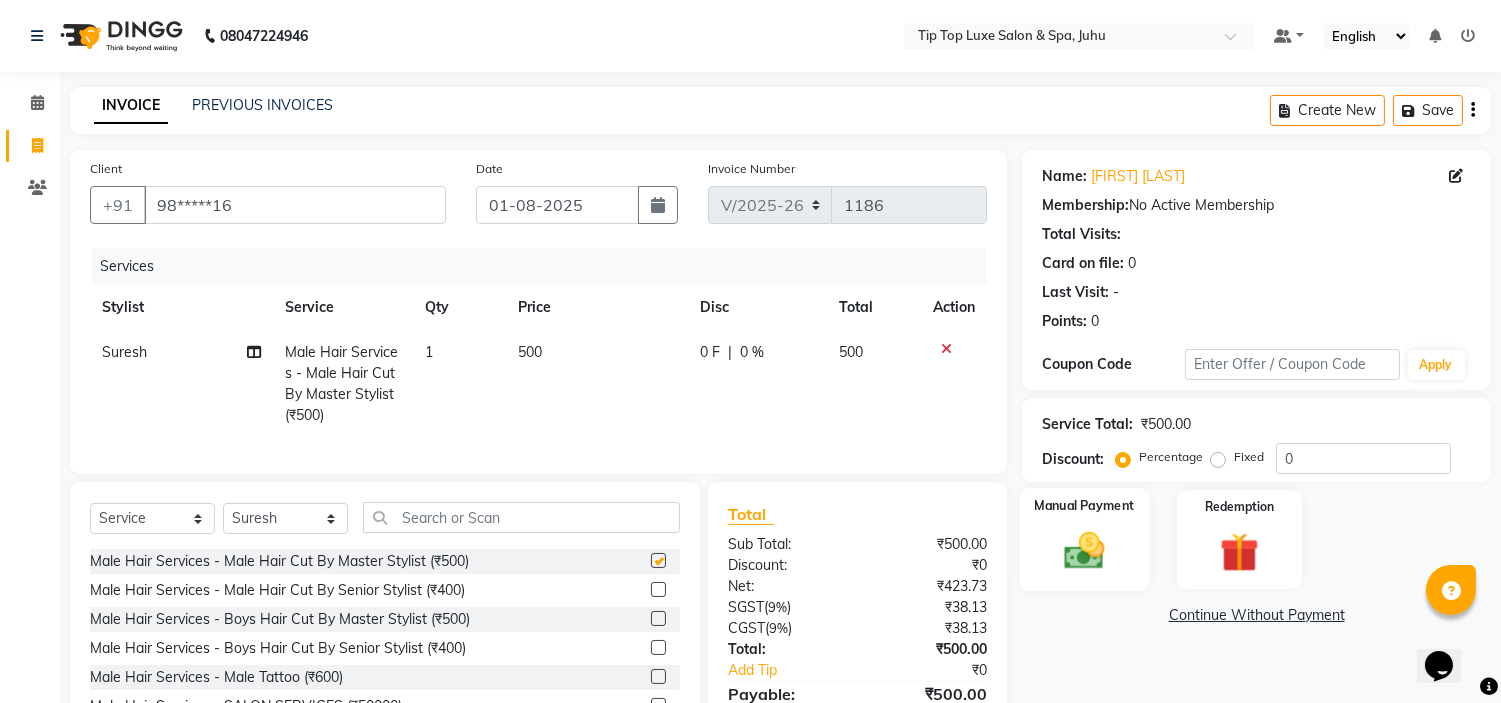checkbox on "false" 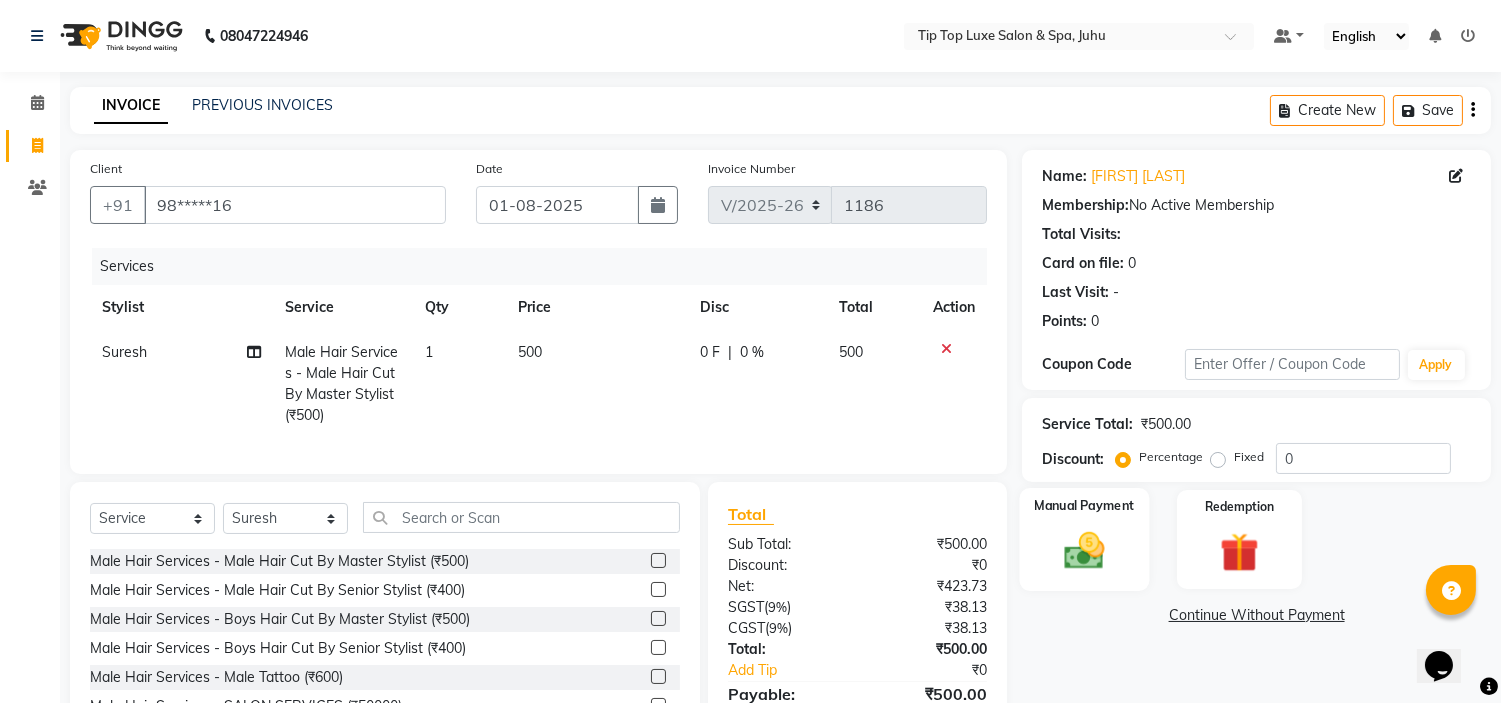 click 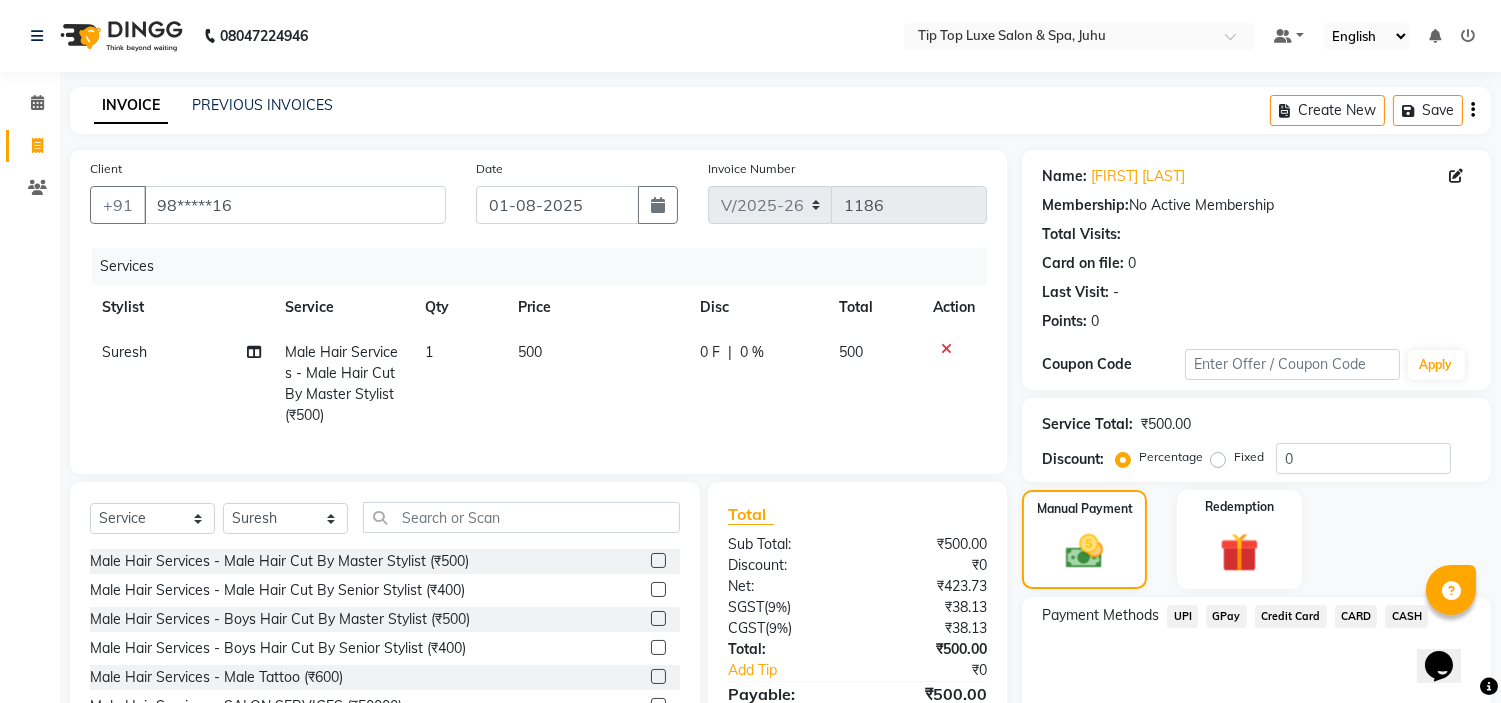 click on "UPI" 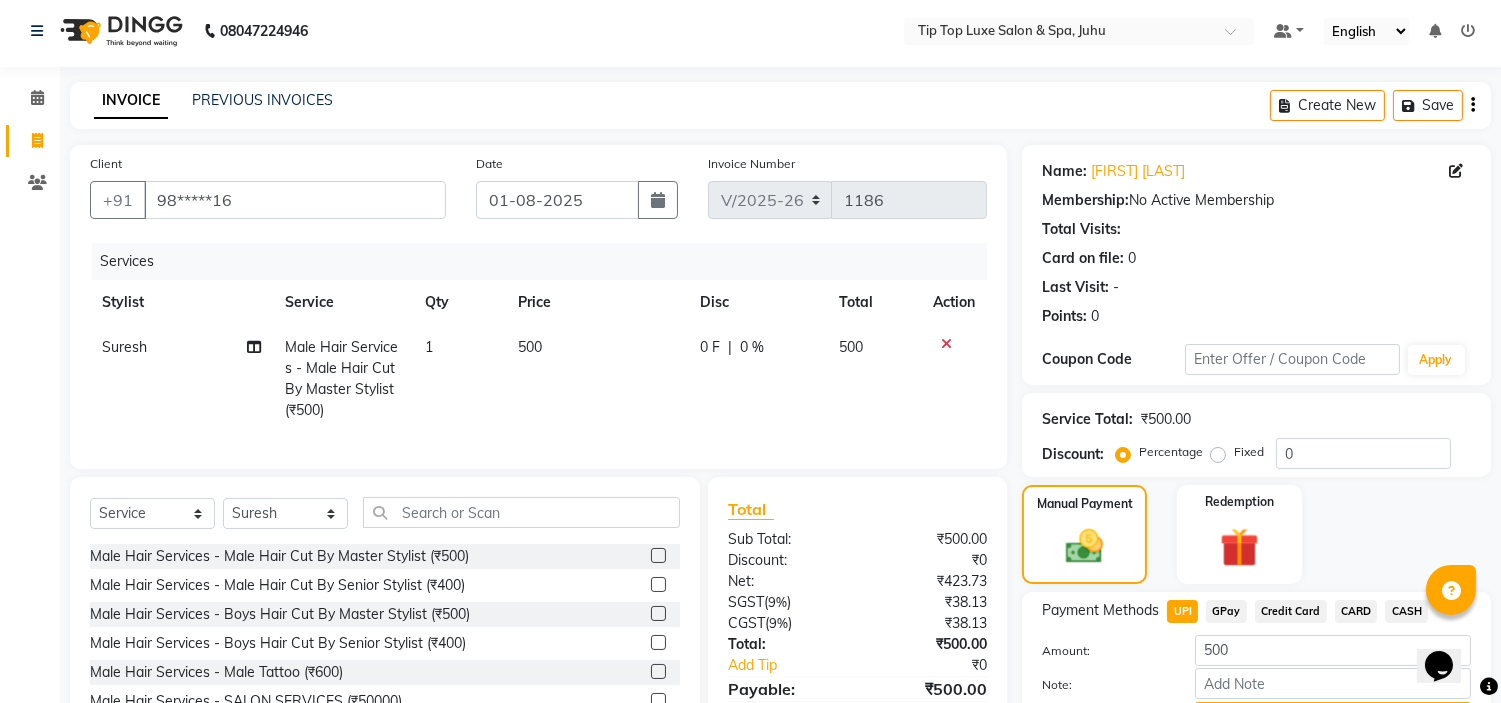 scroll, scrollTop: 0, scrollLeft: 0, axis: both 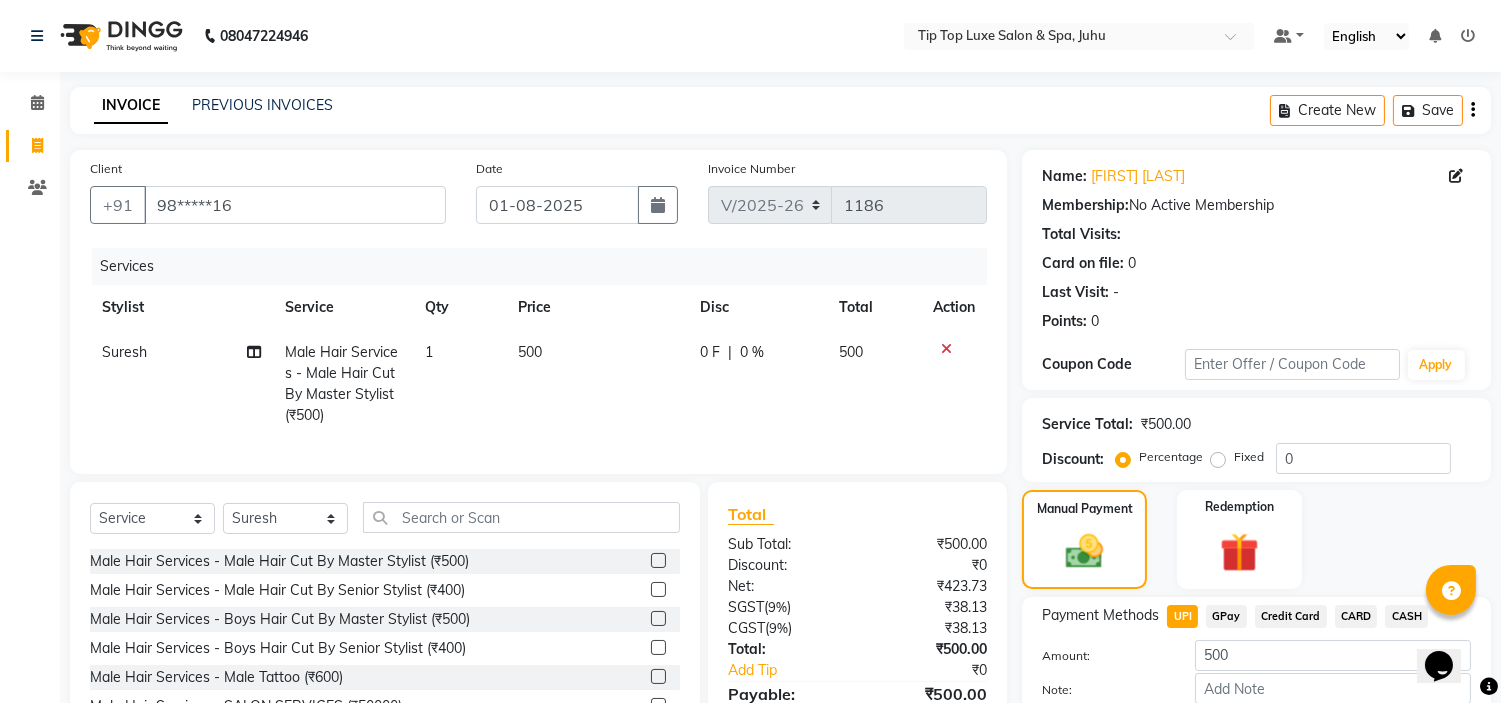 click 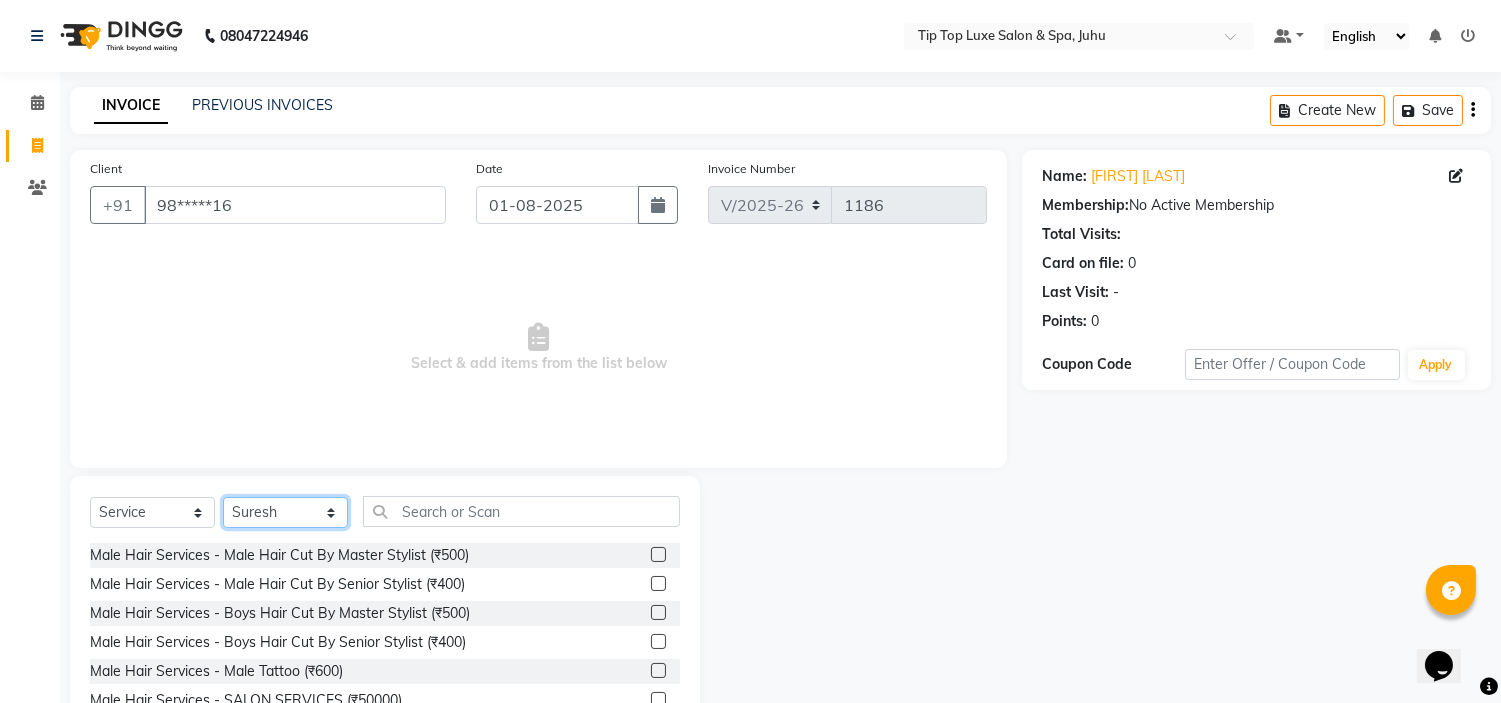 click on "Select Stylist AAYUSHREE admin Alisha creado ANAO Angela Jyoti Kailash Komal mamta Mamtaben Mamtaben Nisha Pooja Punit Raj Rajesh Ranjeet Ranjeet Shinde Roshan Salman Sanjay shalinee burpute suraj sharma Suresh Talib Tanvi Uditya Vijay wallking" 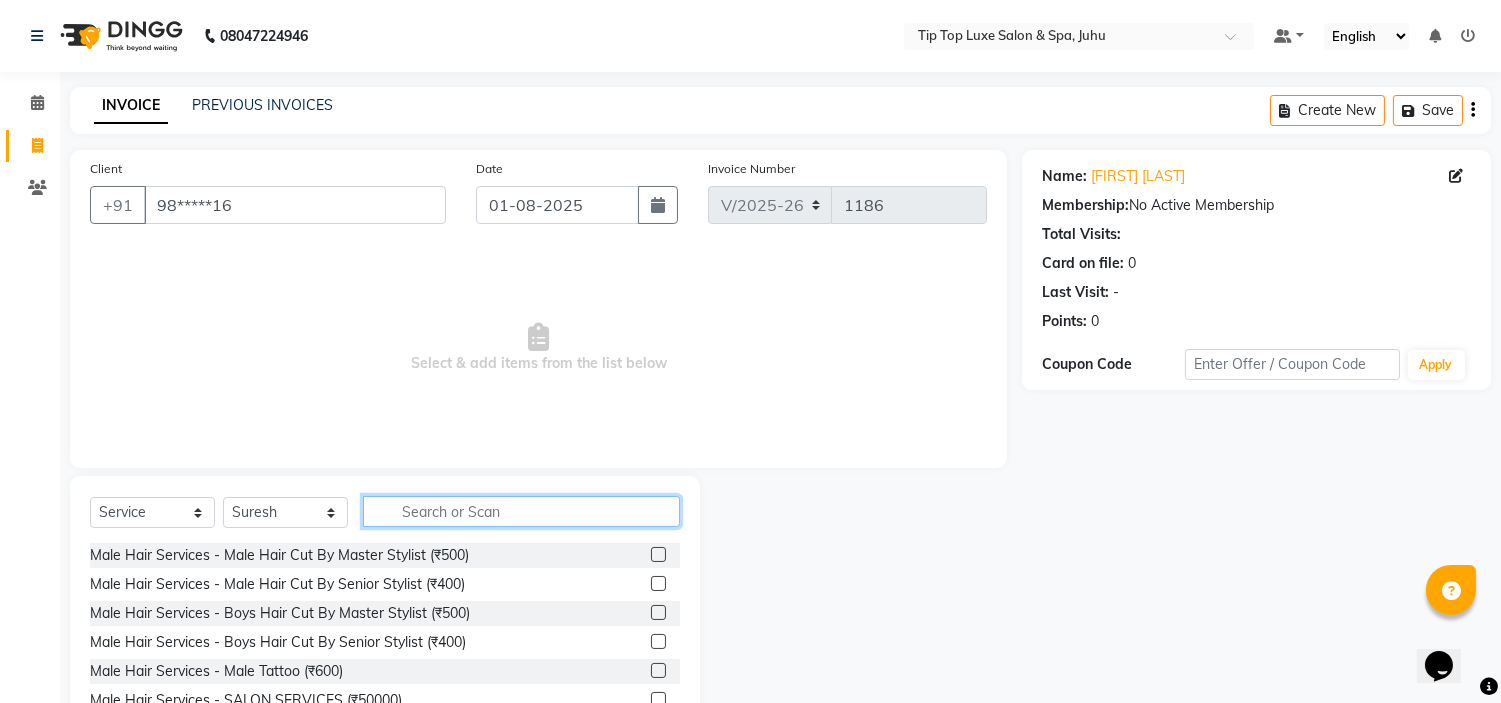 click 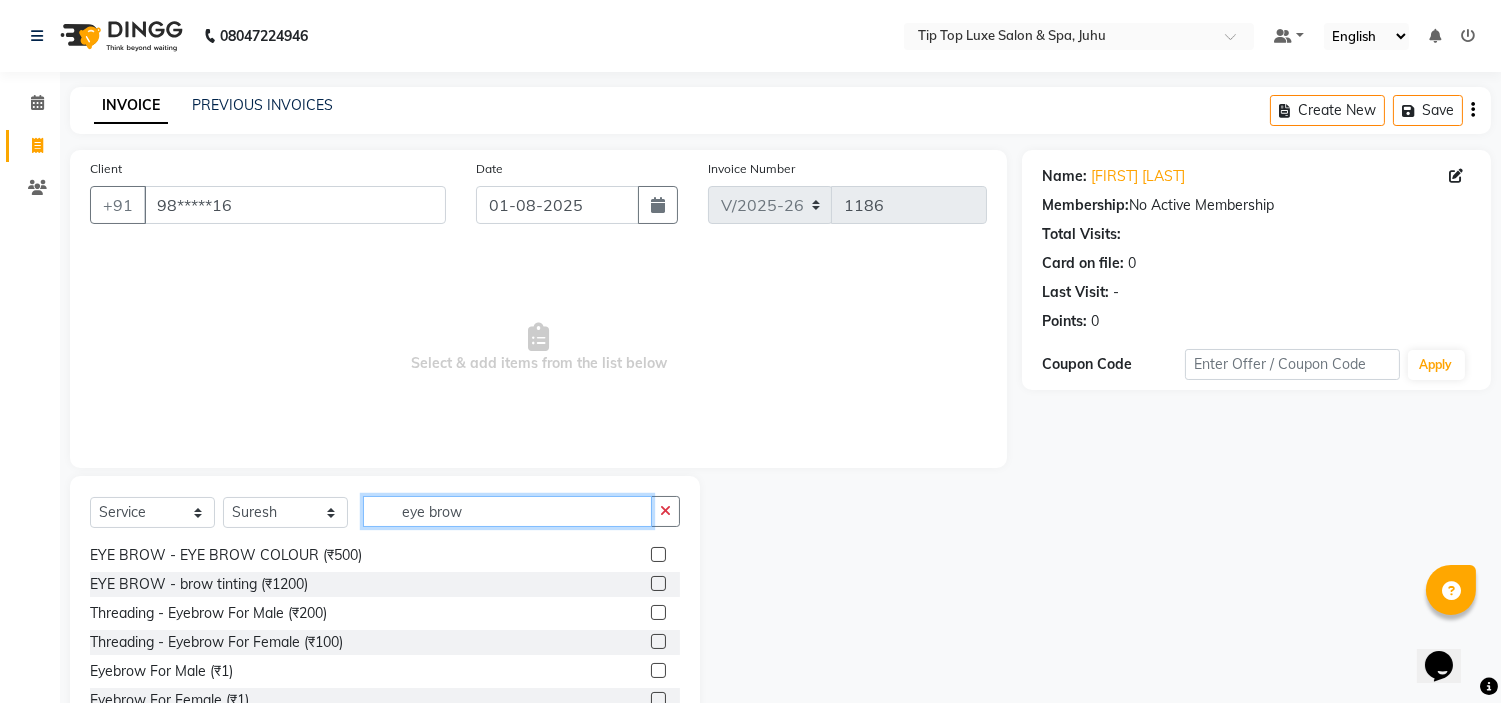 scroll, scrollTop: 90, scrollLeft: 0, axis: vertical 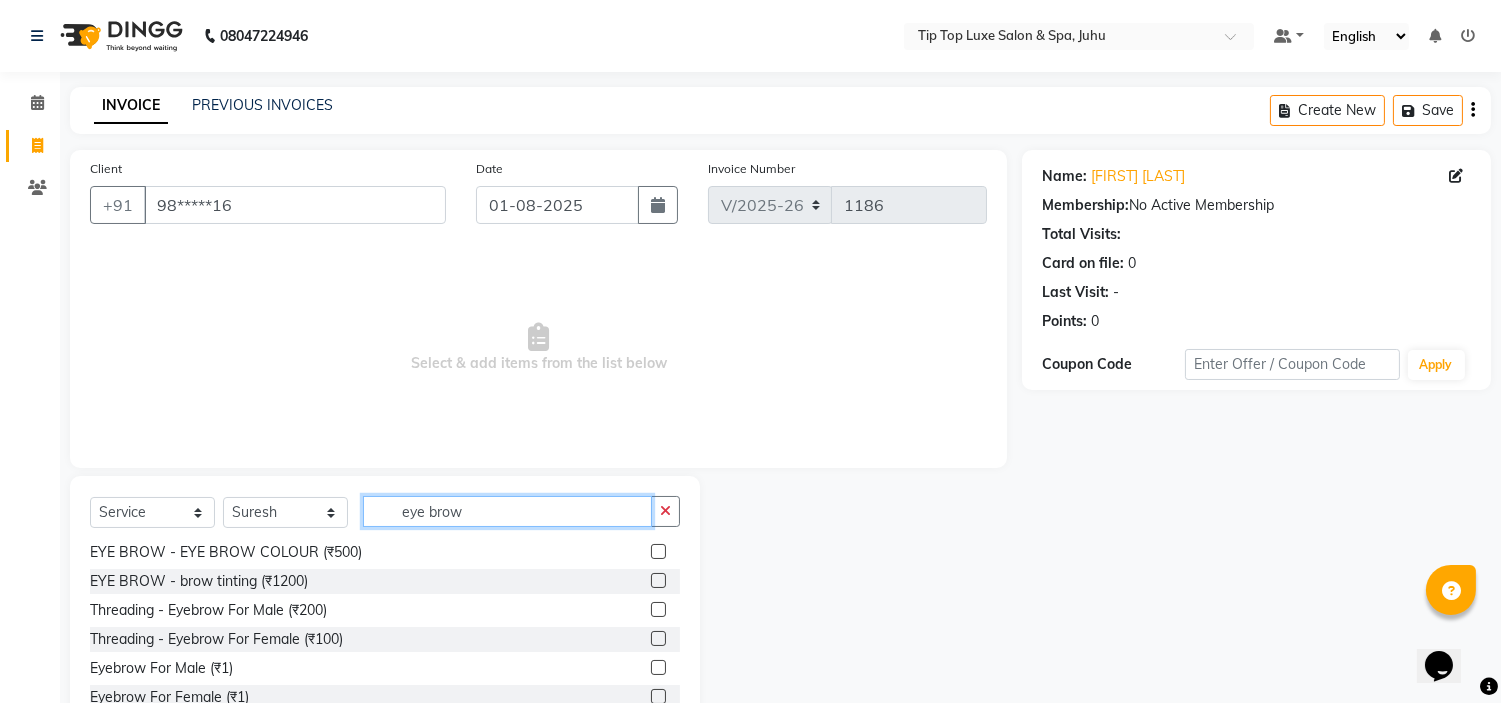 type on "eye brow" 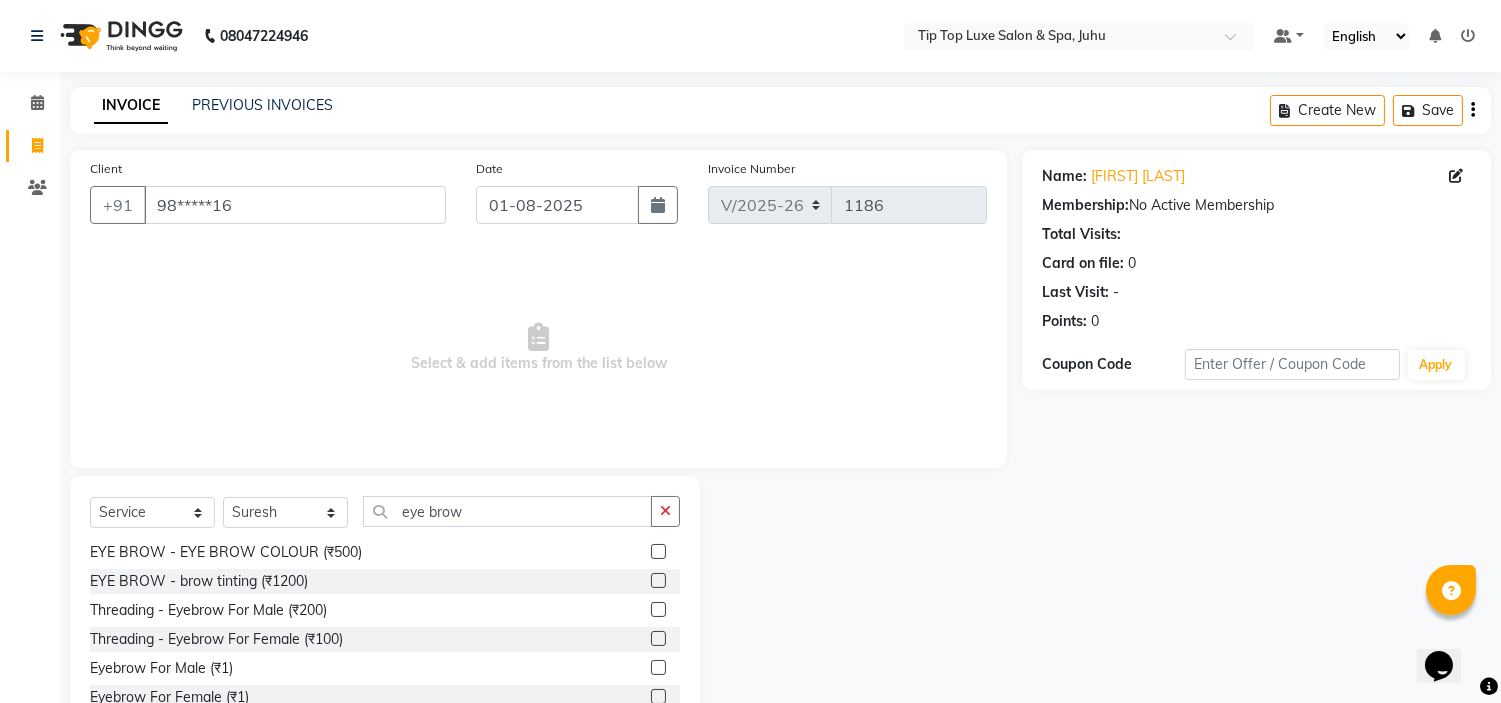 click 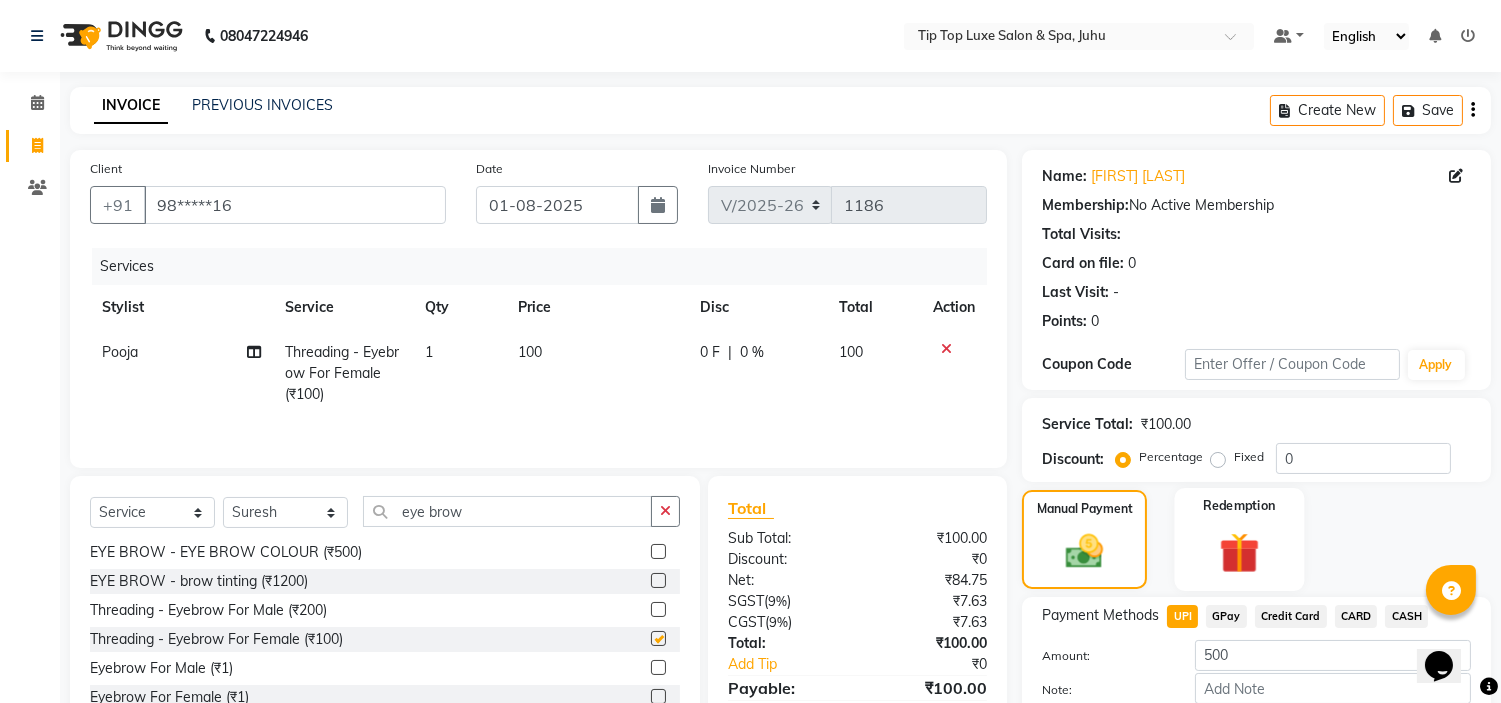 checkbox on "false" 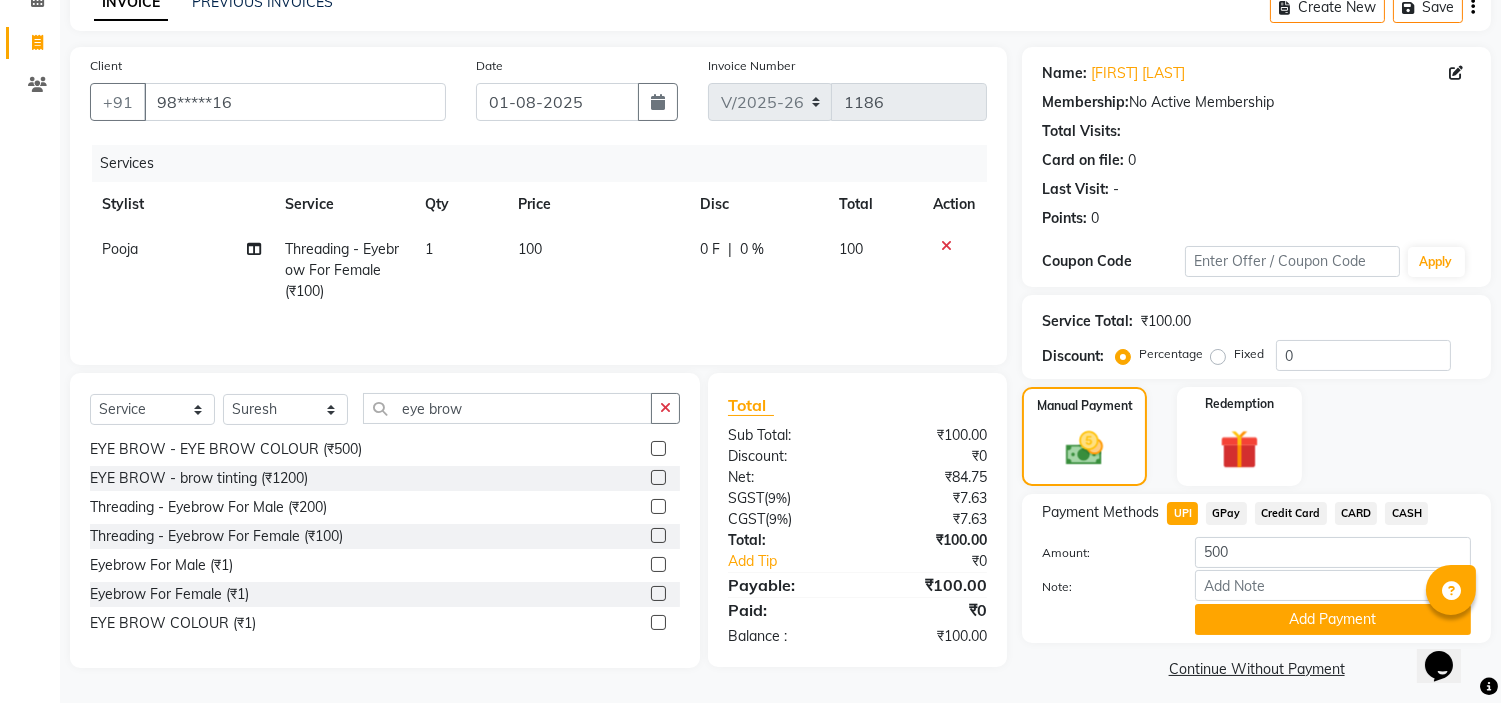 scroll, scrollTop: 113, scrollLeft: 0, axis: vertical 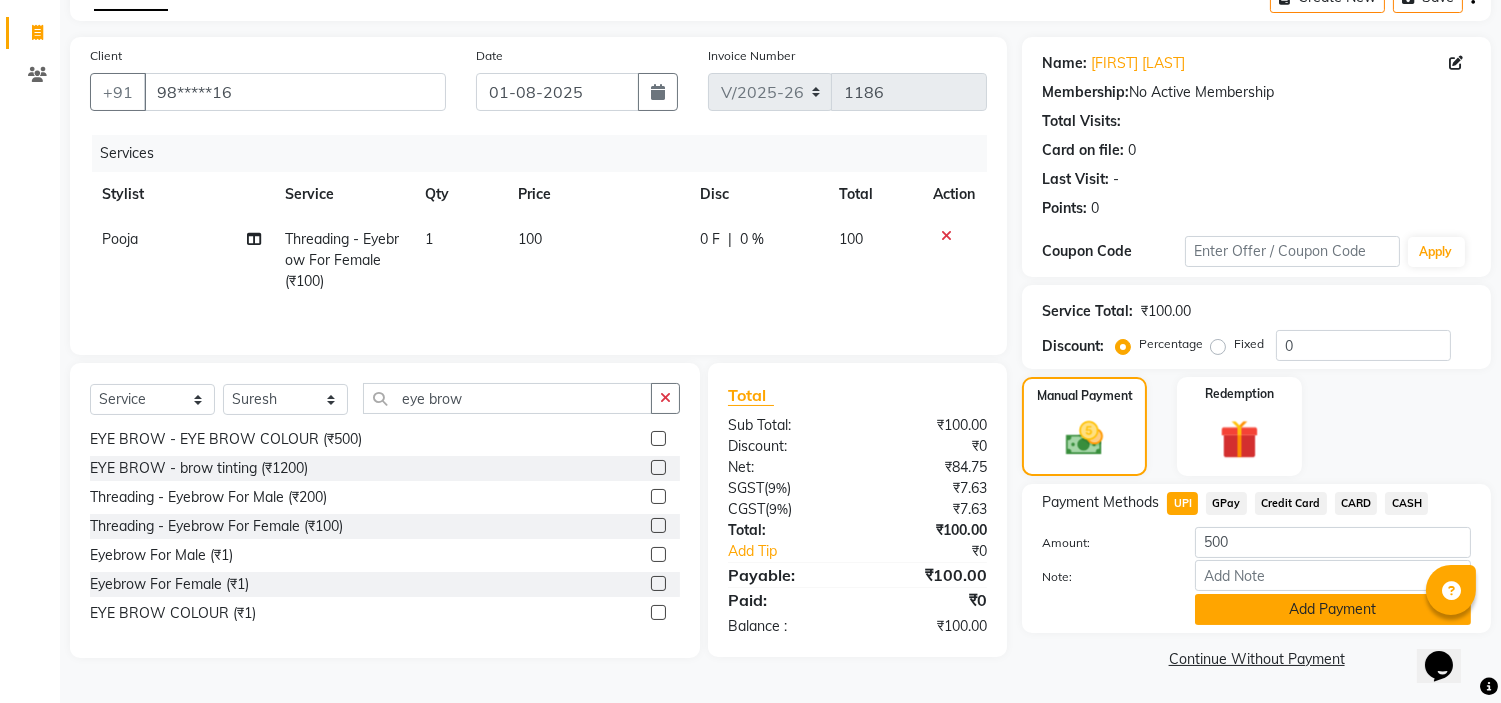 click on "Add Payment" 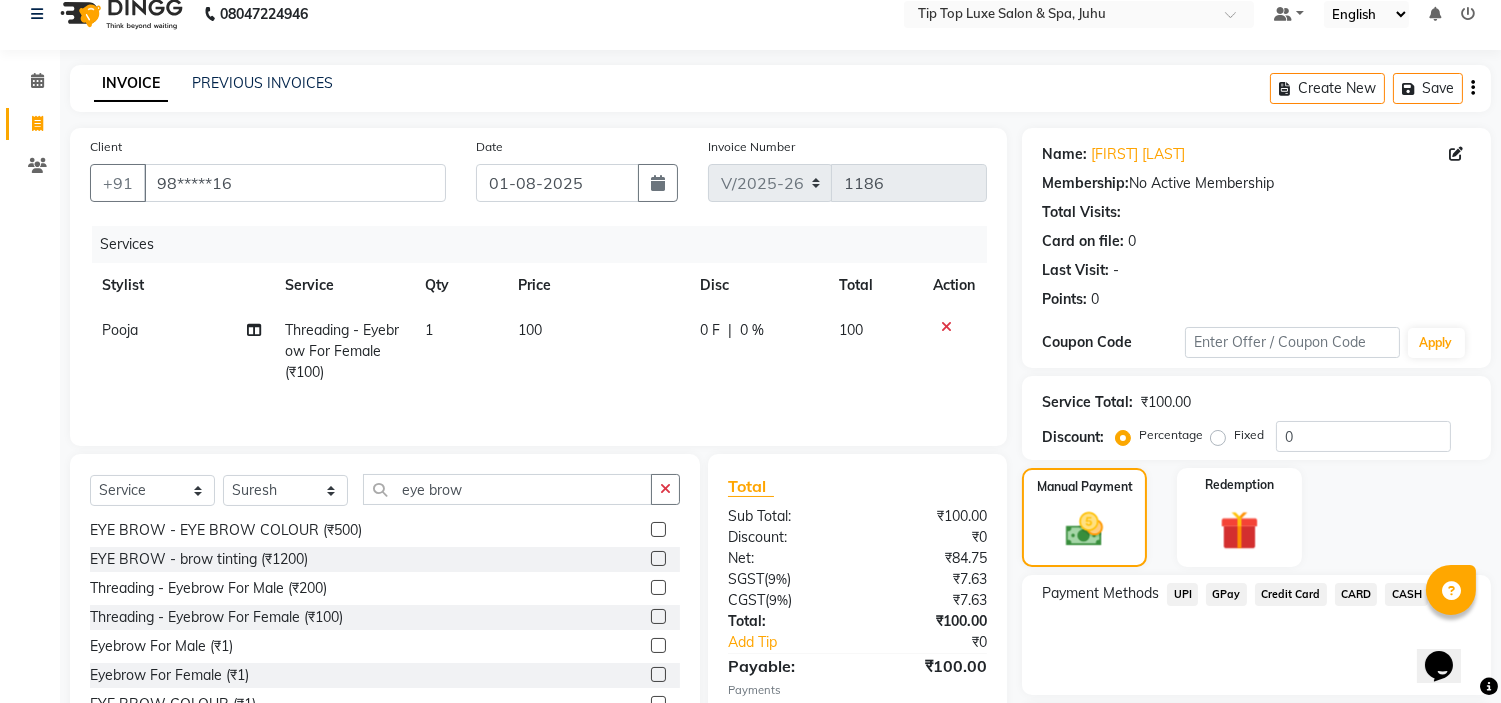 scroll, scrollTop: 0, scrollLeft: 0, axis: both 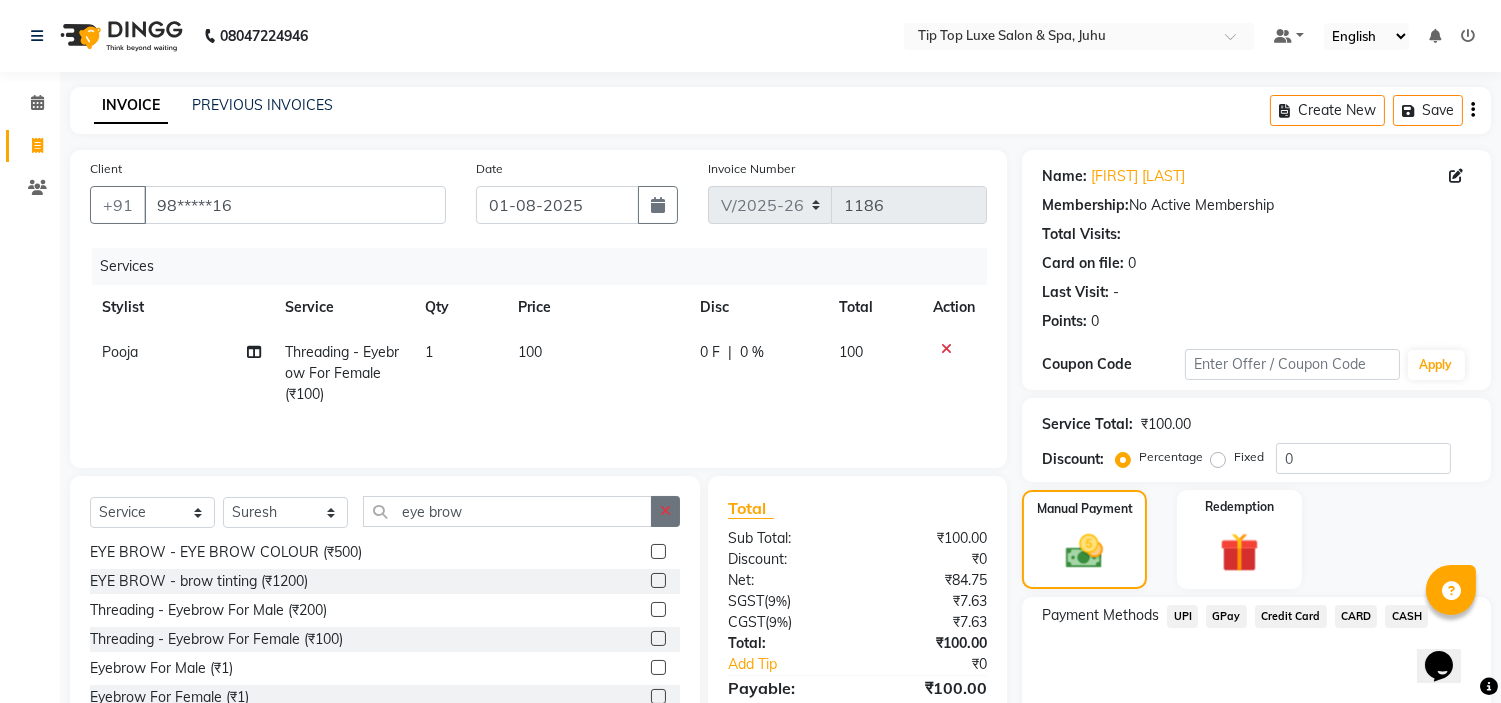 click 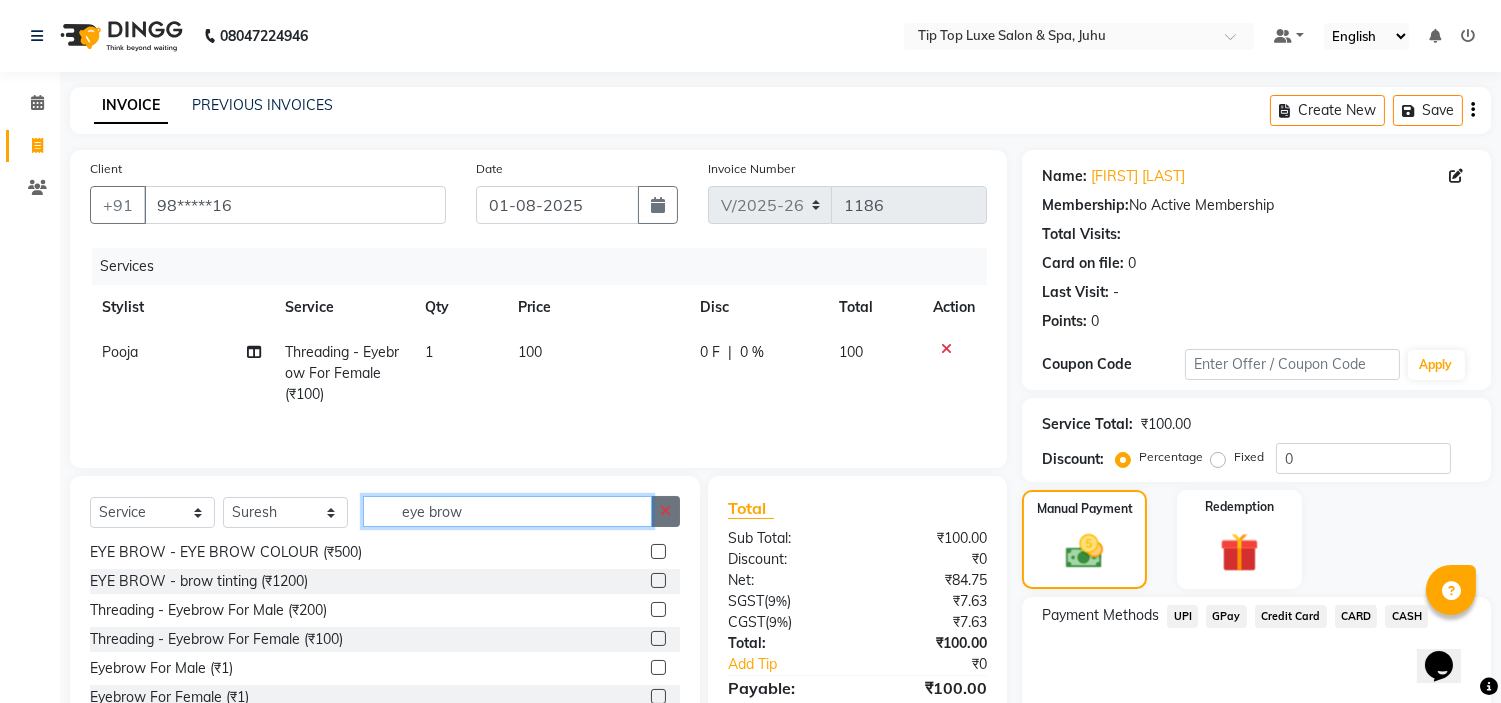 type 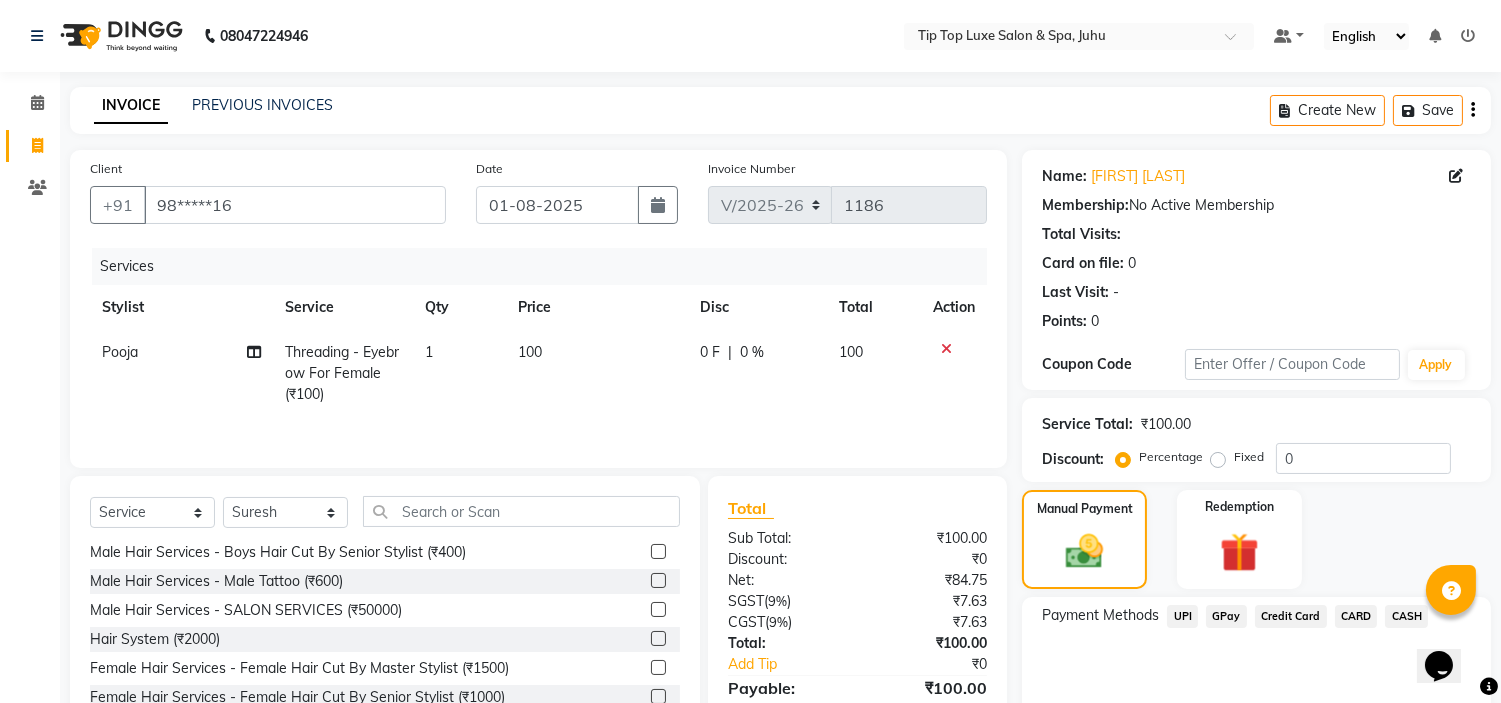 click 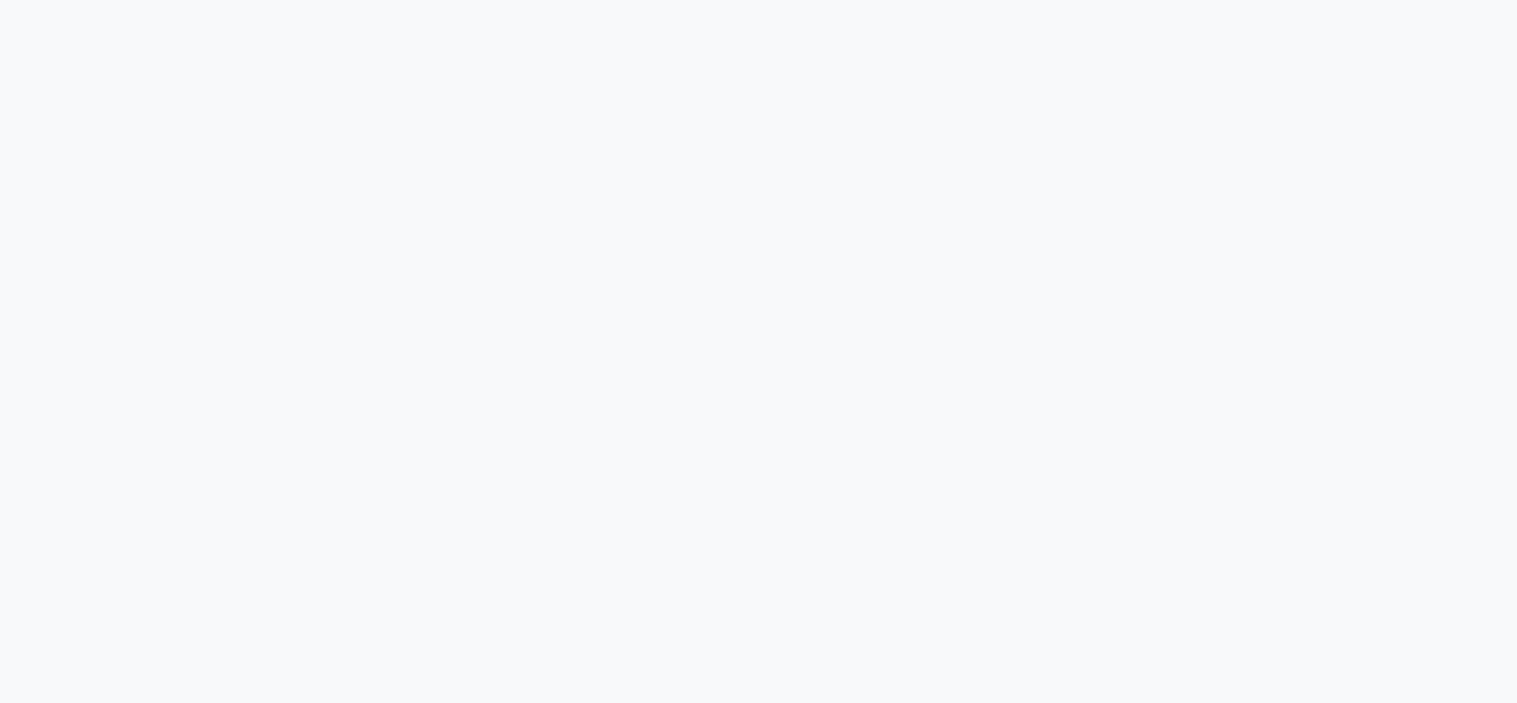scroll, scrollTop: 0, scrollLeft: 0, axis: both 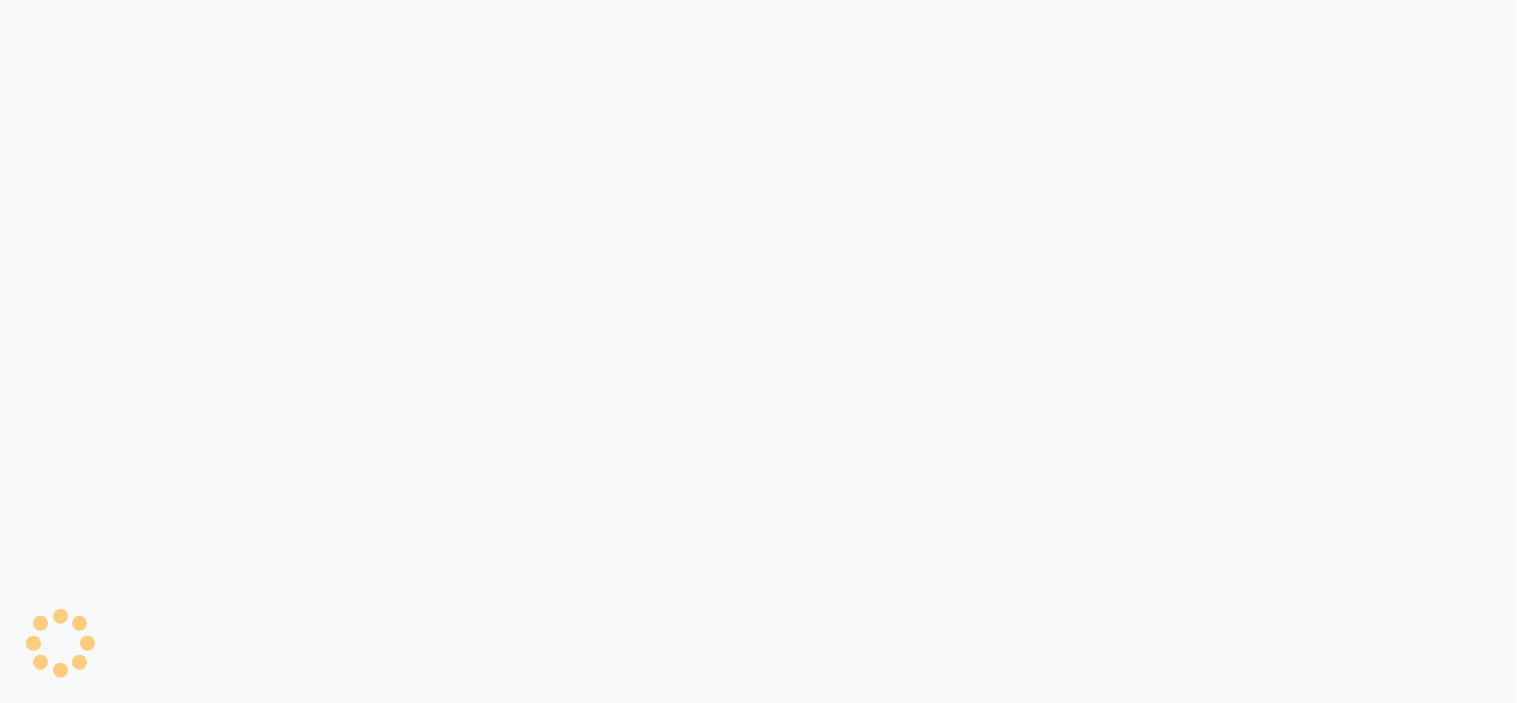 select on "8298" 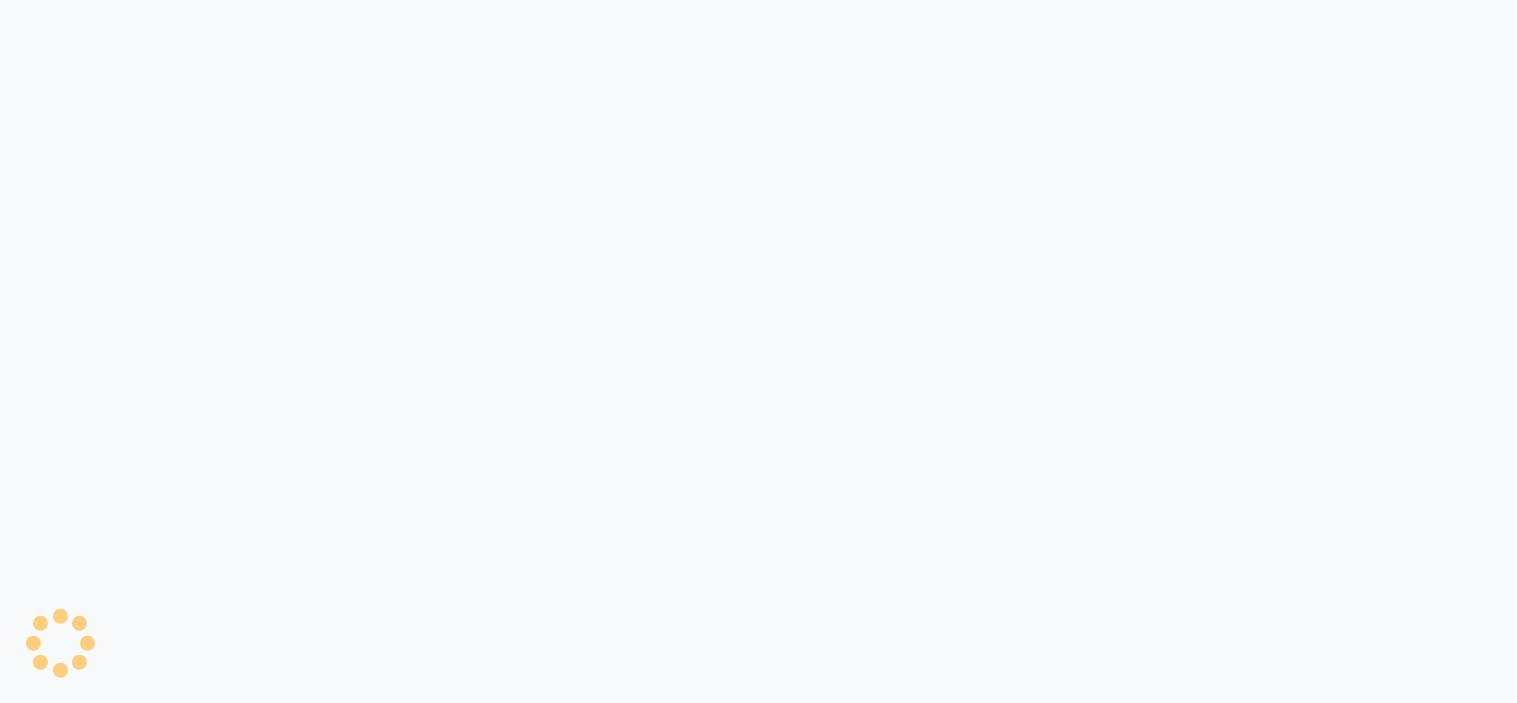 select on "service" 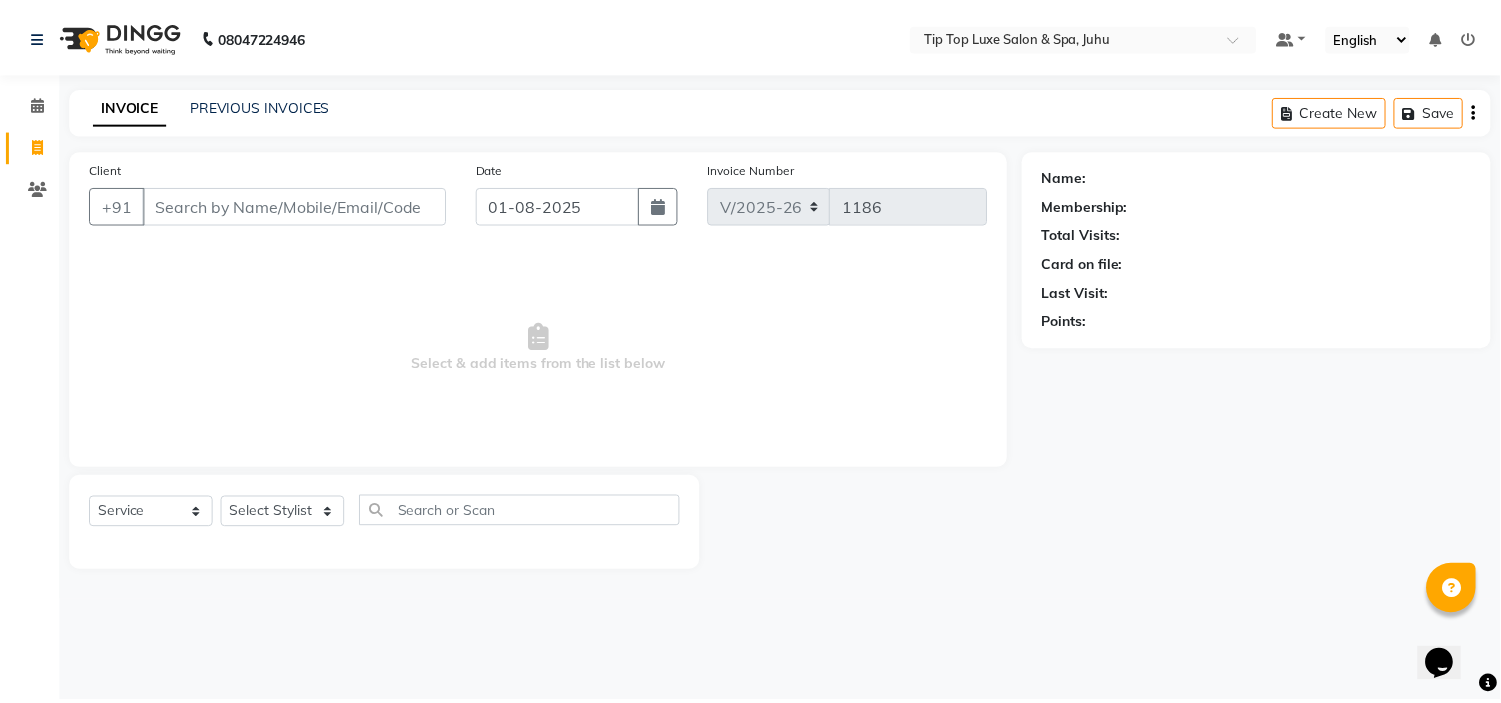 scroll, scrollTop: 0, scrollLeft: 0, axis: both 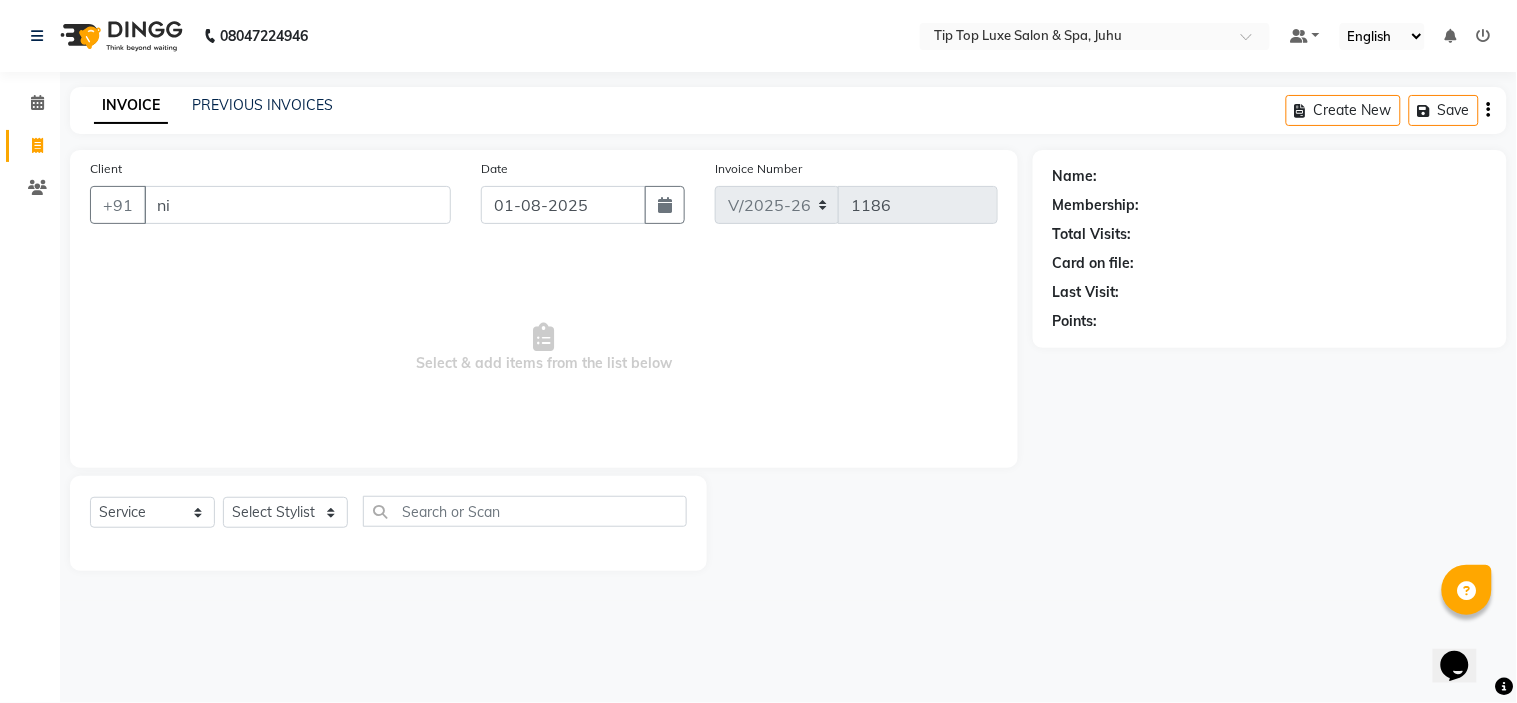 type on "n" 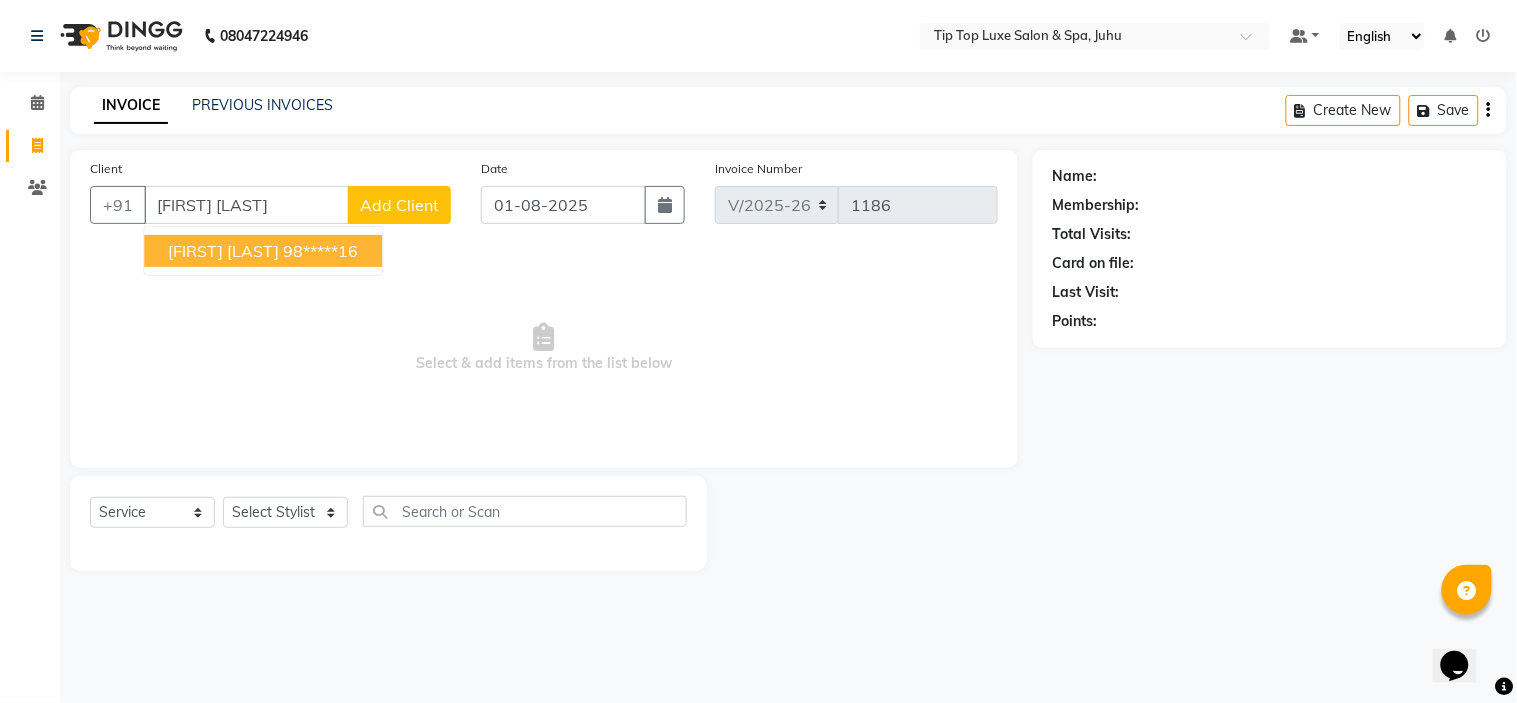 click on "98*****16" at bounding box center (320, 251) 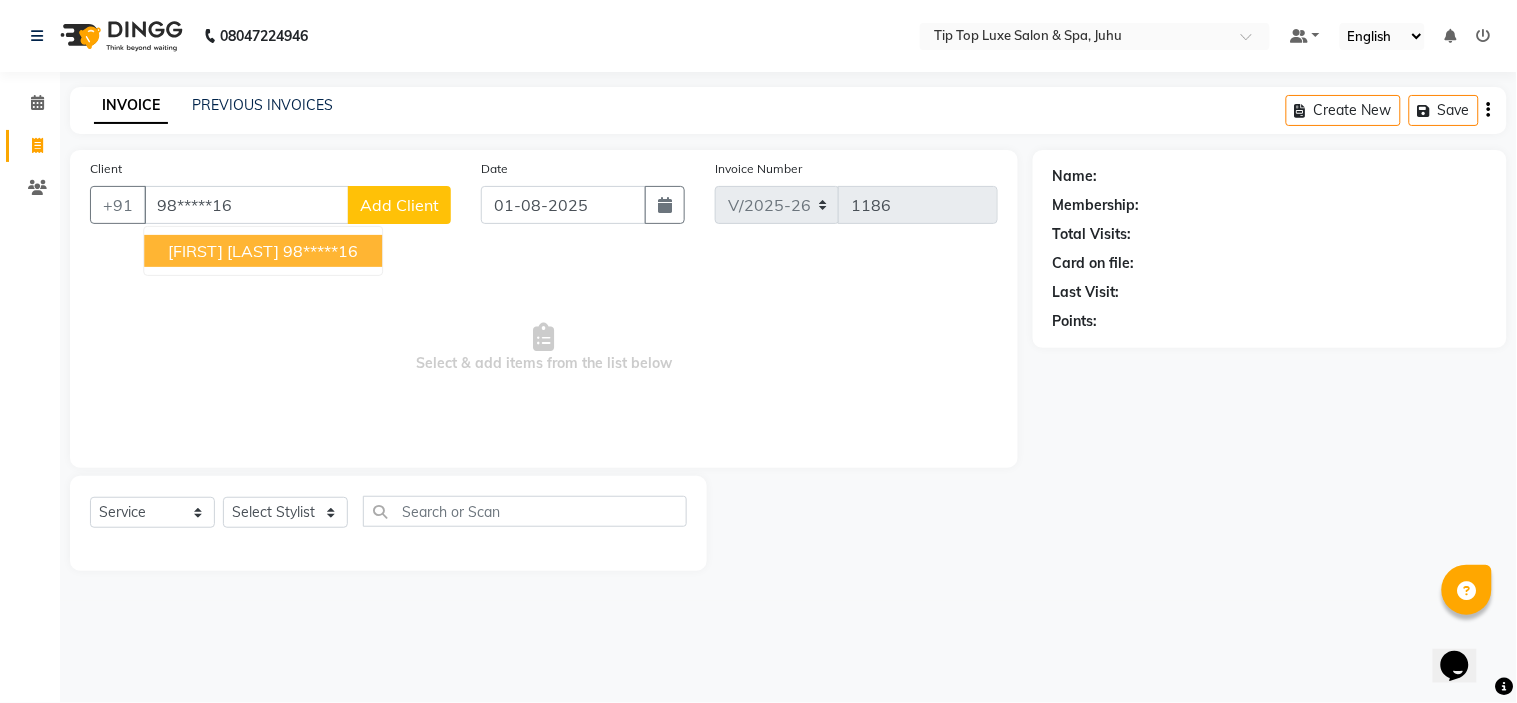 type on "98*****16" 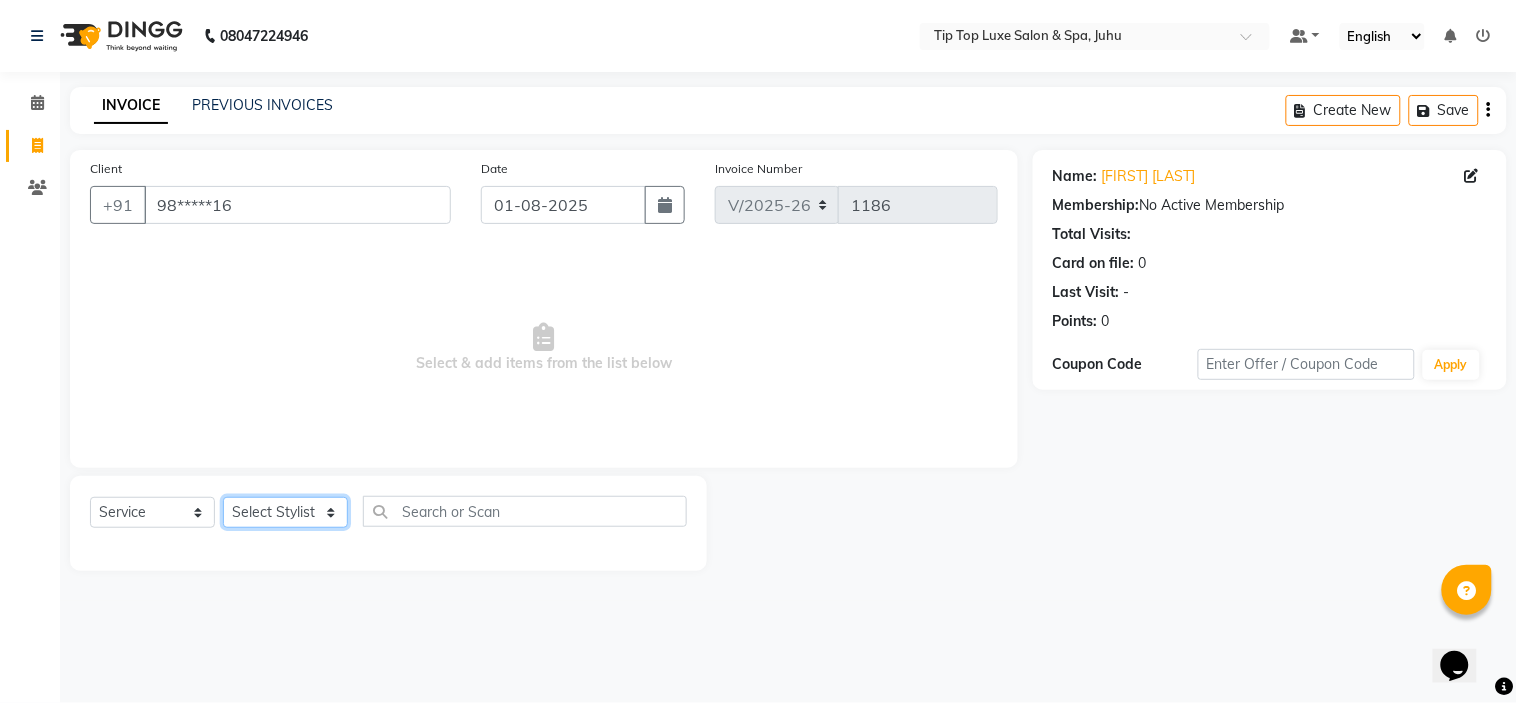 click on "Select Stylist AAYUSHREE admin Alisha creado ANAO Angela Jyoti Kailash Komal mamta Mamtaben Mamtaben Nisha Pooja Punit Raj Rajesh Ranjeet Ranjeet Shinde Roshan Salman Sanjay shalinee burpute suraj sharma Suresh Talib Tanvi Uditya Vijay wallking" 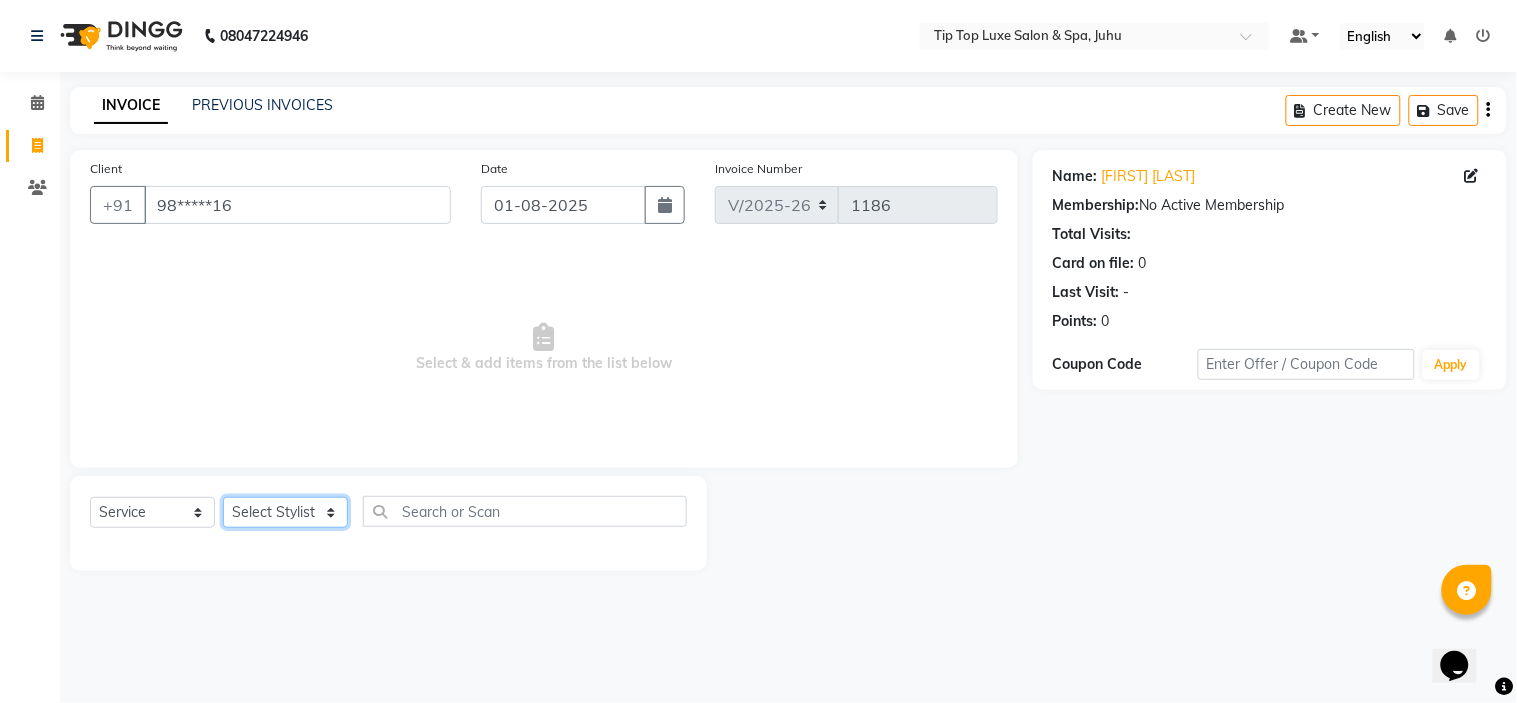 select on "[NUMBER]" 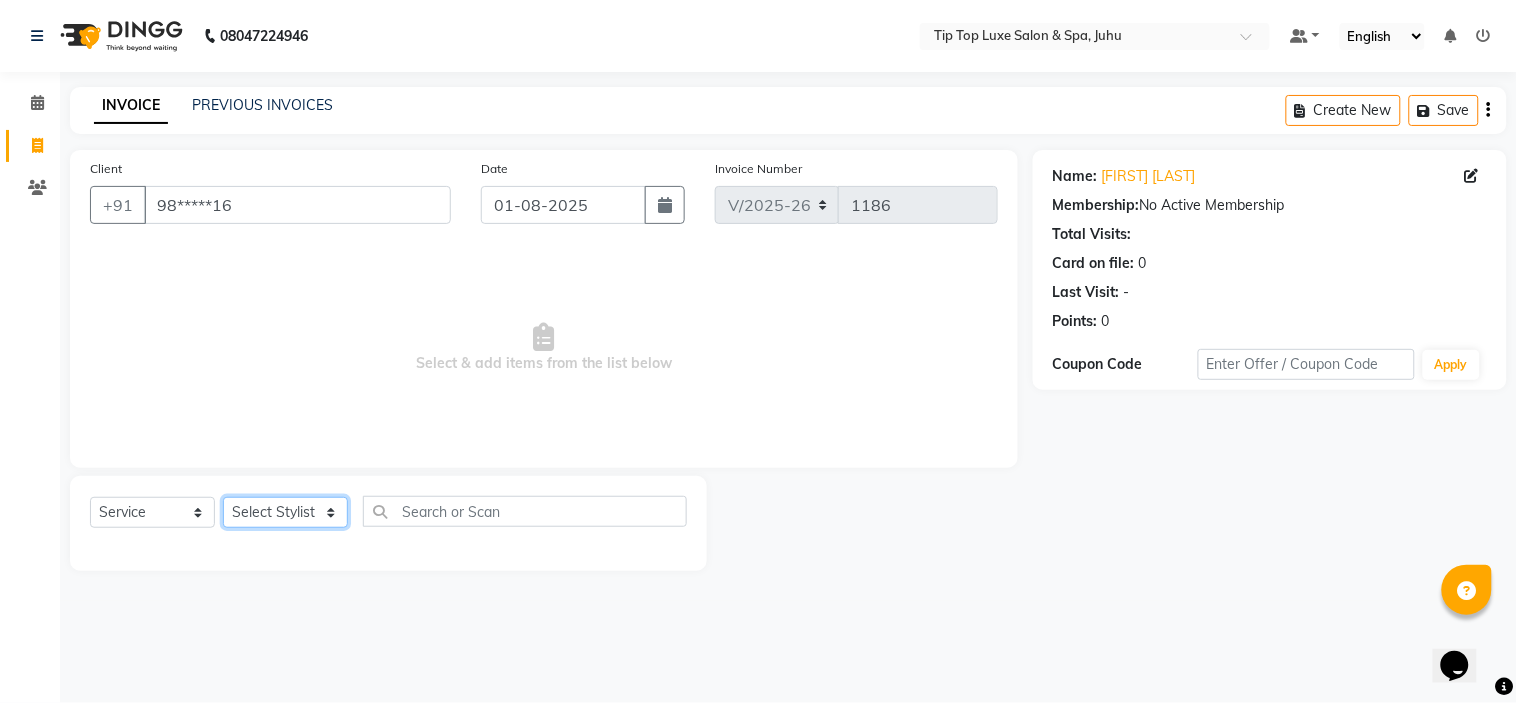 click on "Select Stylist AAYUSHREE admin Alisha creado ANAO Angela Jyoti Kailash Komal mamta Mamtaben Mamtaben Nisha Pooja Punit Raj Rajesh Ranjeet Ranjeet Shinde Roshan Salman Sanjay shalinee burpute suraj sharma Suresh Talib Tanvi Uditya Vijay wallking" 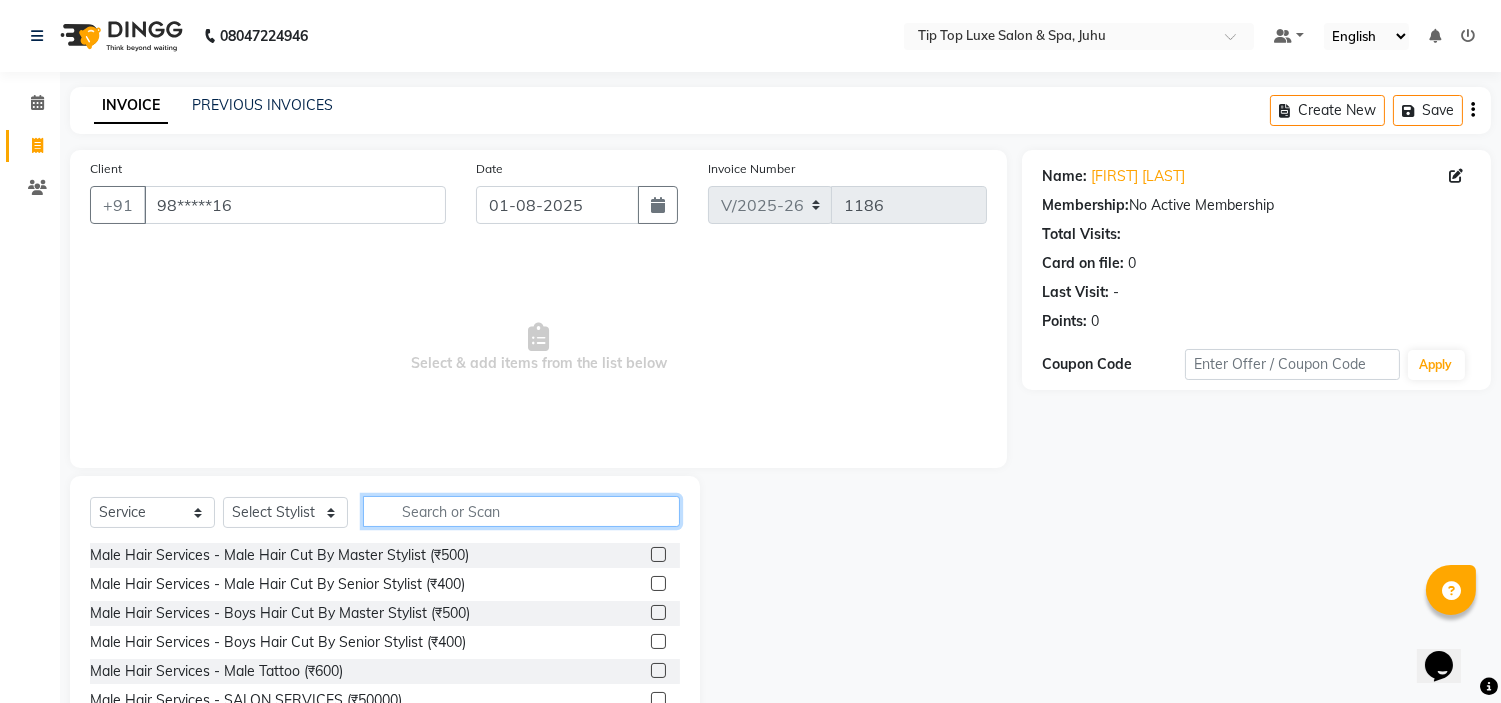 click 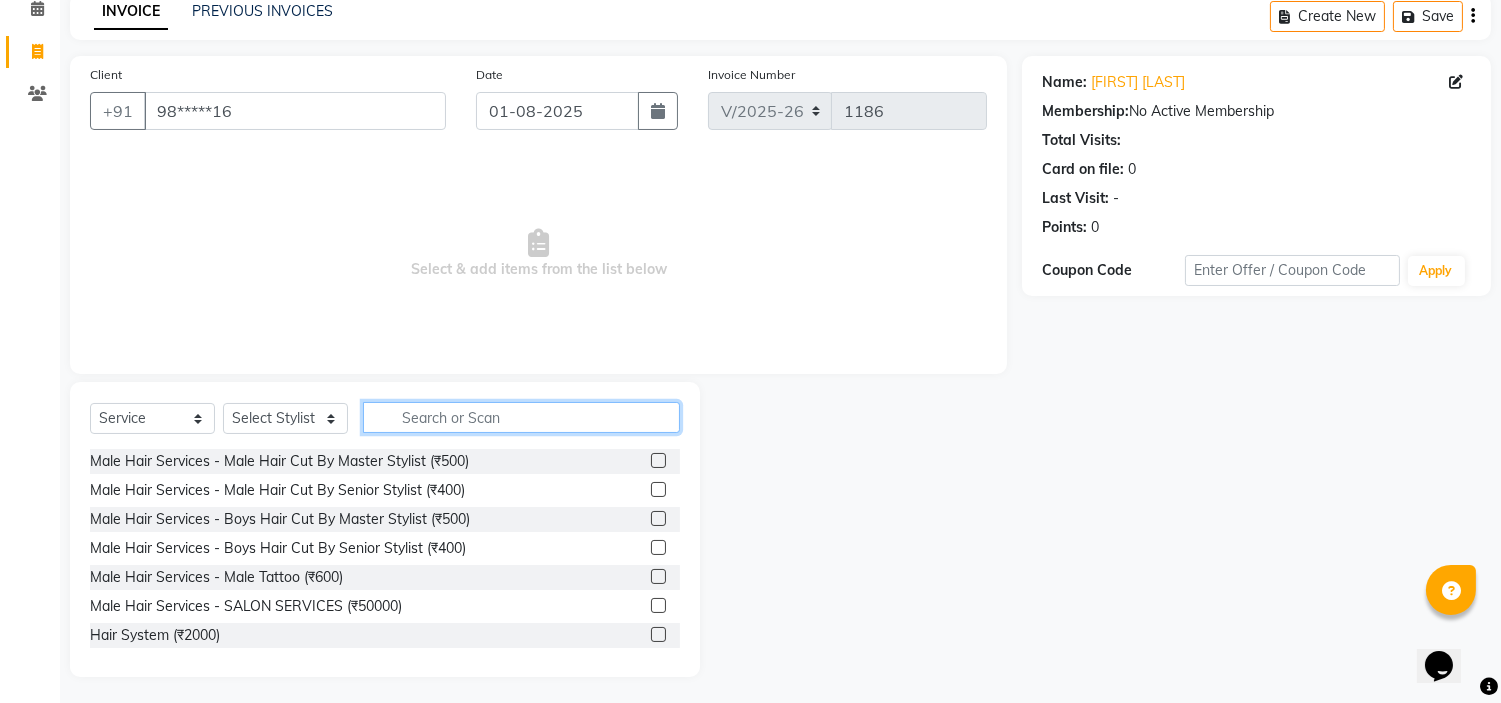 scroll, scrollTop: 97, scrollLeft: 0, axis: vertical 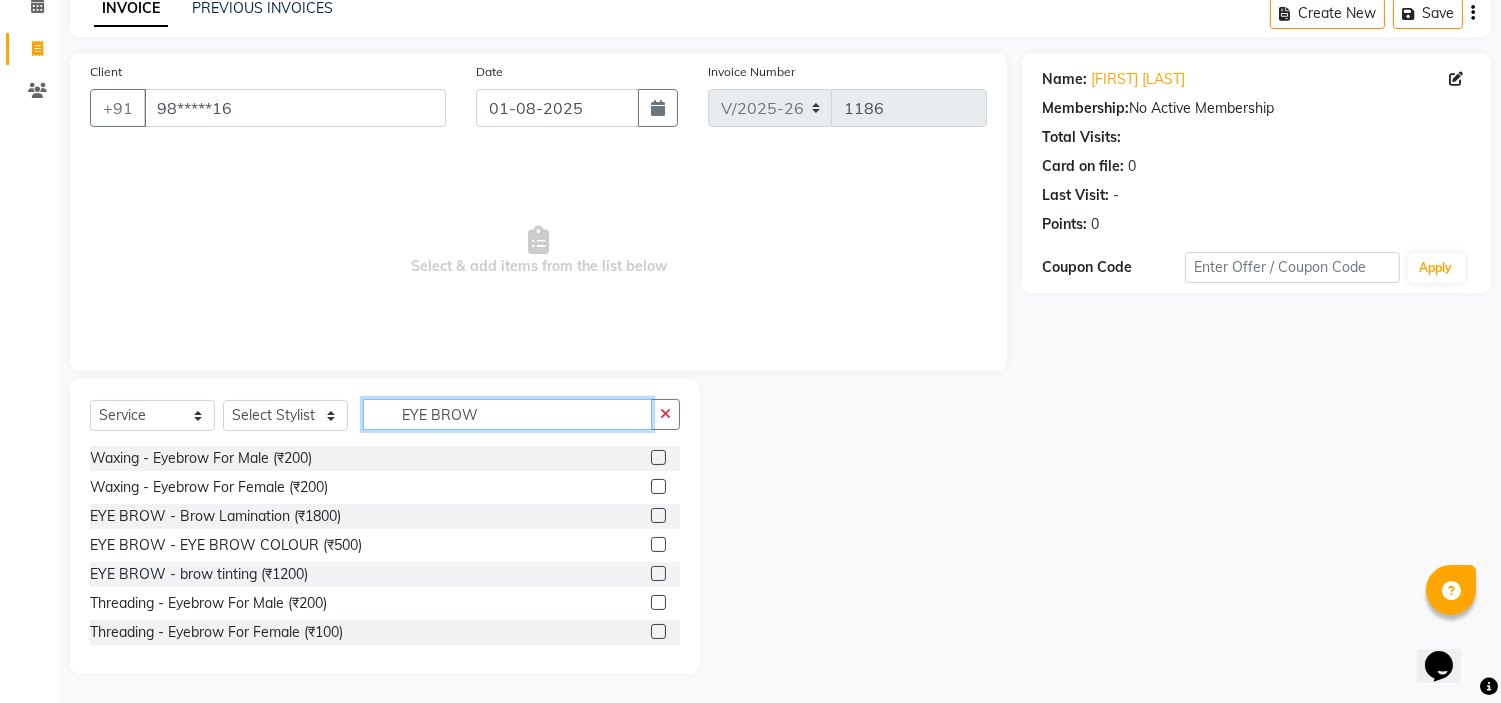 type on "EYE BROW" 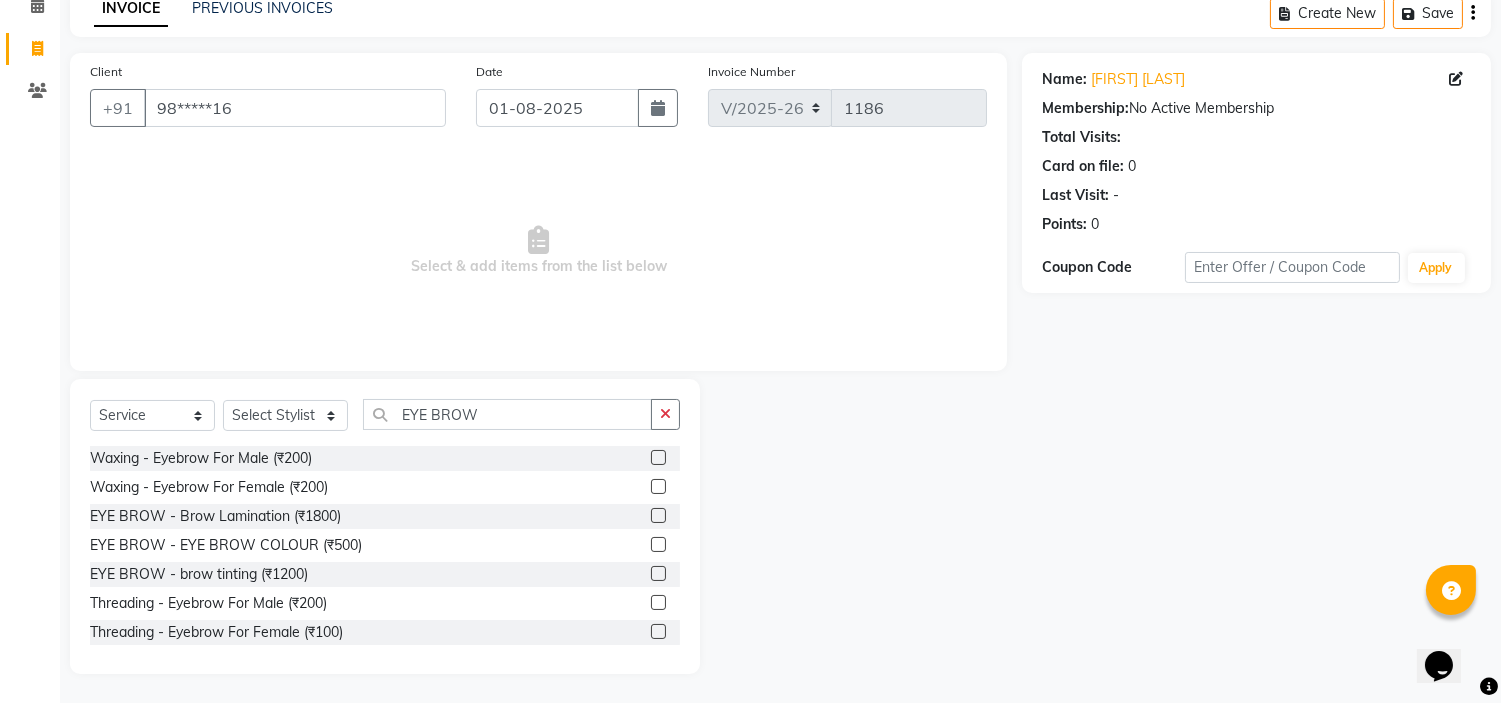 click 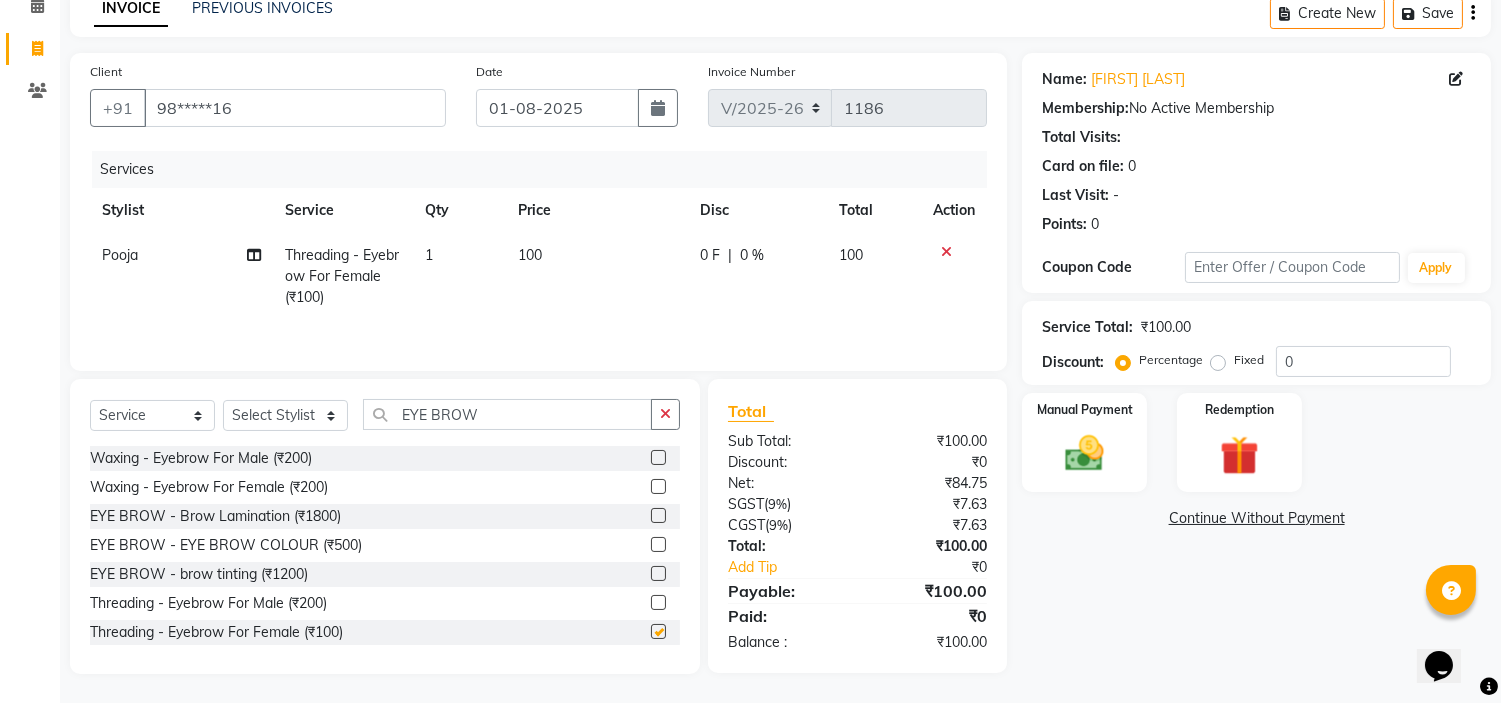 checkbox on "false" 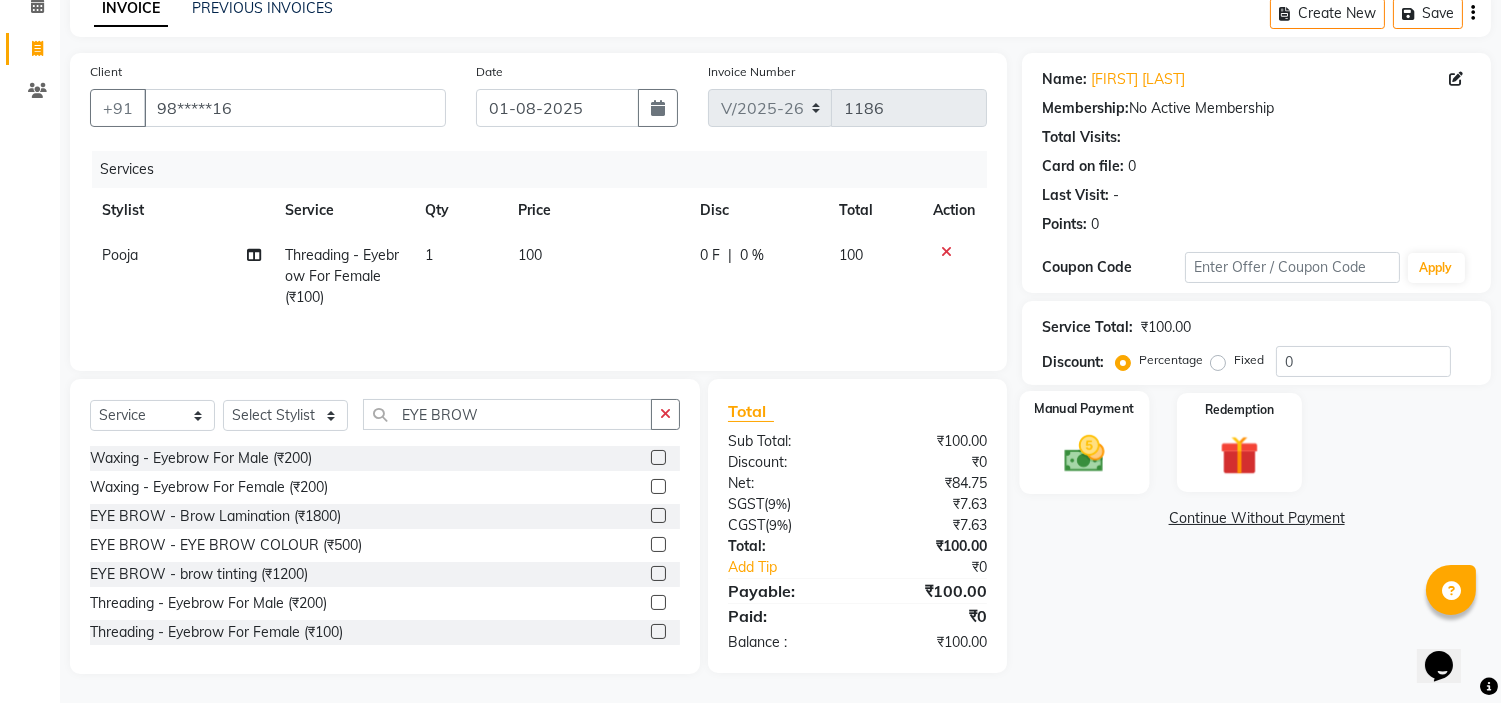 click on "Manual Payment" 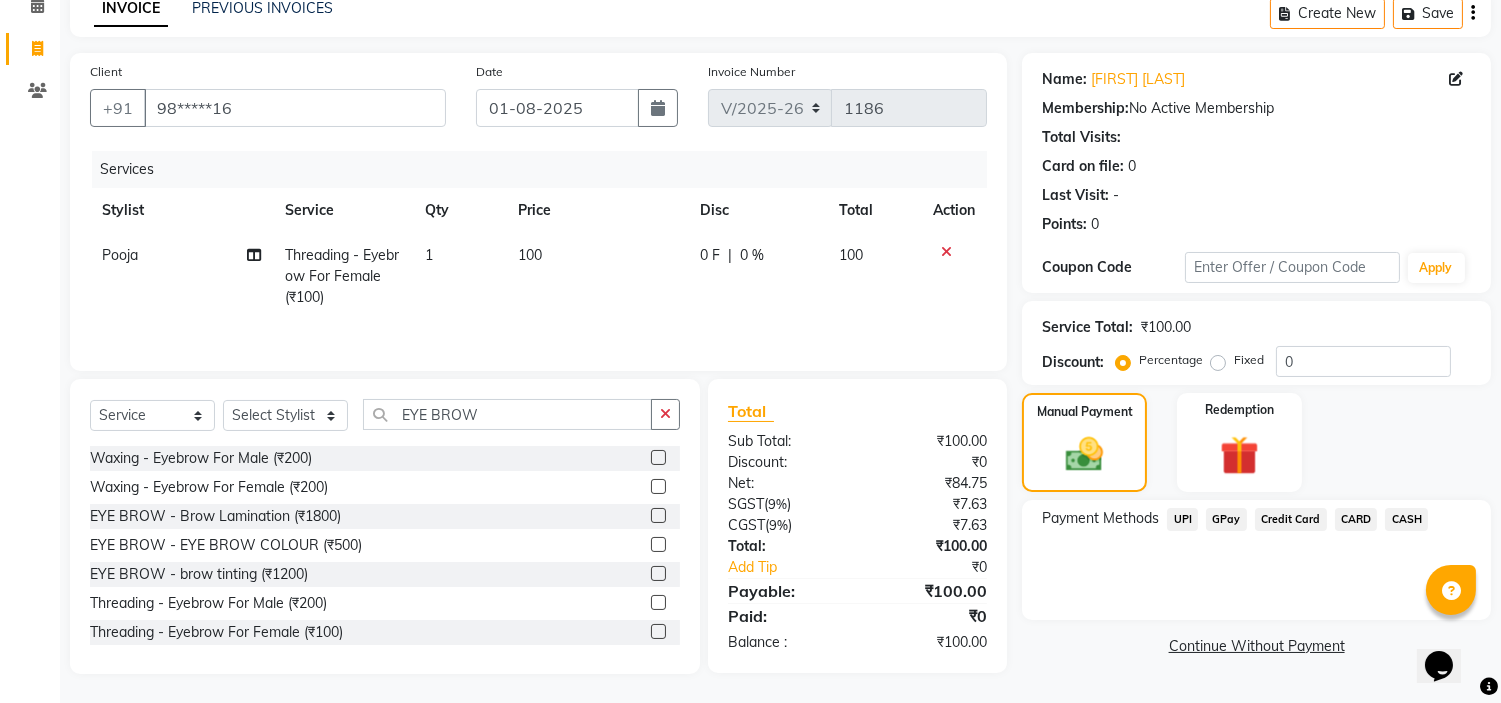 click on "UPI" 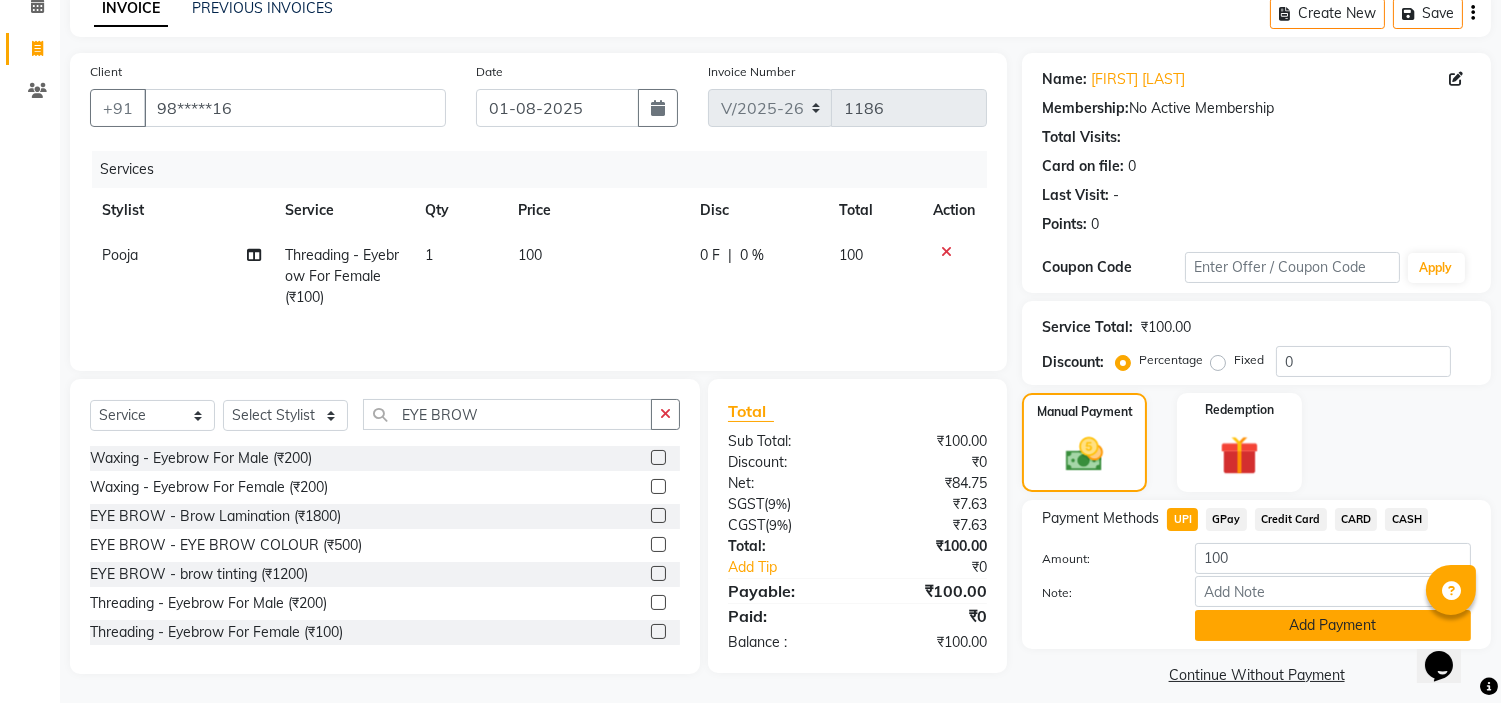 click on "Add Payment" 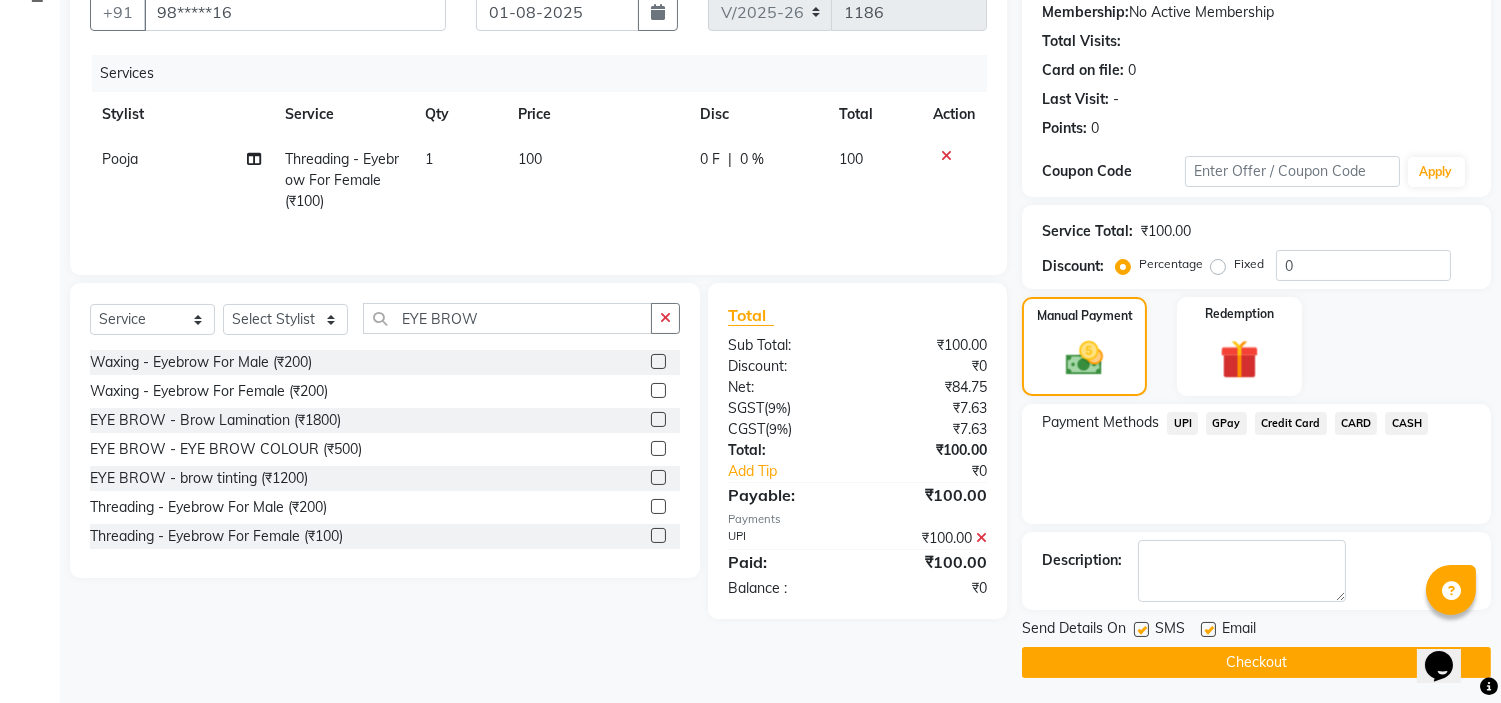 scroll, scrollTop: 196, scrollLeft: 0, axis: vertical 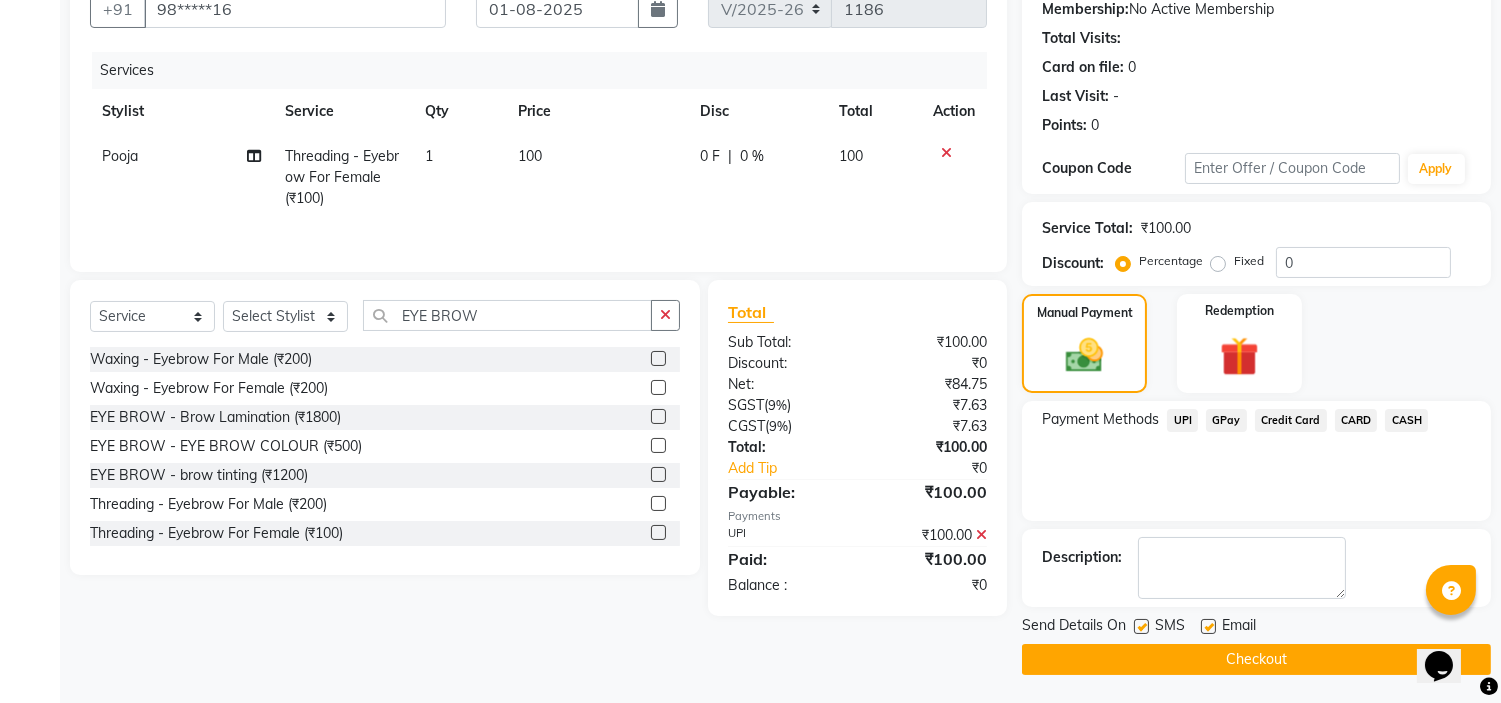 click on "Checkout" 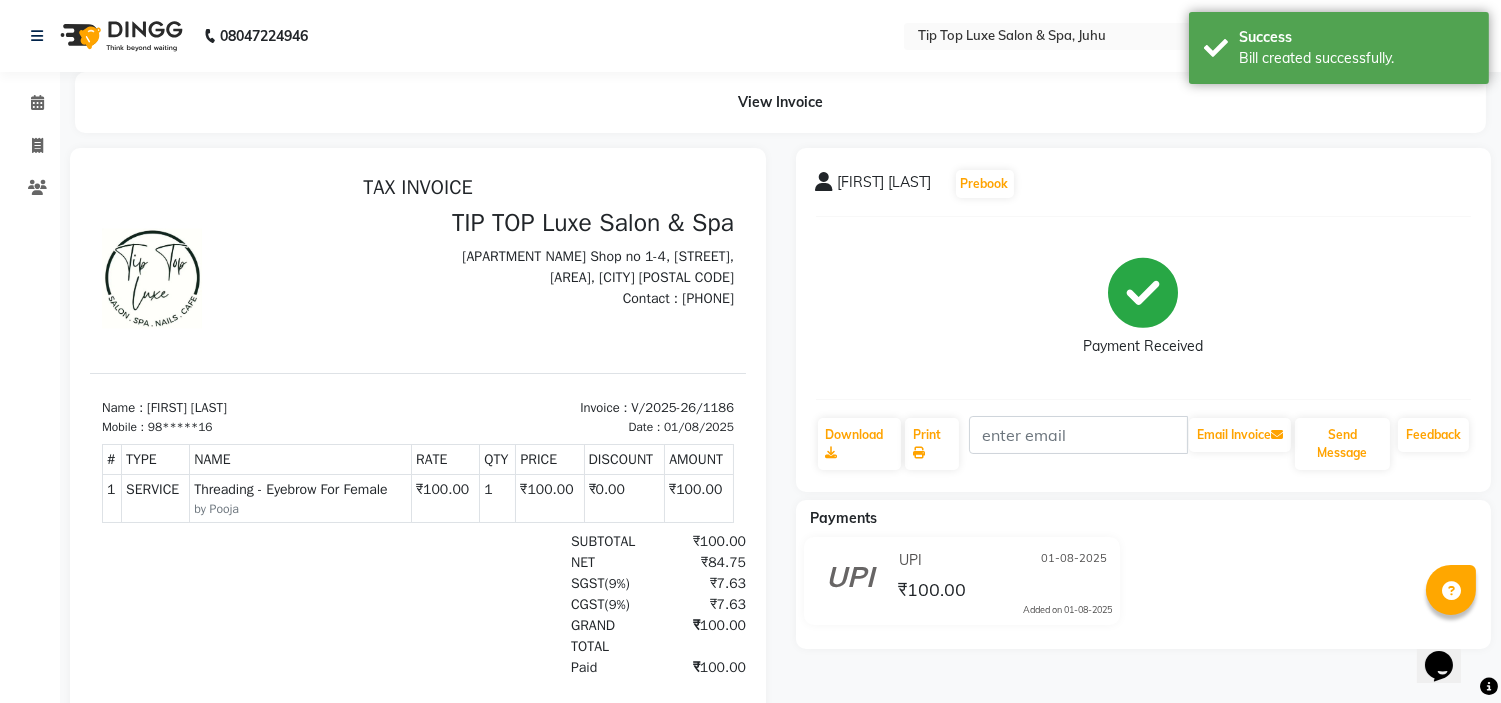 scroll, scrollTop: 0, scrollLeft: 0, axis: both 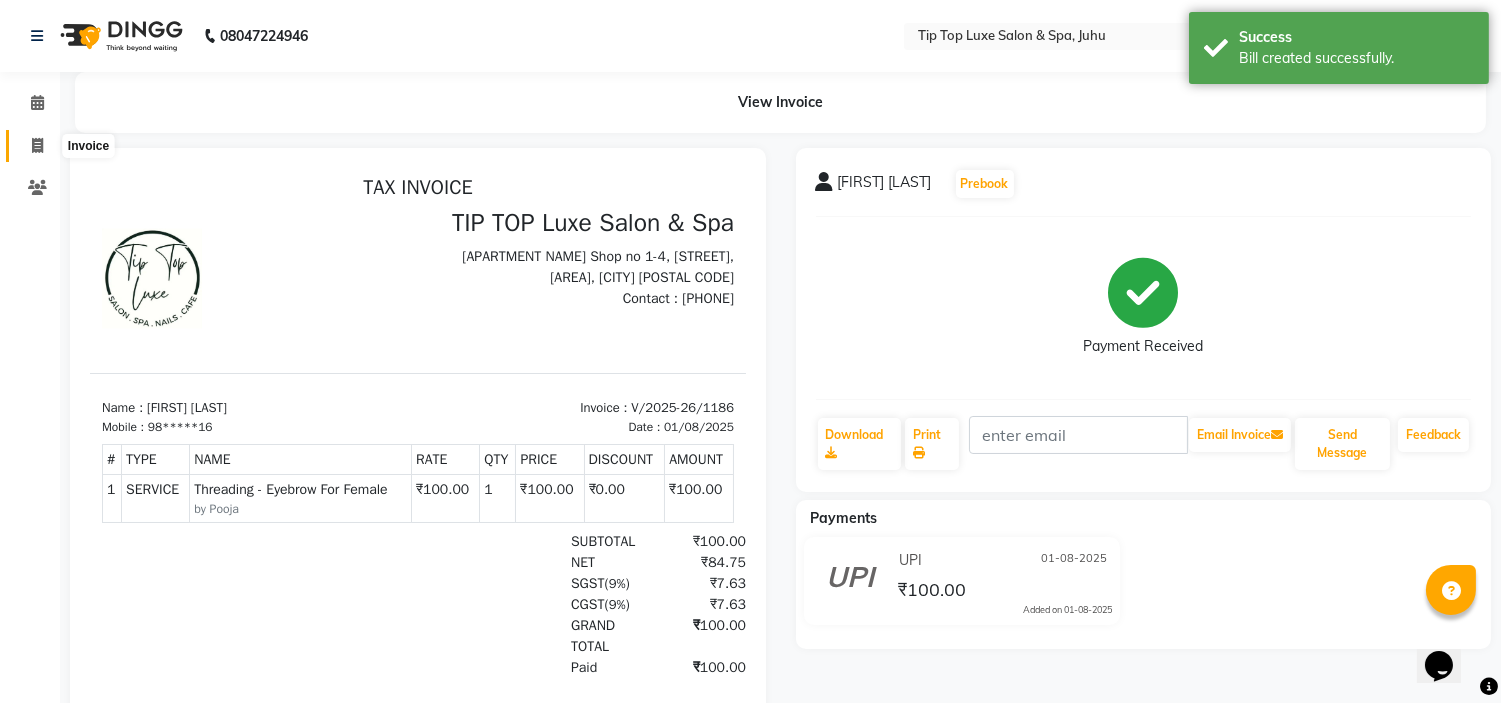 click 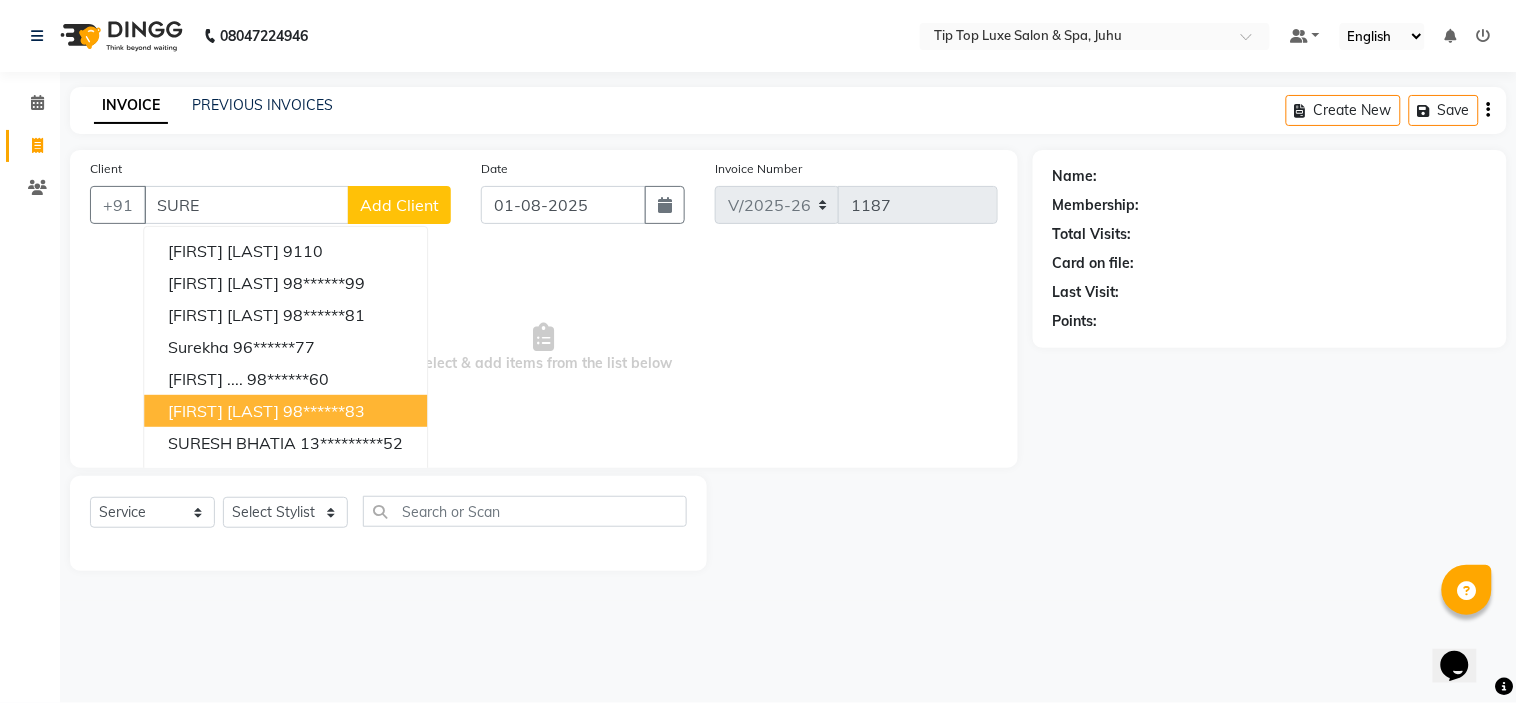 click on "[FIRST] [LAST]" at bounding box center [223, 411] 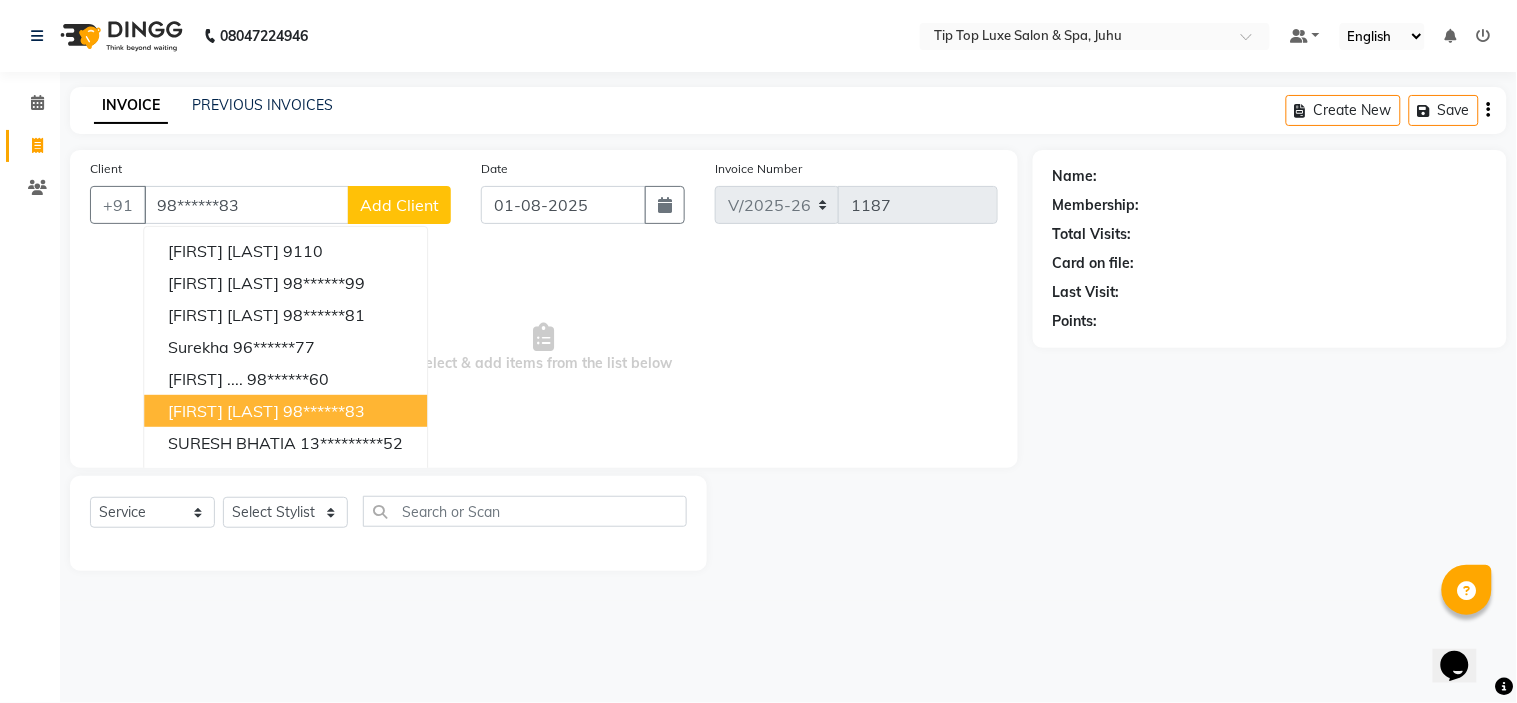 type on "98******83" 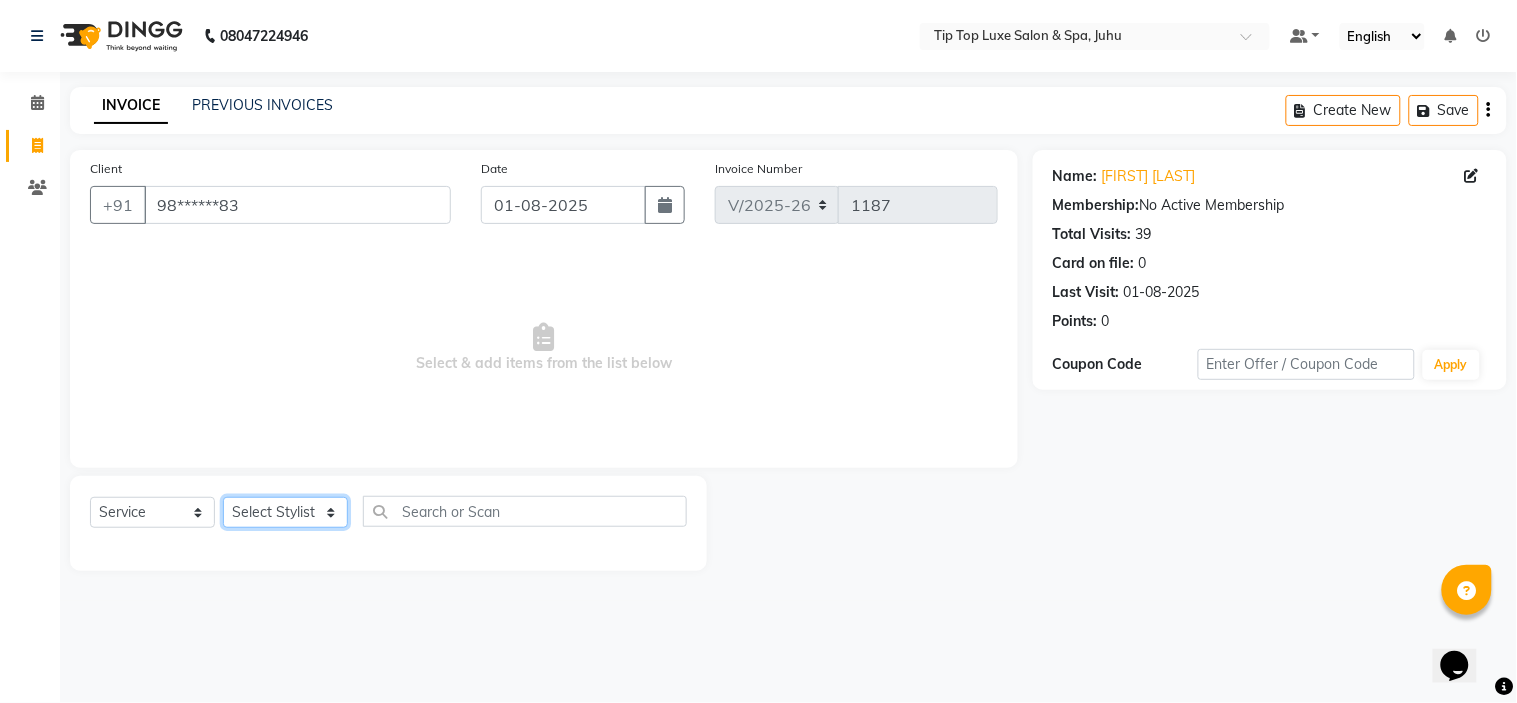 click on "Select Stylist AAYUSHREE admin Alisha creado ANAO Angela Jyoti Kailash Komal mamta Mamtaben Mamtaben Nisha Pooja Punit Raj Rajesh Ranjeet Ranjeet Shinde Roshan Salman Sanjay shalinee burpute suraj sharma Suresh Talib Tanvi Uditya Vijay wallking" 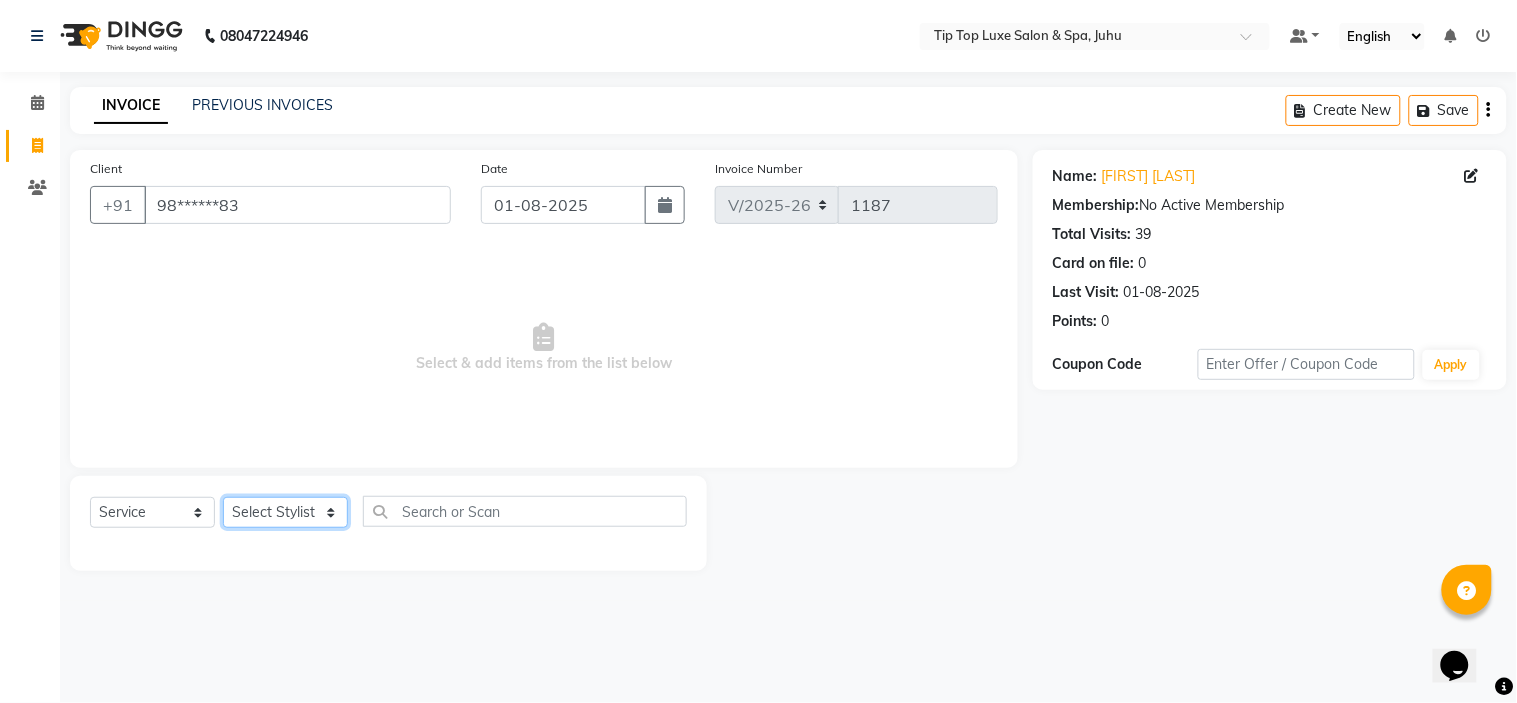 select on "82307" 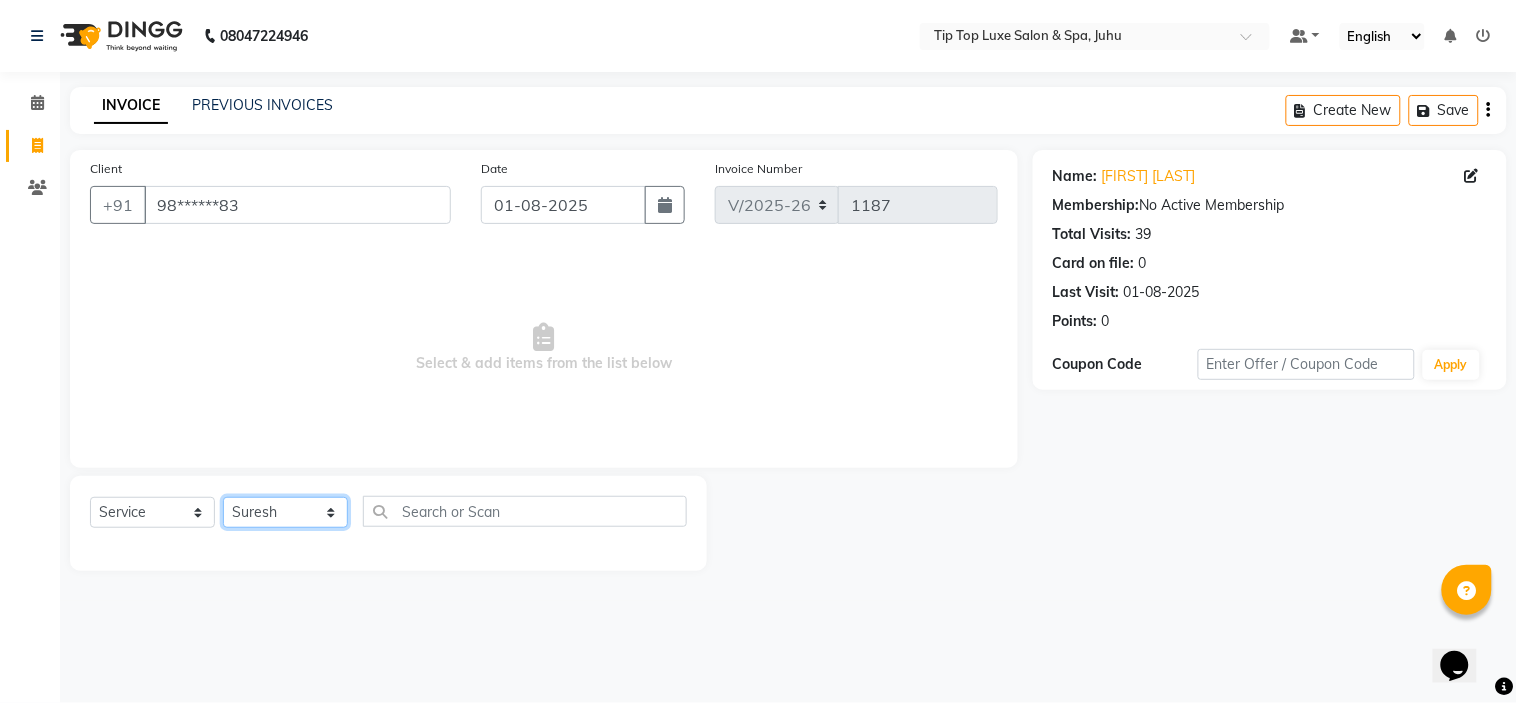 click on "Select Stylist AAYUSHREE admin Alisha creado ANAO Angela Jyoti Kailash Komal mamta Mamtaben Mamtaben Nisha Pooja Punit Raj Rajesh Ranjeet Ranjeet Shinde Roshan Salman Sanjay shalinee burpute suraj sharma Suresh Talib Tanvi Uditya Vijay wallking" 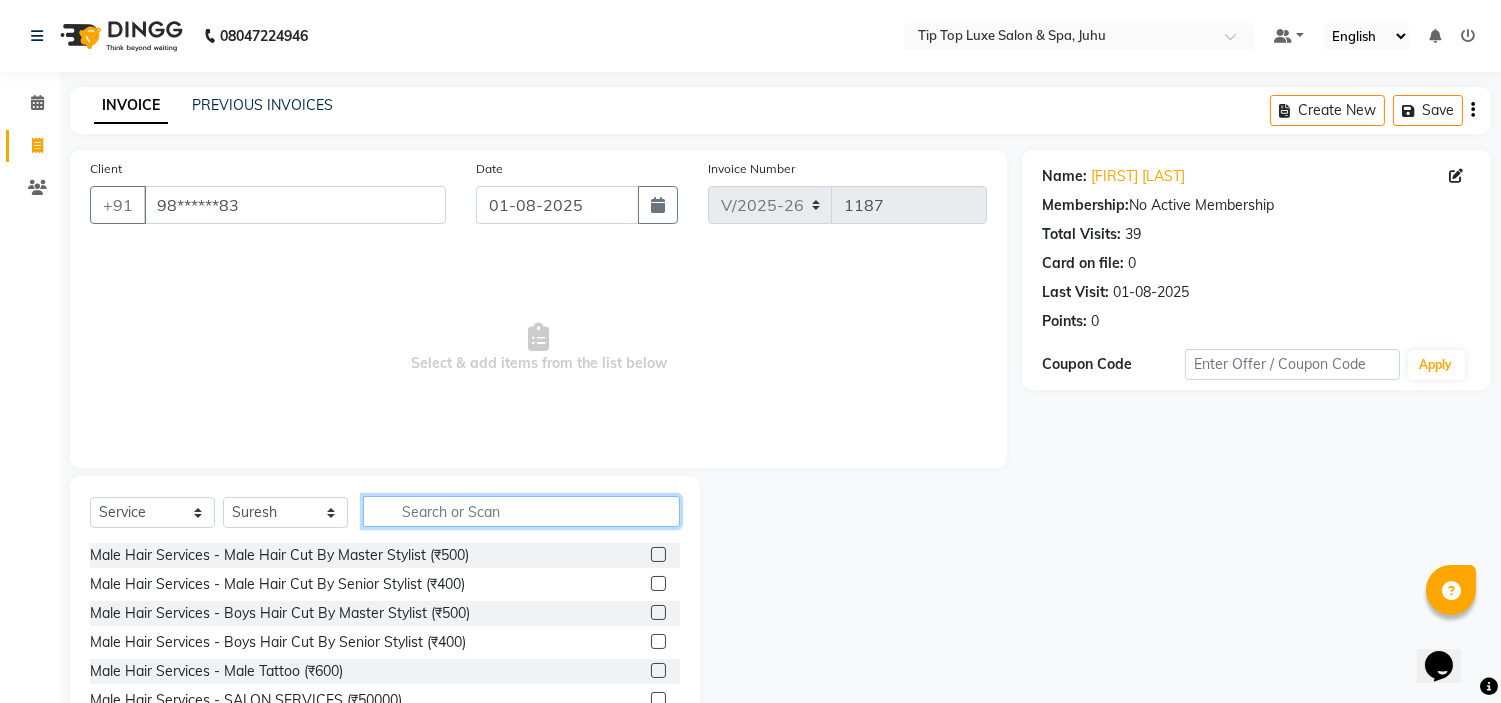 click 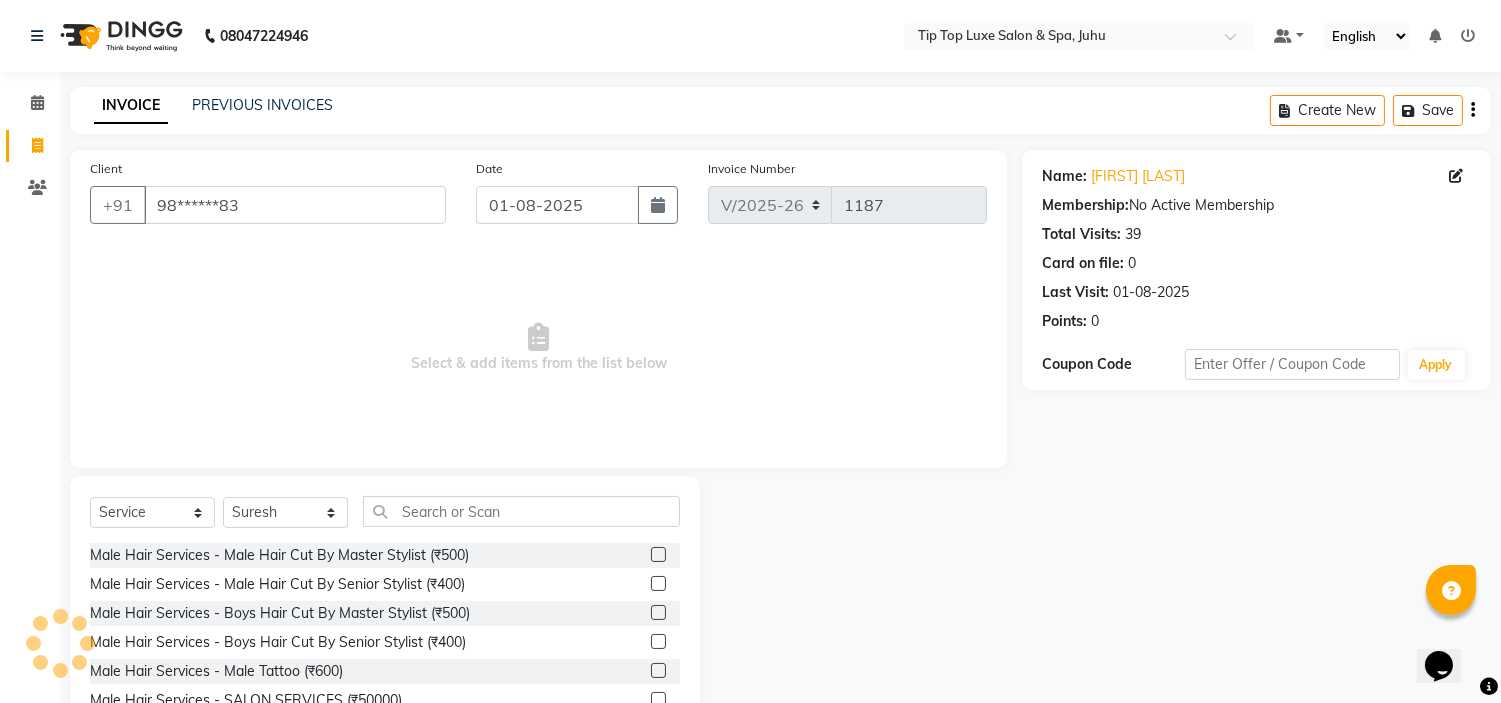 click 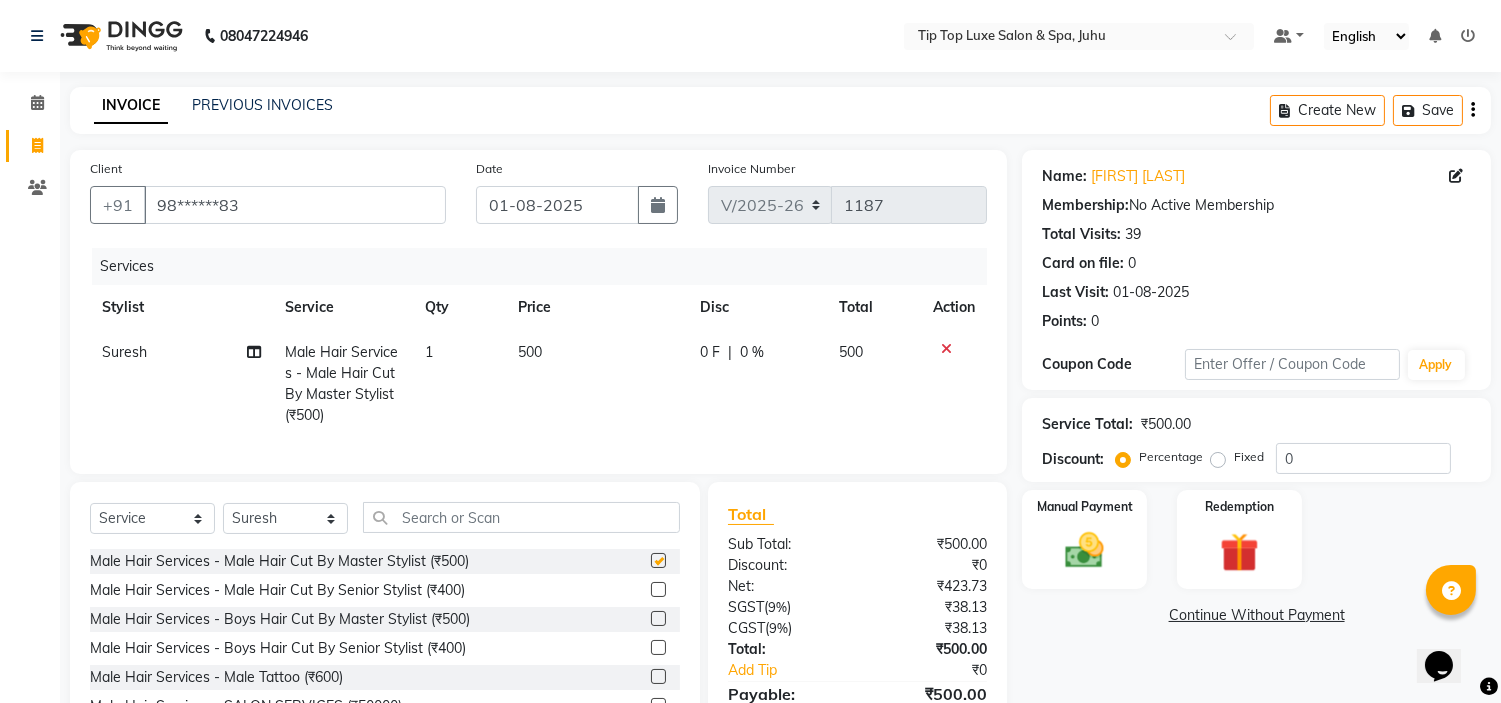 checkbox on "false" 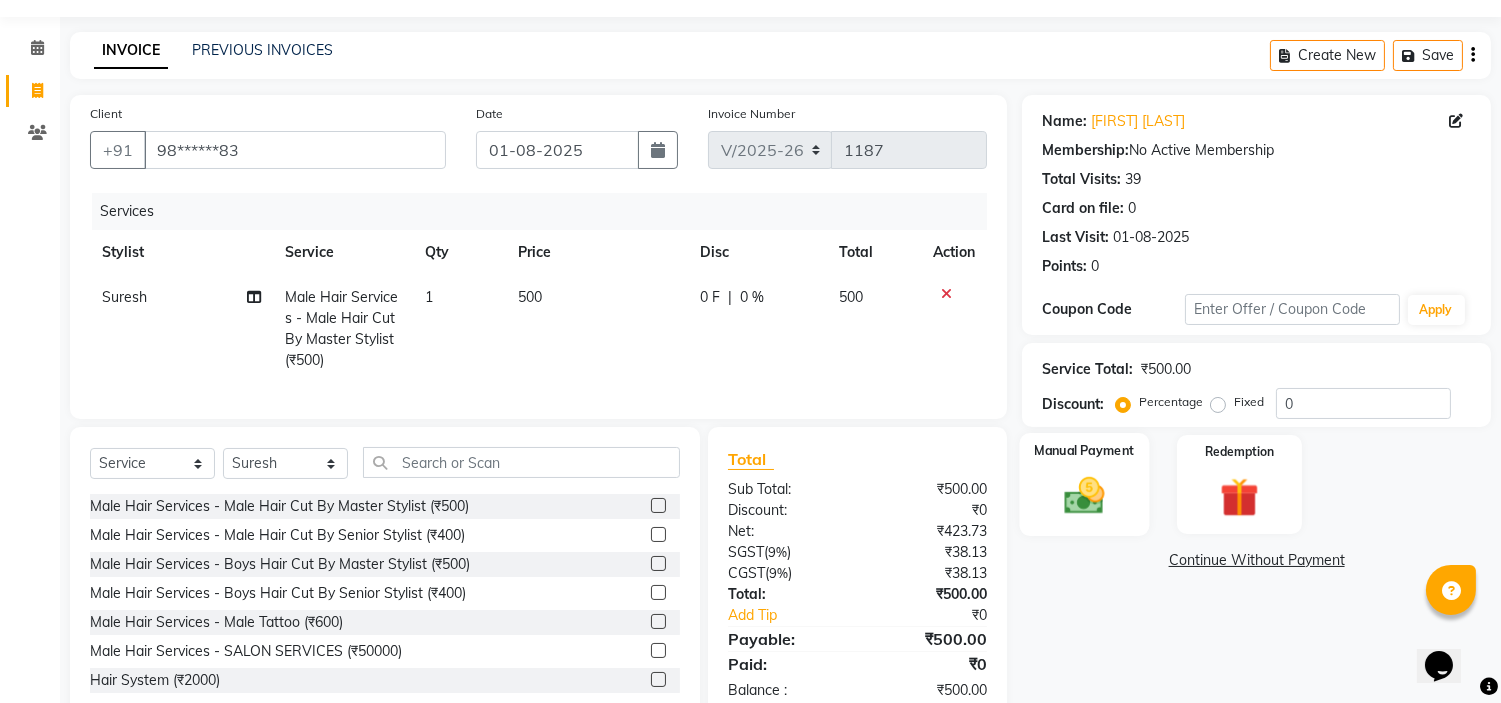 scroll, scrollTop: 120, scrollLeft: 0, axis: vertical 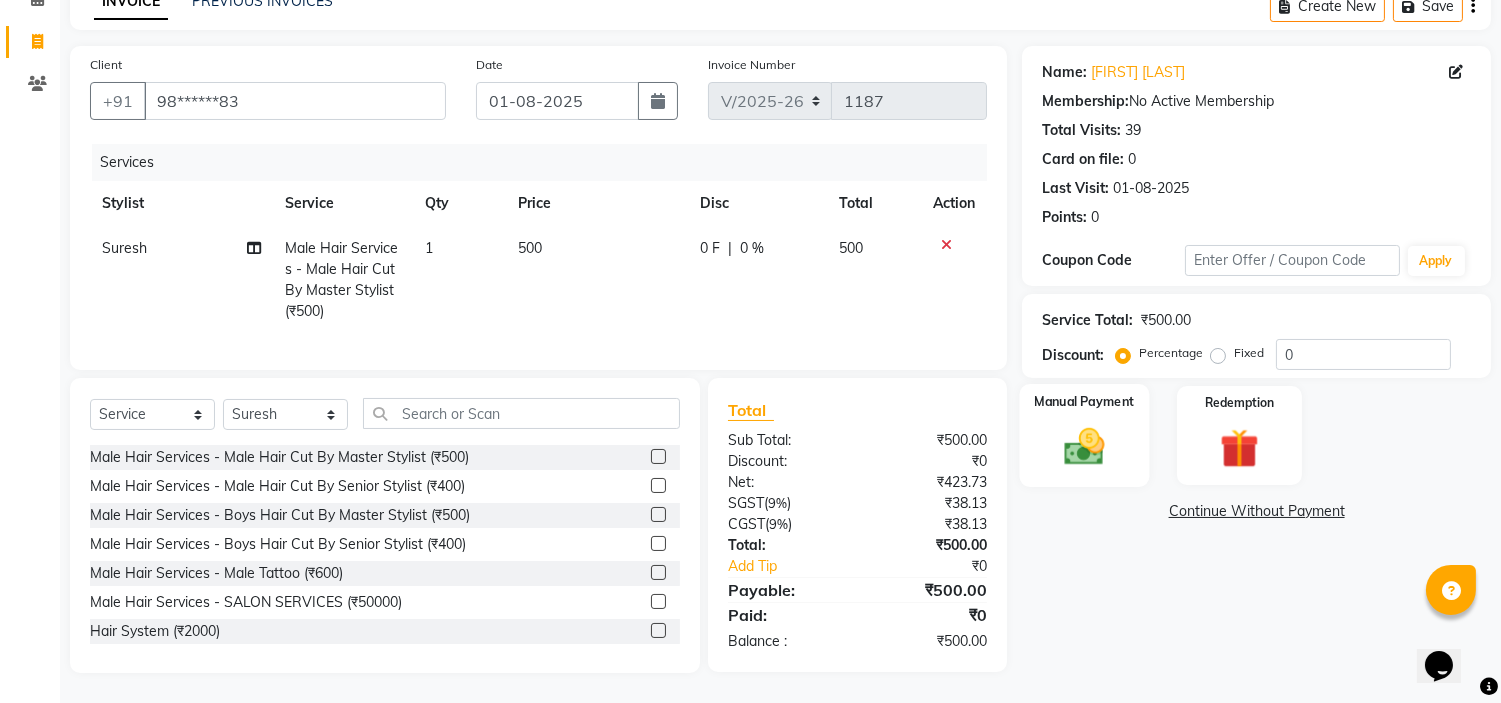 click 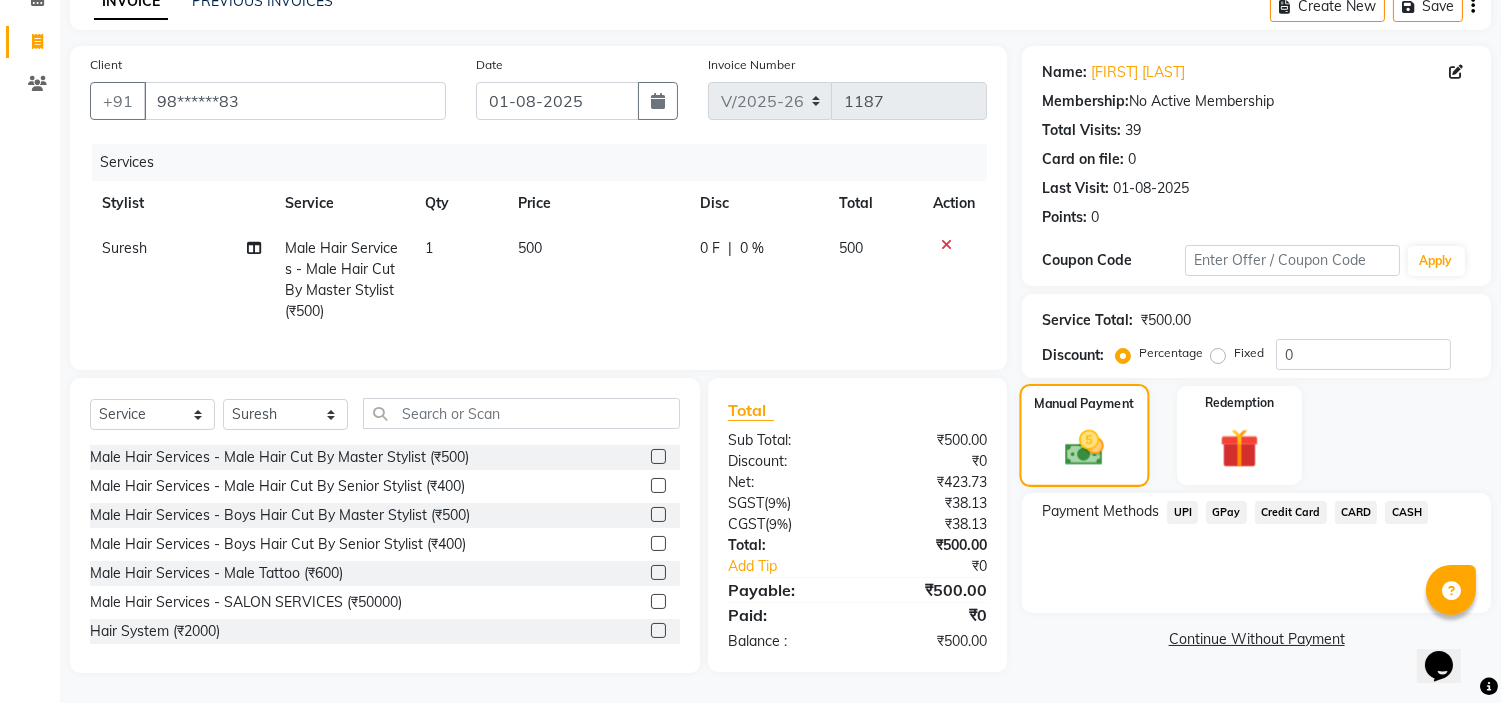 click 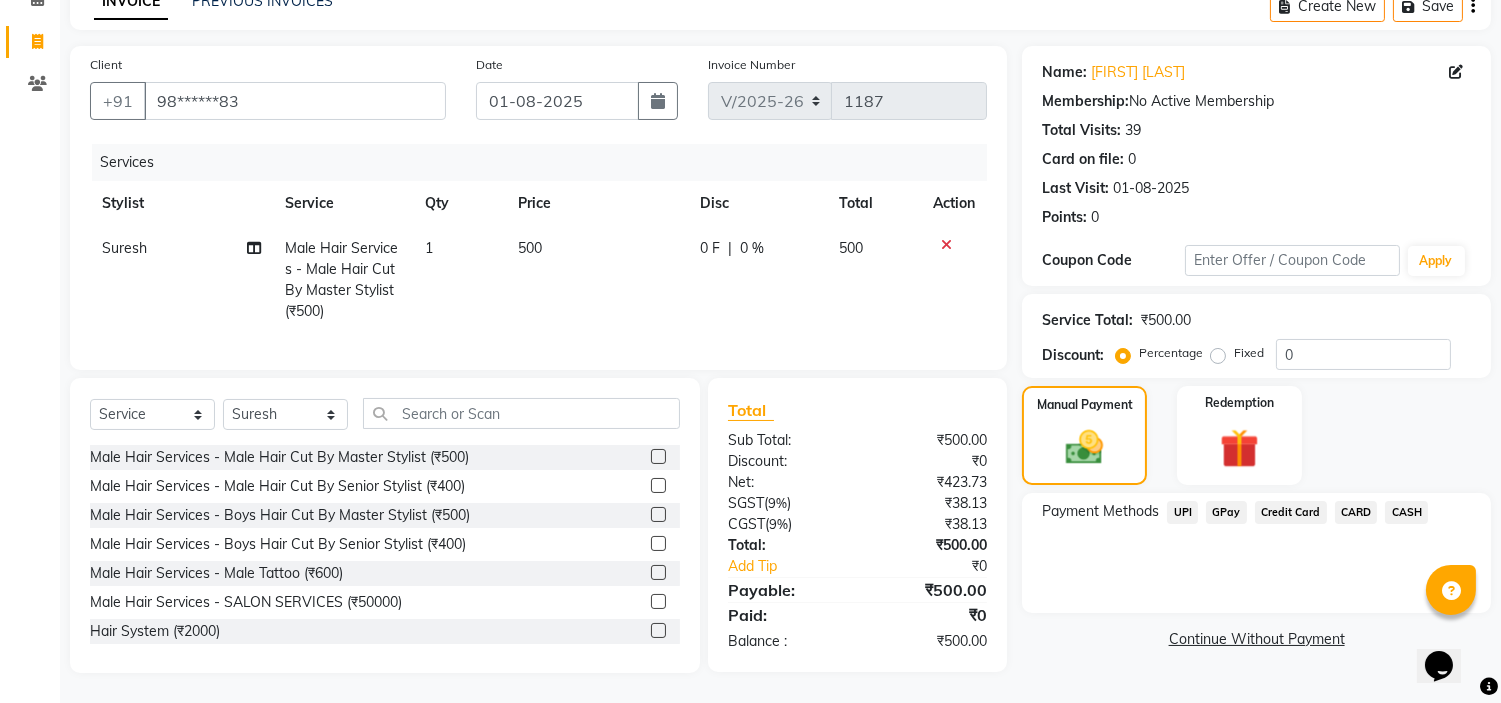 click on "UPI" 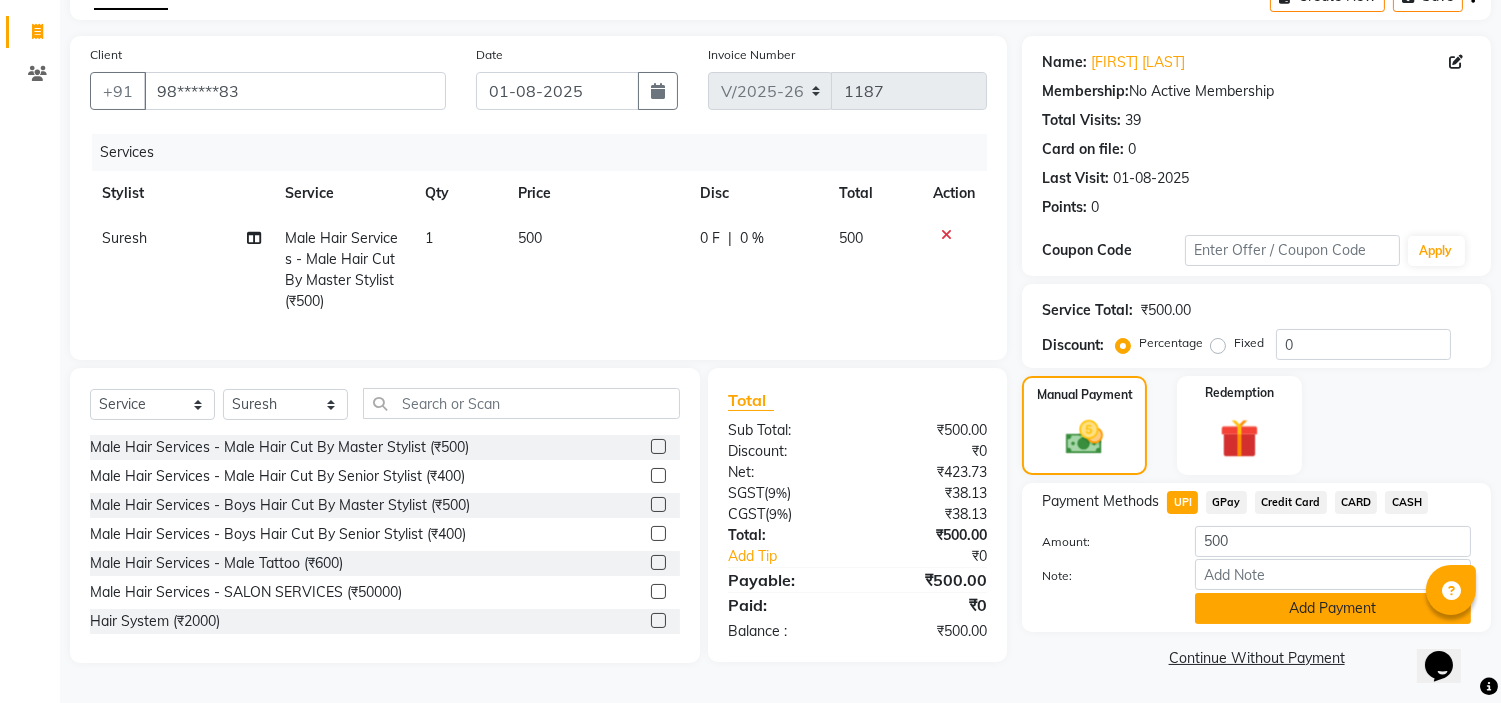 click on "Add Payment" 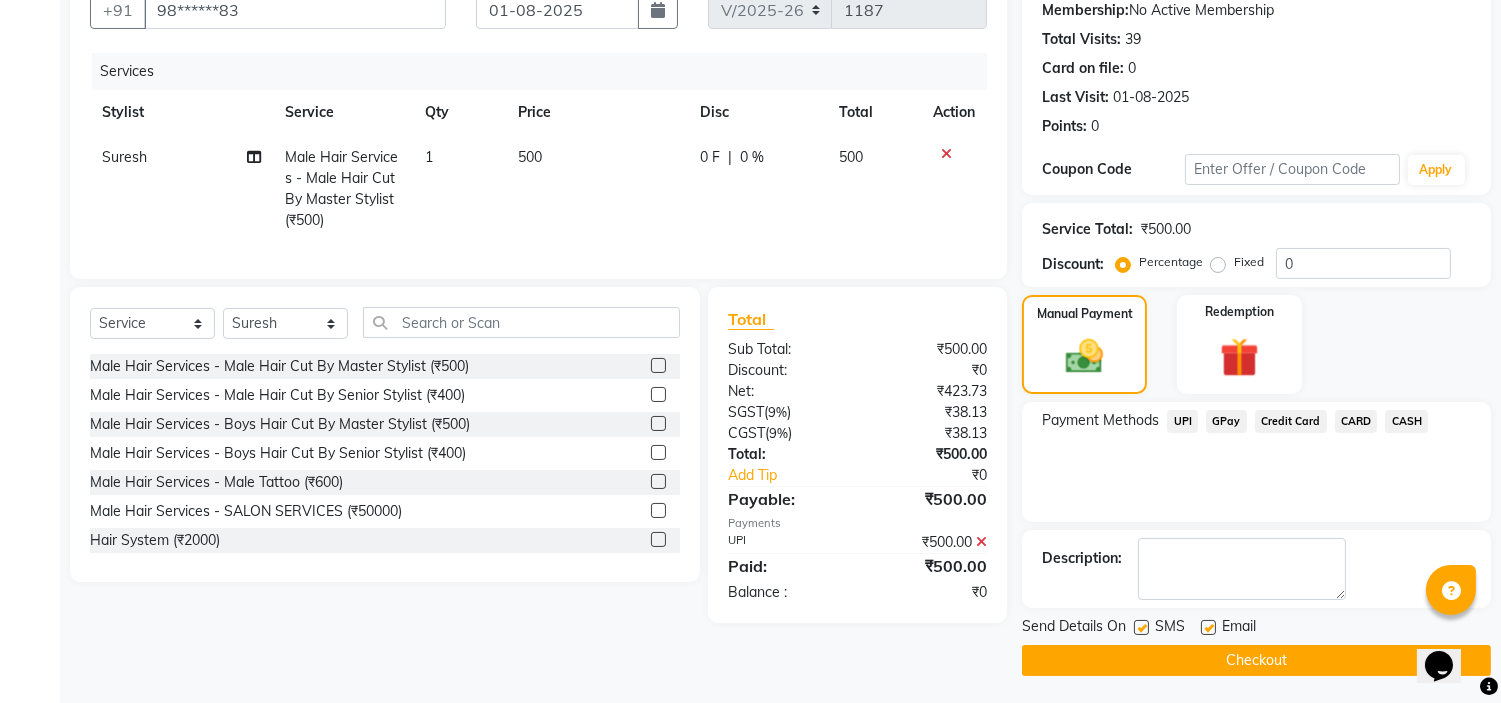 scroll, scrollTop: 196, scrollLeft: 0, axis: vertical 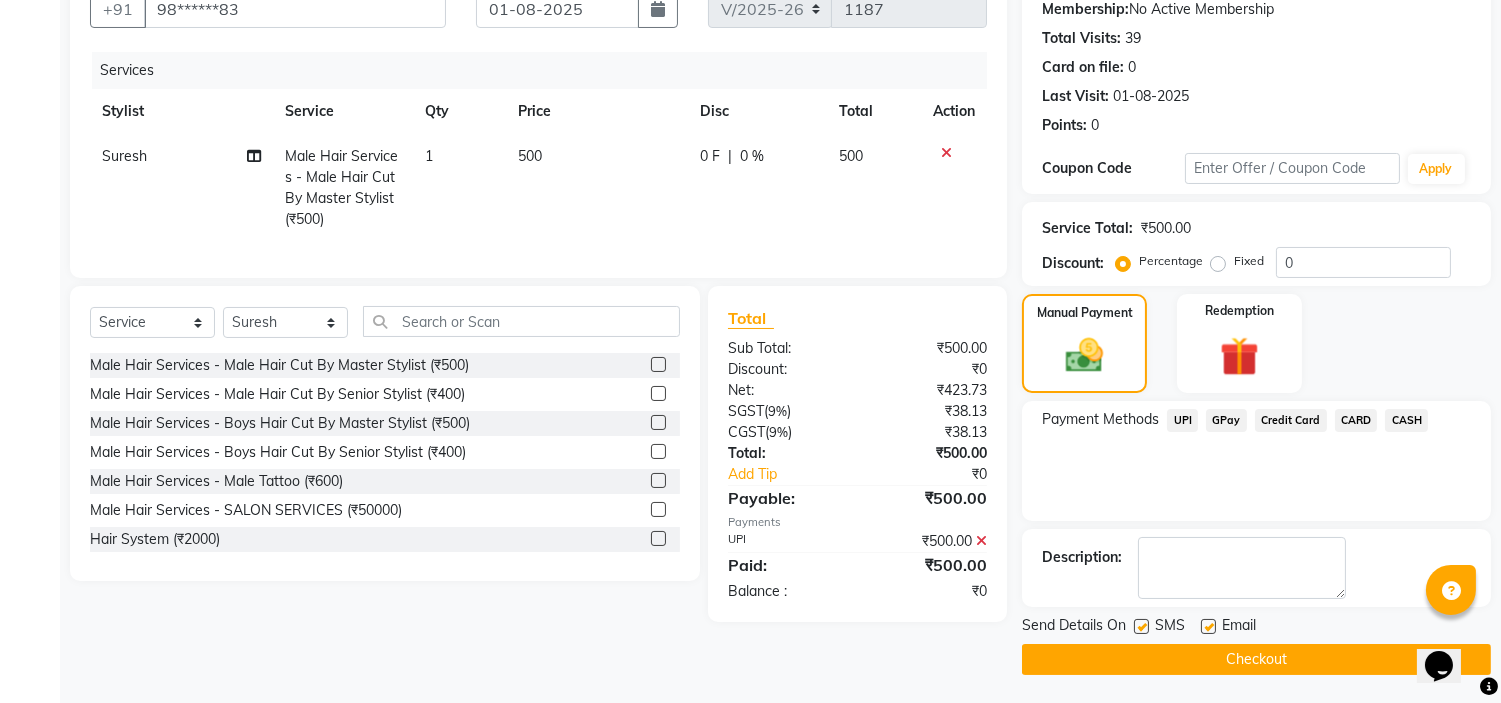 click 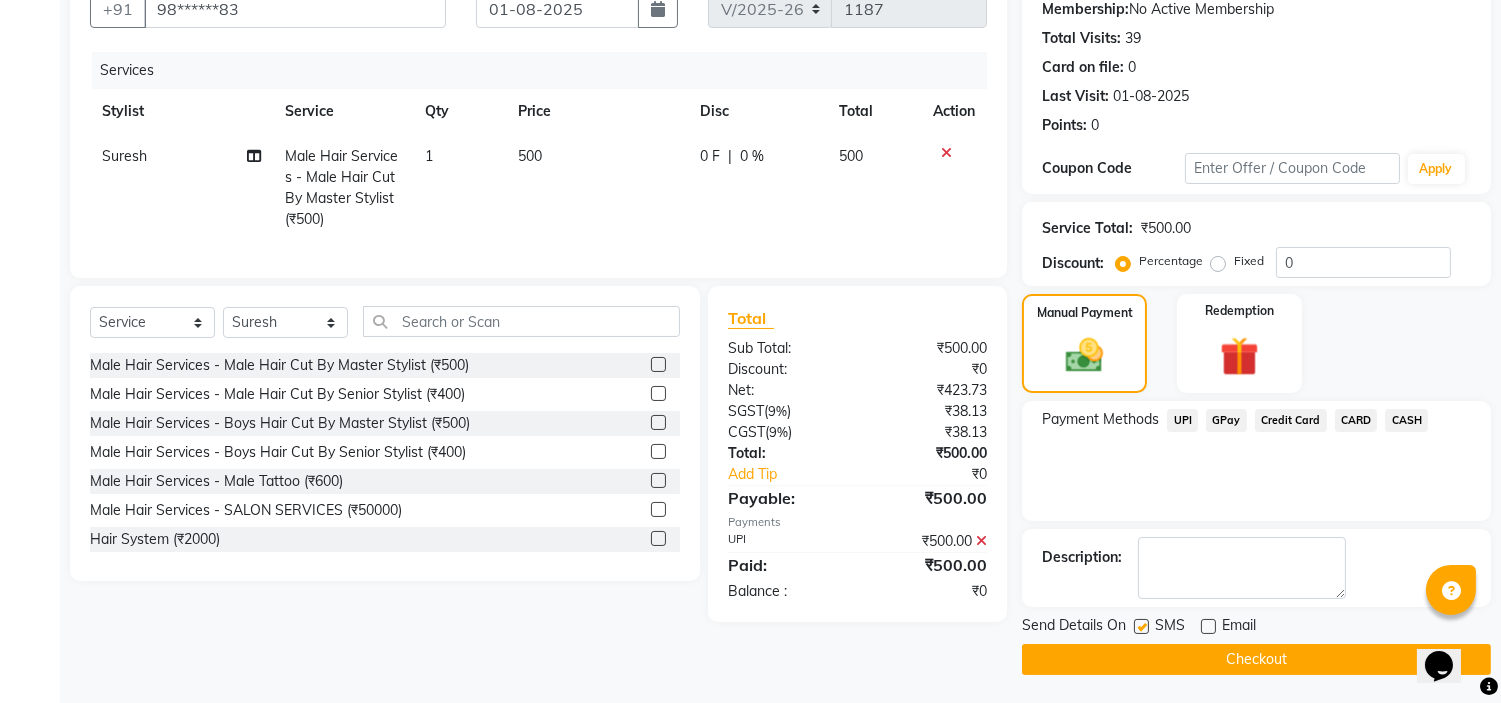 click 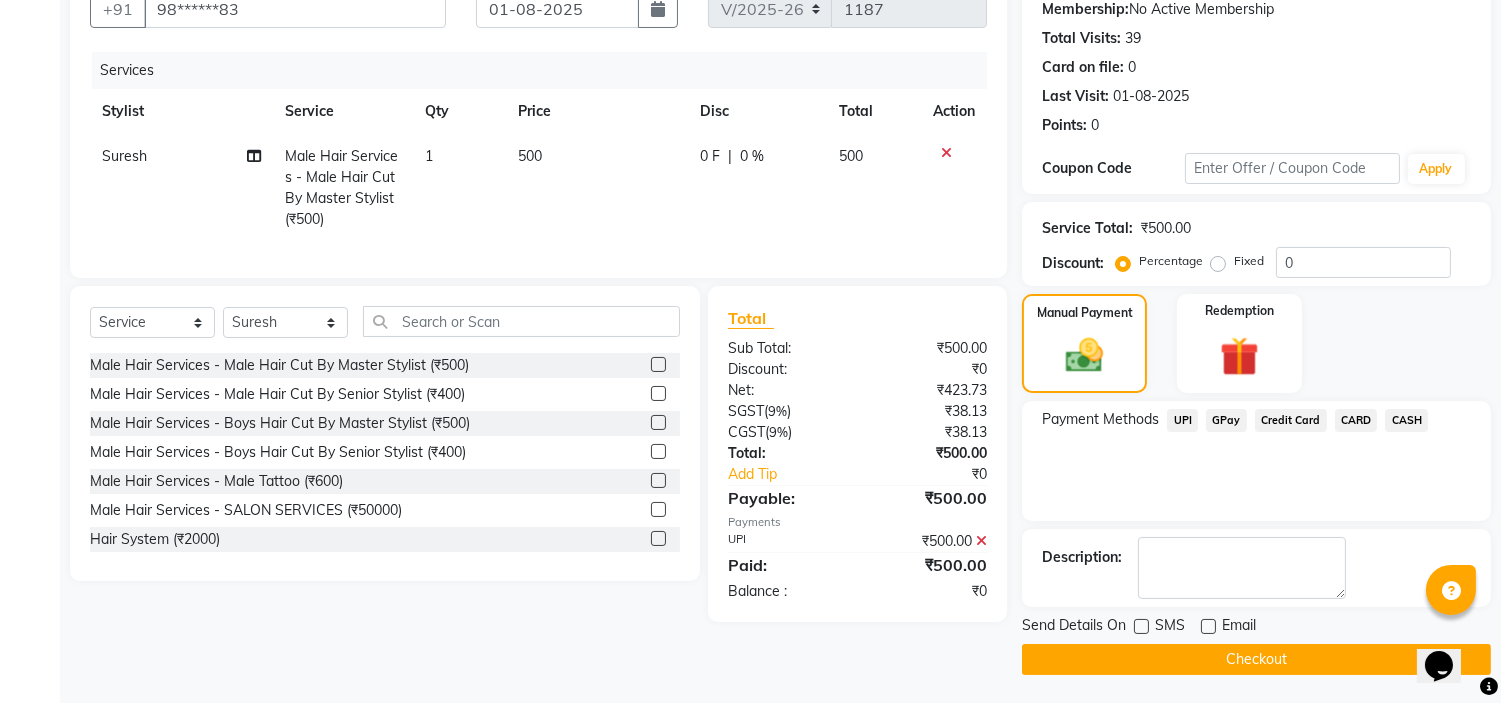 click on "Checkout" 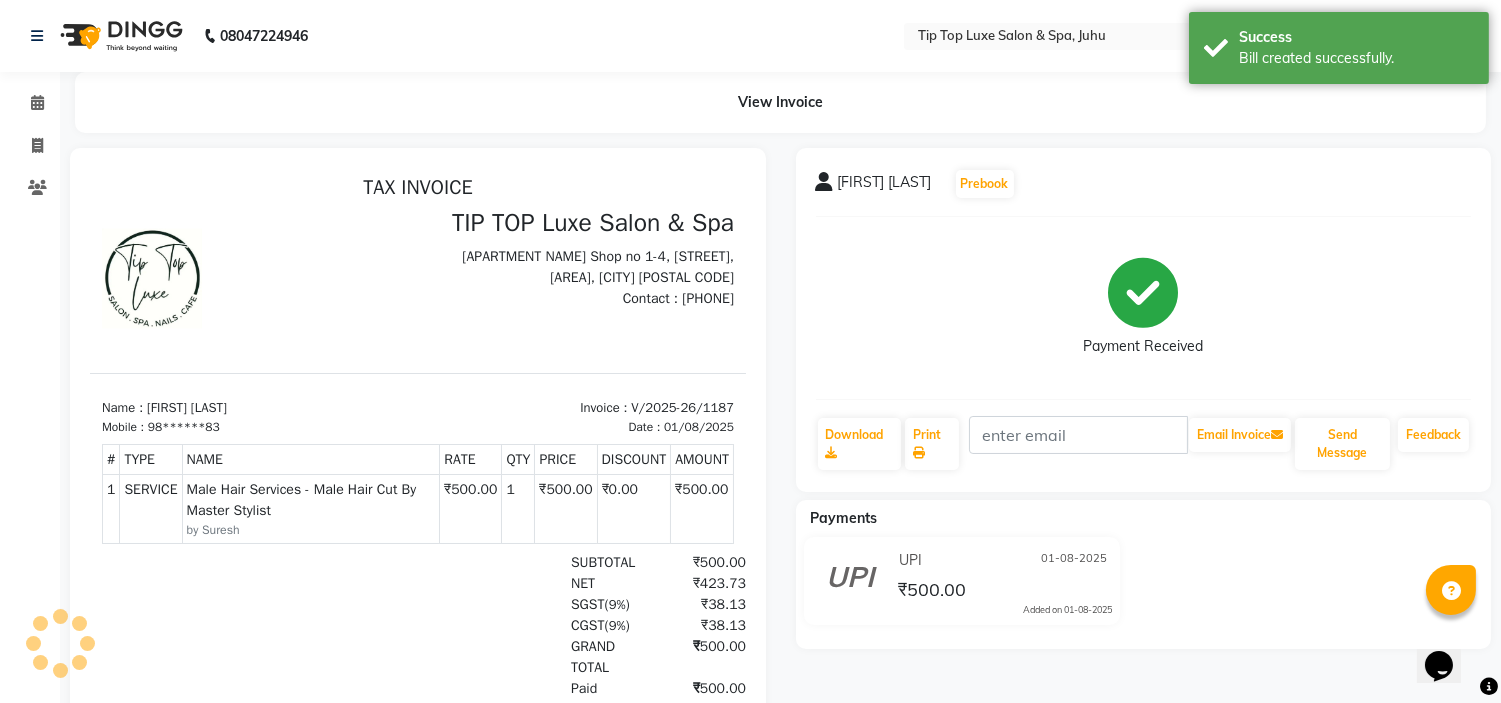 scroll, scrollTop: 0, scrollLeft: 0, axis: both 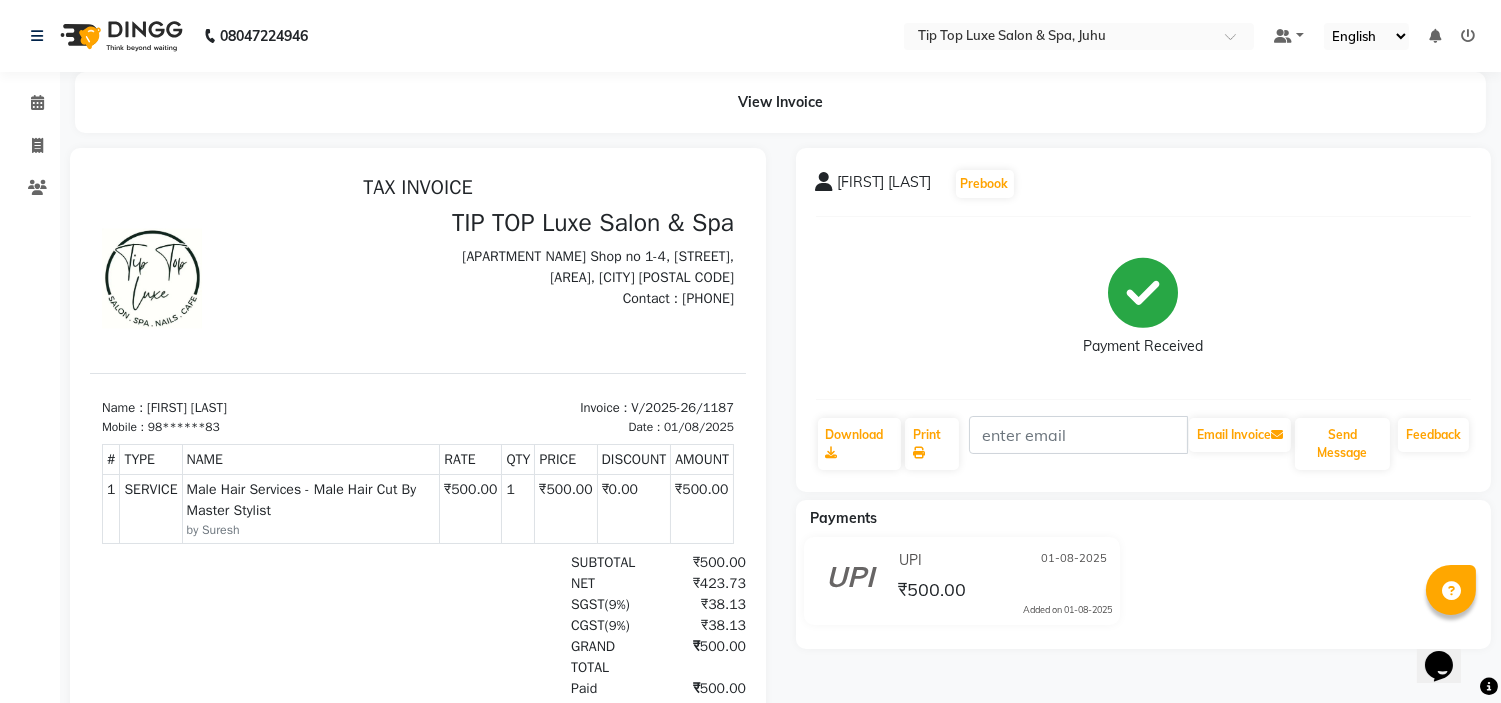 click on "View Invoice" 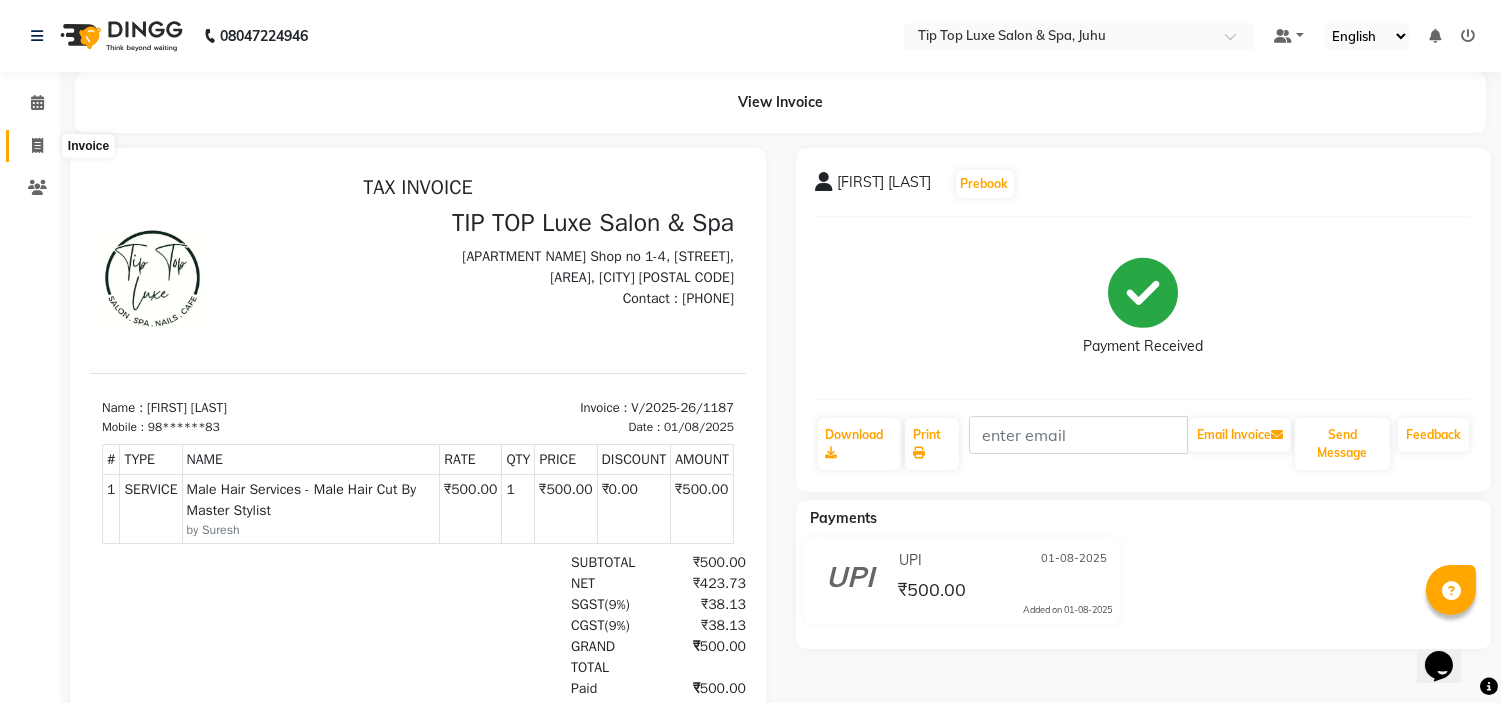 click 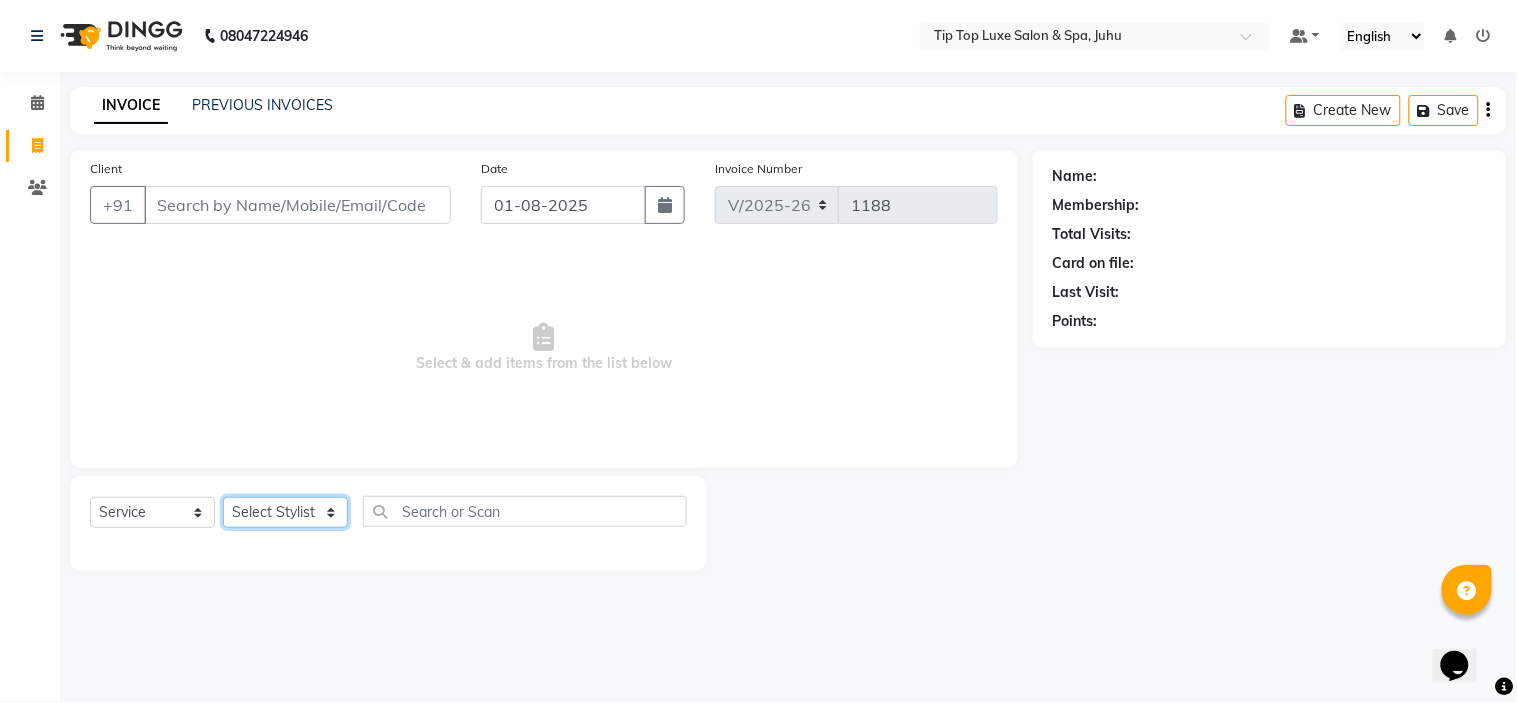 click on "Select Stylist AAYUSHREE admin Alisha creado ANAO Angela Jyoti Kailash Komal mamta Mamtaben Mamtaben Nisha Pooja Punit Raj Rajesh Ranjeet Ranjeet Shinde Roshan Salman Sanjay shalinee burpute suraj sharma Suresh Talib Tanvi Uditya Vijay wallking" 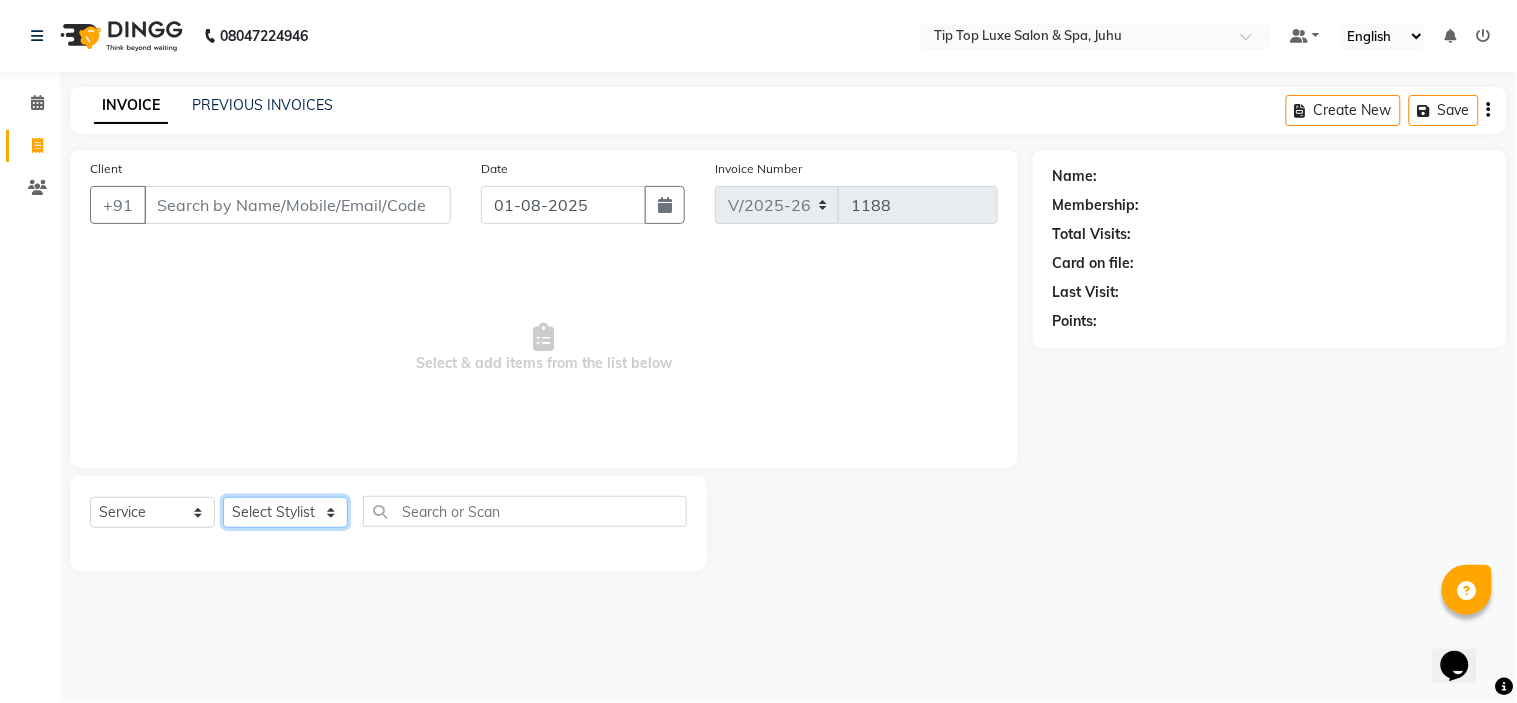 select on "82316" 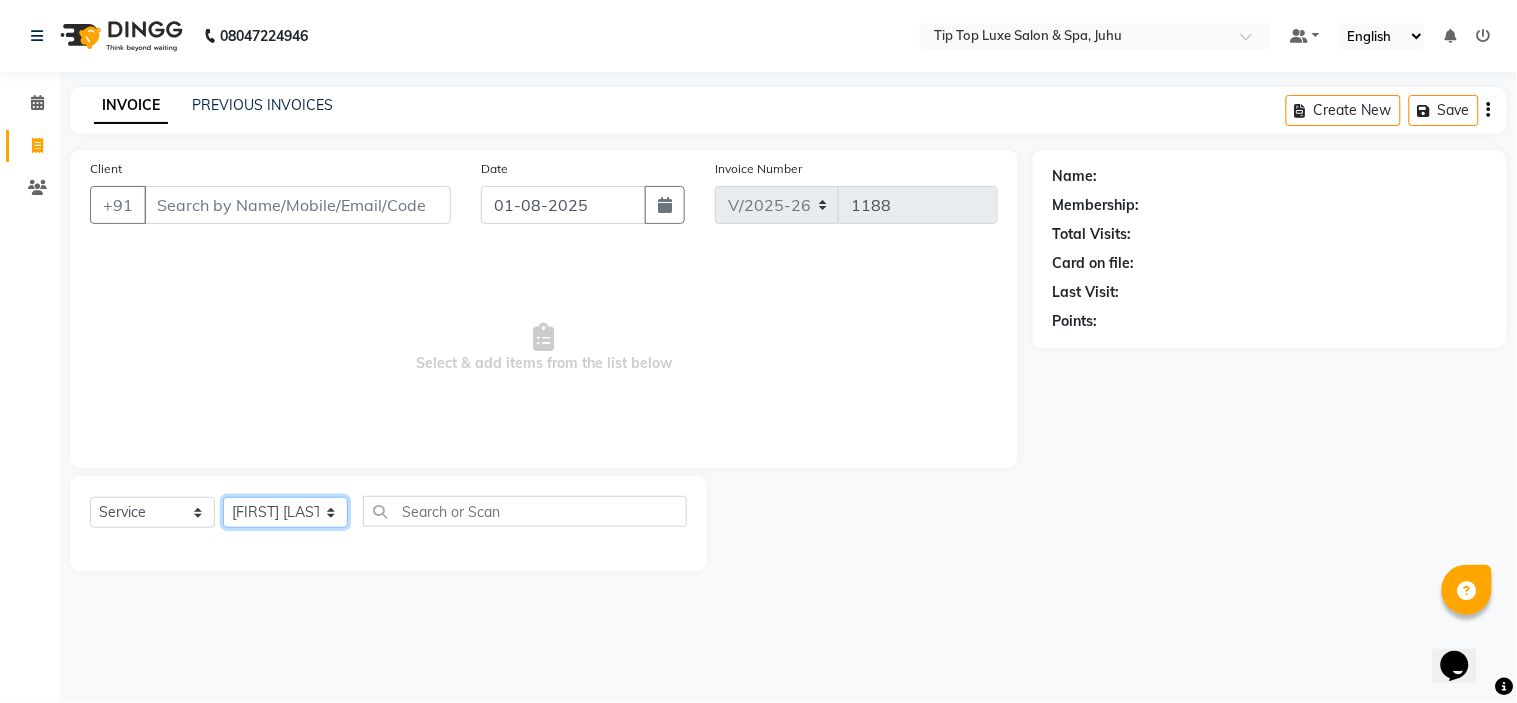 click on "Select Stylist AAYUSHREE admin Alisha creado ANAO Angela Jyoti Kailash Komal mamta Mamtaben Mamtaben Nisha Pooja Punit Raj Rajesh Ranjeet Ranjeet Shinde Roshan Salman Sanjay shalinee burpute suraj sharma Suresh Talib Tanvi Uditya Vijay wallking" 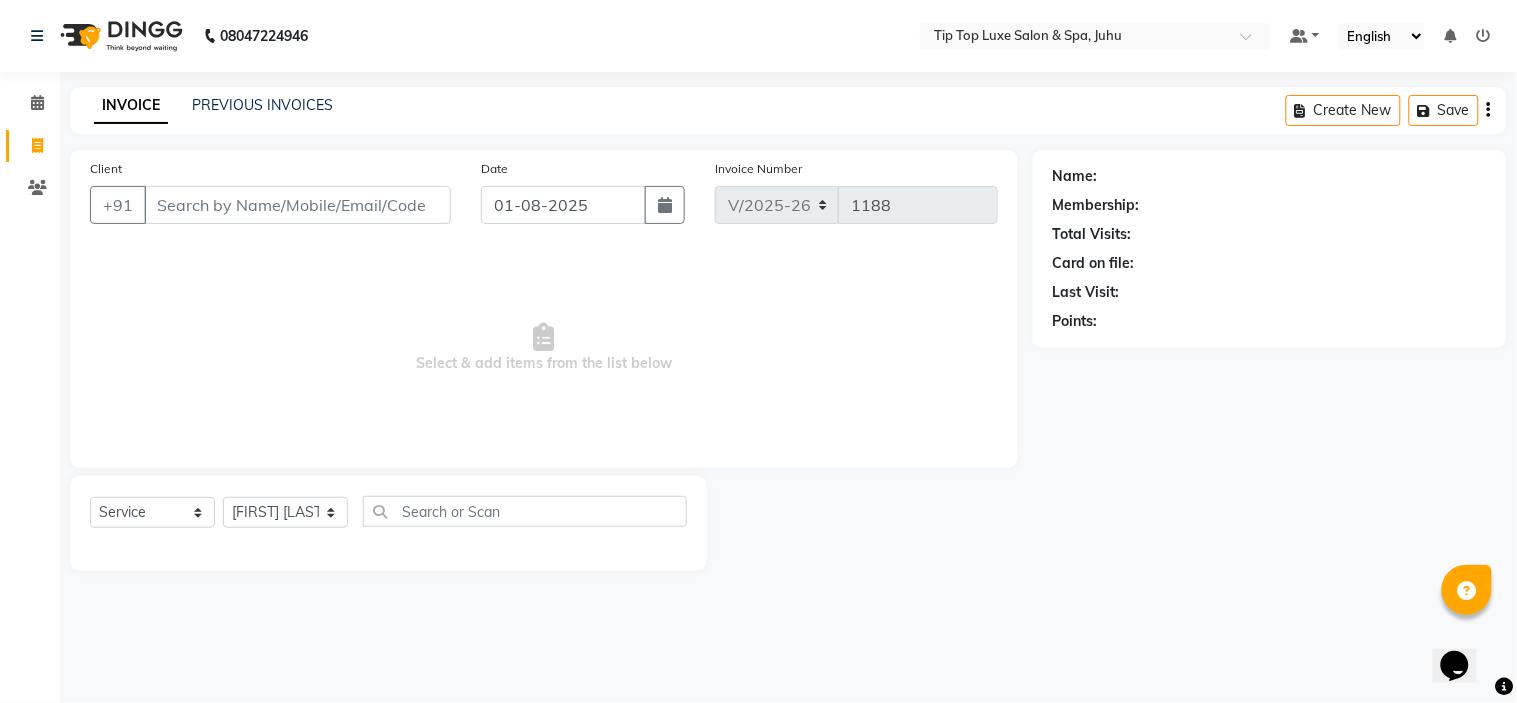 click on "Client +91 Date 01-08-2025 Invoice Number V/2025 V/2025-26 1188  Select & add items from the list below" 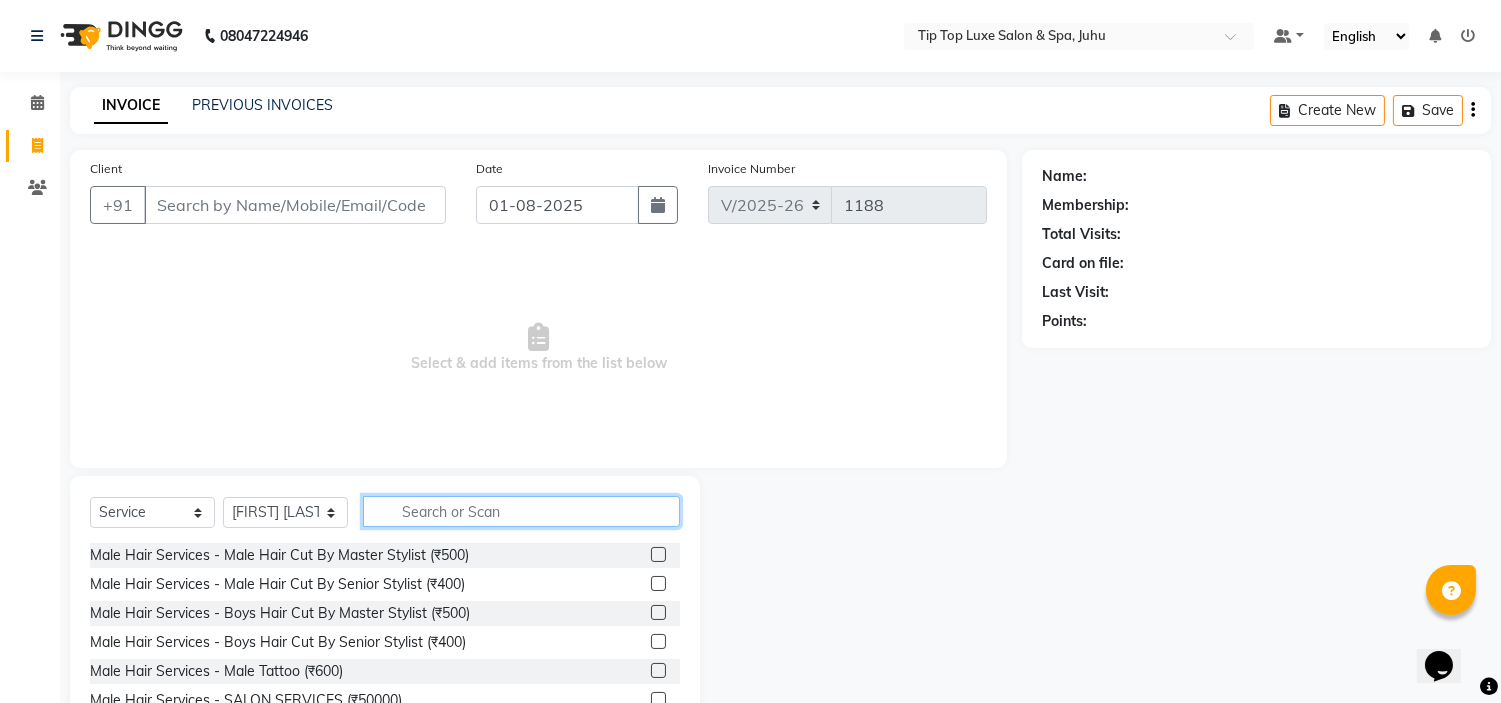 click 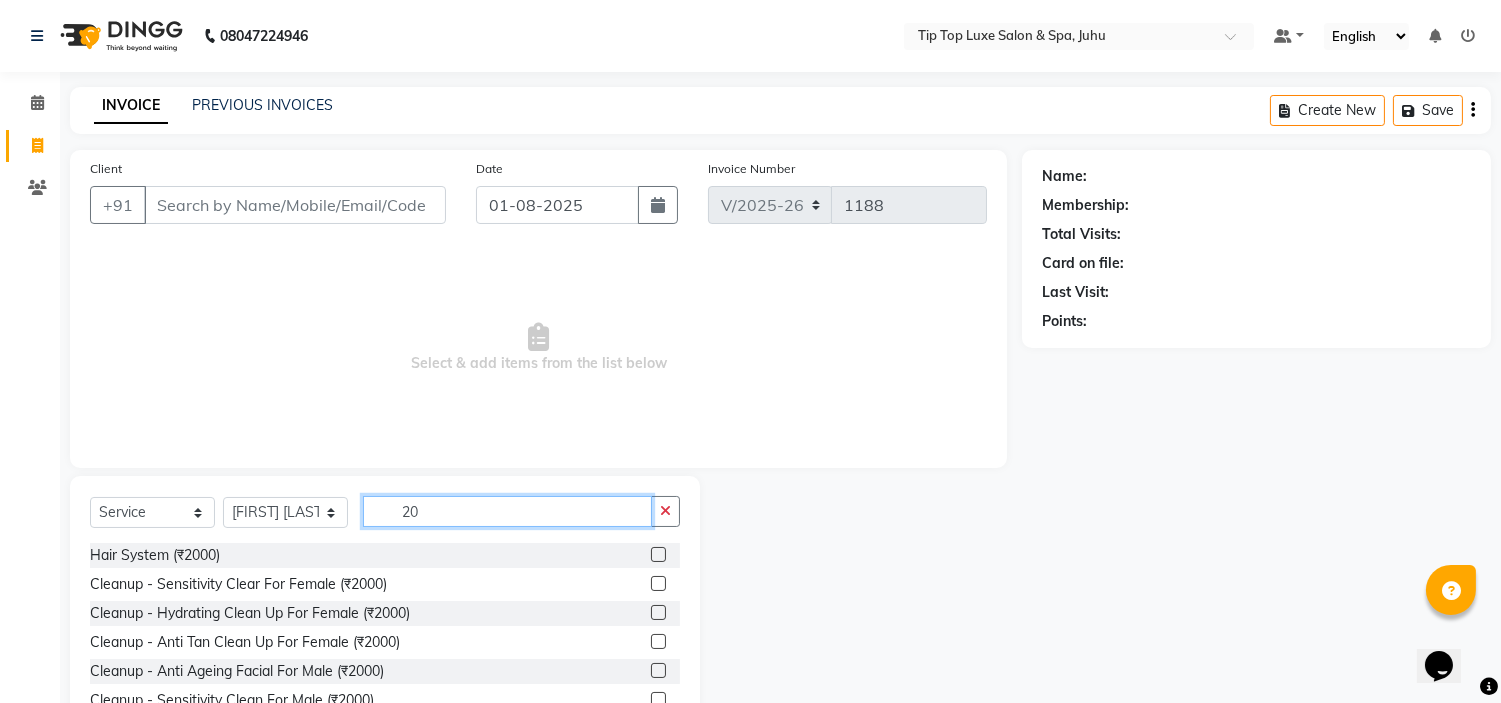 type on "2" 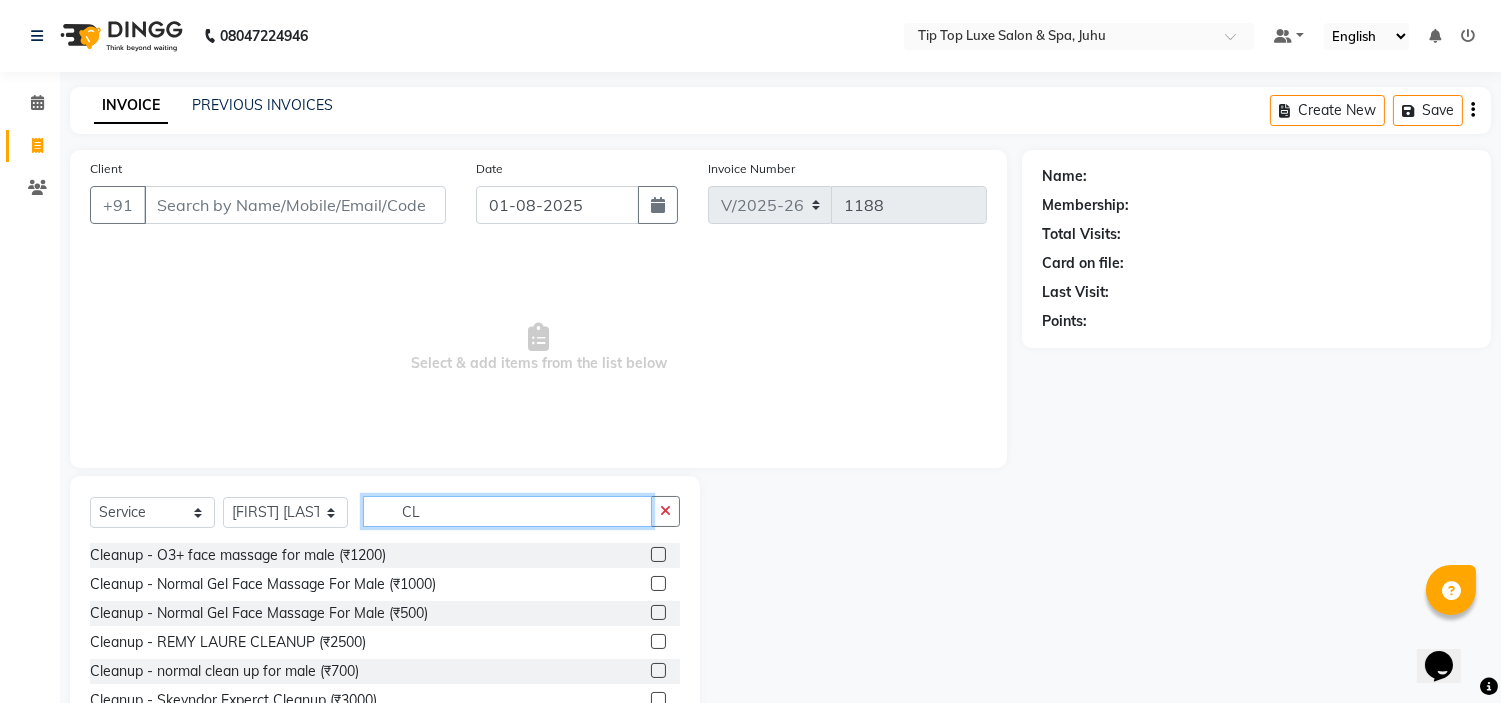 type on "C" 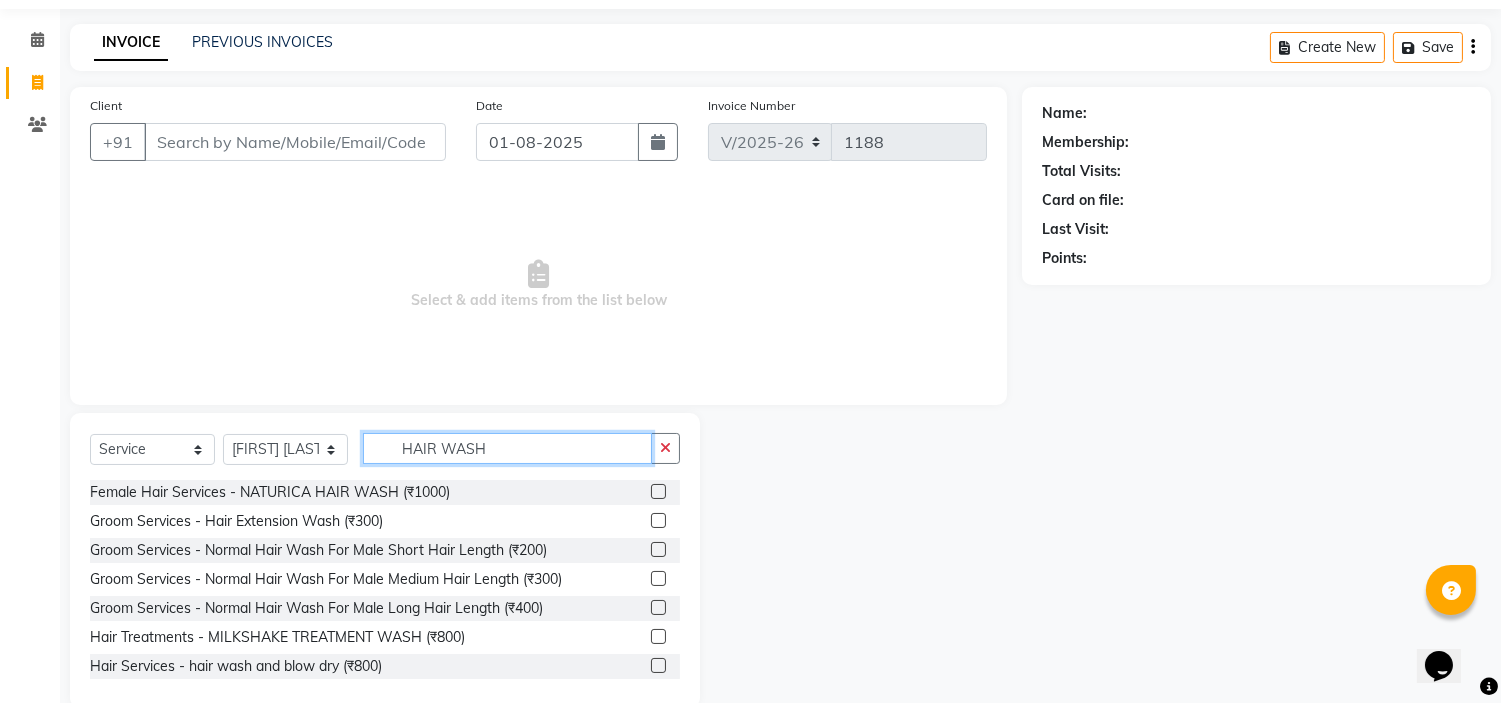scroll, scrollTop: 97, scrollLeft: 0, axis: vertical 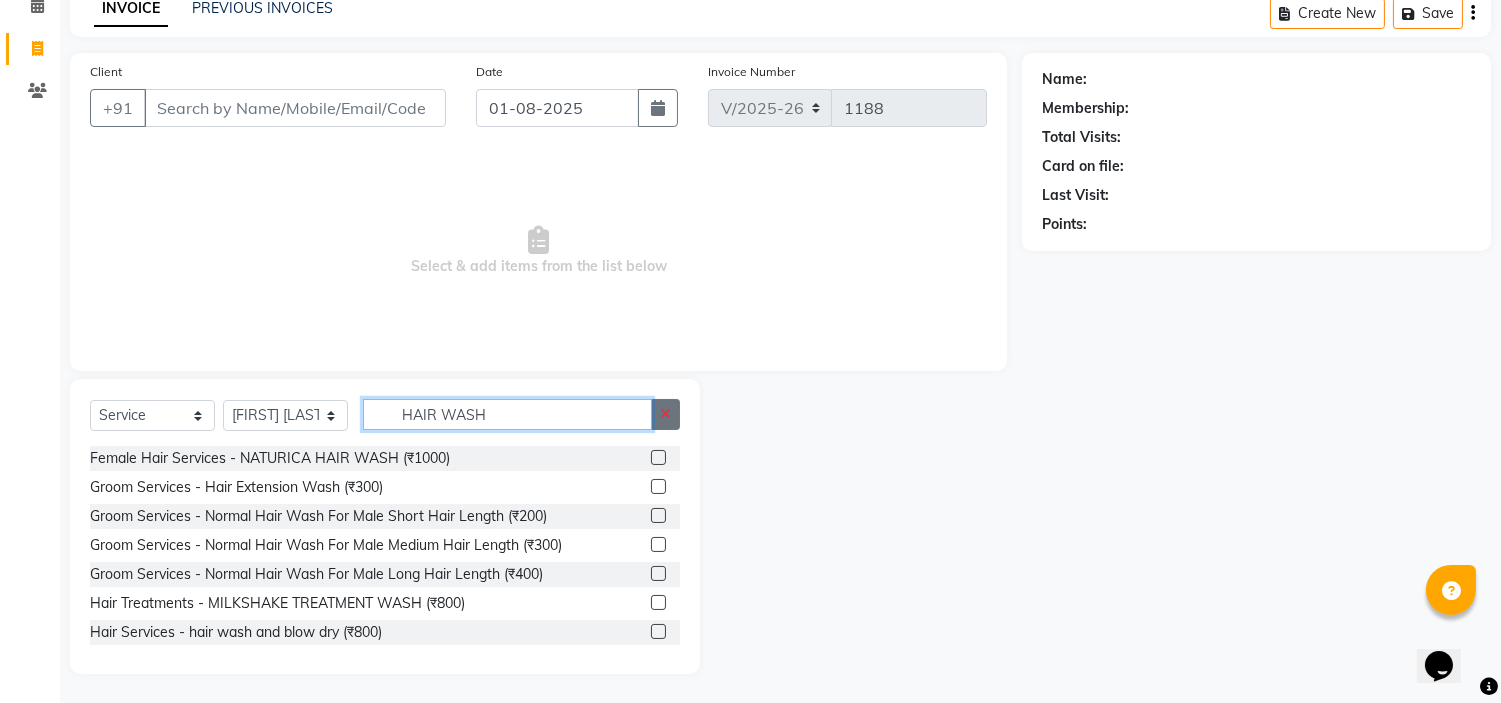 type on "HAIR WASH" 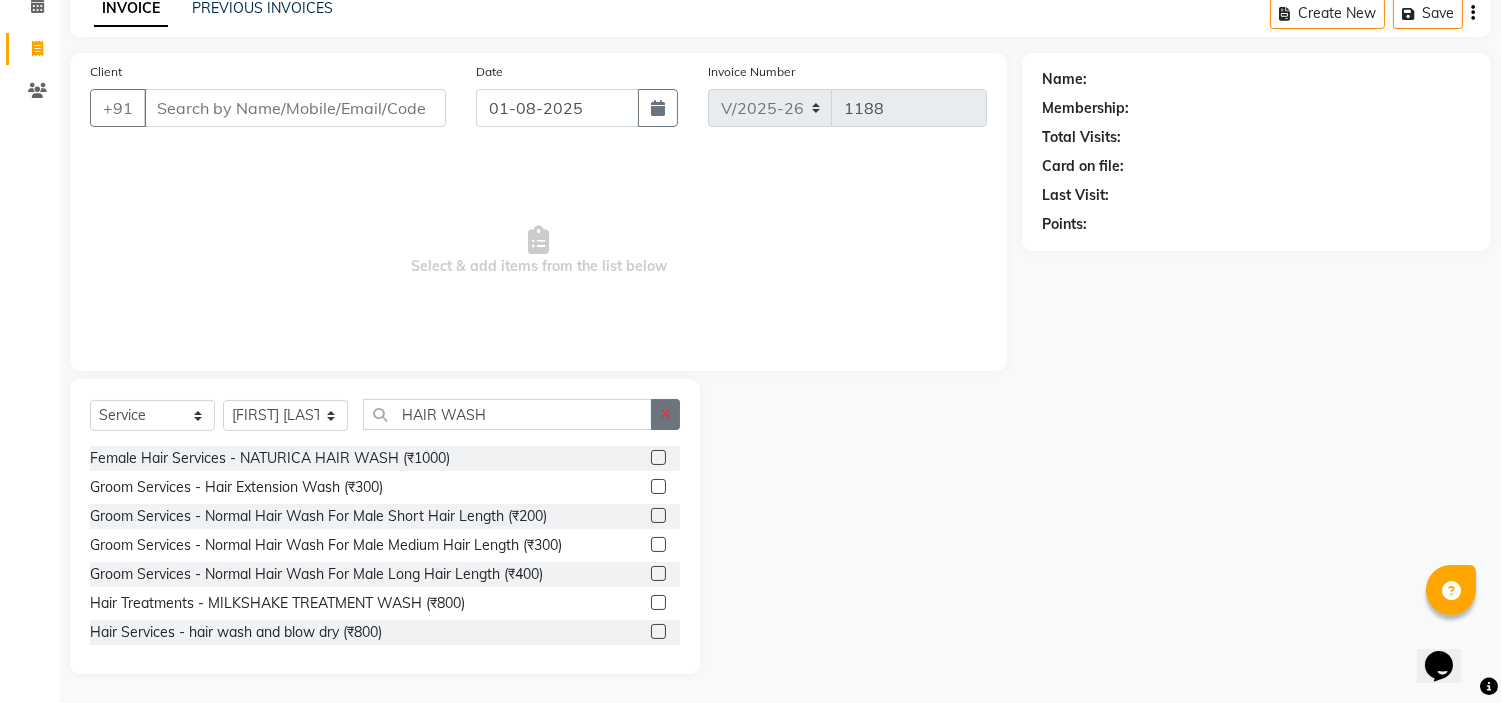 click 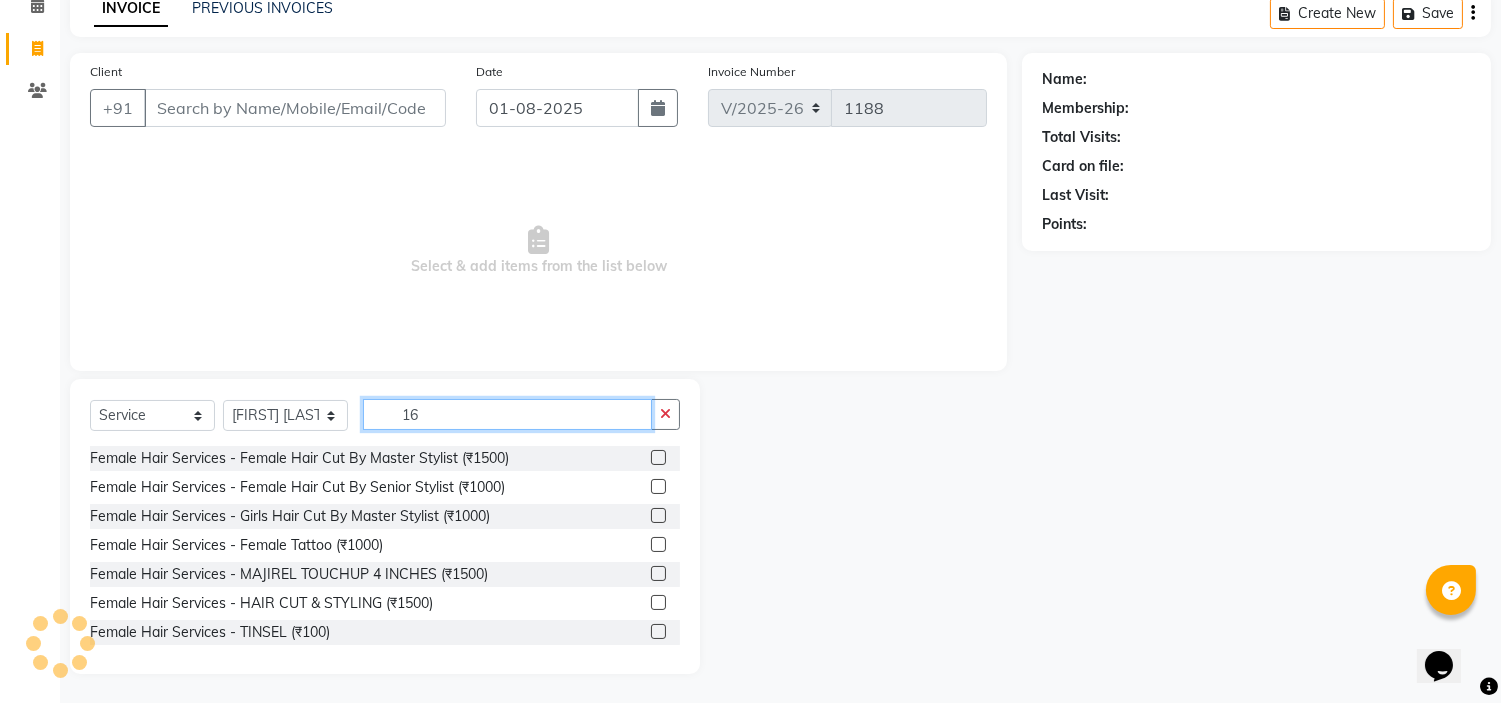 scroll, scrollTop: 0, scrollLeft: 0, axis: both 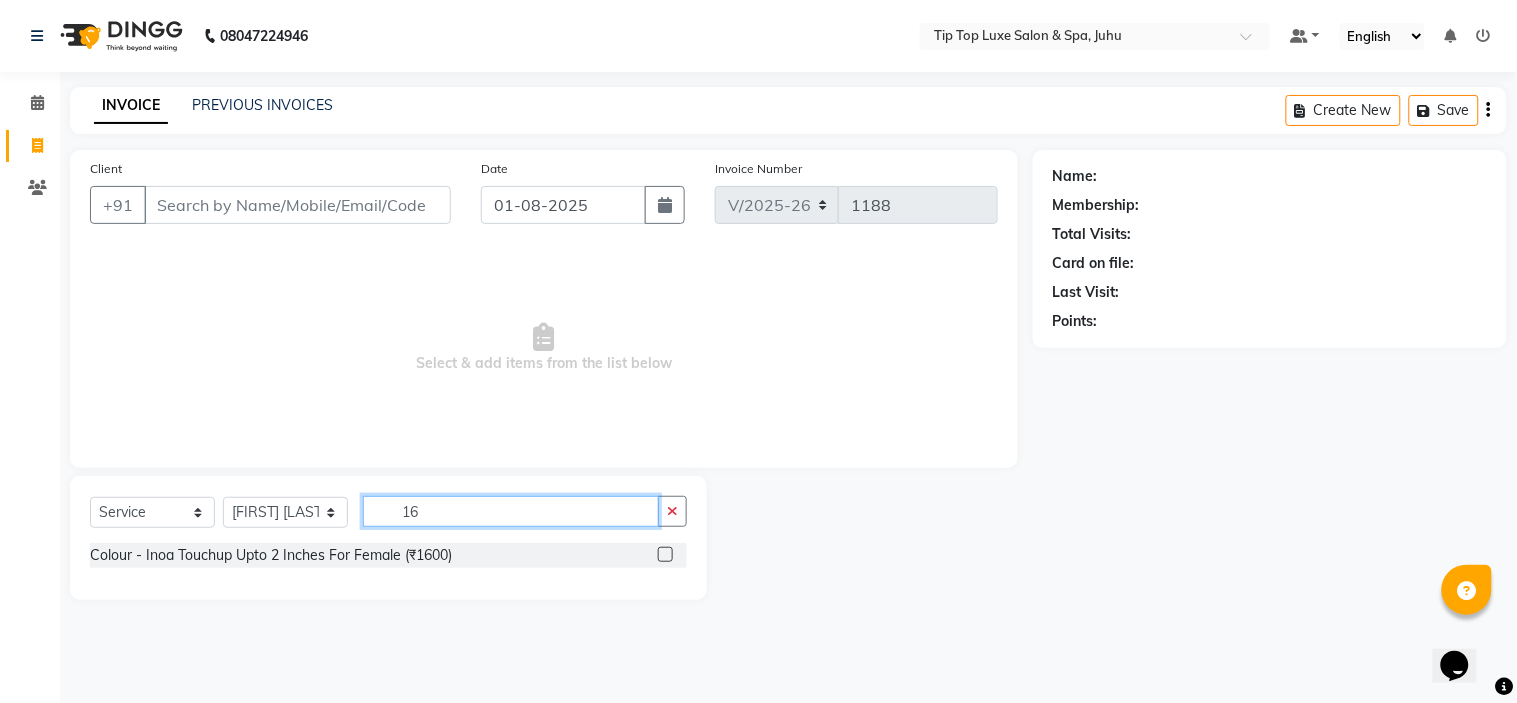 type on "1" 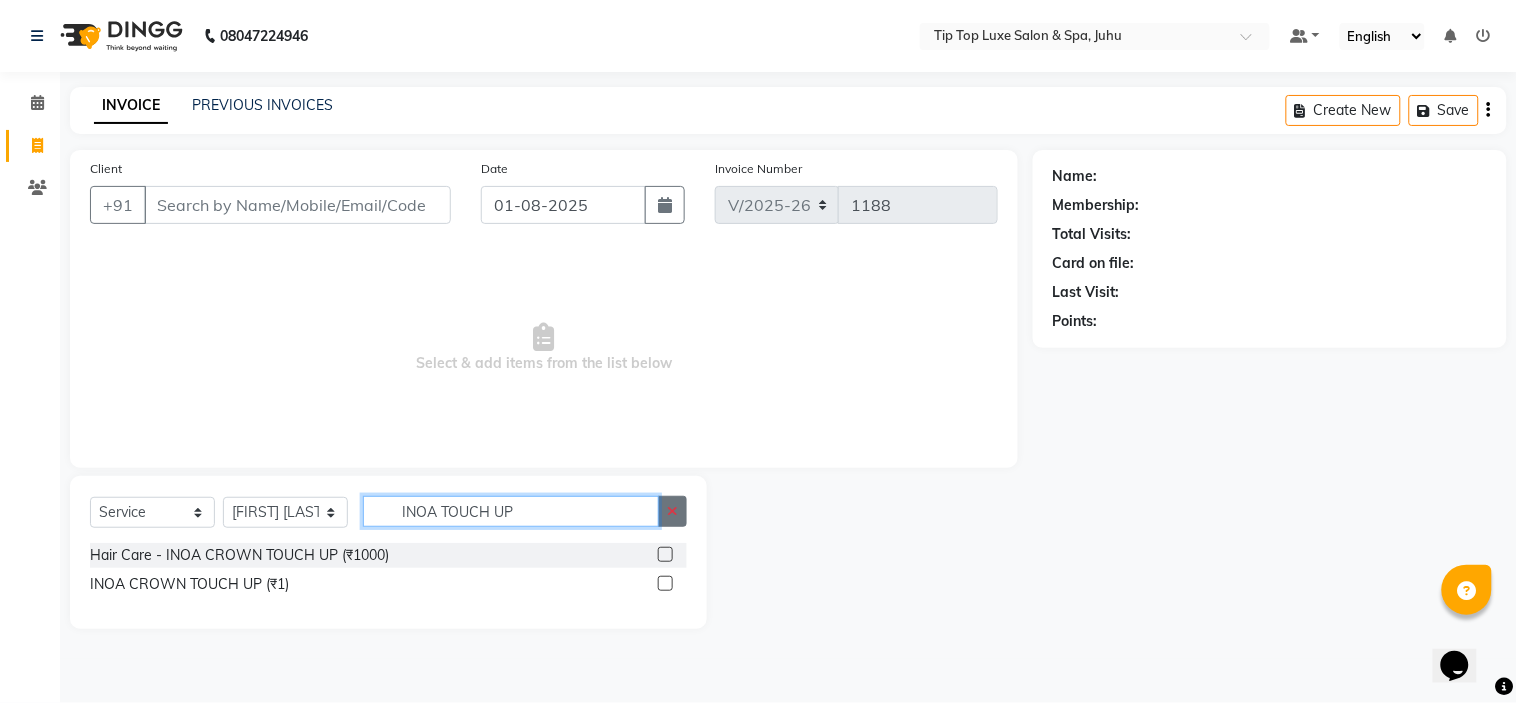type on "INOA TOUCH UP" 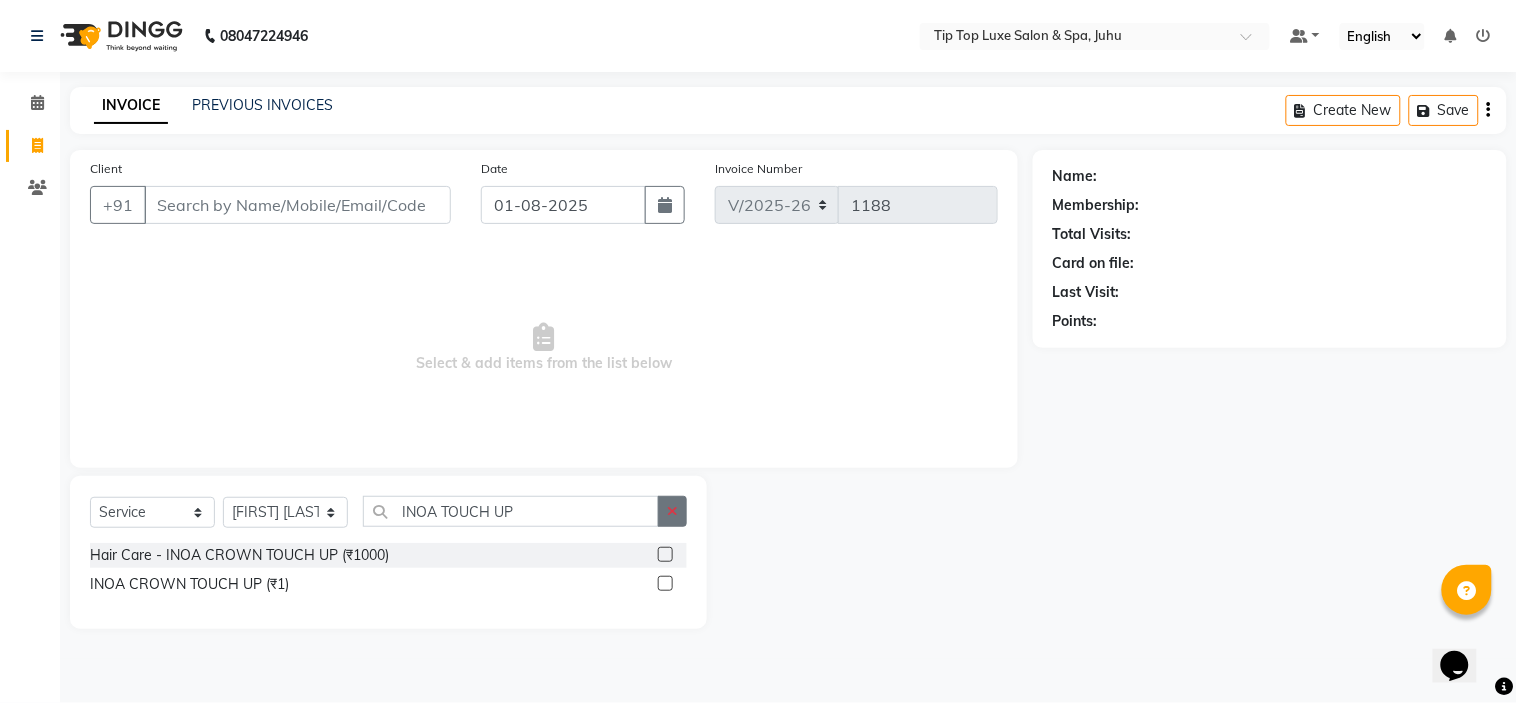 click 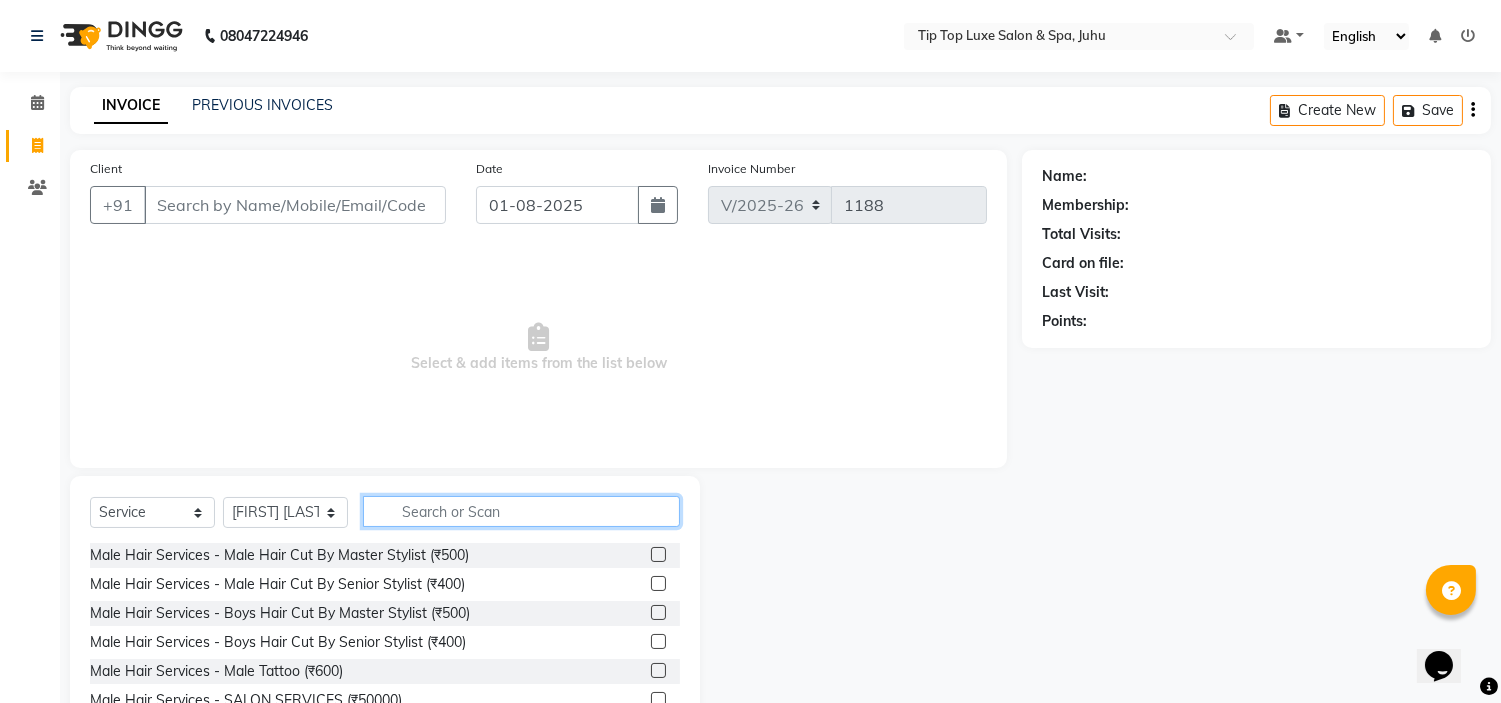 click 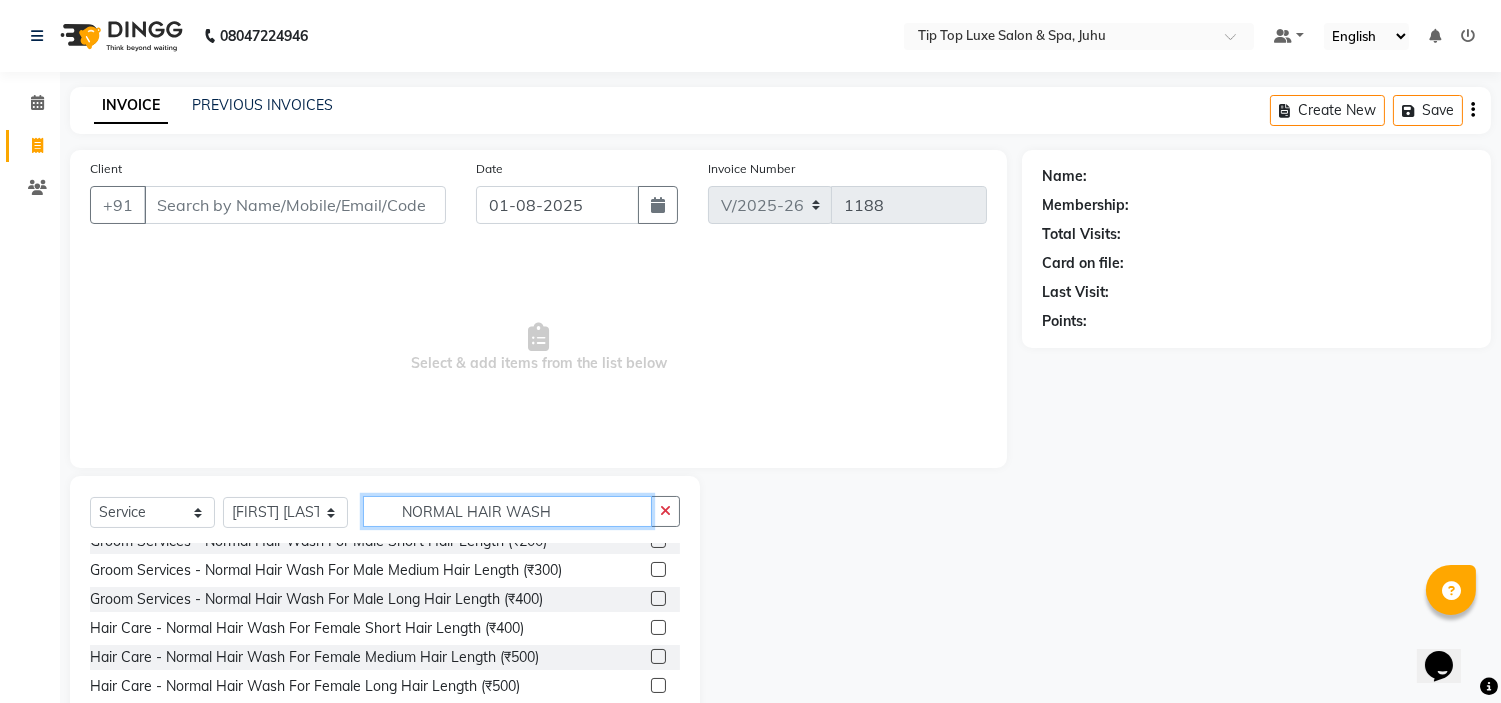 type on "NORMAL HAIR WASH" 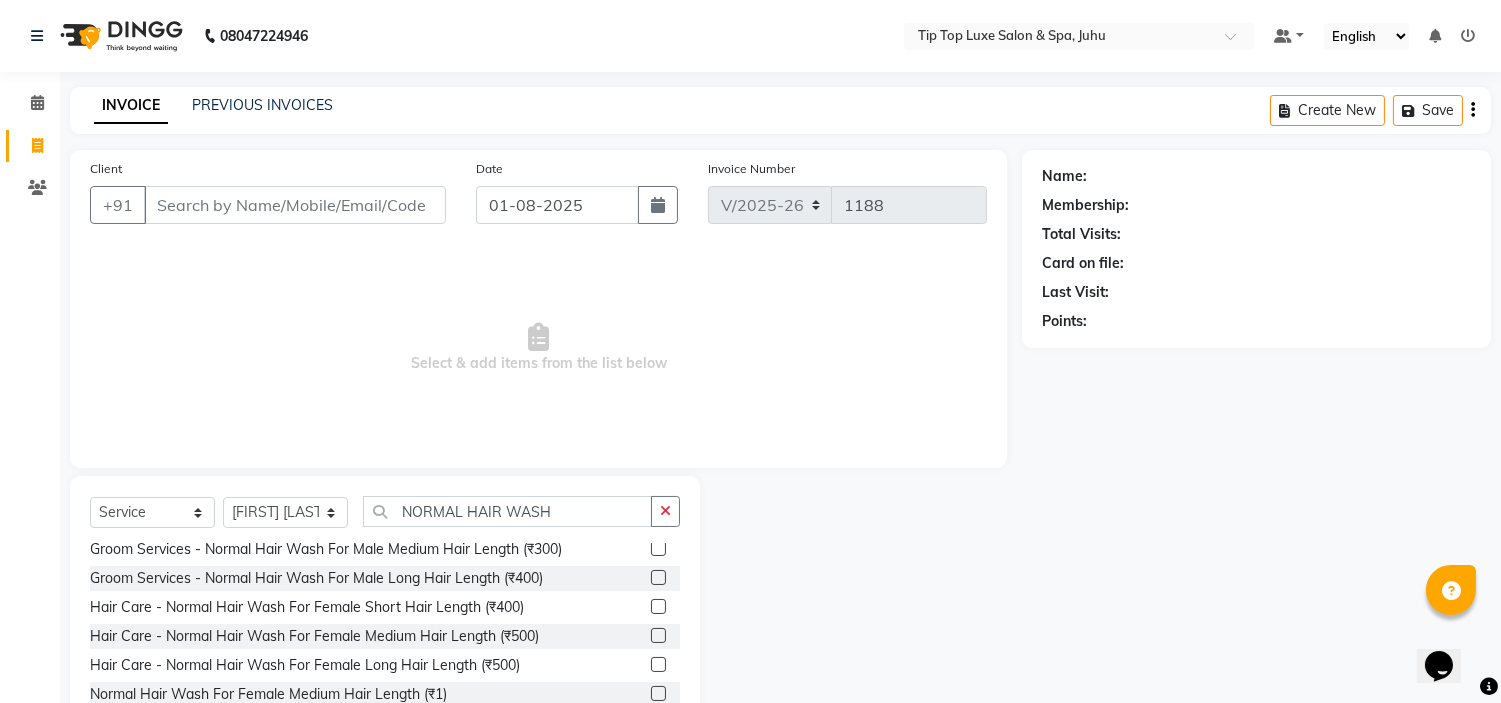 click on "Groom Services - Normal Hair Wash For Male Short Hair Length (₹200)  Groom Services - Normal Hair Wash For Male Medium Hair Length (₹300)  Groom Services - Normal Hair Wash For Male Long Hair Length (₹400)  Hair Care - Normal Hair Wash For Female Short Hair Length (₹400)  Hair Care - Normal Hair Wash For Female Medium Hair  Length (₹500)  Hair Care - Normal Hair Wash For Female Long Hair Length (₹500)  Normal Hair Wash For Female Medium Hair Length (₹1)  Normal Hair Wash For Male Short Hair Length (₹1)  Normal Hair Wash For Female Long Hair Length (₹1)  Normal Hair Wash For Female Short Hair Length (₹1)  Normal Hair Wash For Male Medium Hair Length (₹1)  Normal Hair Wash For Male Long Hair Length (₹1)" 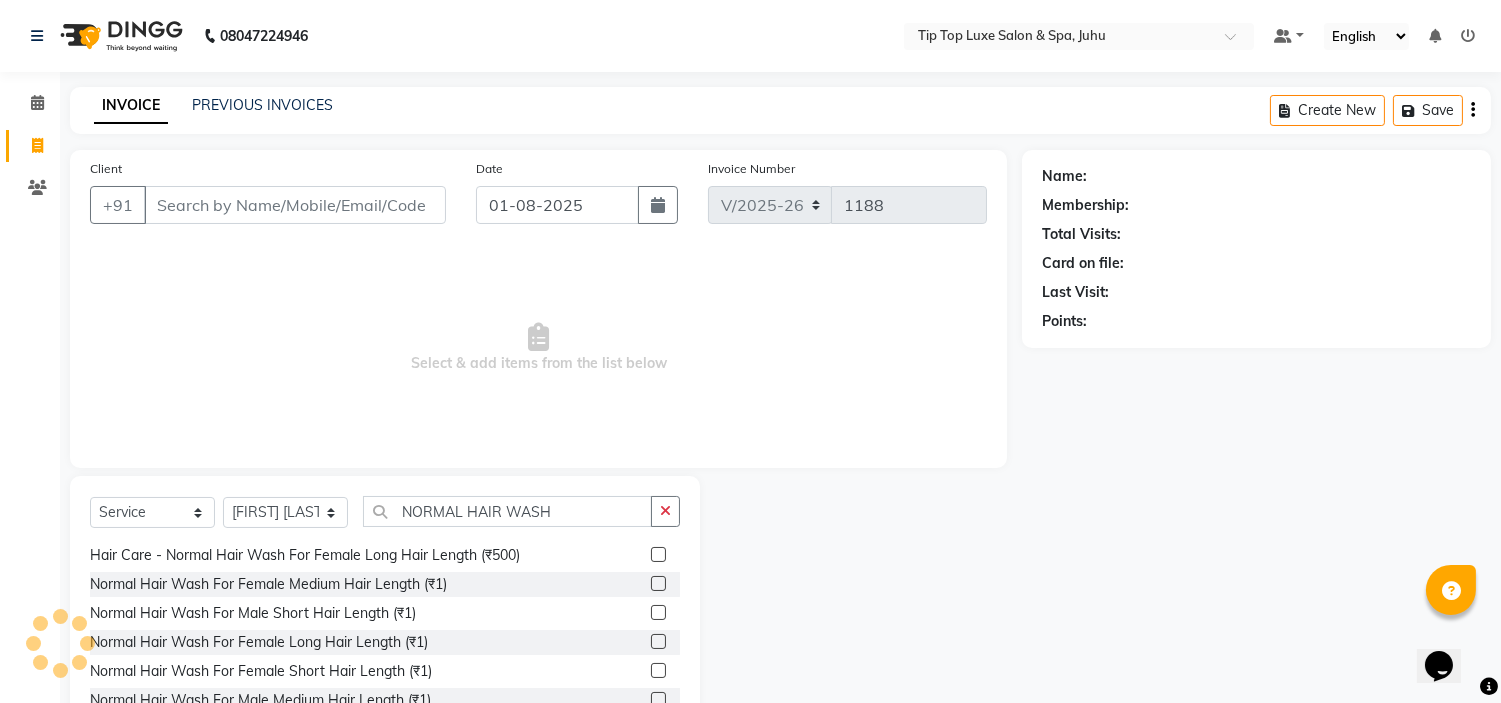 click on "Normal Hair Wash For Female Medium Hair Length (₹1)" 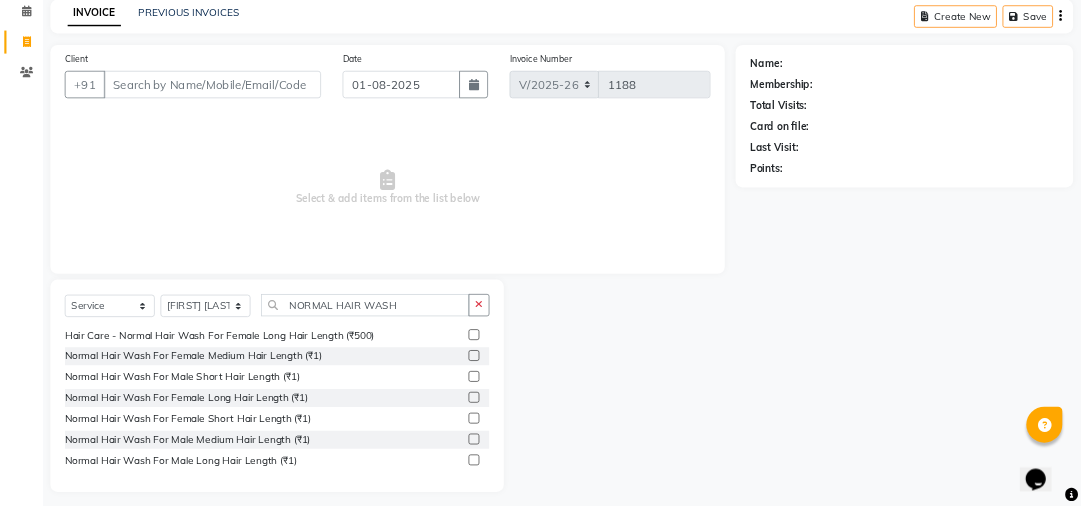 scroll, scrollTop: 88, scrollLeft: 0, axis: vertical 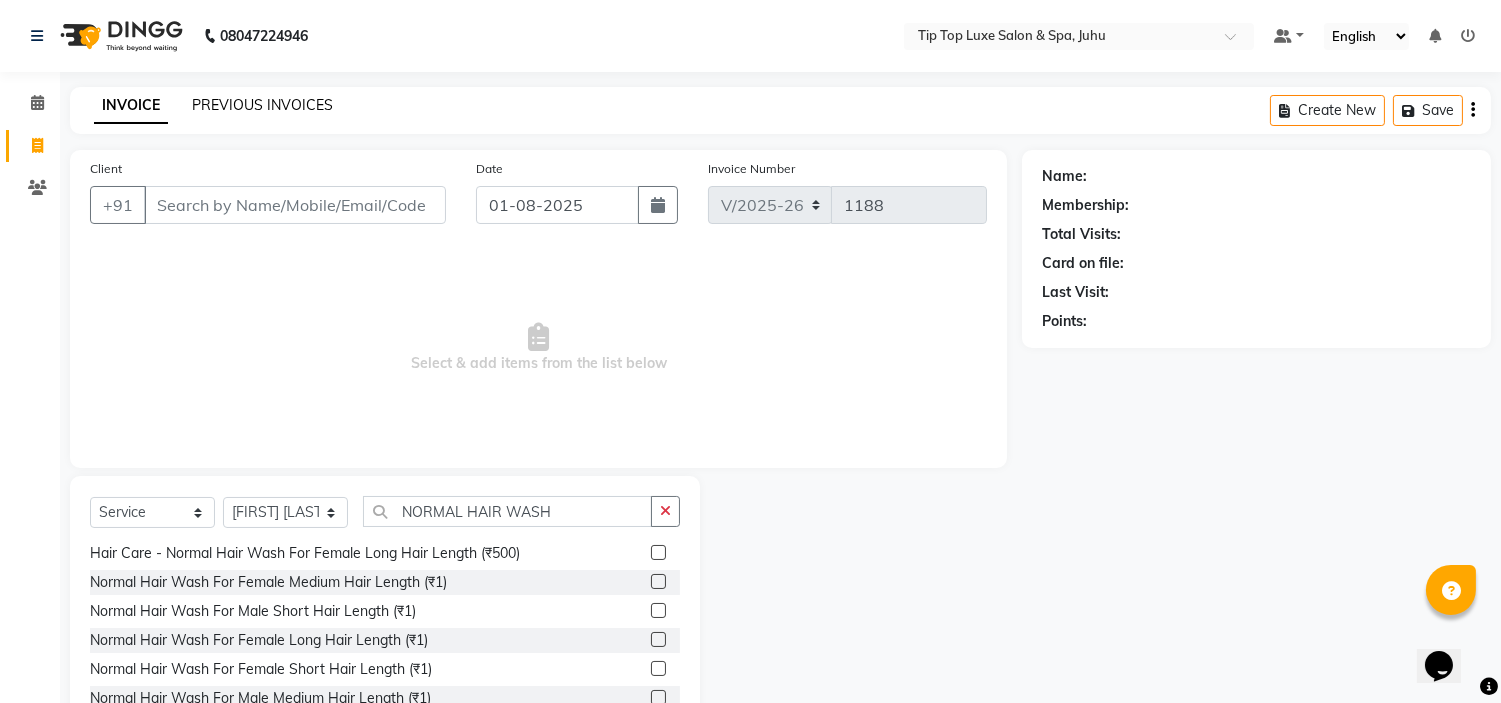 click on "PREVIOUS INVOICES" 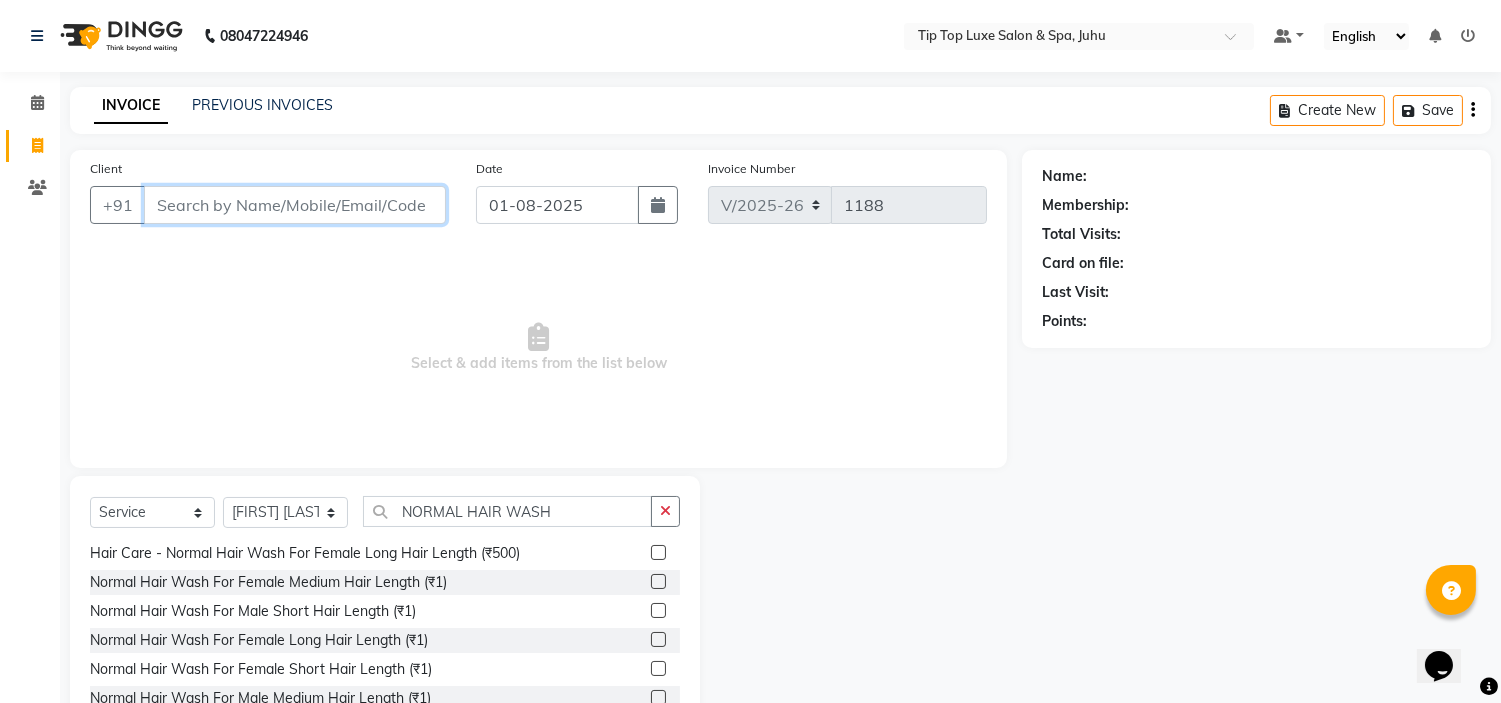 click on "Client" at bounding box center [295, 205] 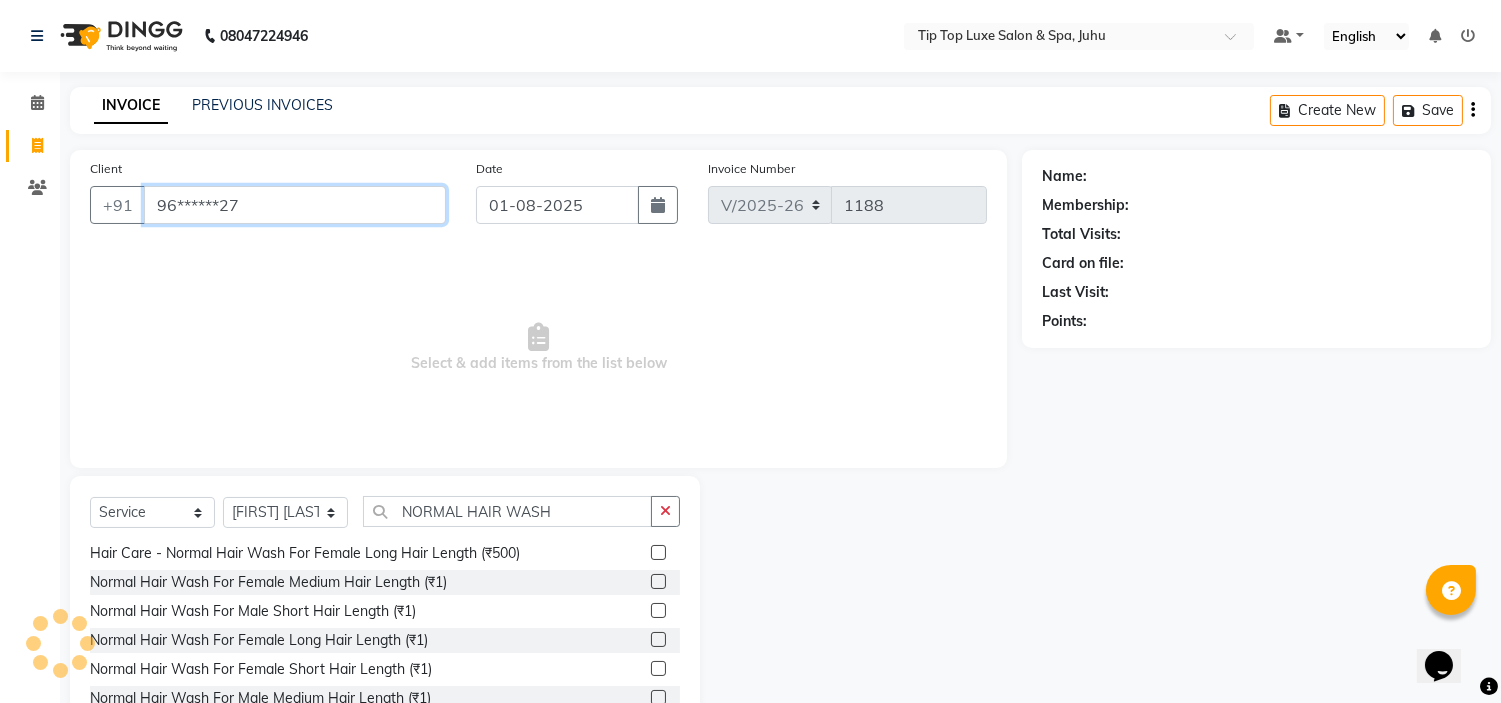 type on "96******27" 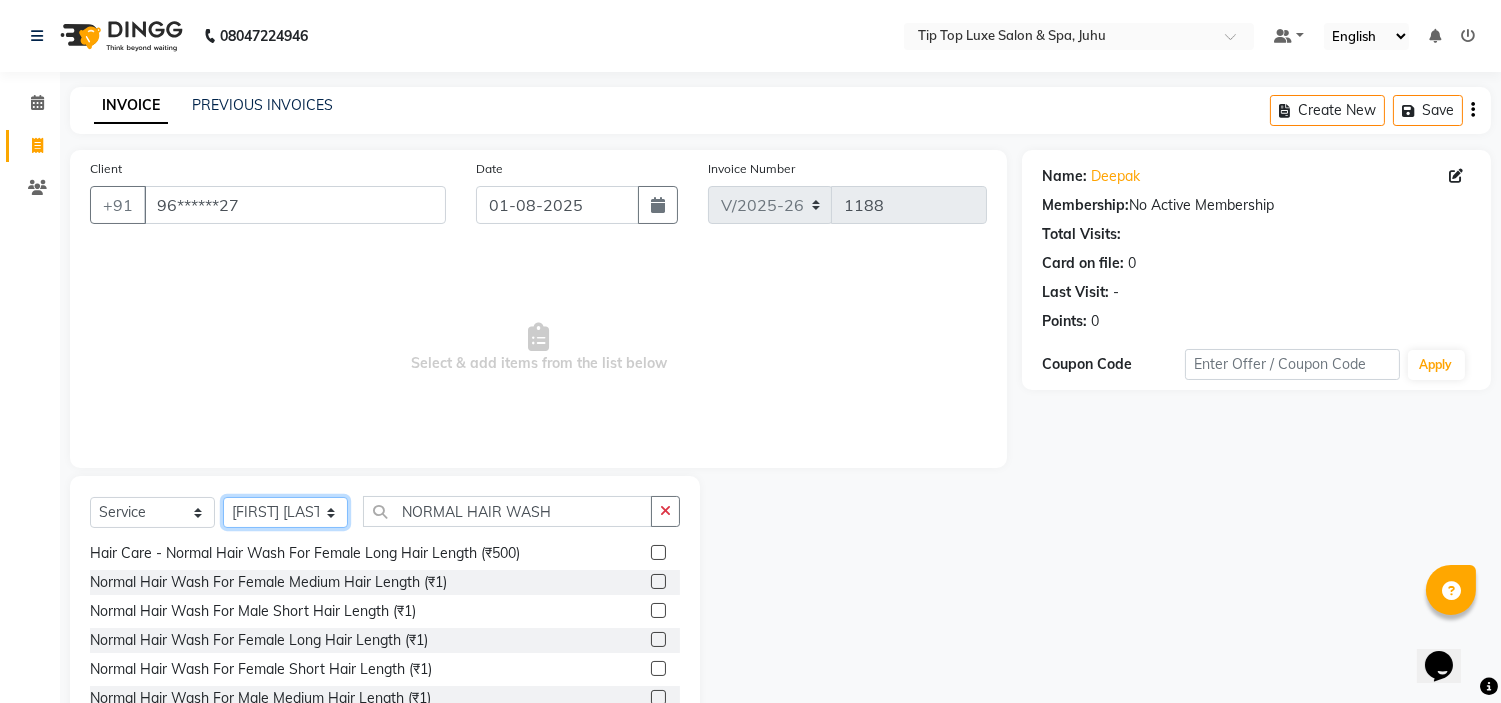 click on "Select Stylist AAYUSHREE admin Alisha creado ANAO Angela Jyoti Kailash Komal mamta Mamtaben Mamtaben Nisha Pooja Punit Raj Rajesh Ranjeet Ranjeet Shinde Roshan Salman Sanjay shalinee burpute suraj sharma Suresh Talib Tanvi Uditya Vijay wallking" 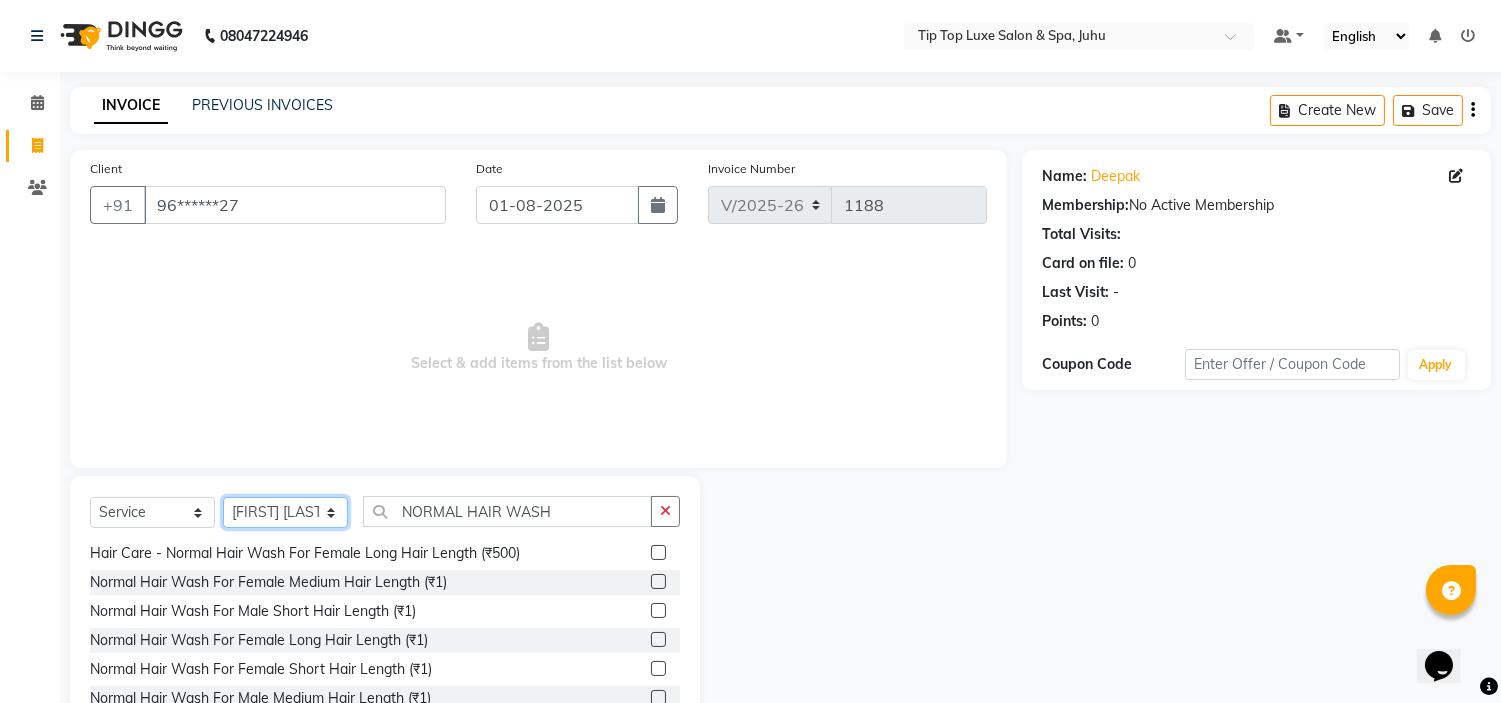 select on "82326" 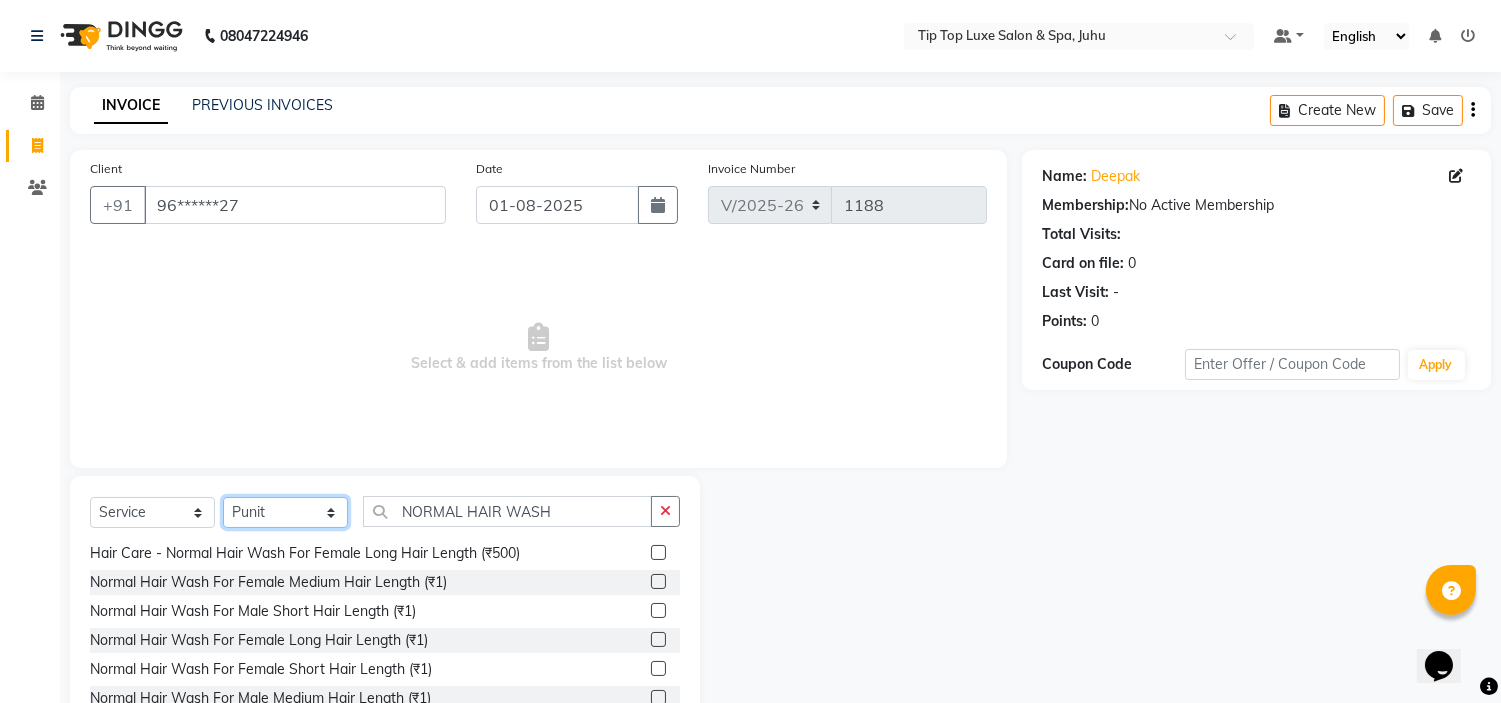 click on "Select Stylist AAYUSHREE admin Alisha creado ANAO Angela Jyoti Kailash Komal mamta Mamtaben Mamtaben Nisha Pooja Punit Raj Rajesh Ranjeet Ranjeet Shinde Roshan Salman Sanjay shalinee burpute suraj sharma Suresh Talib Tanvi Uditya Vijay wallking" 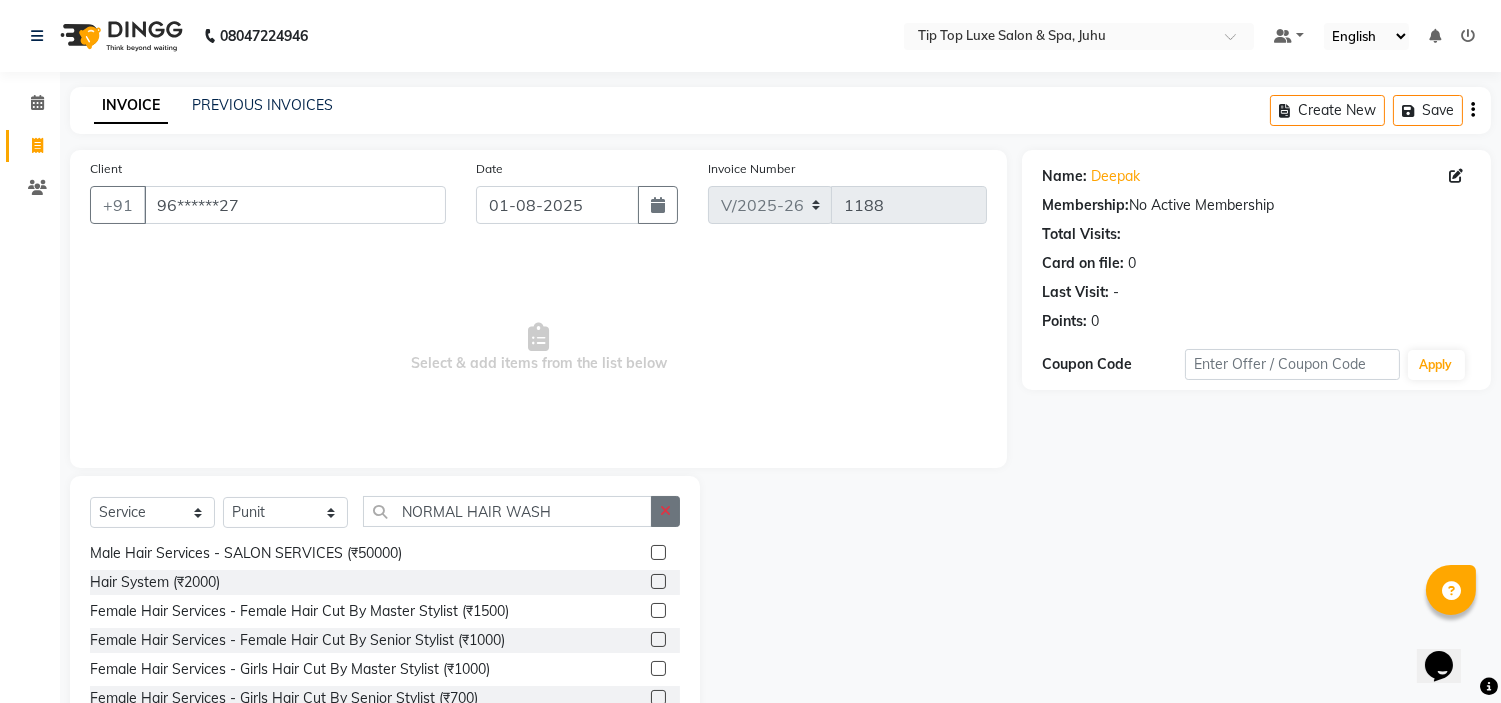 click 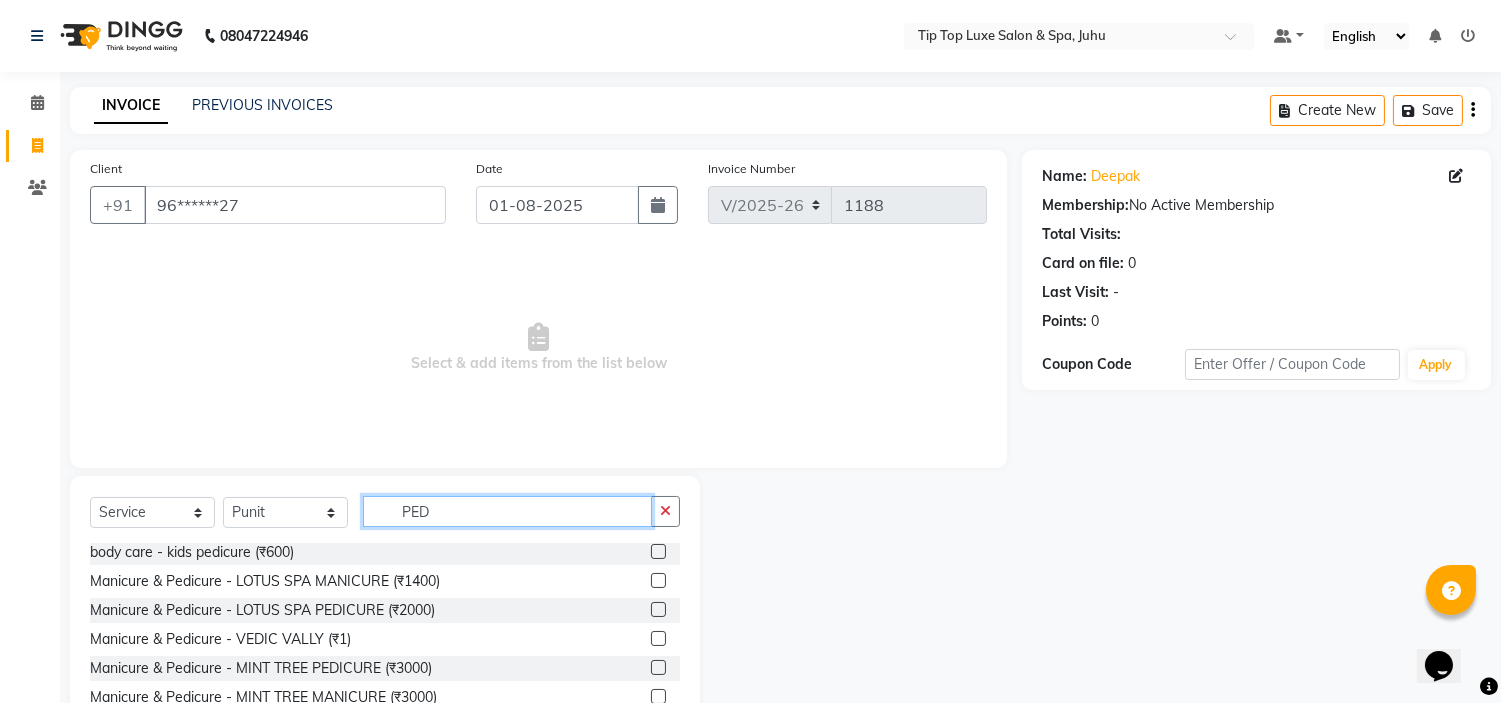 scroll, scrollTop: 0, scrollLeft: 0, axis: both 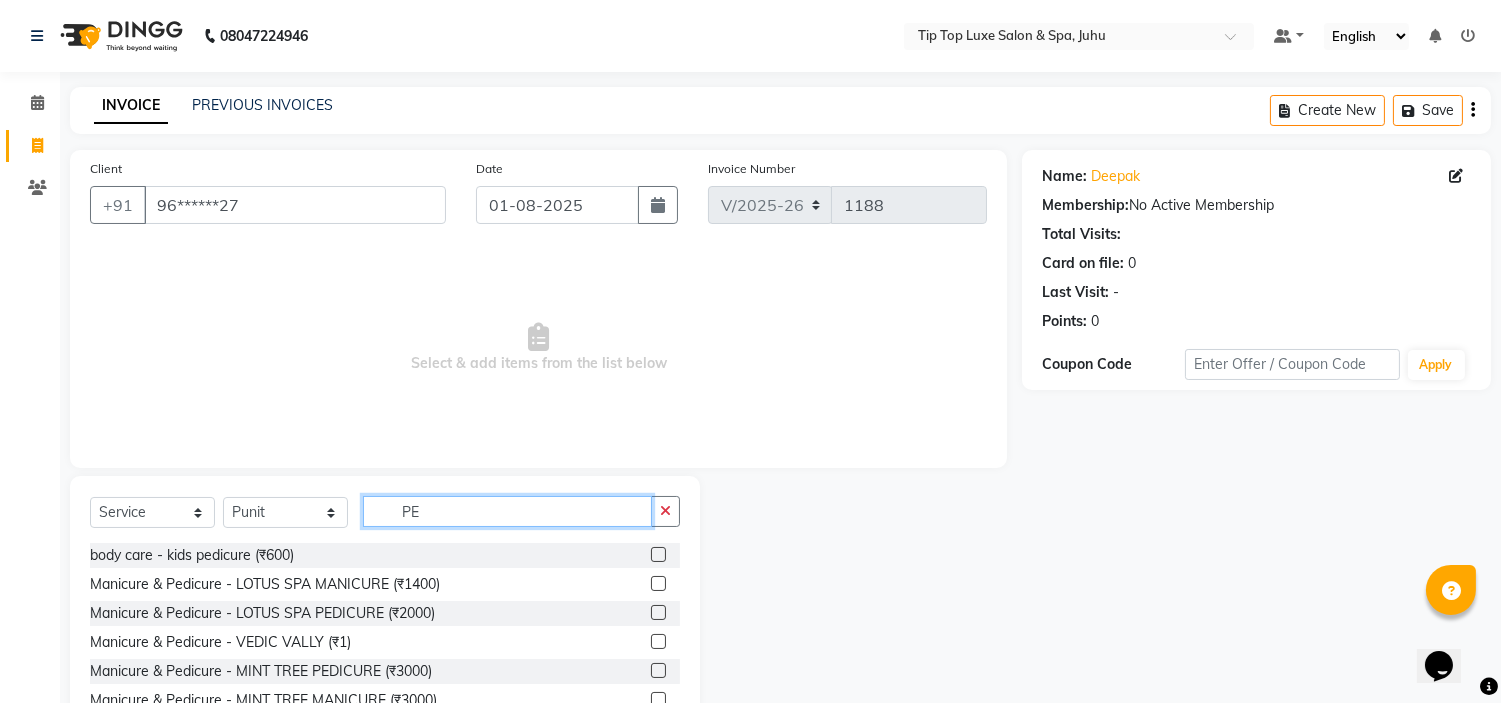 type on "P" 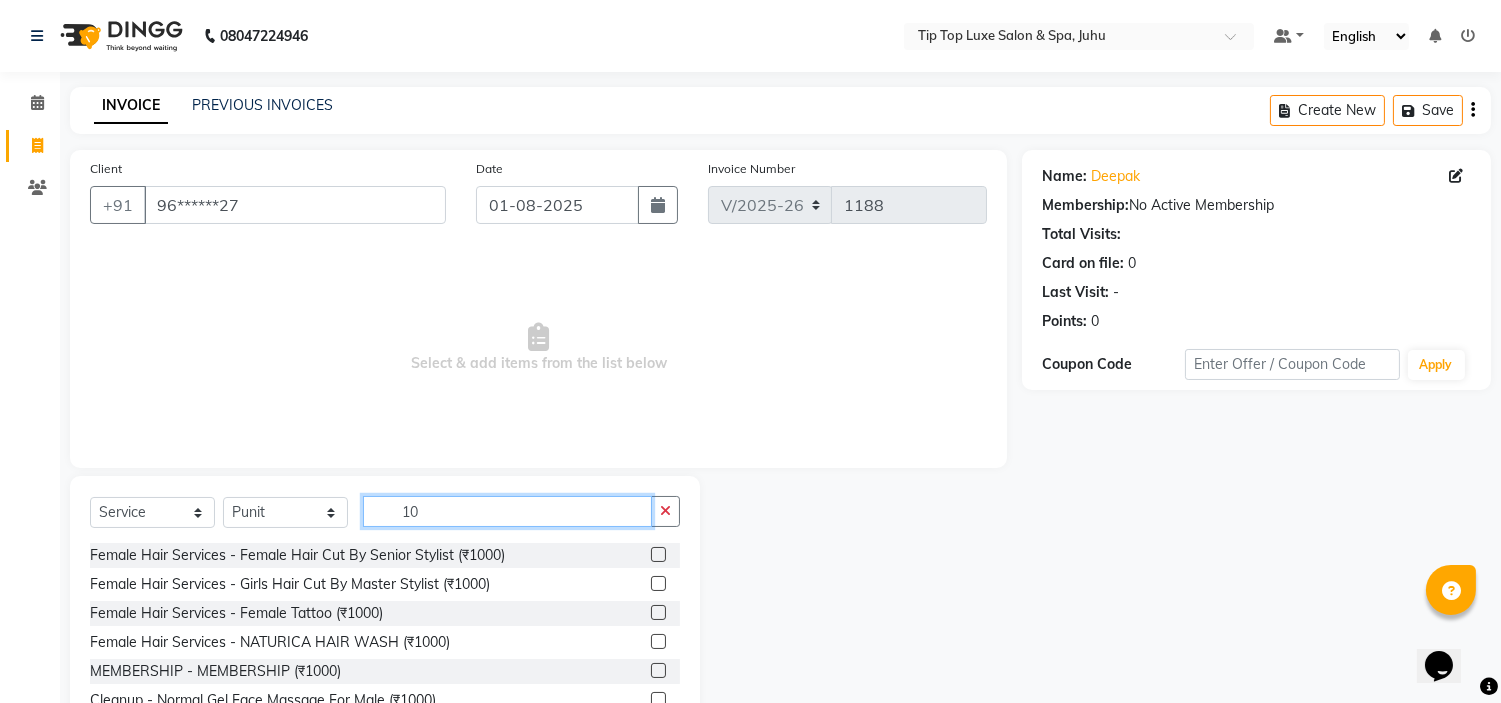 type on "1" 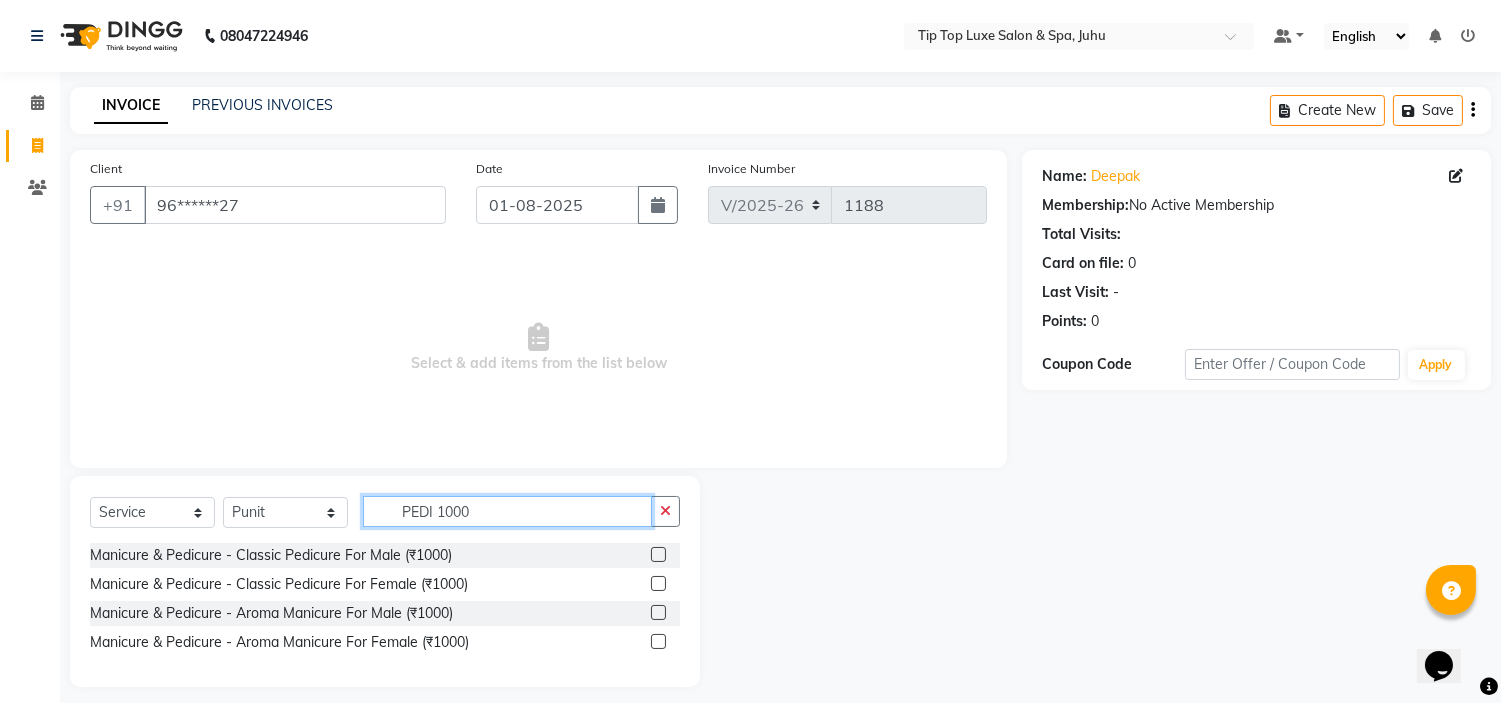 type on "PEDI 1000" 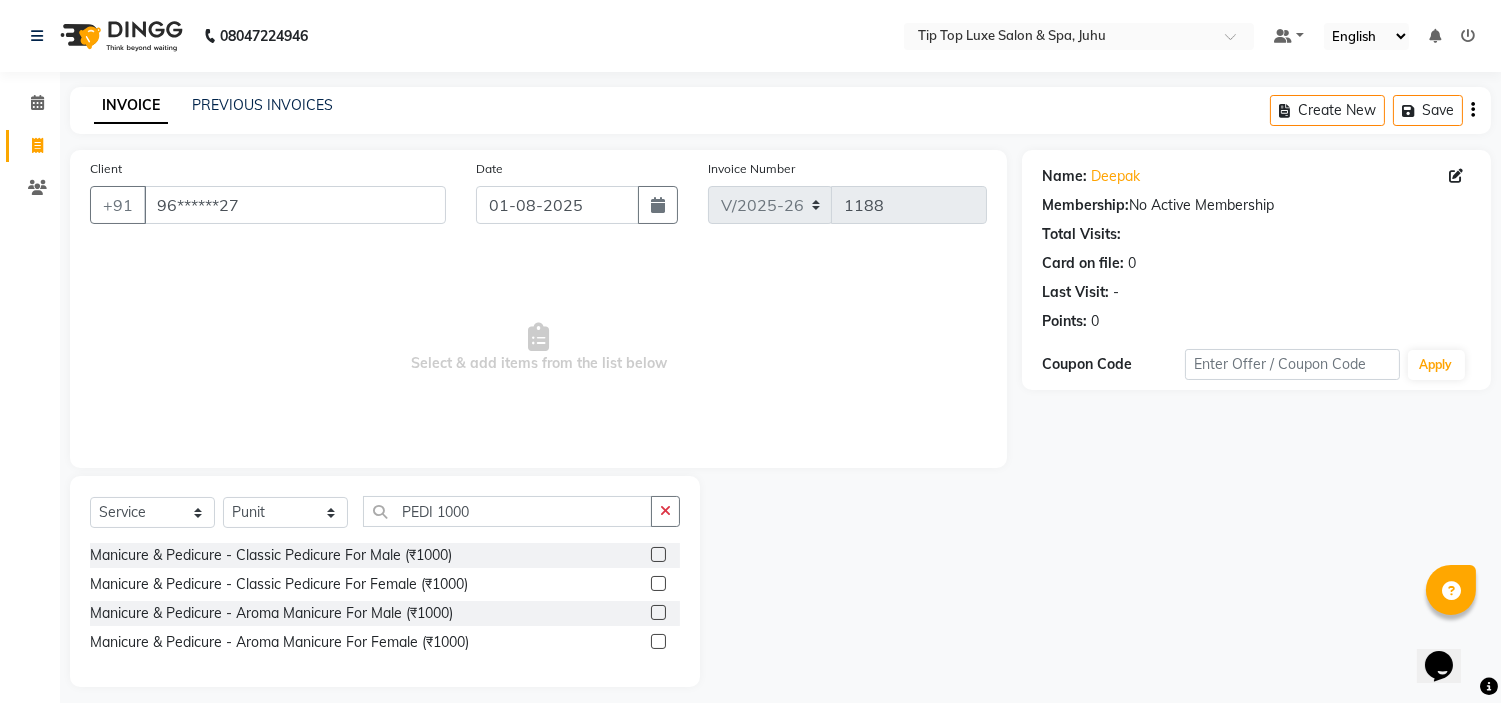 click 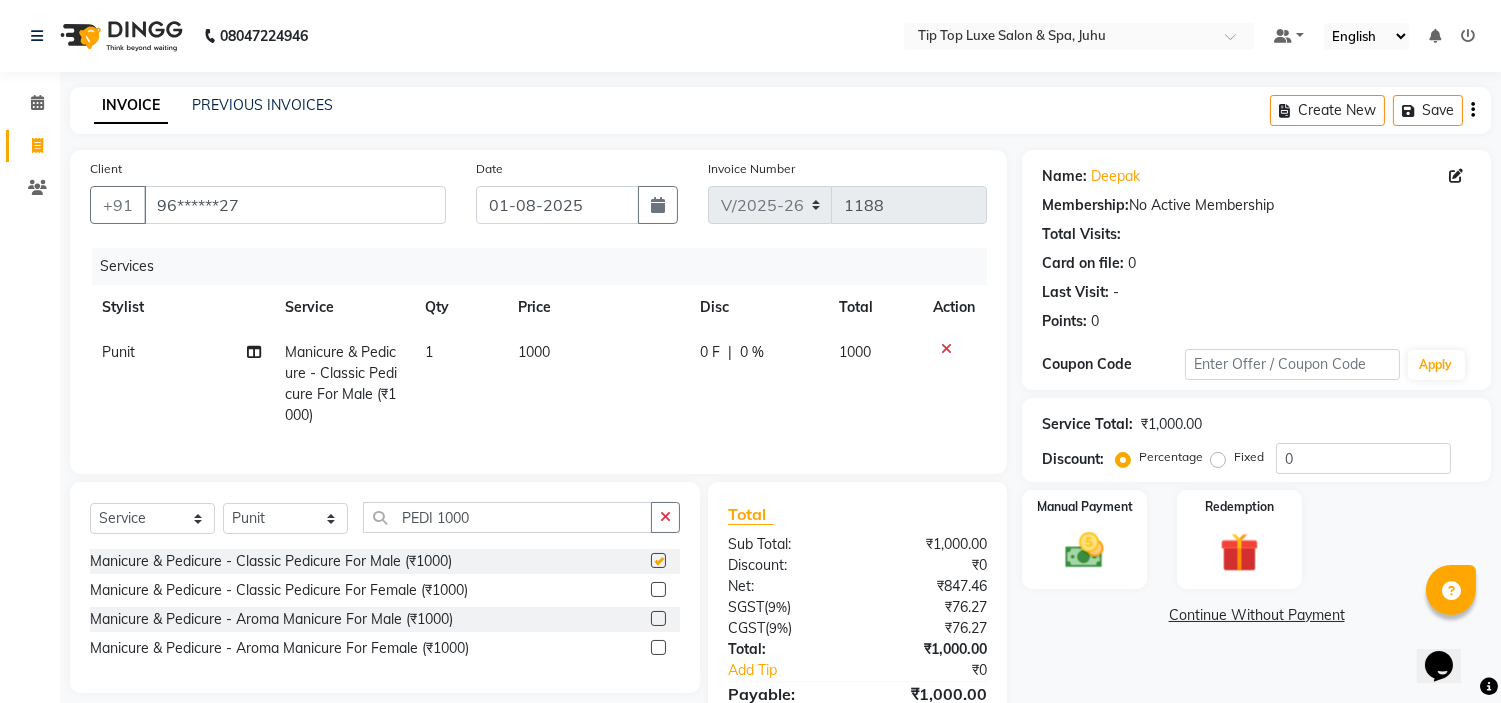 checkbox on "false" 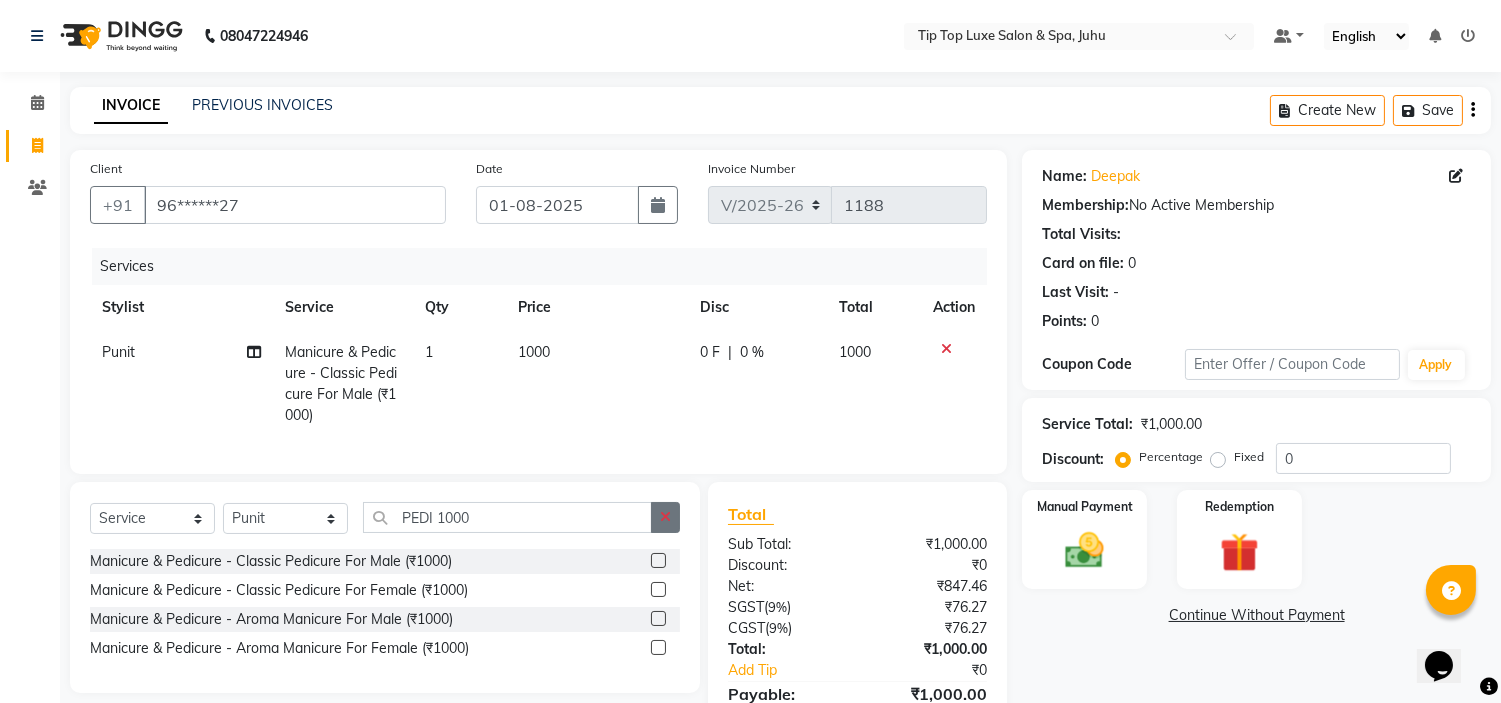 click 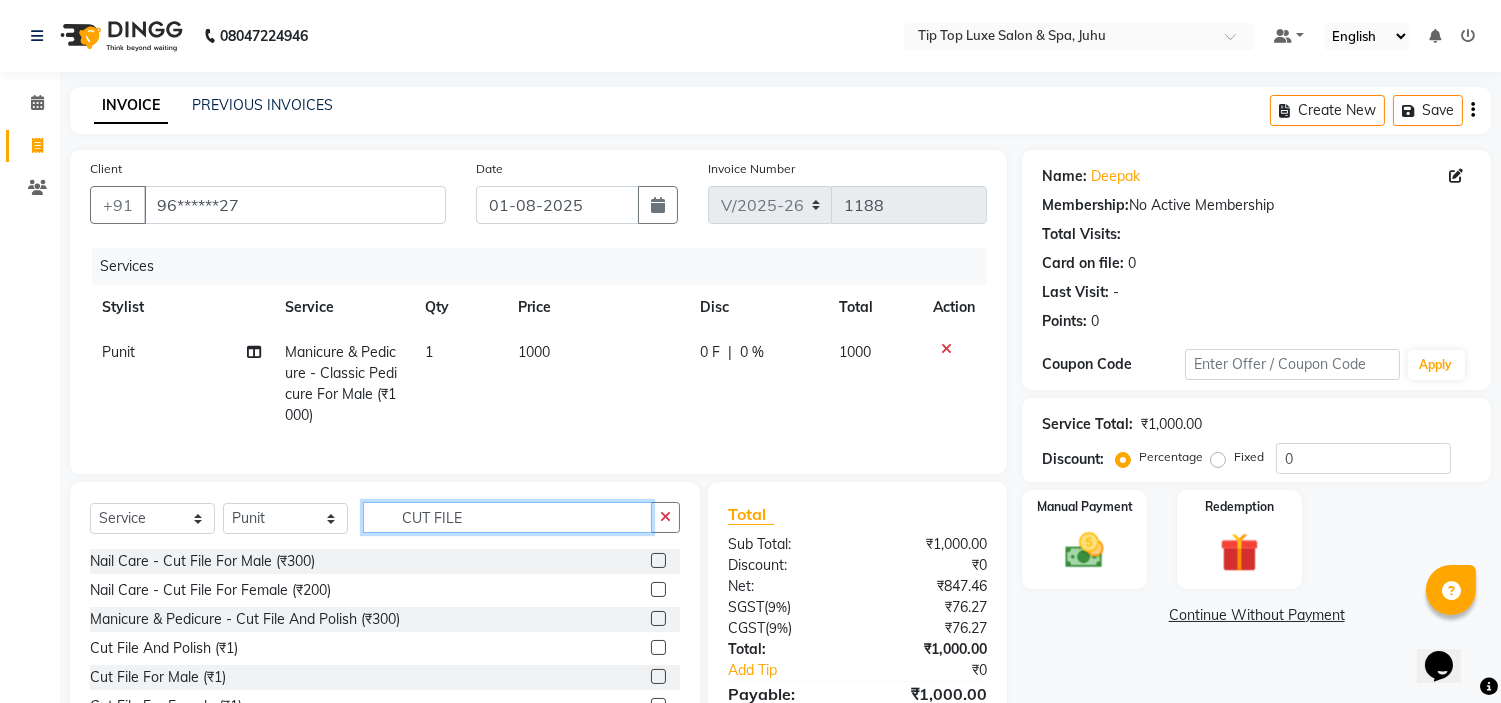 type on "CUT FILE" 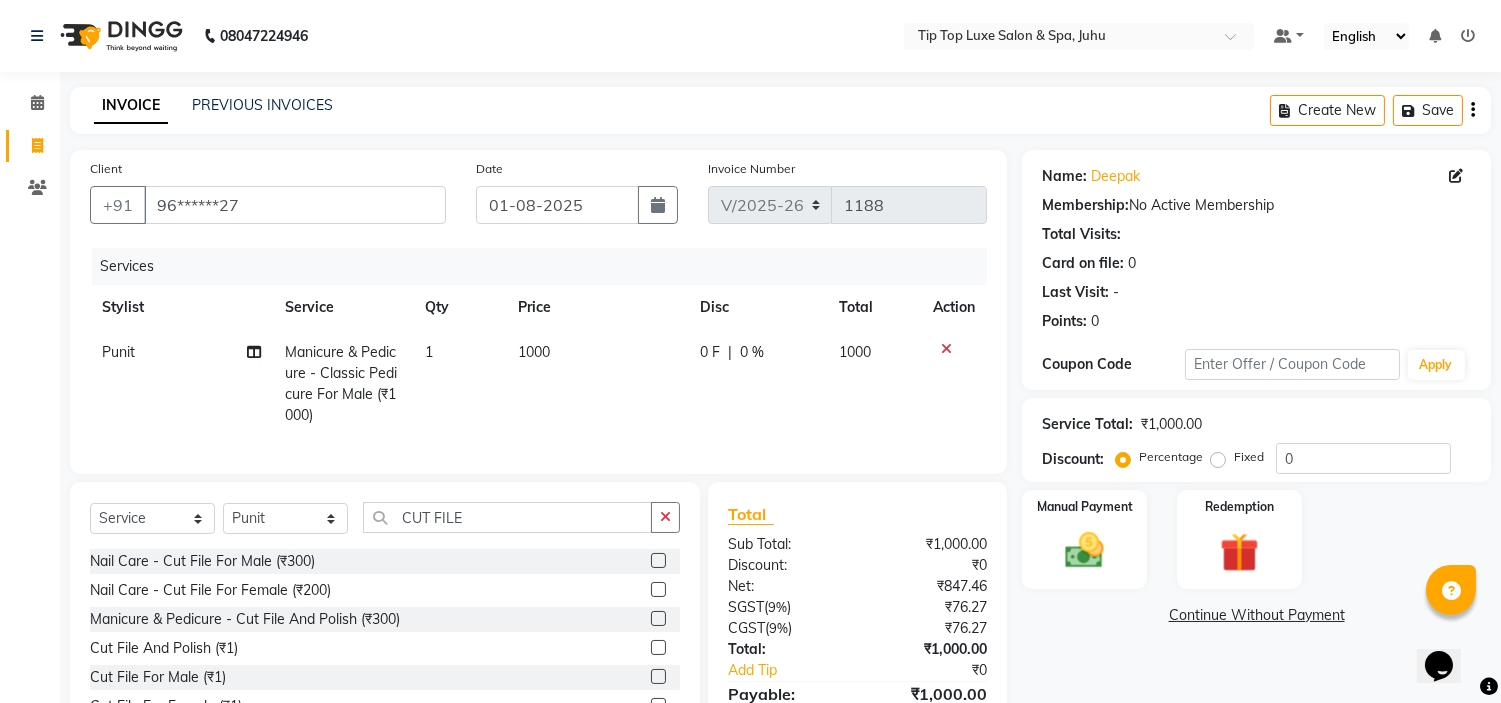 click 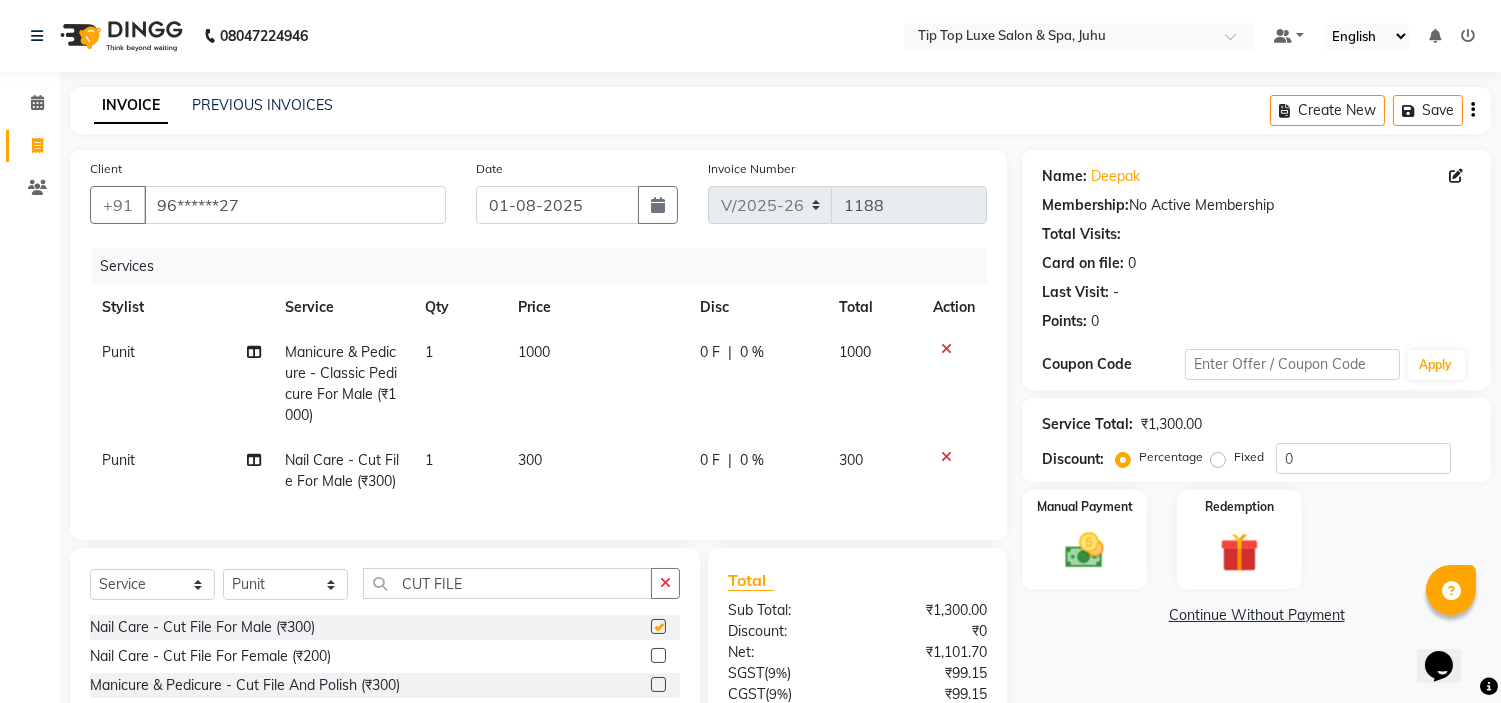 checkbox on "false" 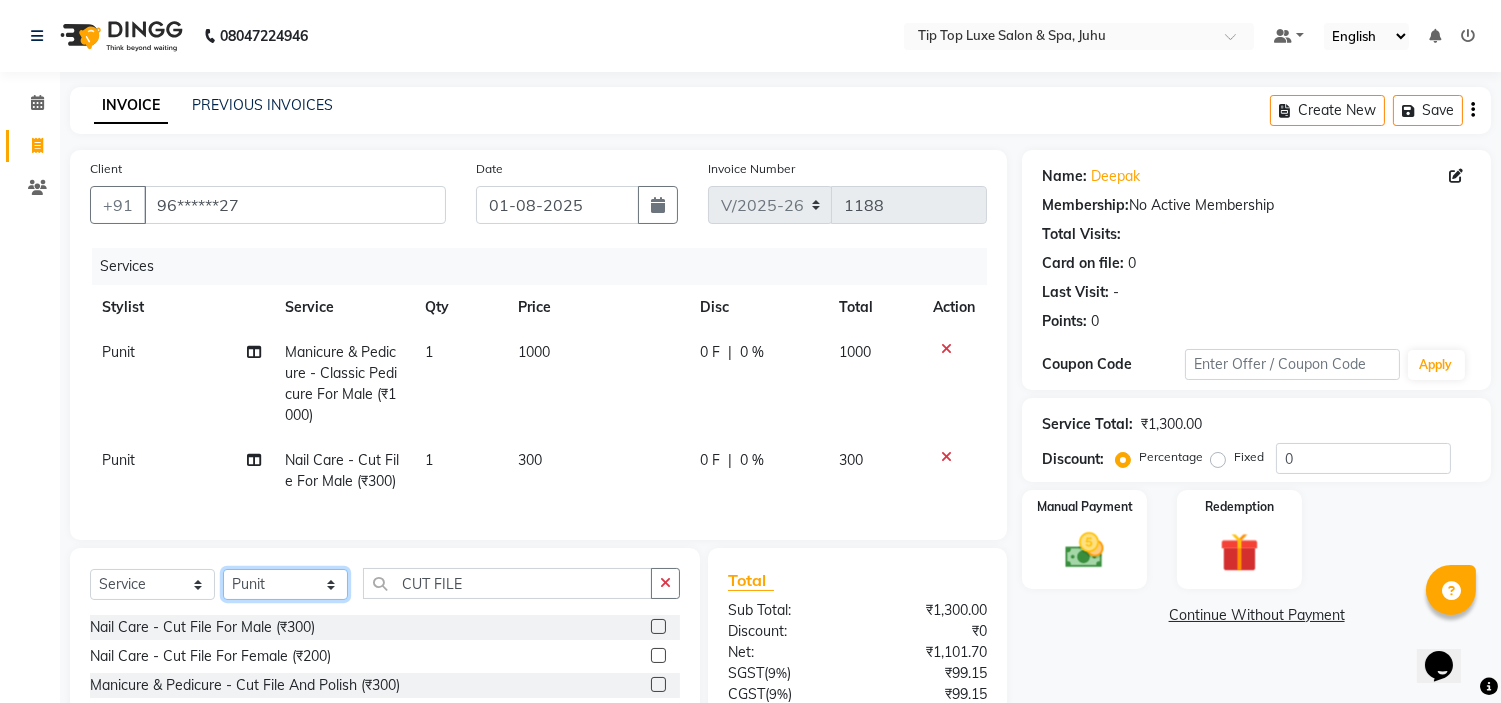 click on "Select Stylist AAYUSHREE admin Alisha creado ANAO Angela Jyoti Kailash Komal mamta Mamtaben Mamtaben Nisha Pooja Punit Raj Rajesh Ranjeet Ranjeet Shinde Roshan Salman Sanjay shalinee burpute suraj sharma Suresh Talib Tanvi Uditya Vijay wallking" 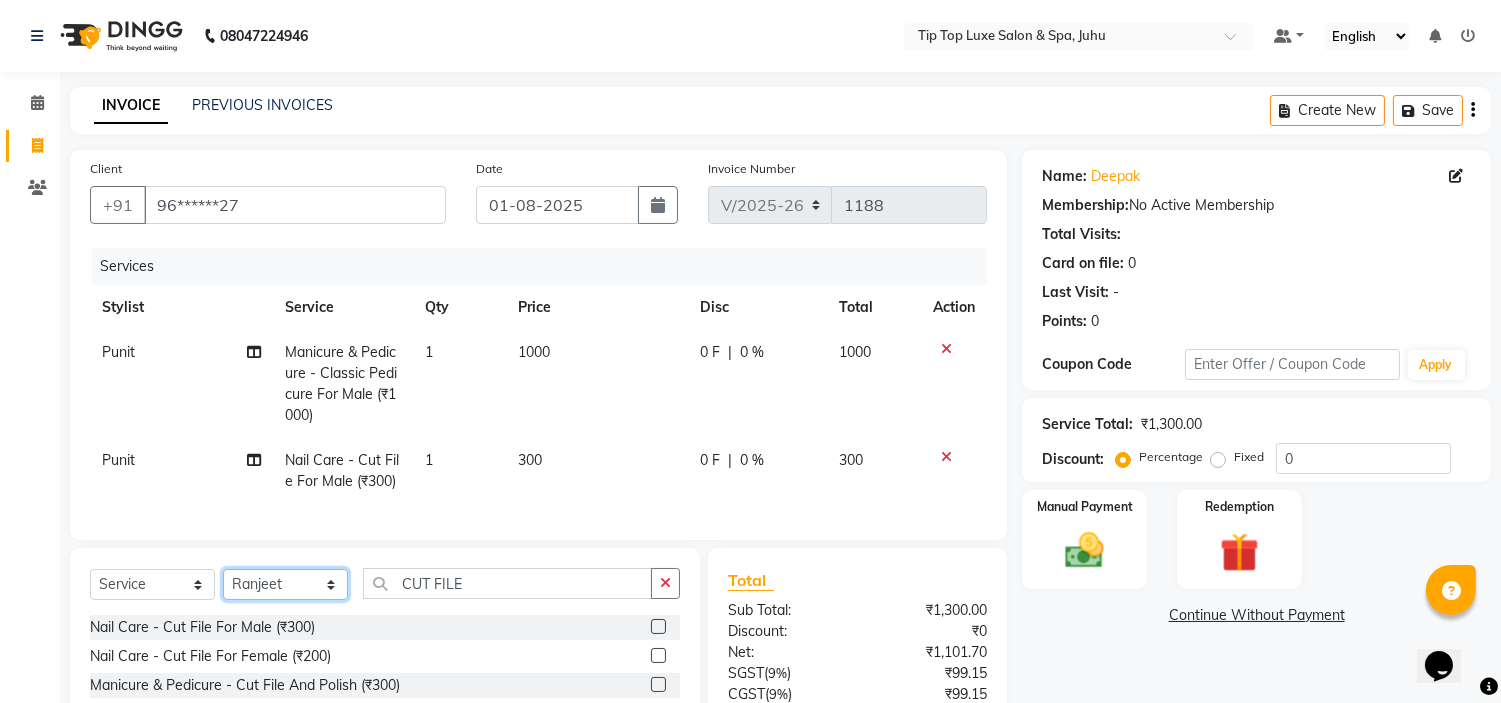 click on "Select Stylist AAYUSHREE admin Alisha creado ANAO Angela Jyoti Kailash Komal mamta Mamtaben Mamtaben Nisha Pooja Punit Raj Rajesh Ranjeet Ranjeet Shinde Roshan Salman Sanjay shalinee burpute suraj sharma Suresh Talib Tanvi Uditya Vijay wallking" 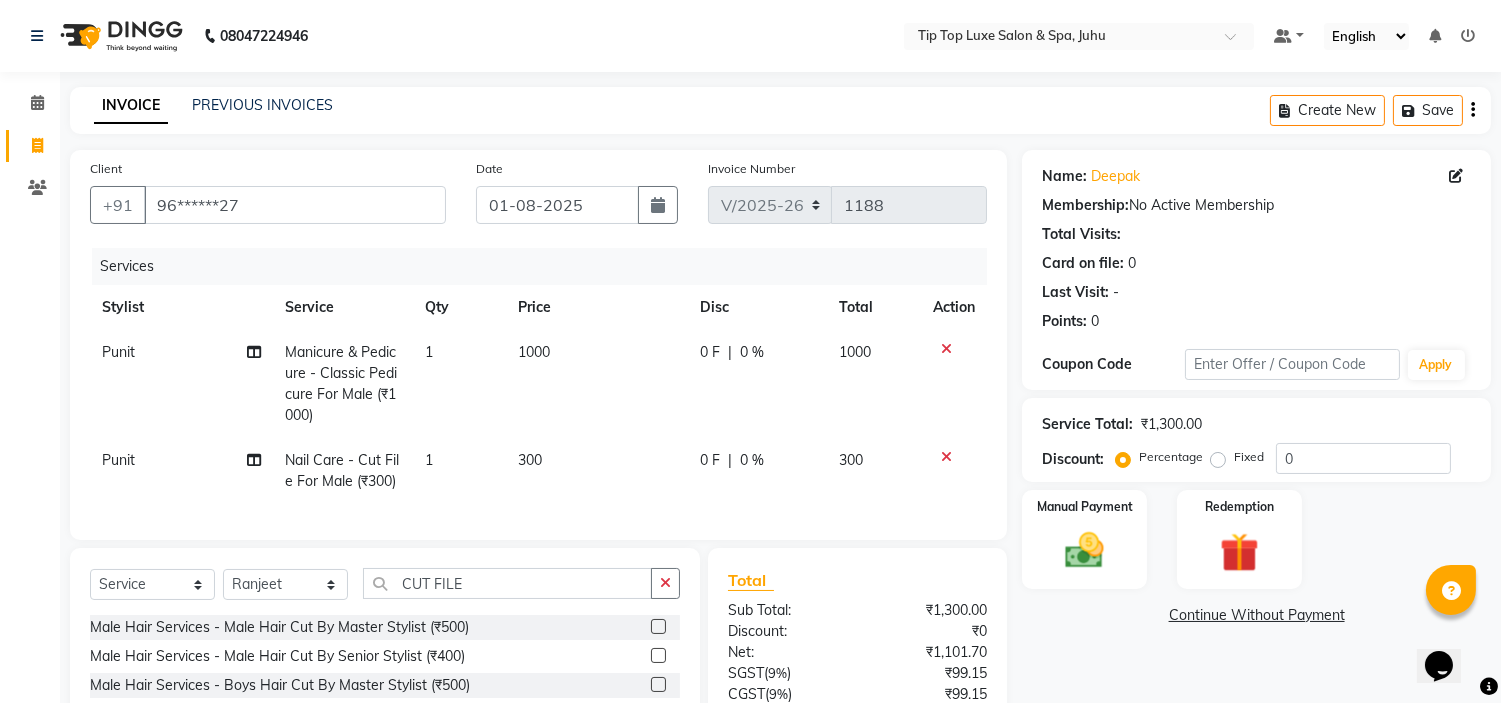 click 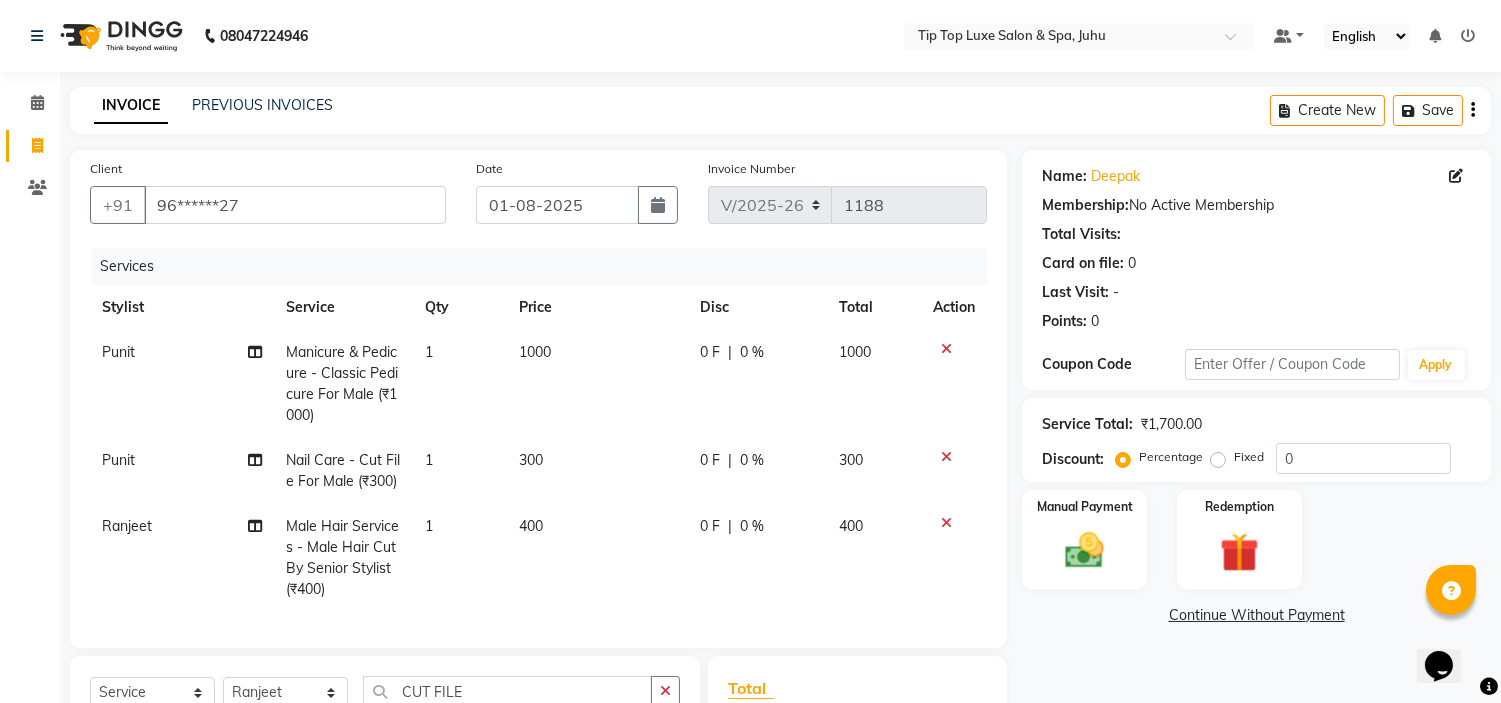 checkbox on "false" 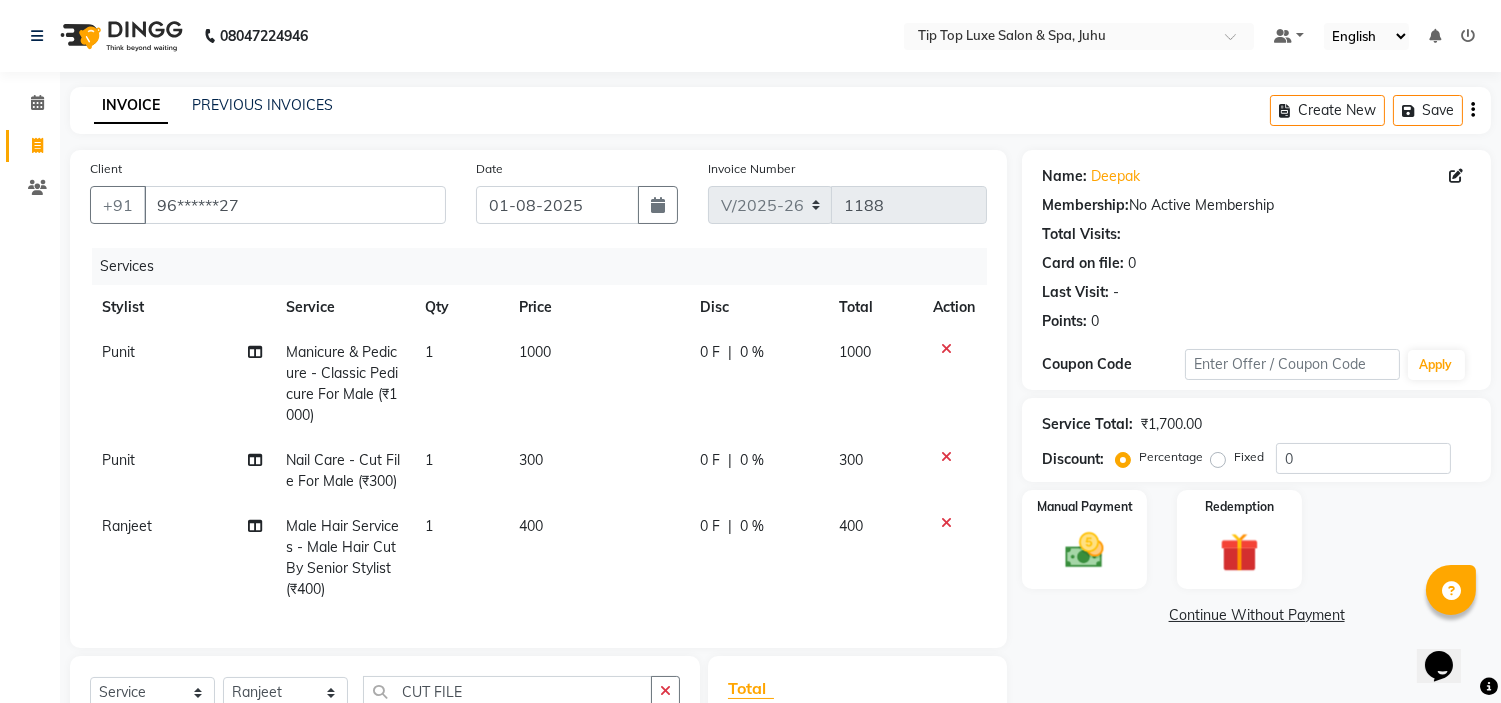 drag, startPoint x: 1090, startPoint y: 633, endPoint x: 1093, endPoint y: 593, distance: 40.112343 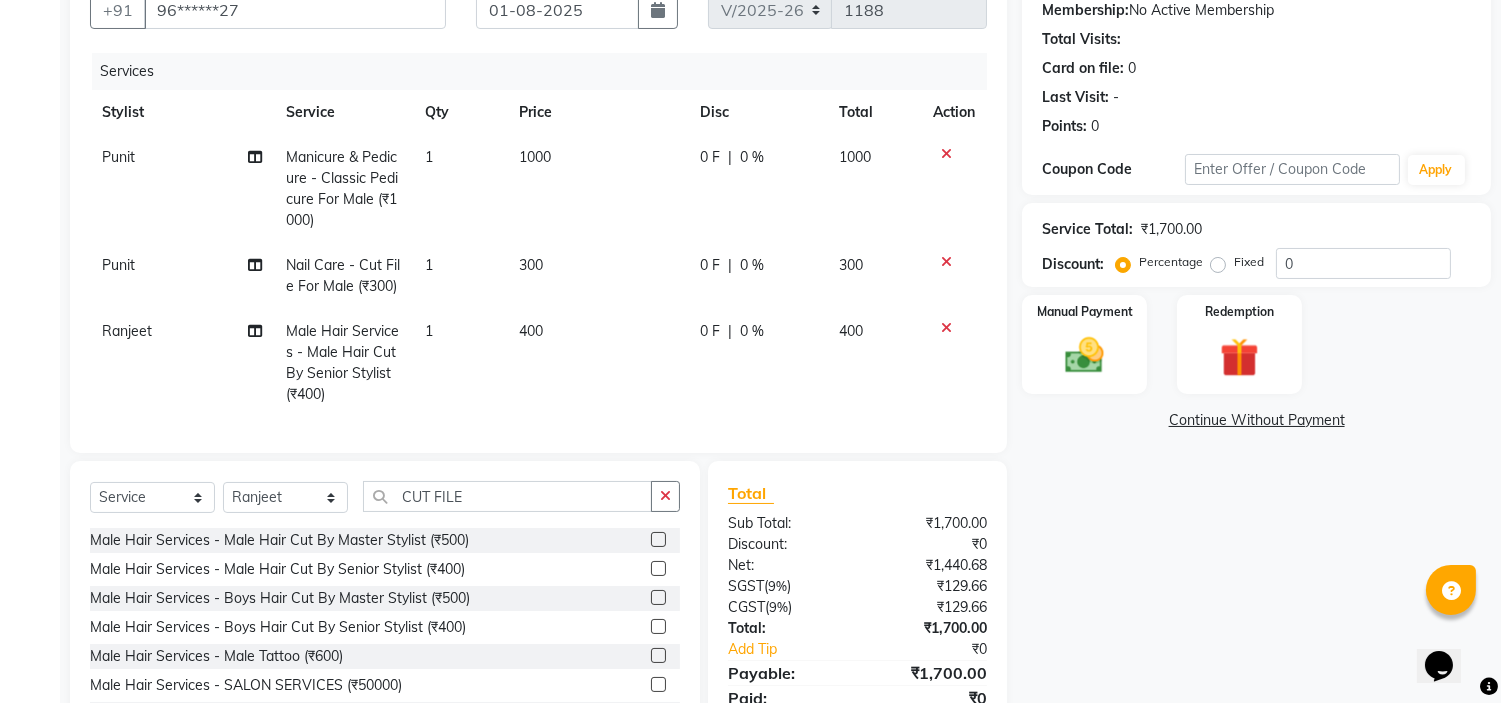 scroll, scrollTop: 271, scrollLeft: 0, axis: vertical 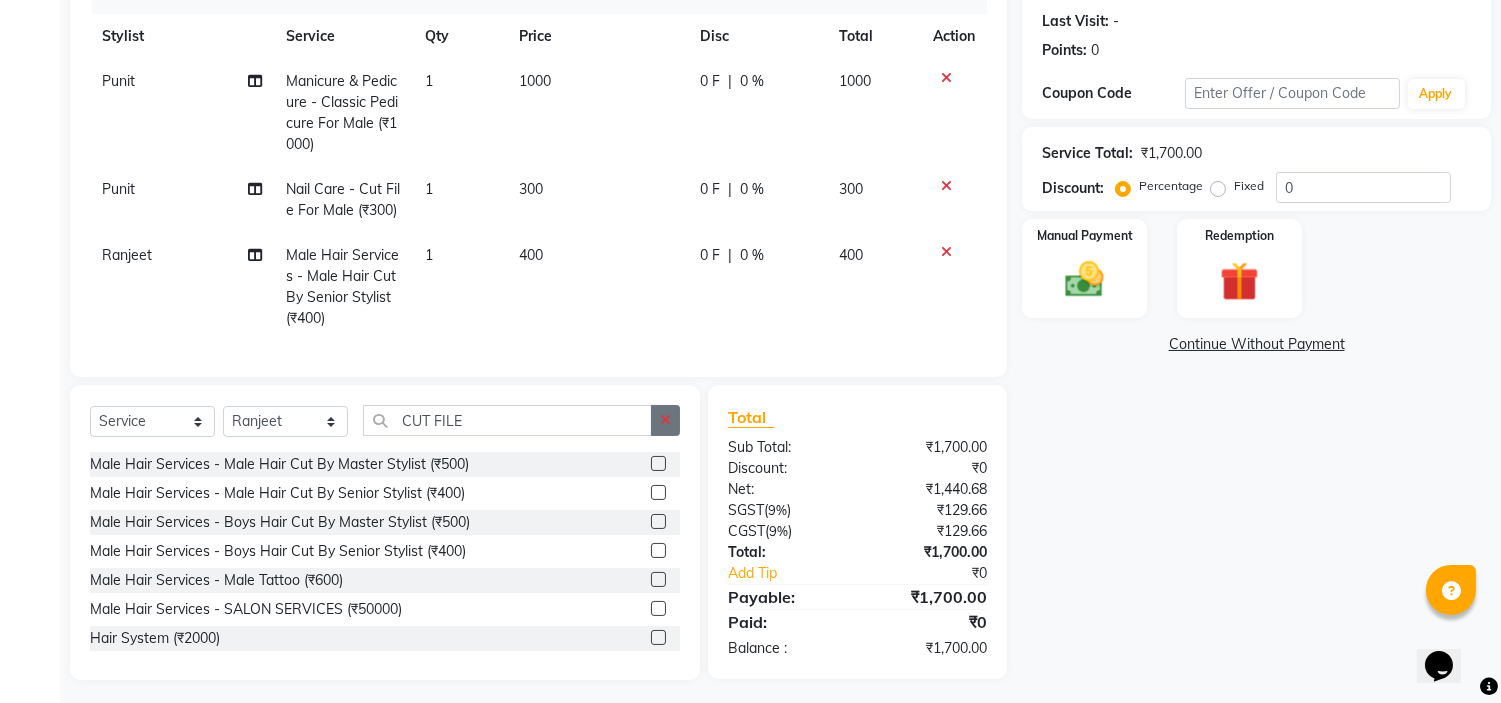 click 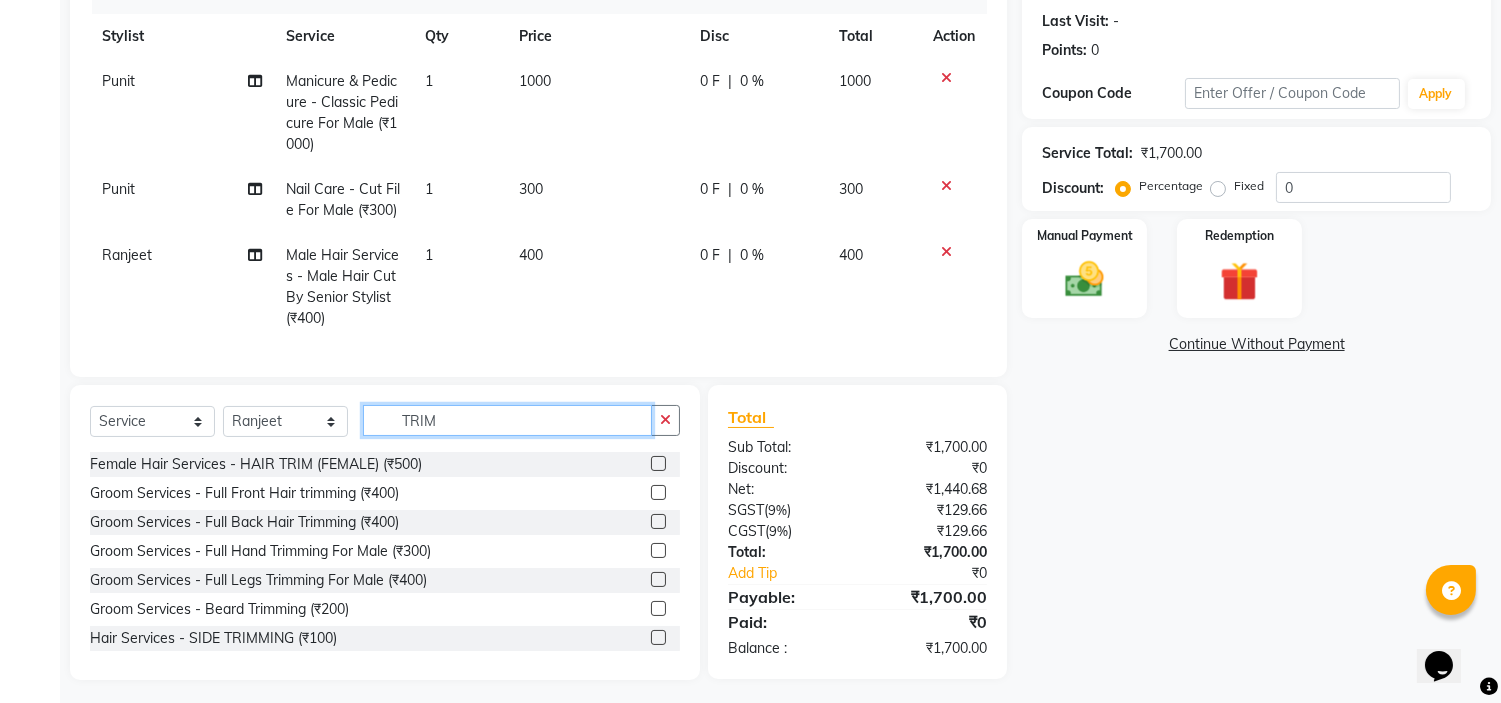 type on "TRIM" 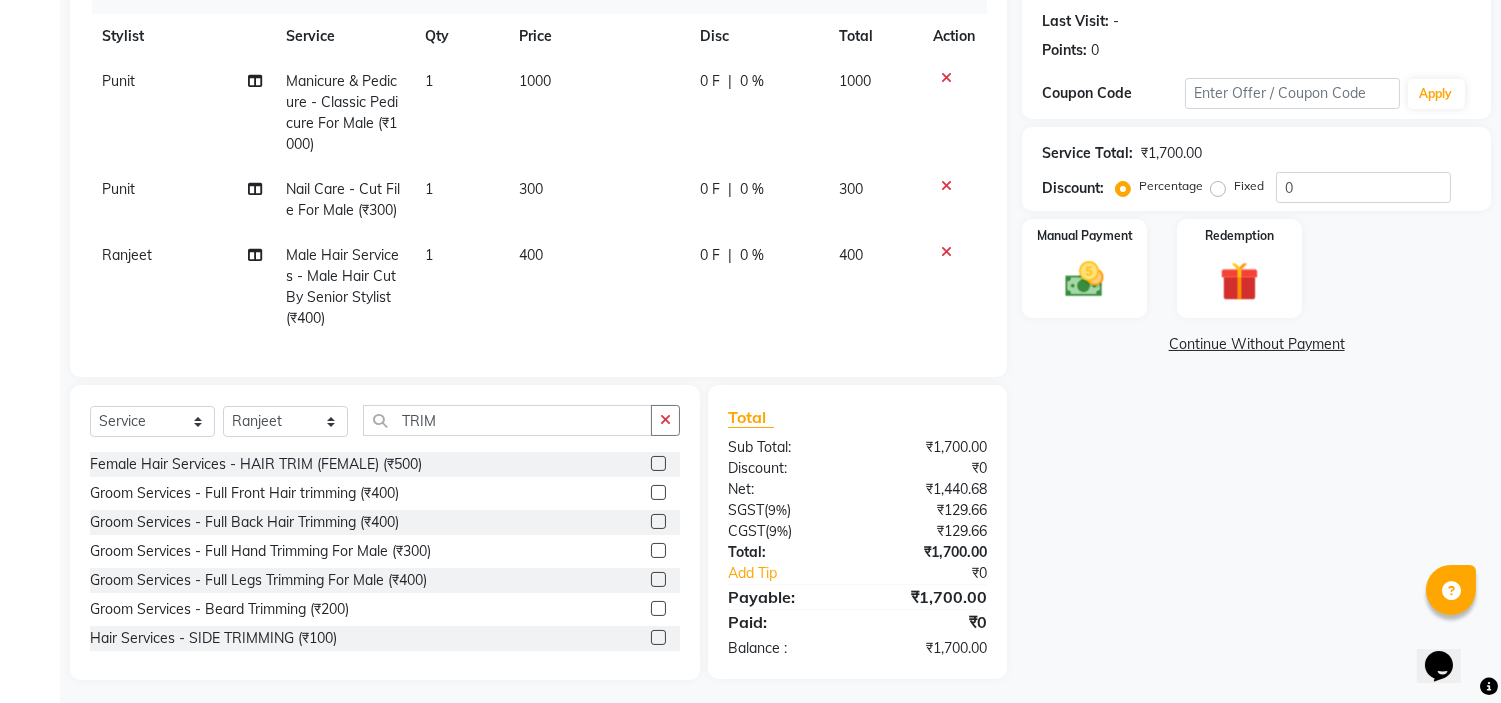 click 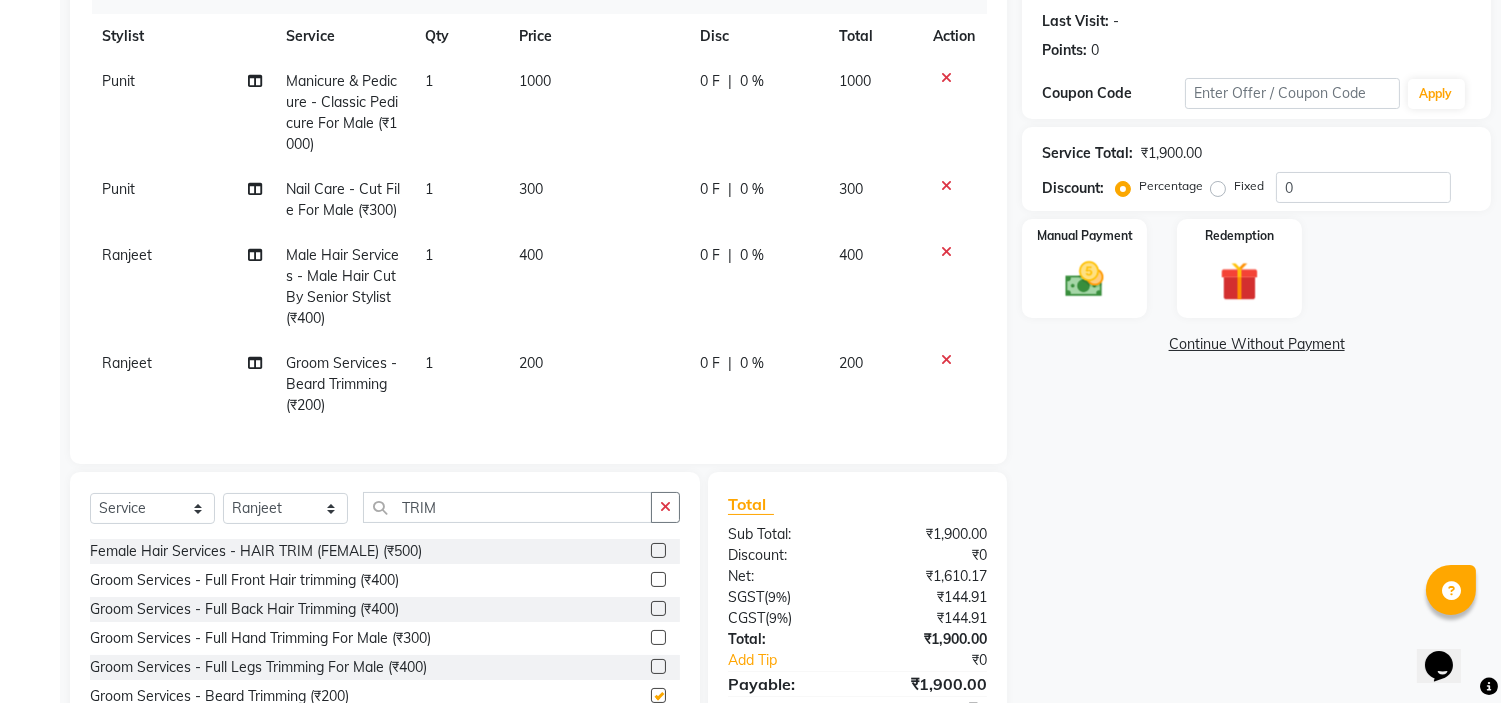 checkbox on "false" 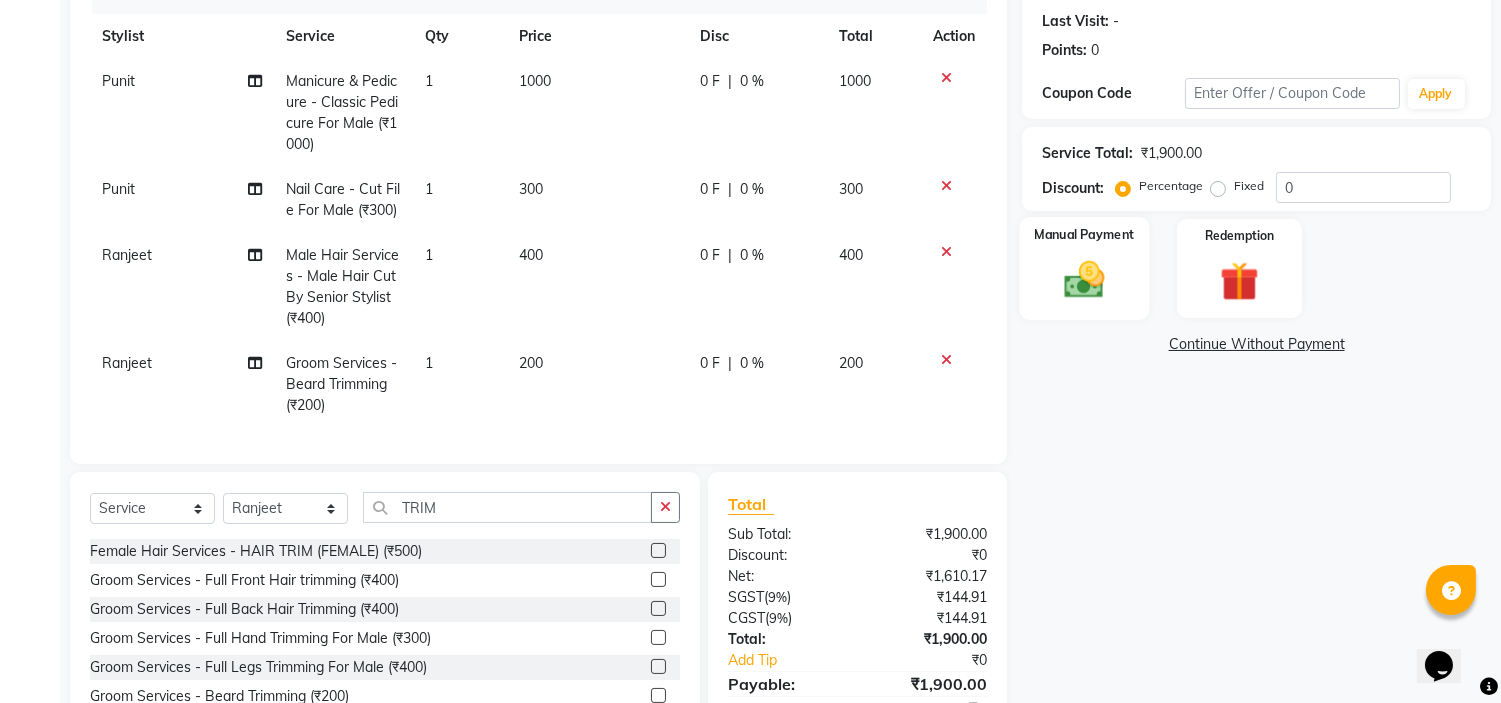 click on "Manual Payment" 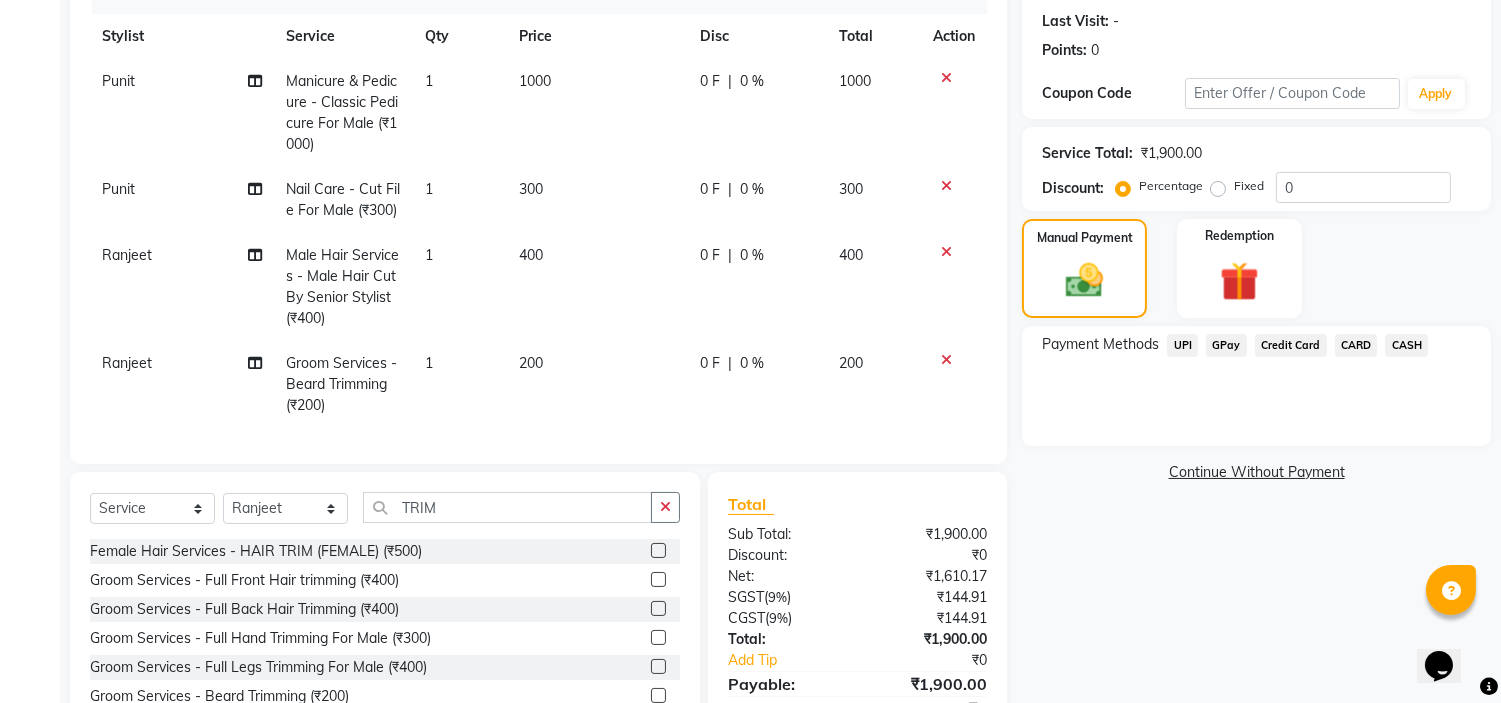 click on "UPI" 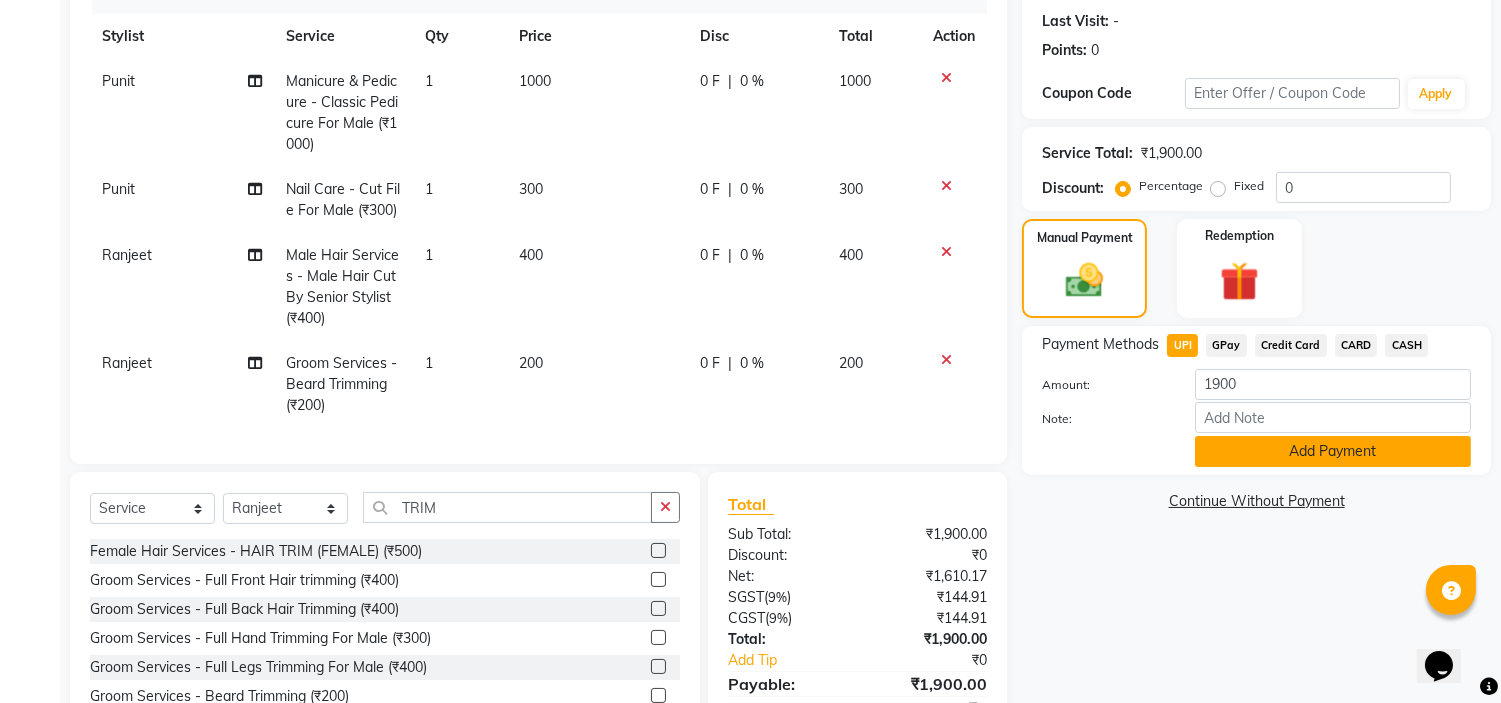 click on "Add Payment" 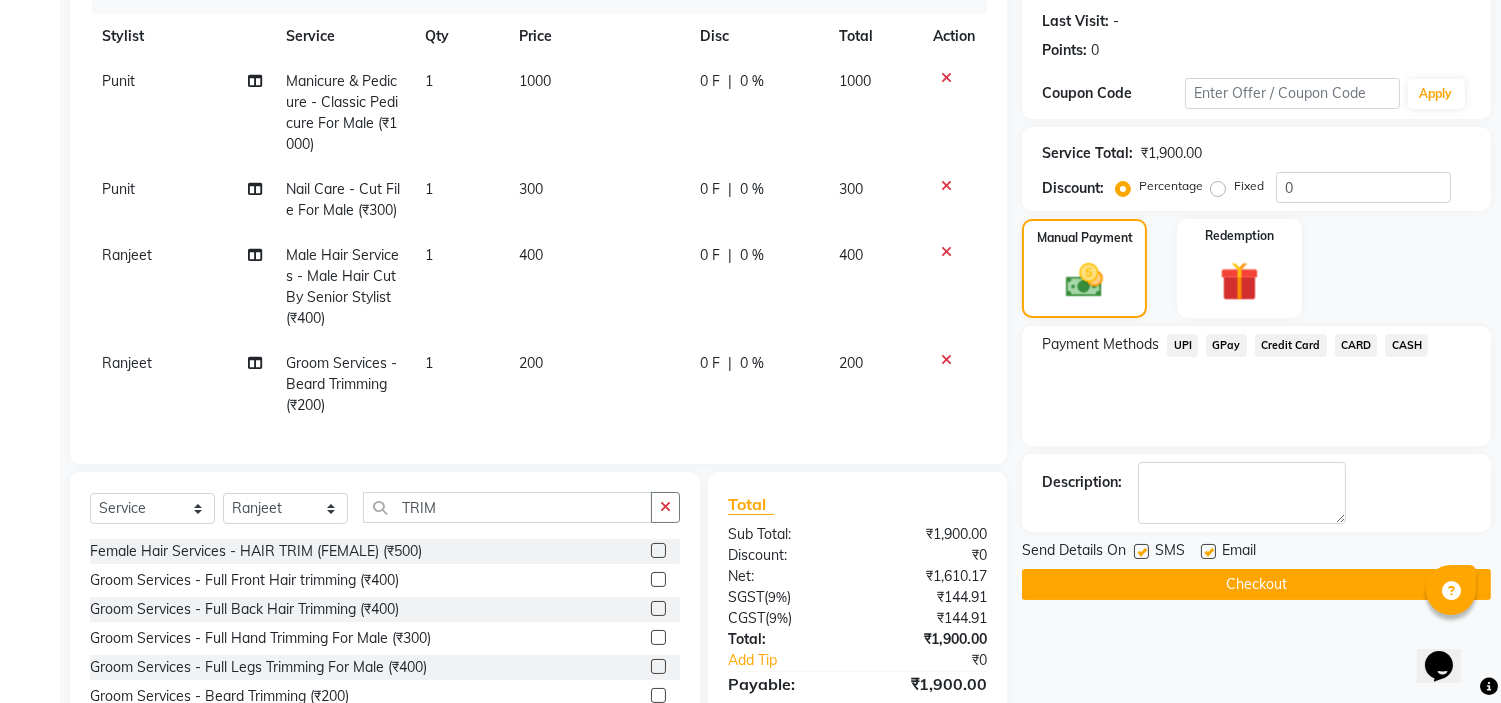 click on "Checkout" 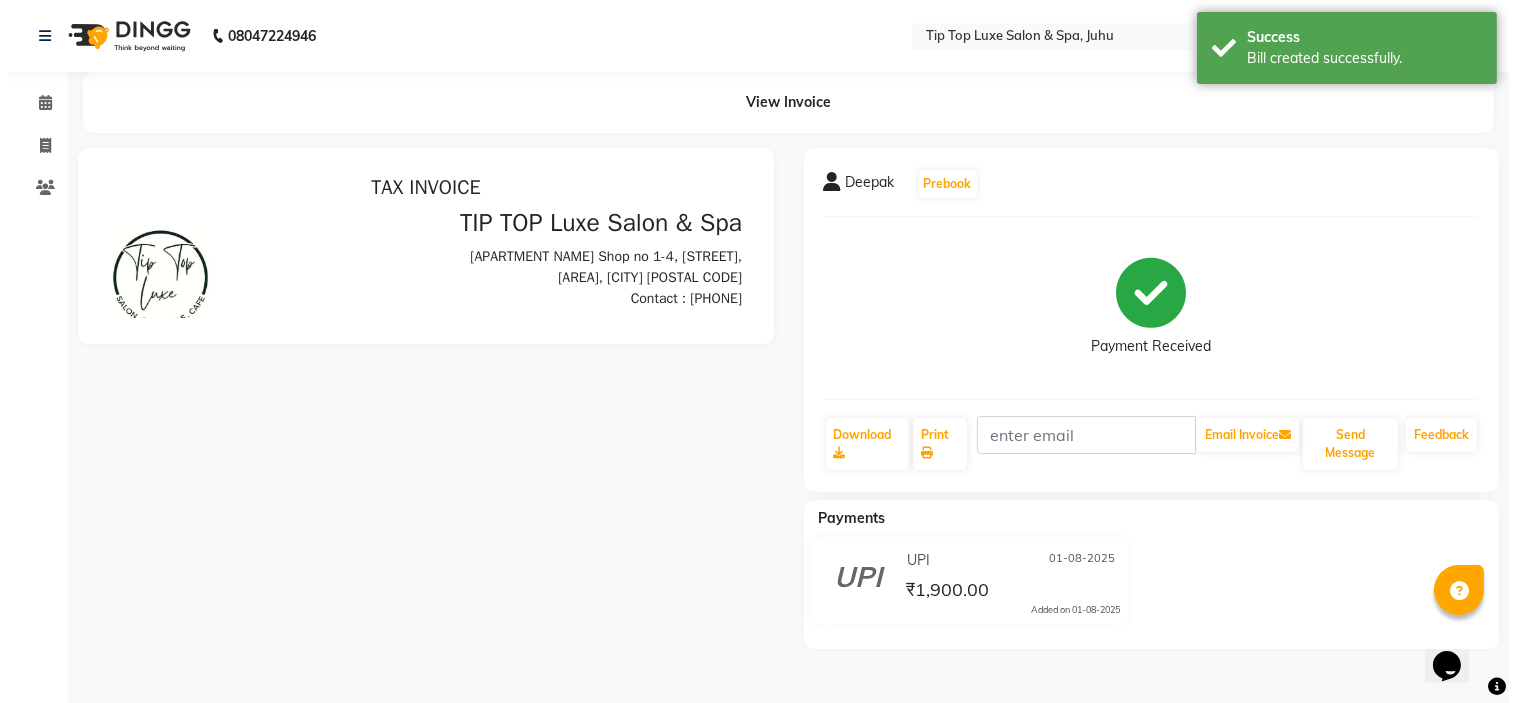 scroll, scrollTop: 0, scrollLeft: 0, axis: both 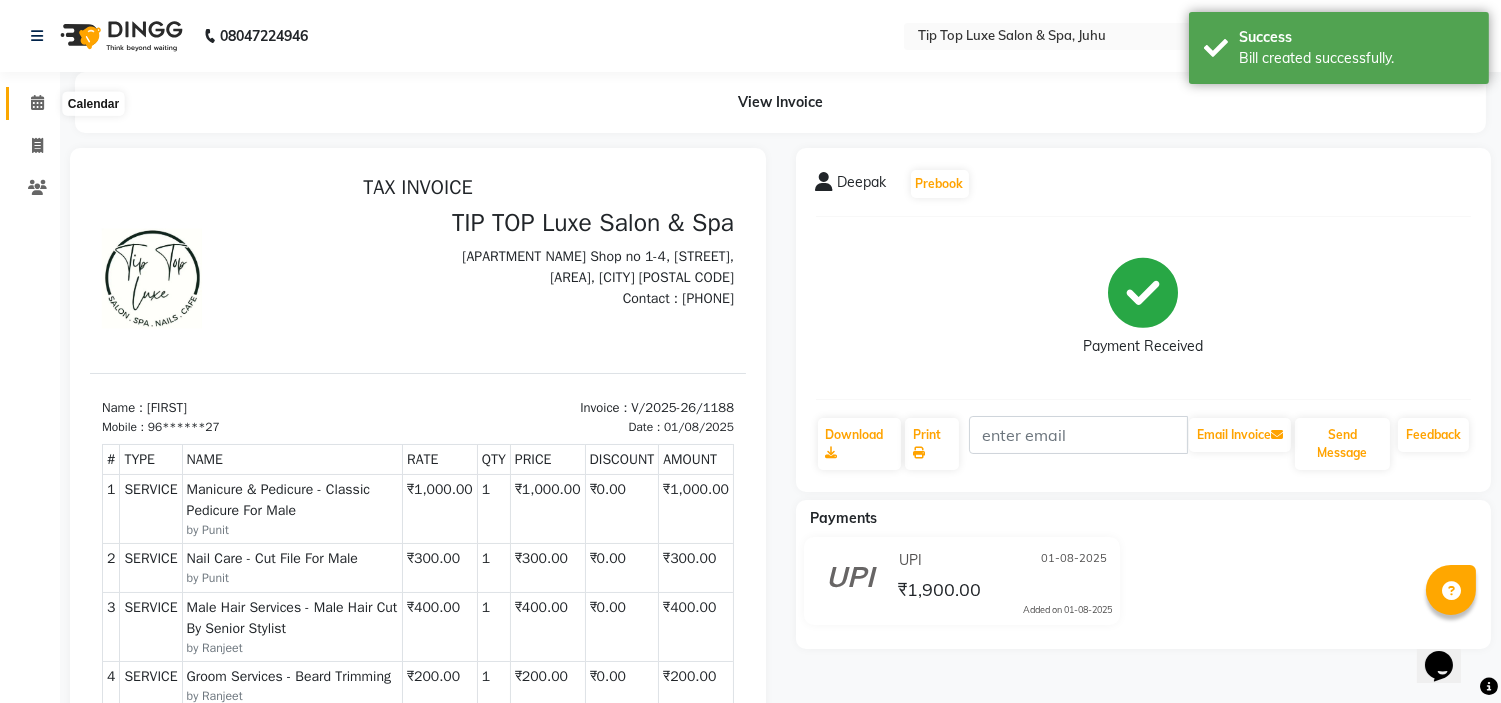 click 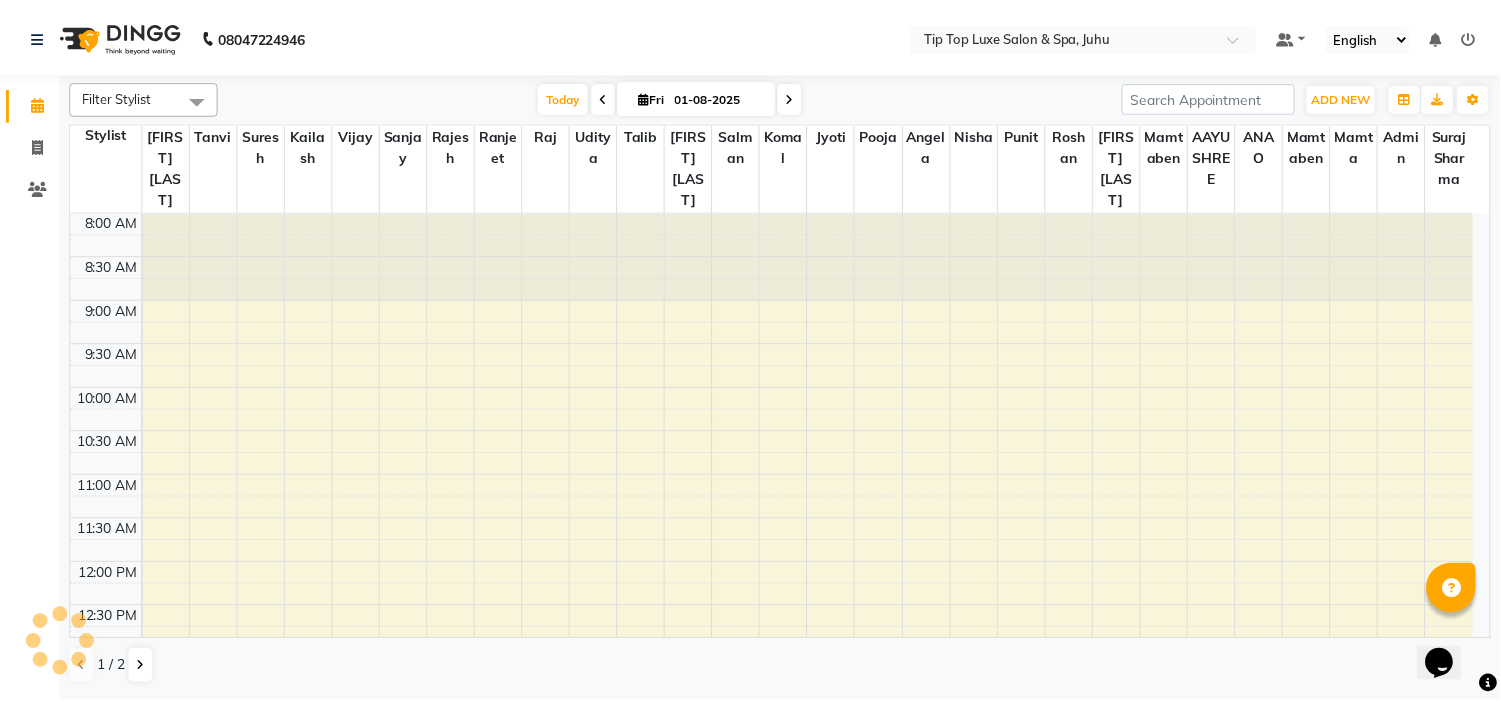 scroll, scrollTop: 0, scrollLeft: 0, axis: both 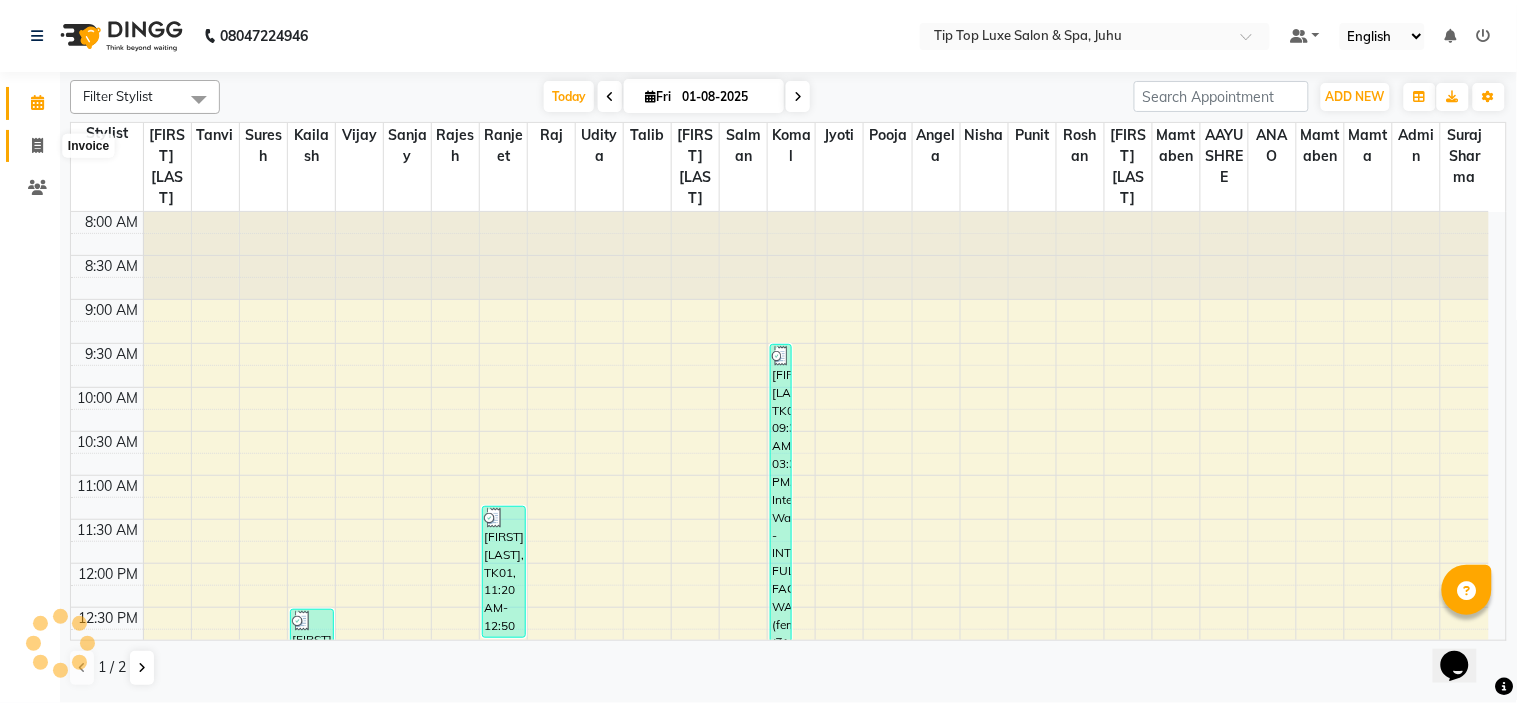 click 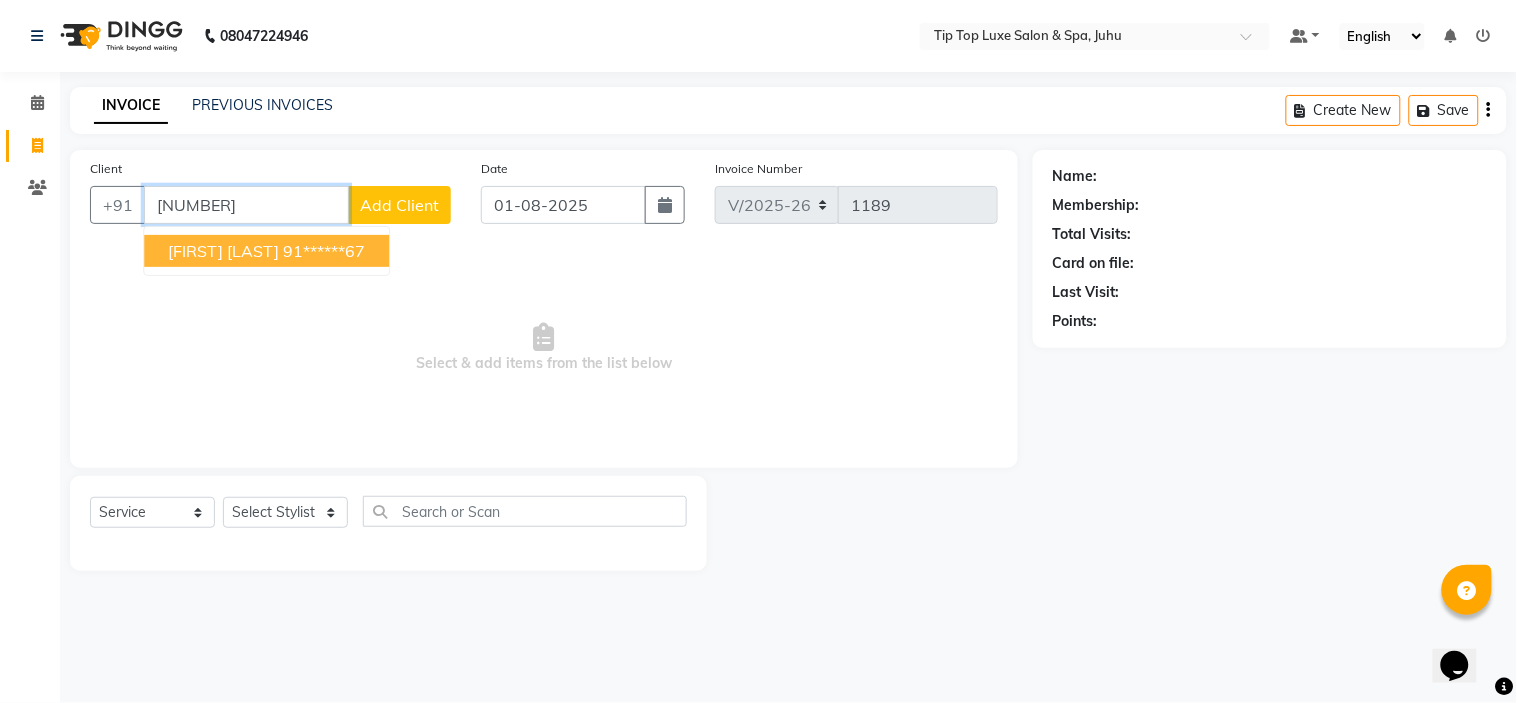 click on "[FIRST] [LAST]" at bounding box center [223, 251] 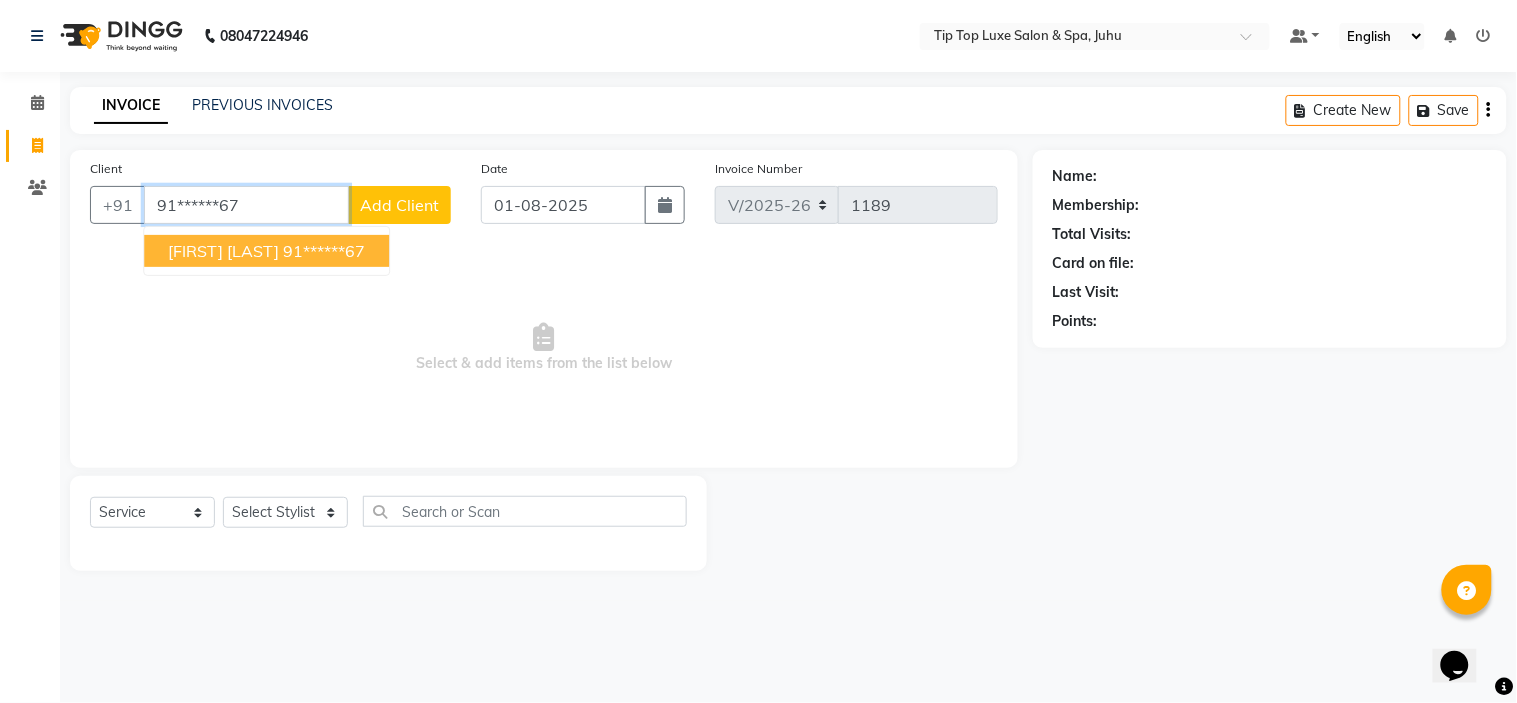type on "91******67" 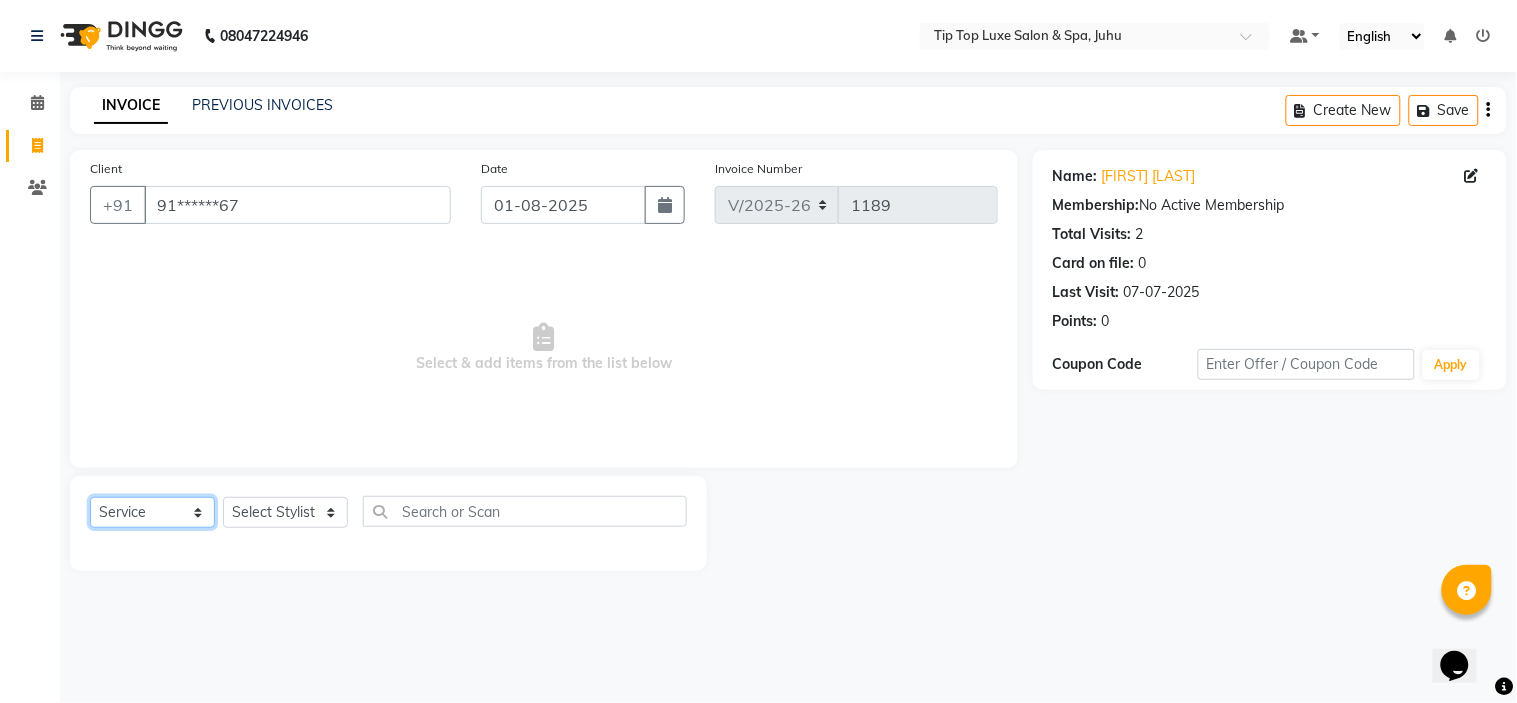 click on "Select  Service  Product  Membership  Package Voucher Prepaid Gift Card" 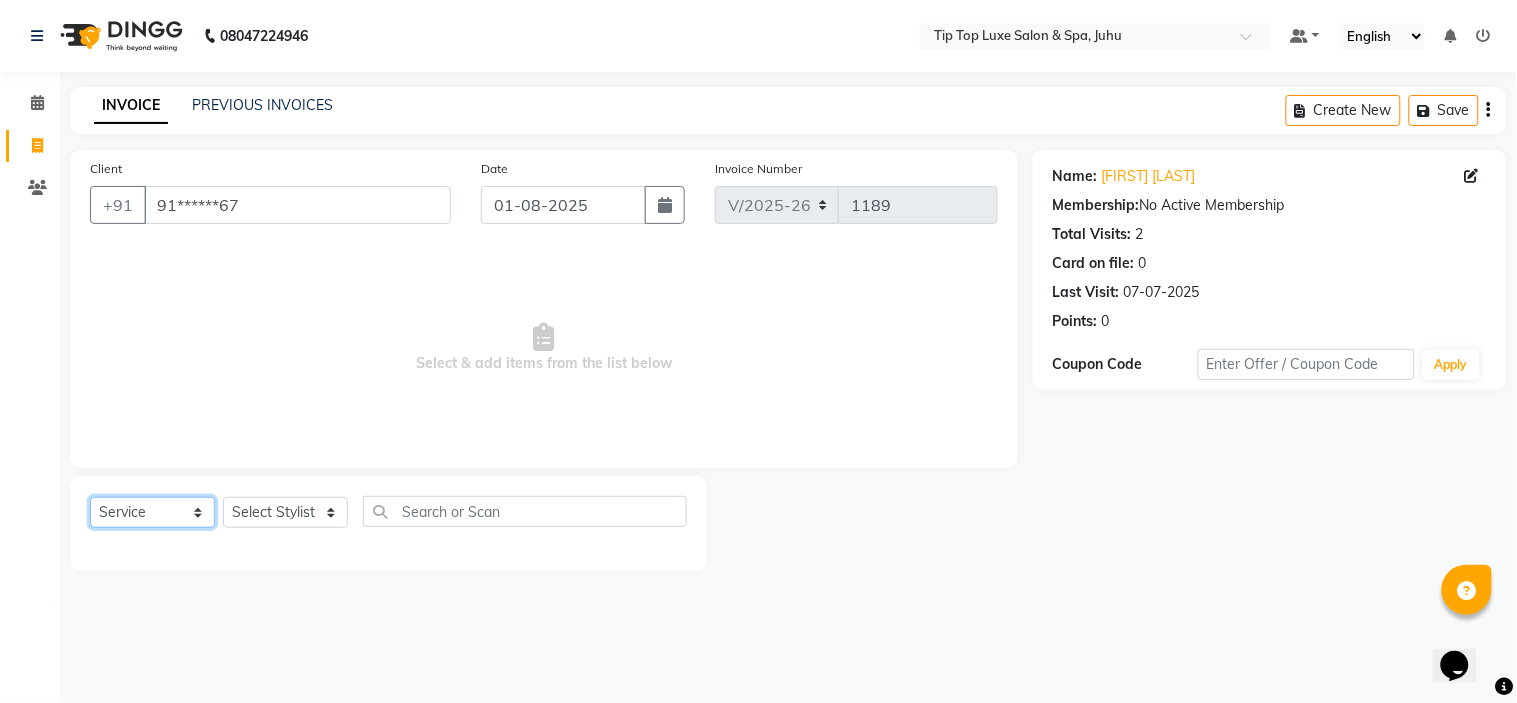 select on "membership" 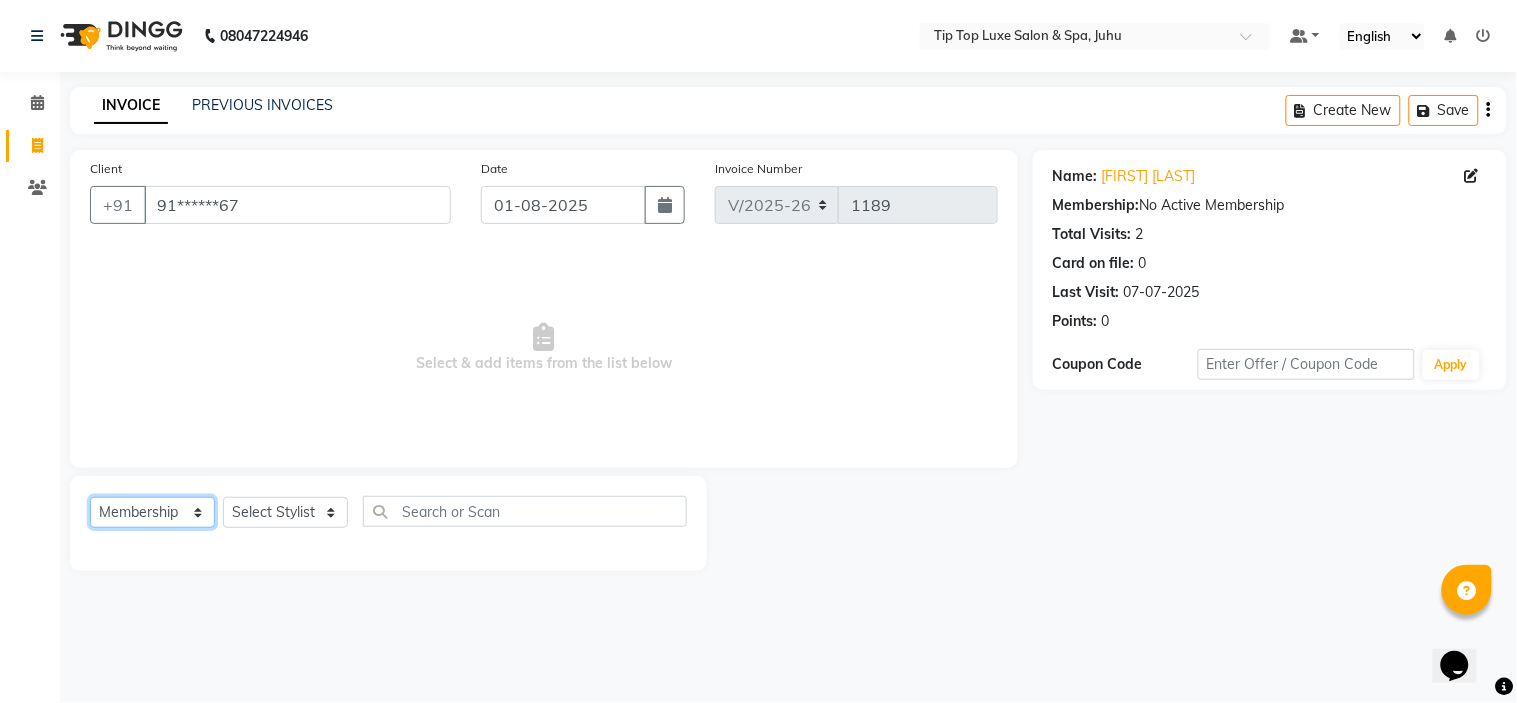 click on "Select  Service  Product  Membership  Package Voucher Prepaid Gift Card" 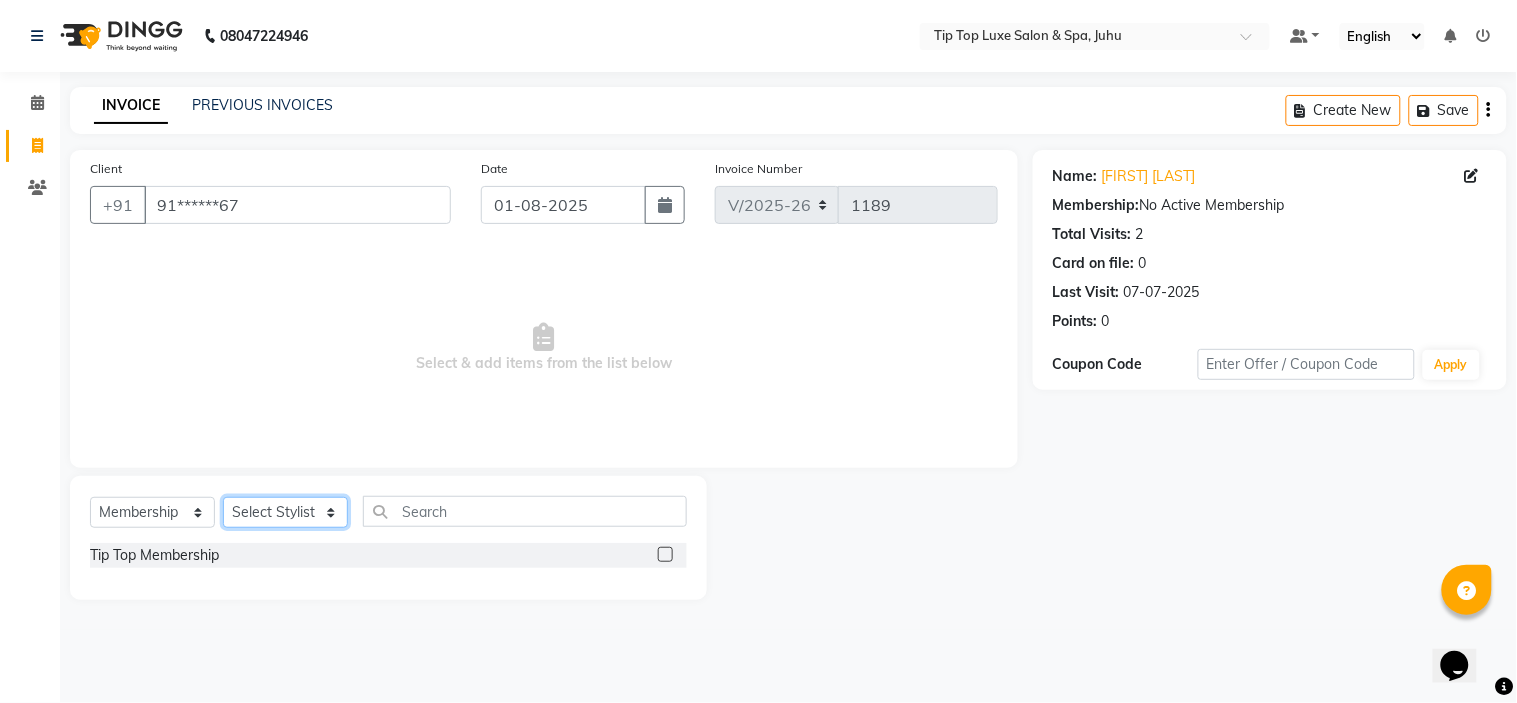 click on "Select Stylist AAYUSHREE admin Alisha creado ANAO Angela Jyoti Kailash Komal mamta Mamtaben Mamtaben Nisha Pooja Punit Raj Rajesh Ranjeet Ranjeet Shinde Roshan Salman Sanjay shalinee burpute suraj sharma Suresh Talib Tanvi Uditya Vijay wallking" 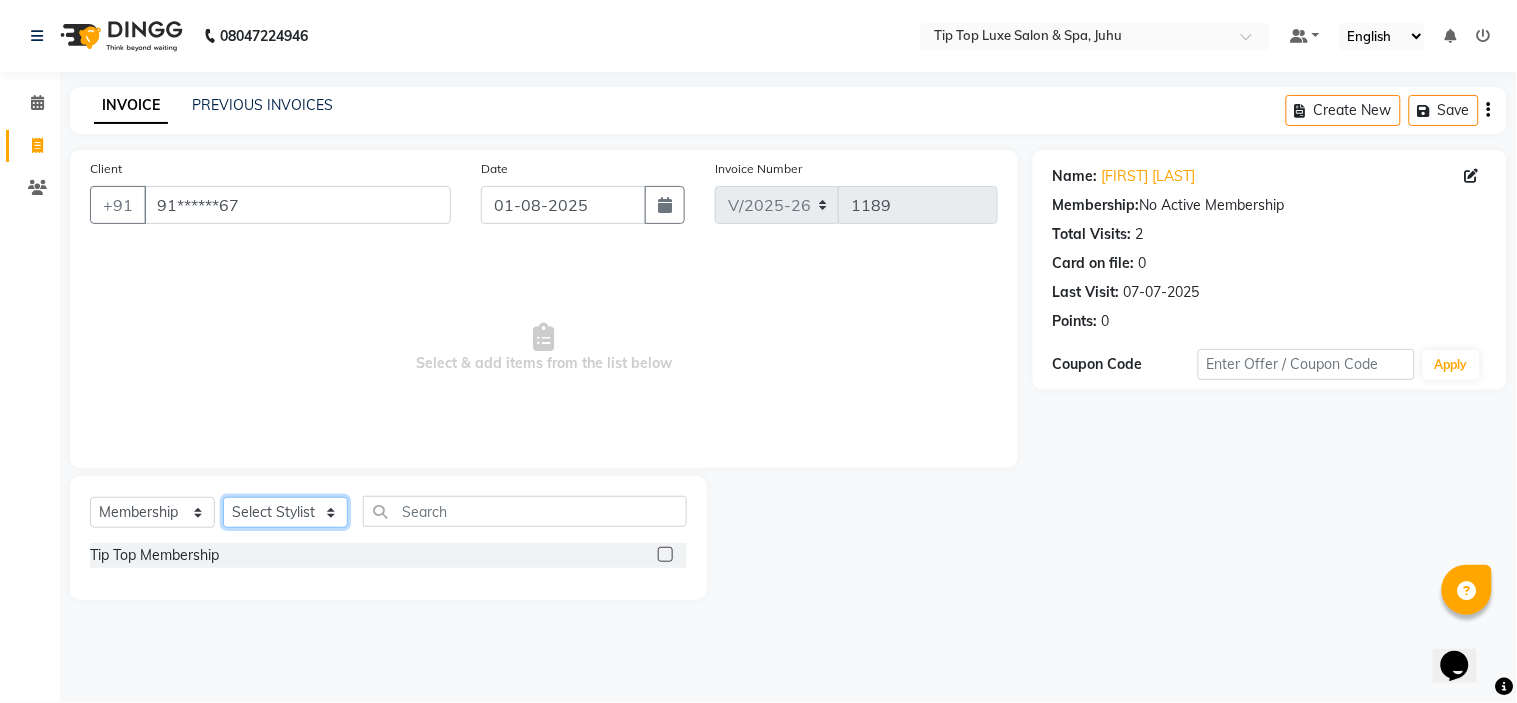 click on "Select Stylist AAYUSHREE admin Alisha creado ANAO Angela Jyoti Kailash Komal mamta Mamtaben Mamtaben Nisha Pooja Punit Raj Rajesh Ranjeet Ranjeet Shinde Roshan Salman Sanjay shalinee burpute suraj sharma Suresh Talib Tanvi Uditya Vijay wallking" 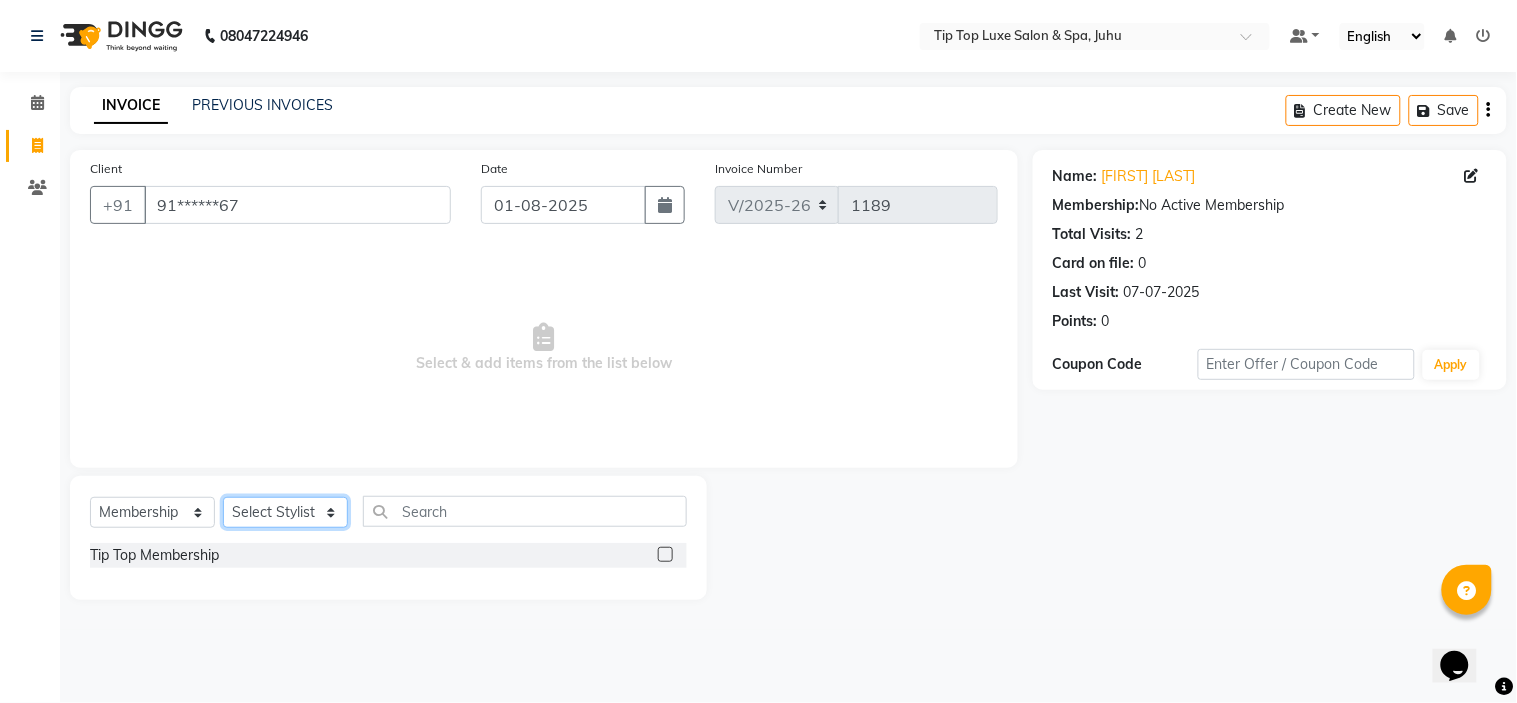 select on "[NUMBER]" 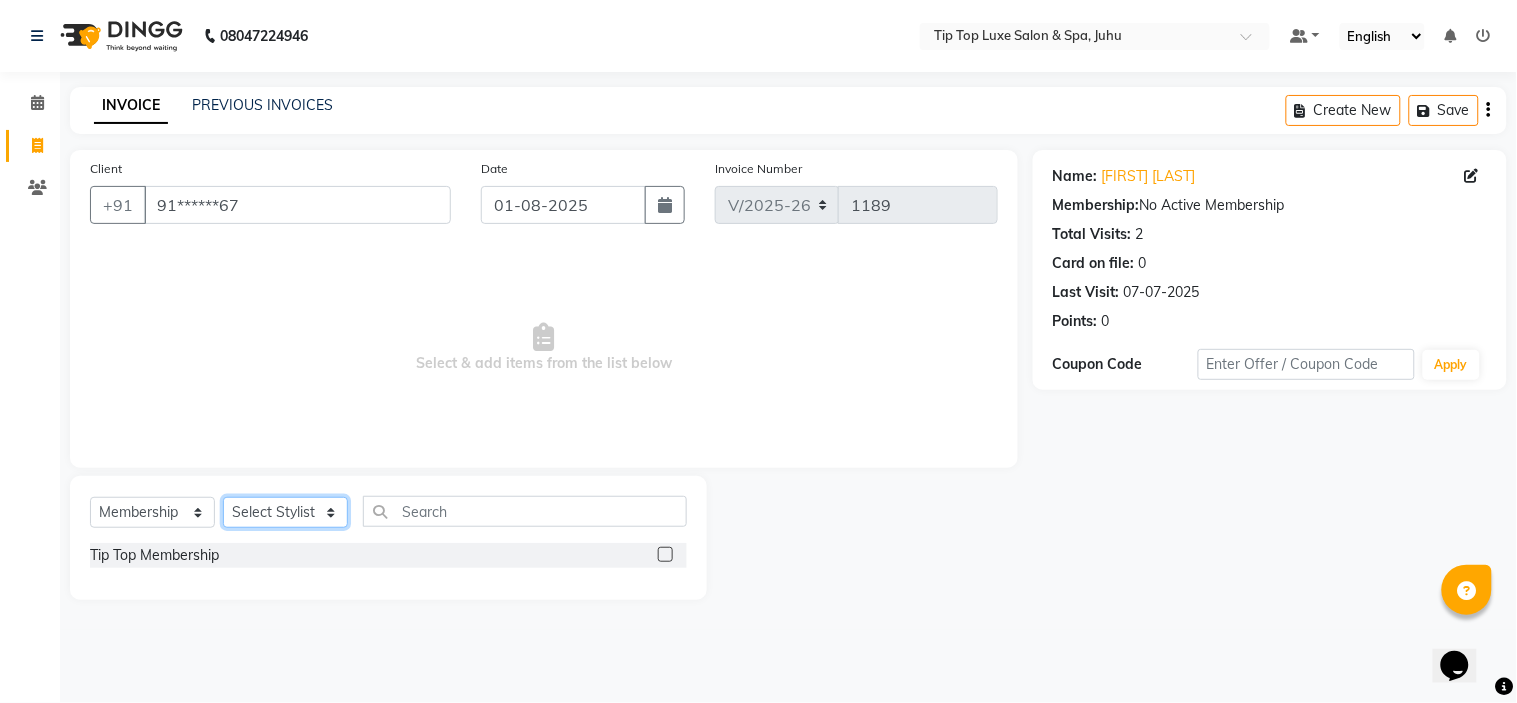 click on "Select Stylist AAYUSHREE admin Alisha creado ANAO Angela Jyoti Kailash Komal mamta Mamtaben Mamtaben Nisha Pooja Punit Raj Rajesh Ranjeet Ranjeet Shinde Roshan Salman Sanjay shalinee burpute suraj sharma Suresh Talib Tanvi Uditya Vijay wallking" 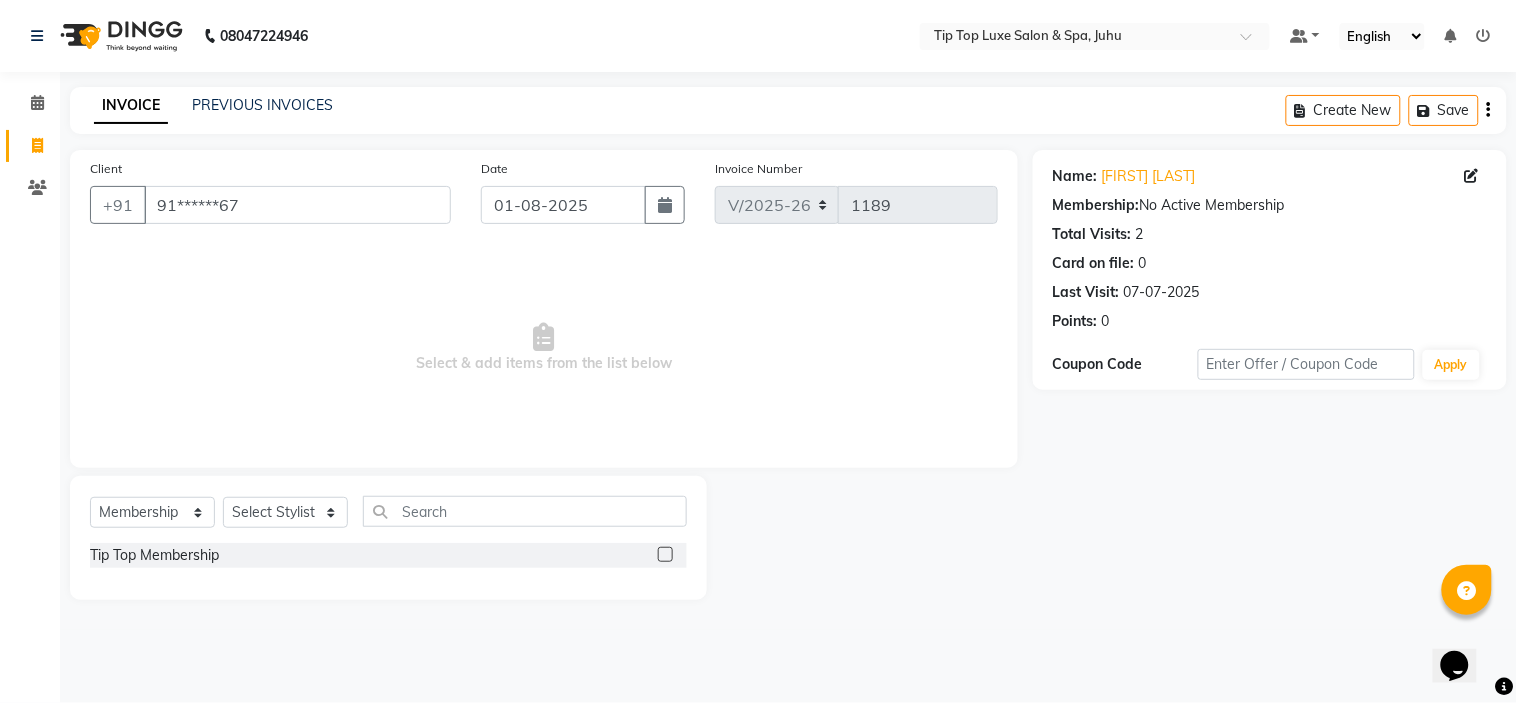 click 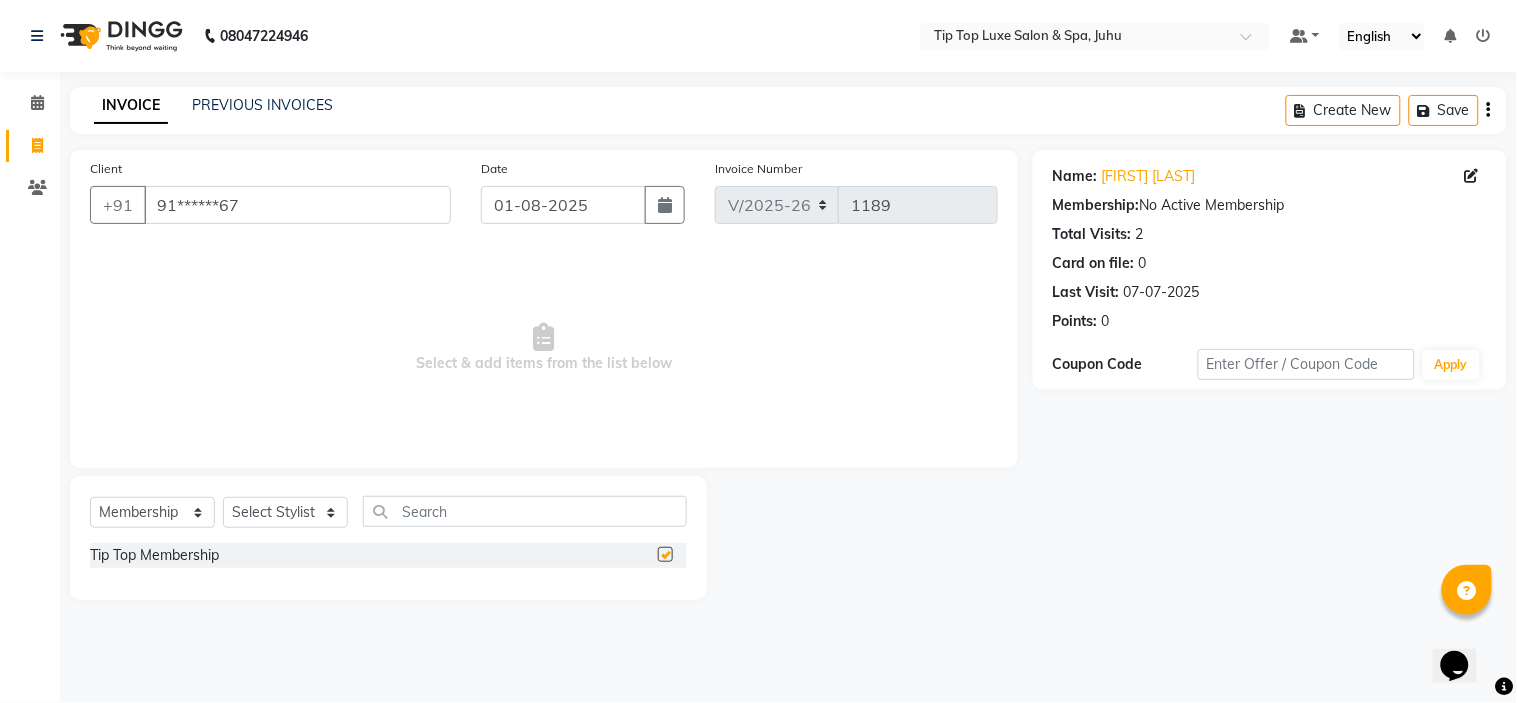 select on "select" 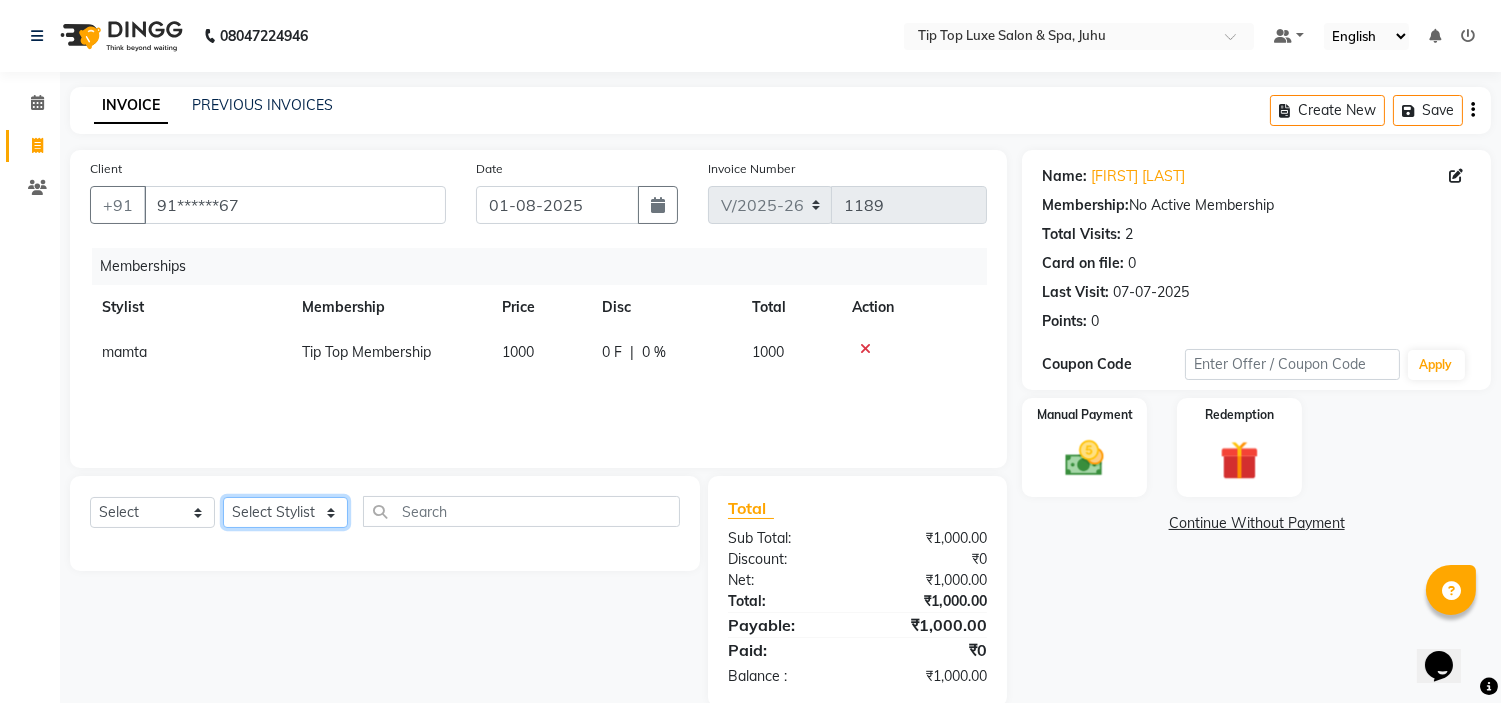 click on "Select Stylist AAYUSHREE admin Alisha creado ANAO Angela Jyoti Kailash Komal mamta Mamtaben Mamtaben Nisha Pooja Punit Raj Rajesh Ranjeet Ranjeet Shinde Roshan Salman Sanjay shalinee burpute suraj sharma Suresh Talib Tanvi Uditya Vijay wallking" 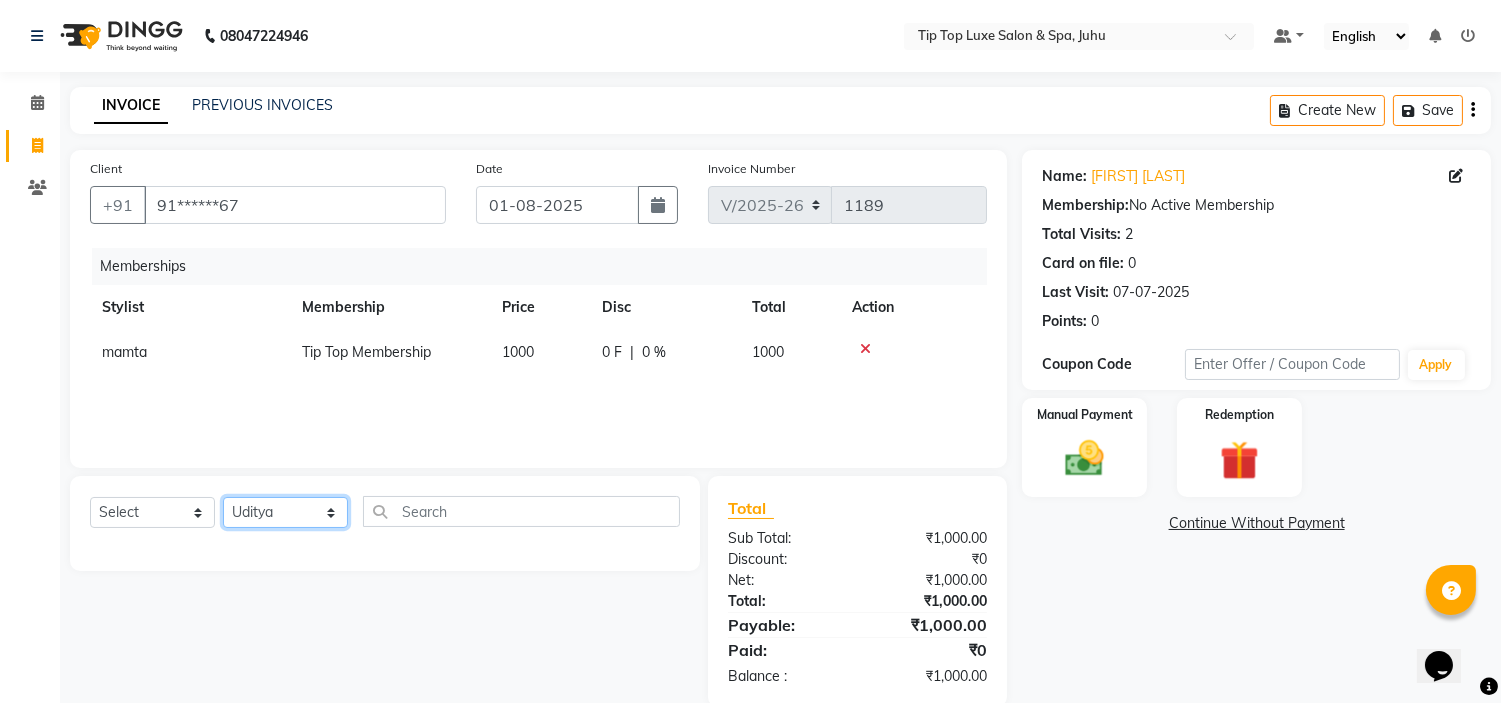 click on "Select Stylist AAYUSHREE admin Alisha creado ANAO Angela Jyoti Kailash Komal mamta Mamtaben Mamtaben Nisha Pooja Punit Raj Rajesh Ranjeet Ranjeet Shinde Roshan Salman Sanjay shalinee burpute suraj sharma Suresh Talib Tanvi Uditya Vijay wallking" 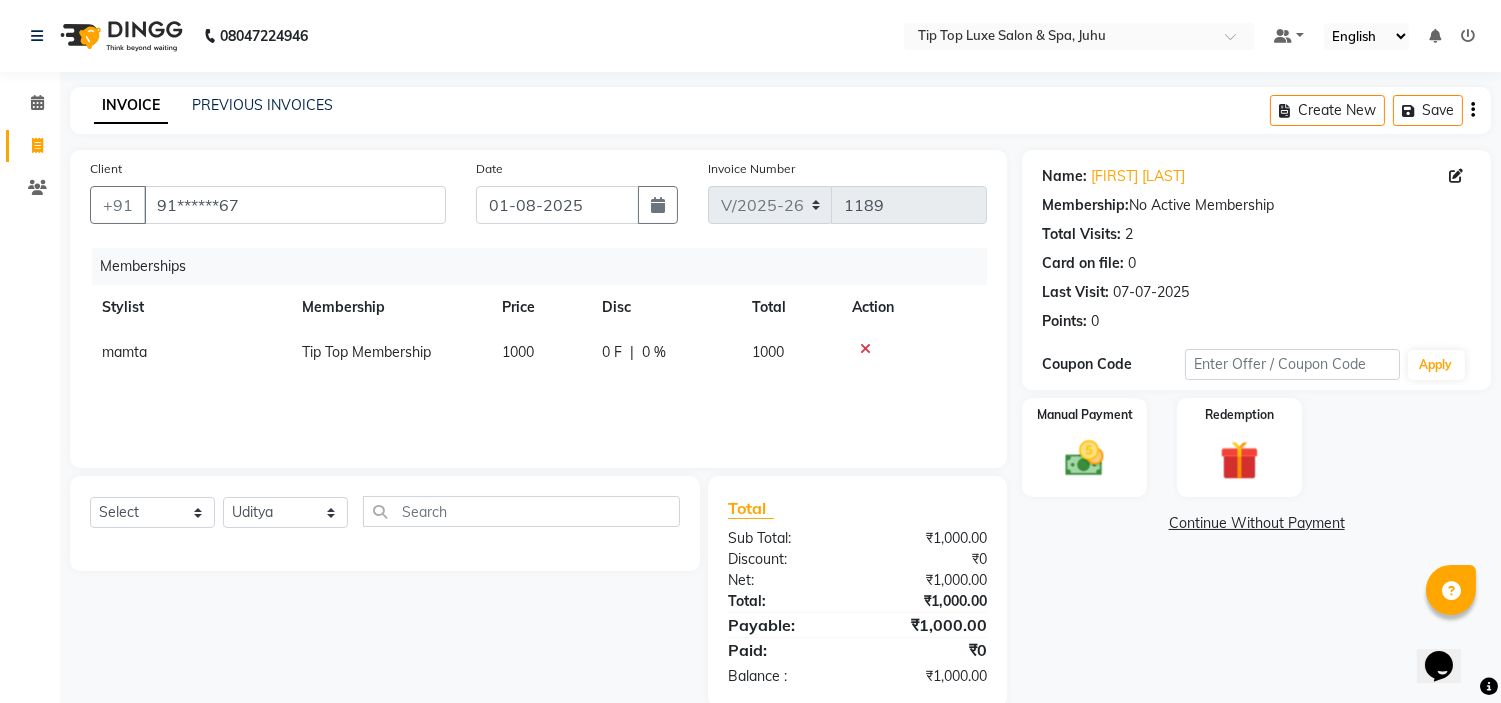 click on "Select  Service  Product  Package Voucher Prepaid Gift Card  Select Stylist AAYUSHREE admin [FIRST] [LAST] ANAO Angela Jyoti Kailash Komal mamta Mamtaben Mamtaben Nisha Pooja Punit Raj Rajesh Ranjeet Ranjeet [LAST] Roshan Salman Sanjay [FIRST] [LAST] suraj sharma Suresh Talib Tanvi Uditya Vijay wallking" 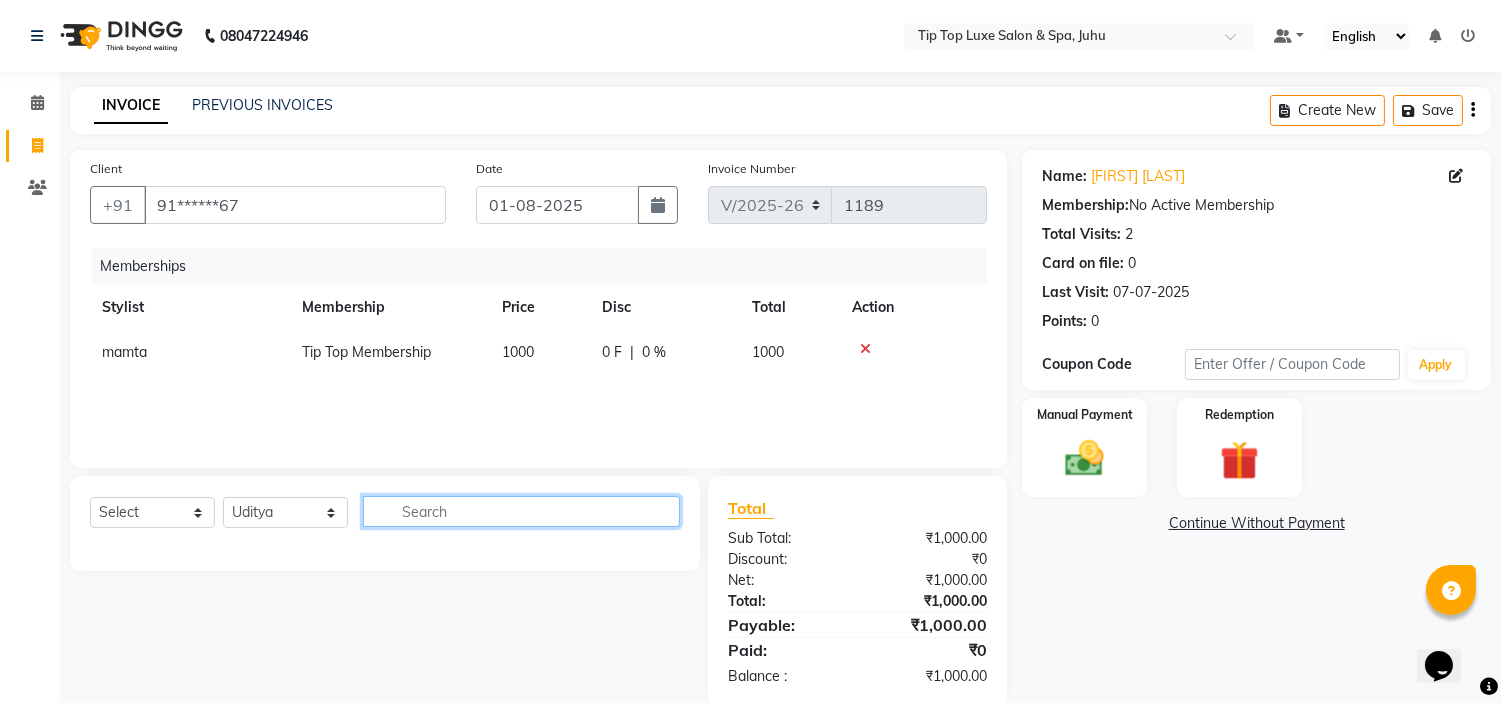 click 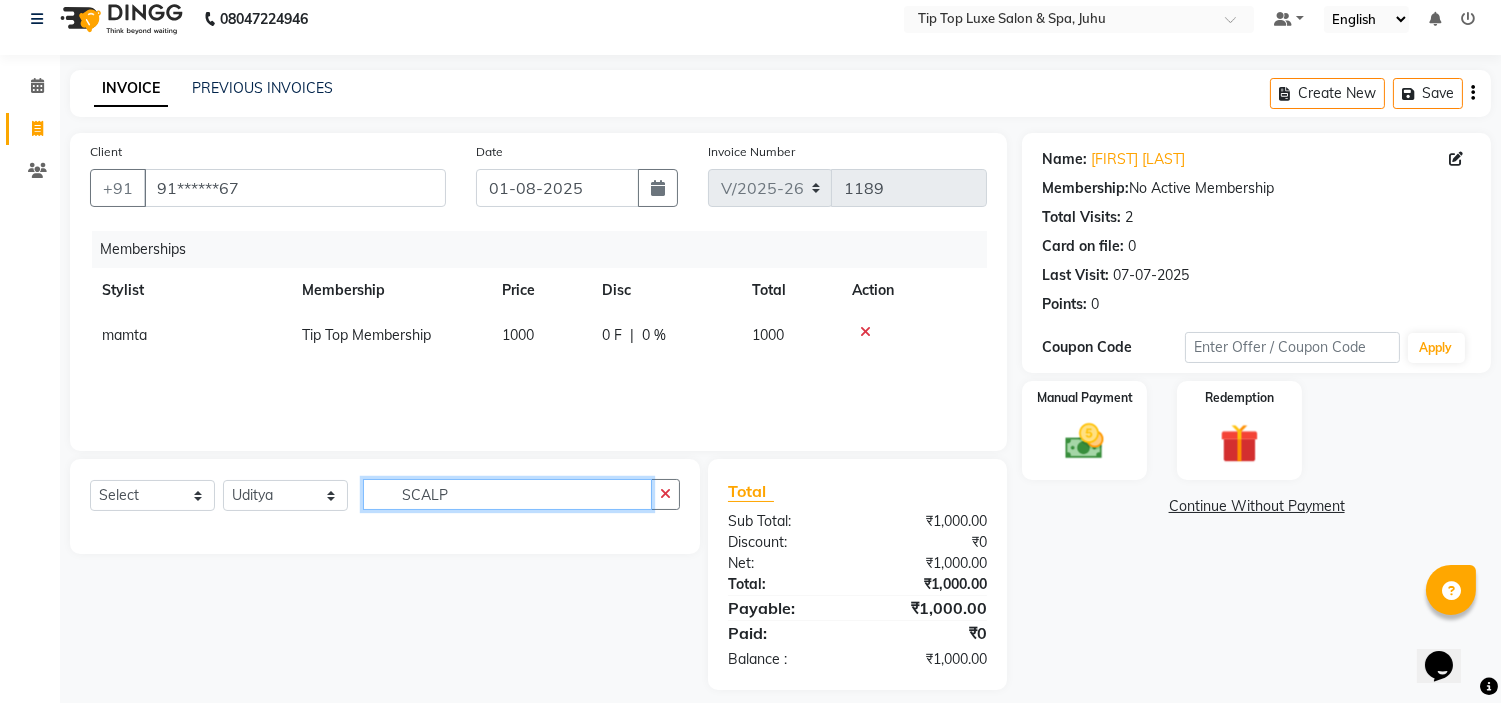 scroll, scrollTop: 34, scrollLeft: 0, axis: vertical 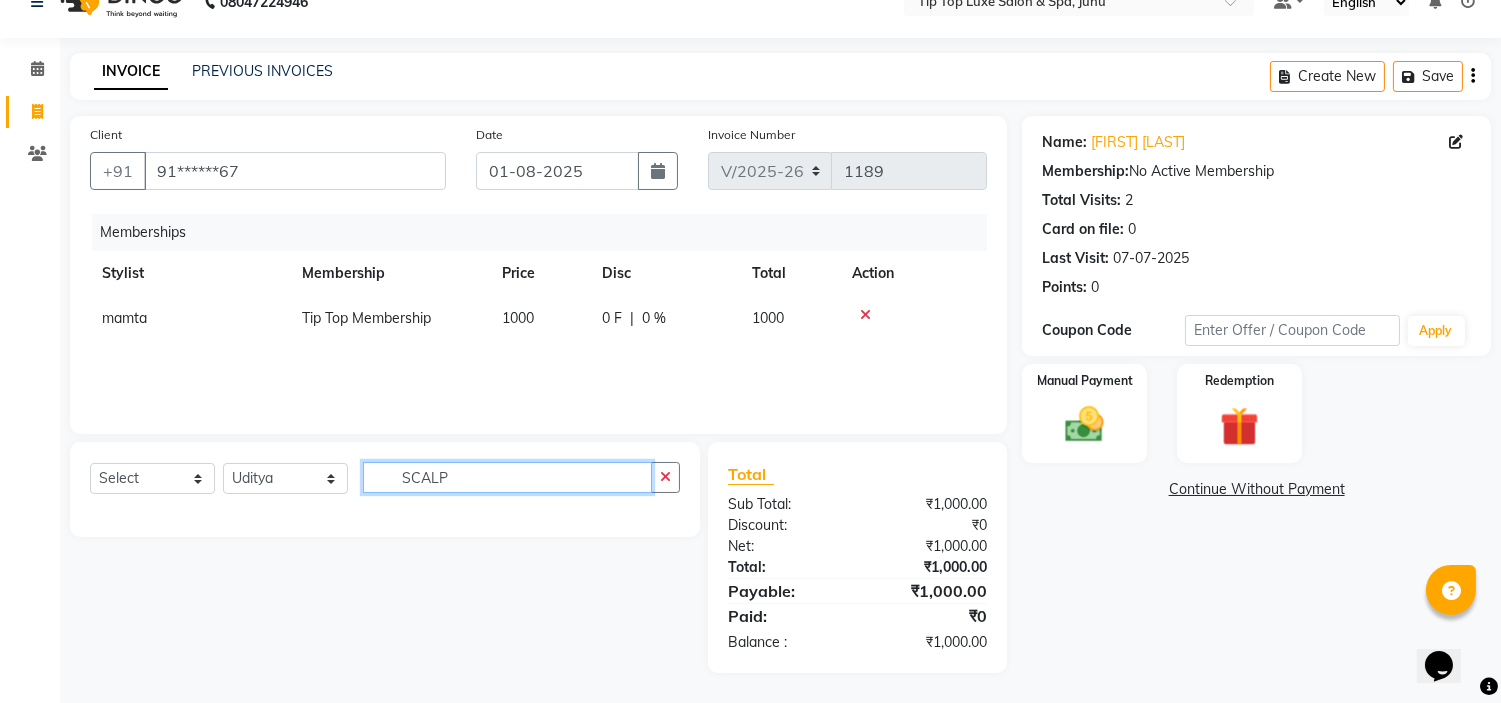 type on "SCALP" 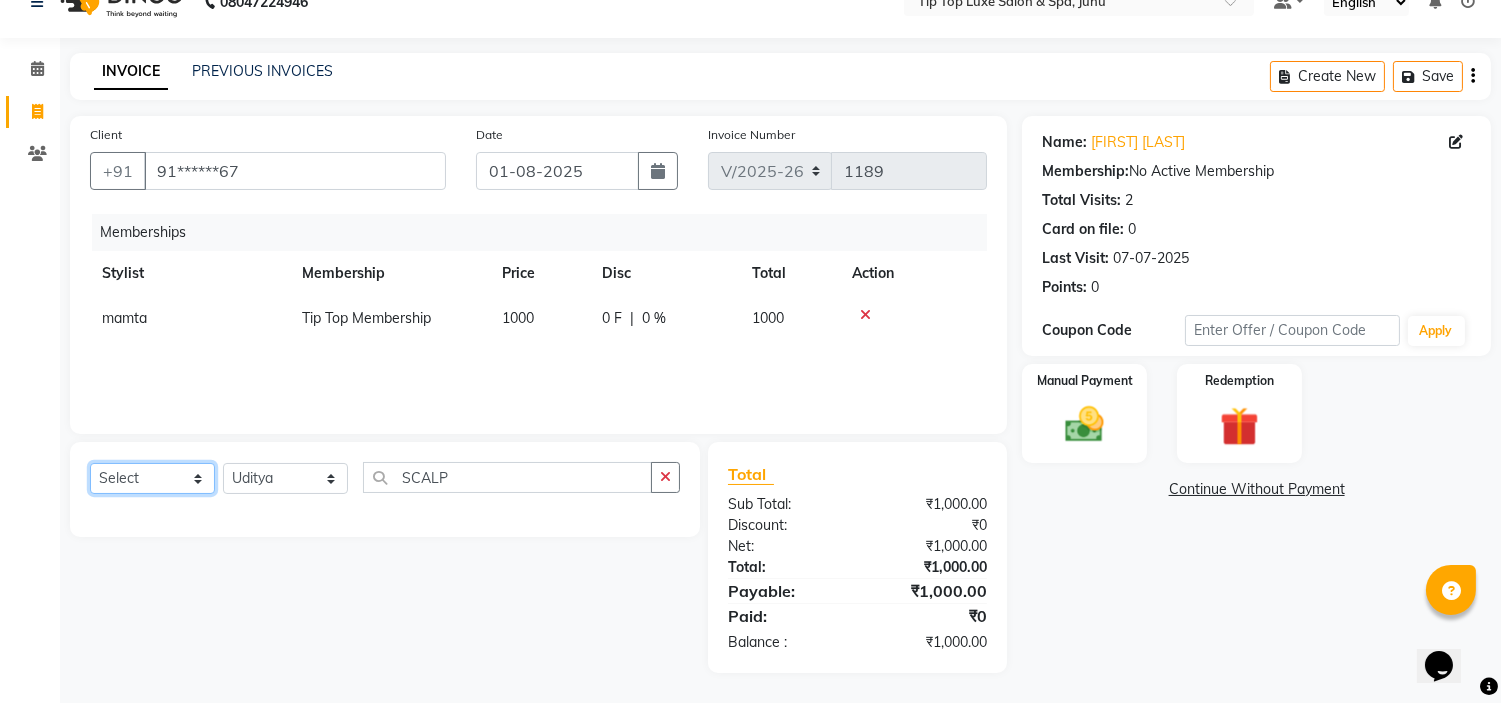 click on "Select  Service  Product  Package Voucher Prepaid Gift Card" 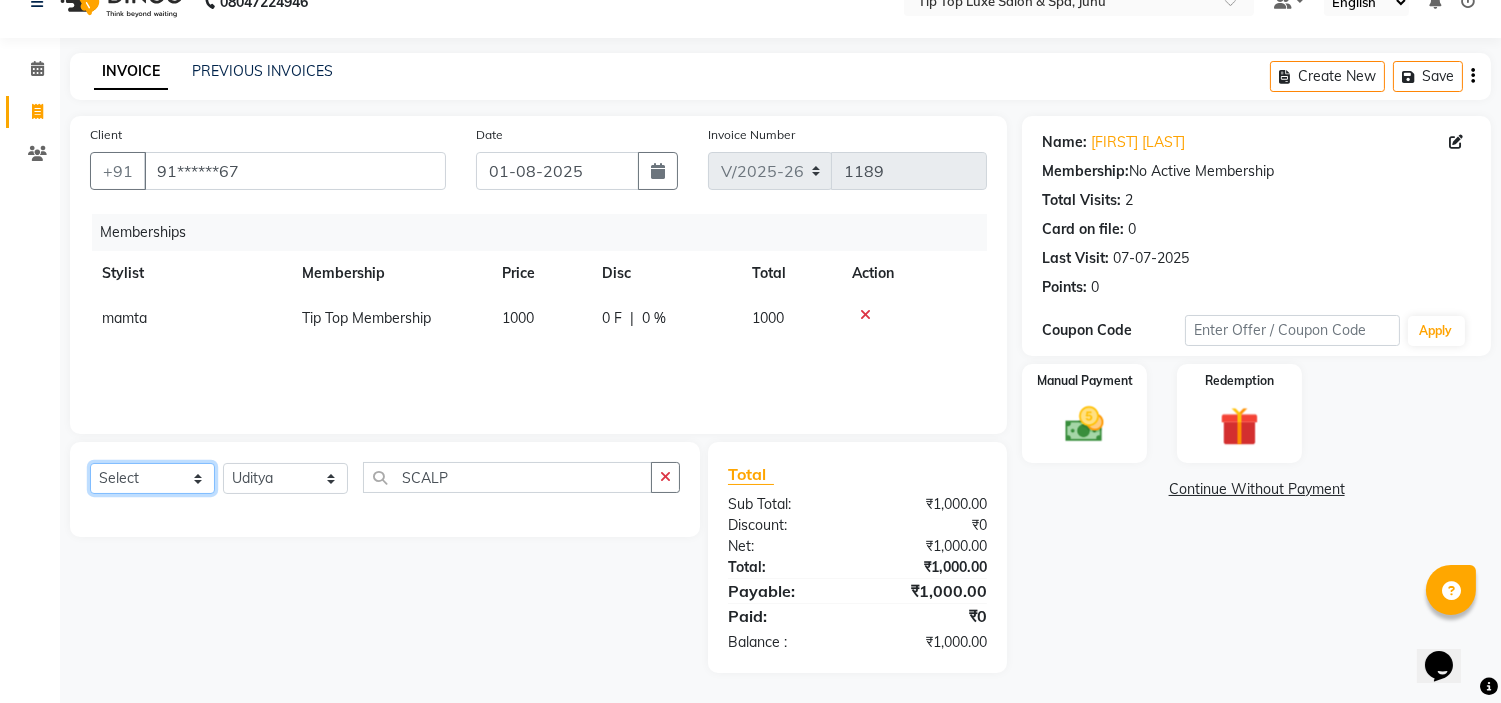 select on "service" 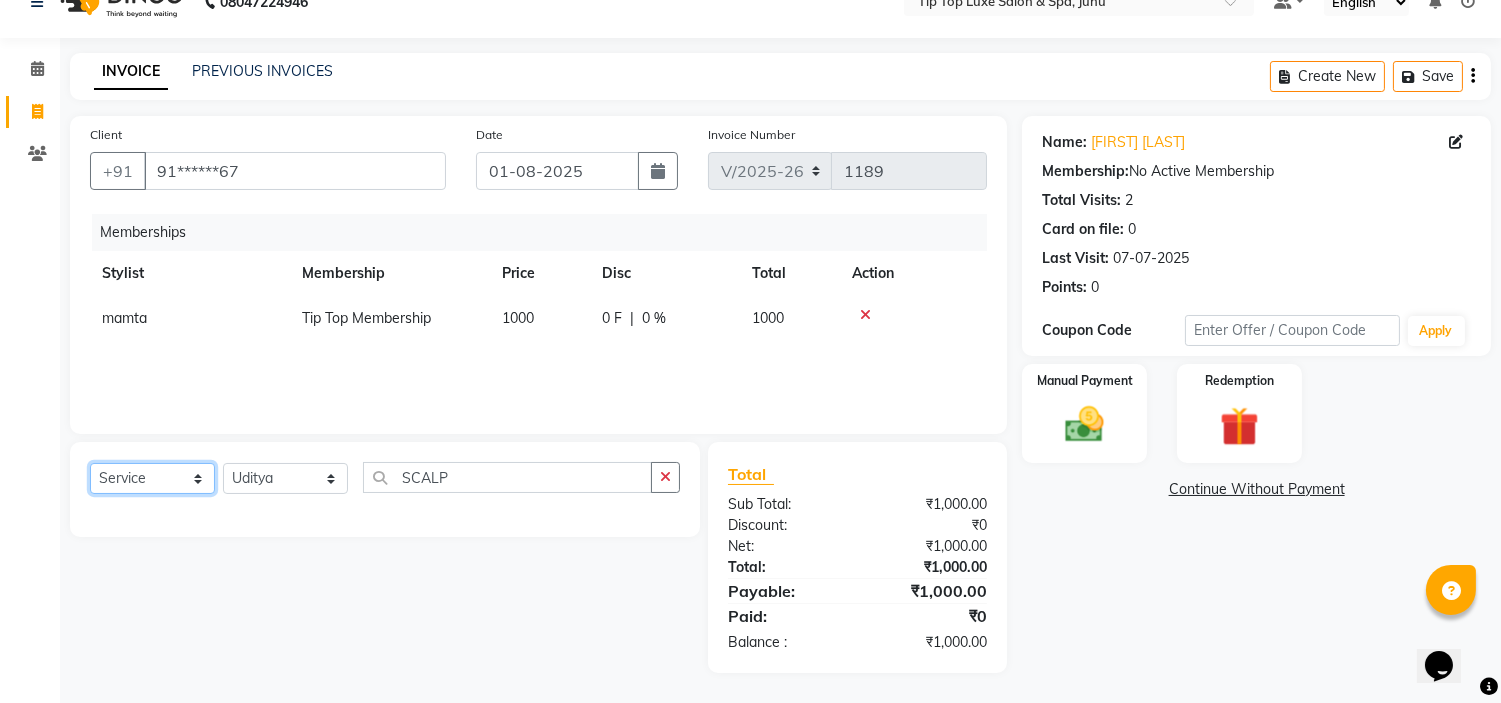click on "Select  Service  Product  Package Voucher Prepaid Gift Card" 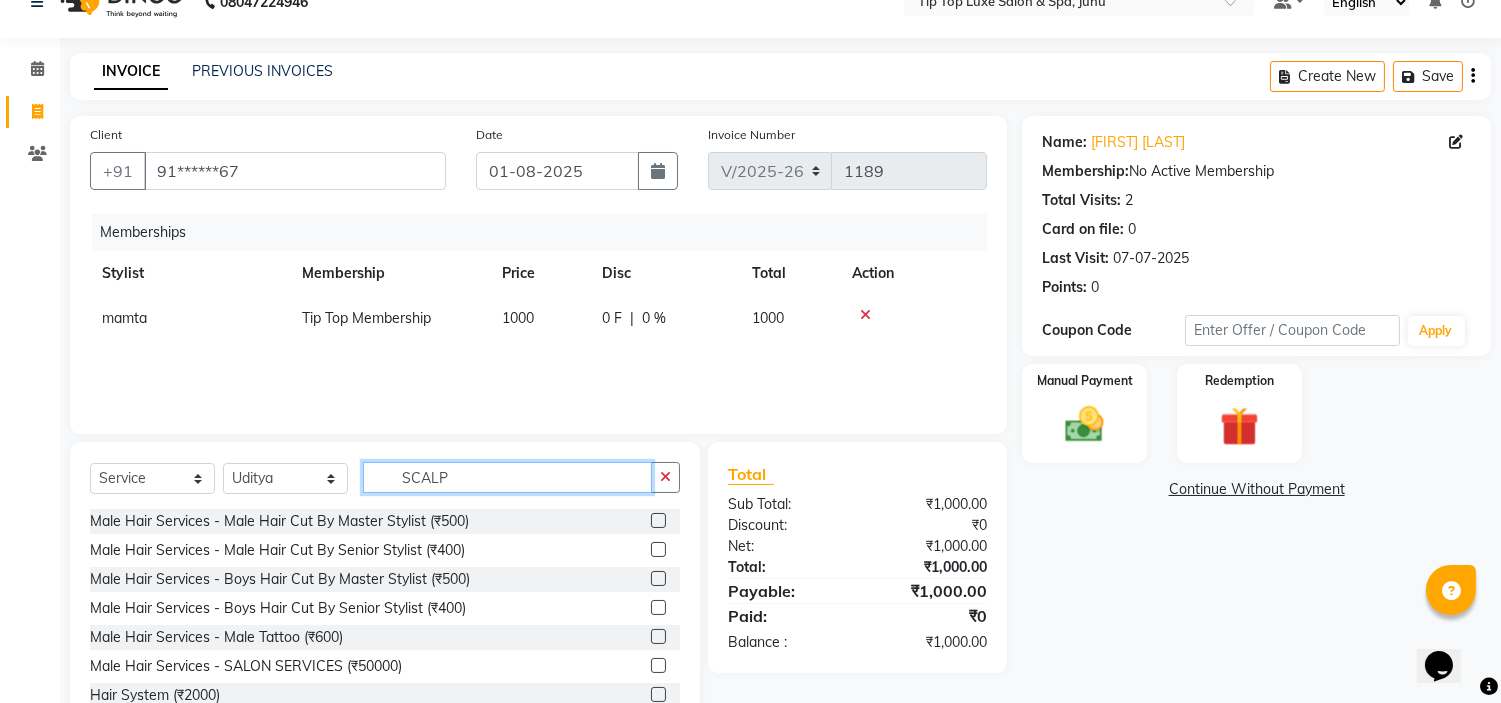 click on "SCALP" 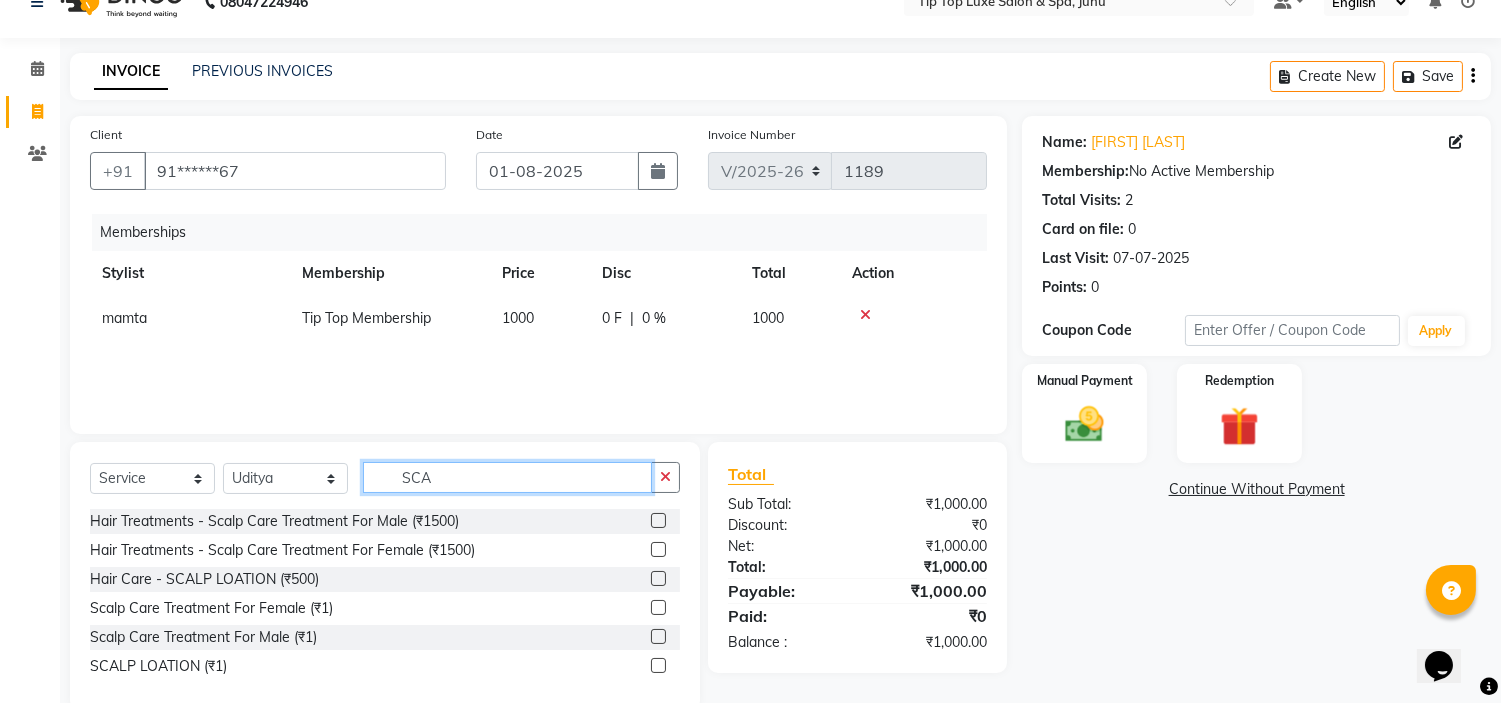 type on "SCA" 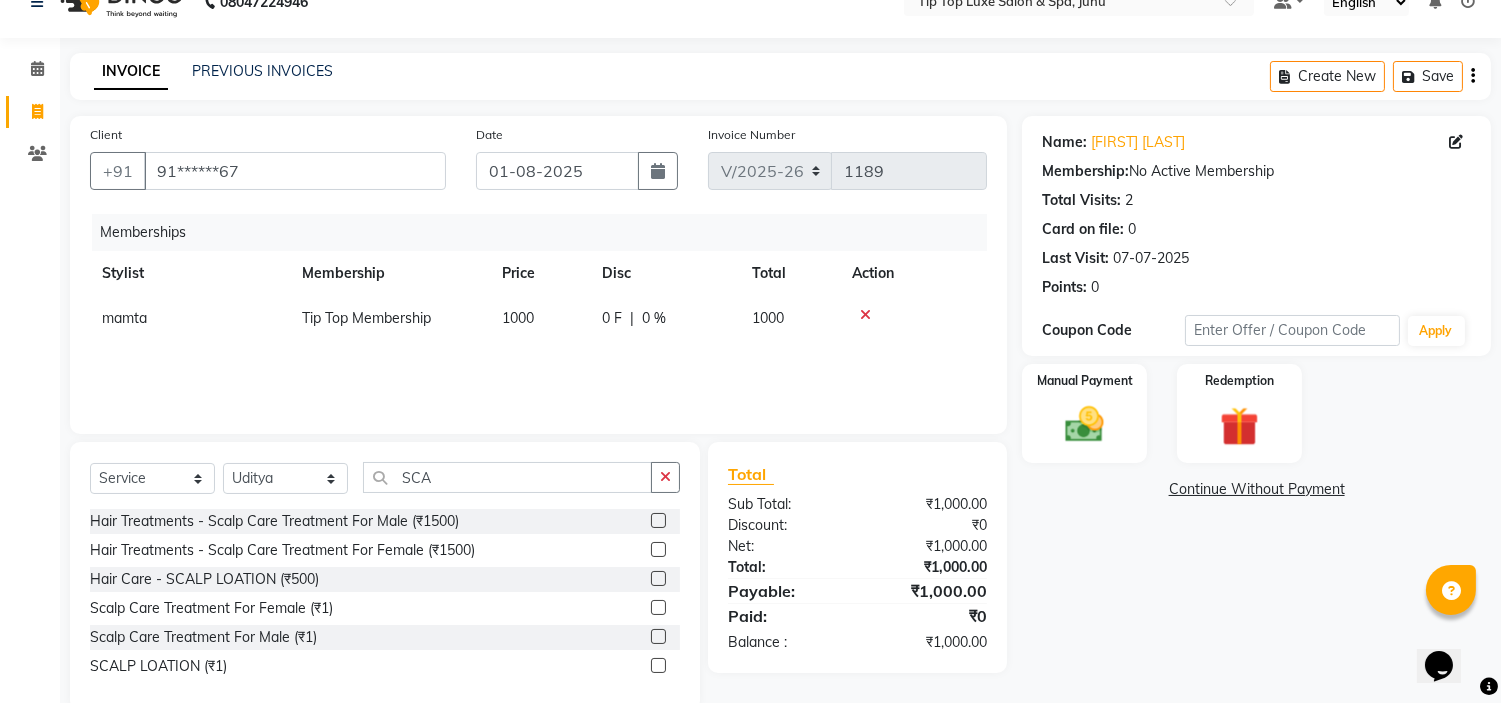 click 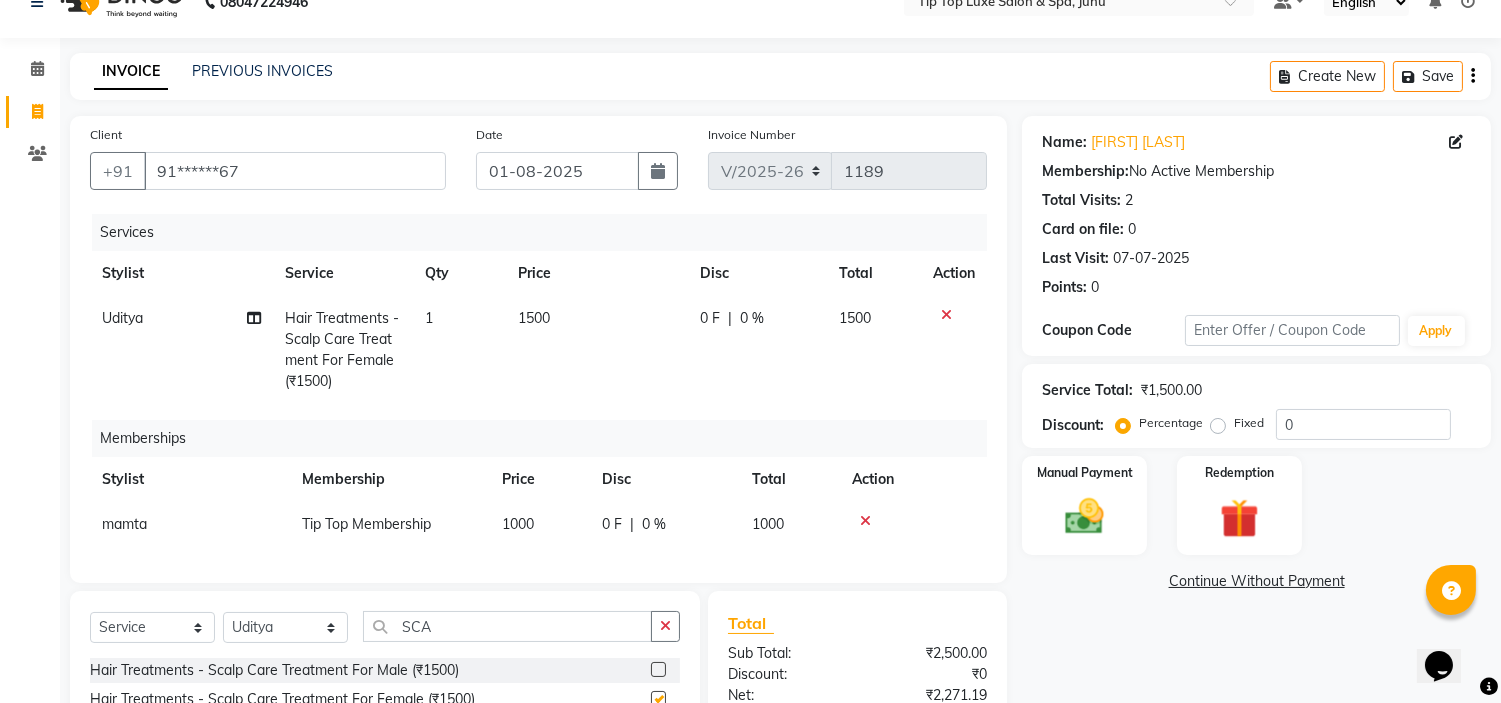checkbox on "false" 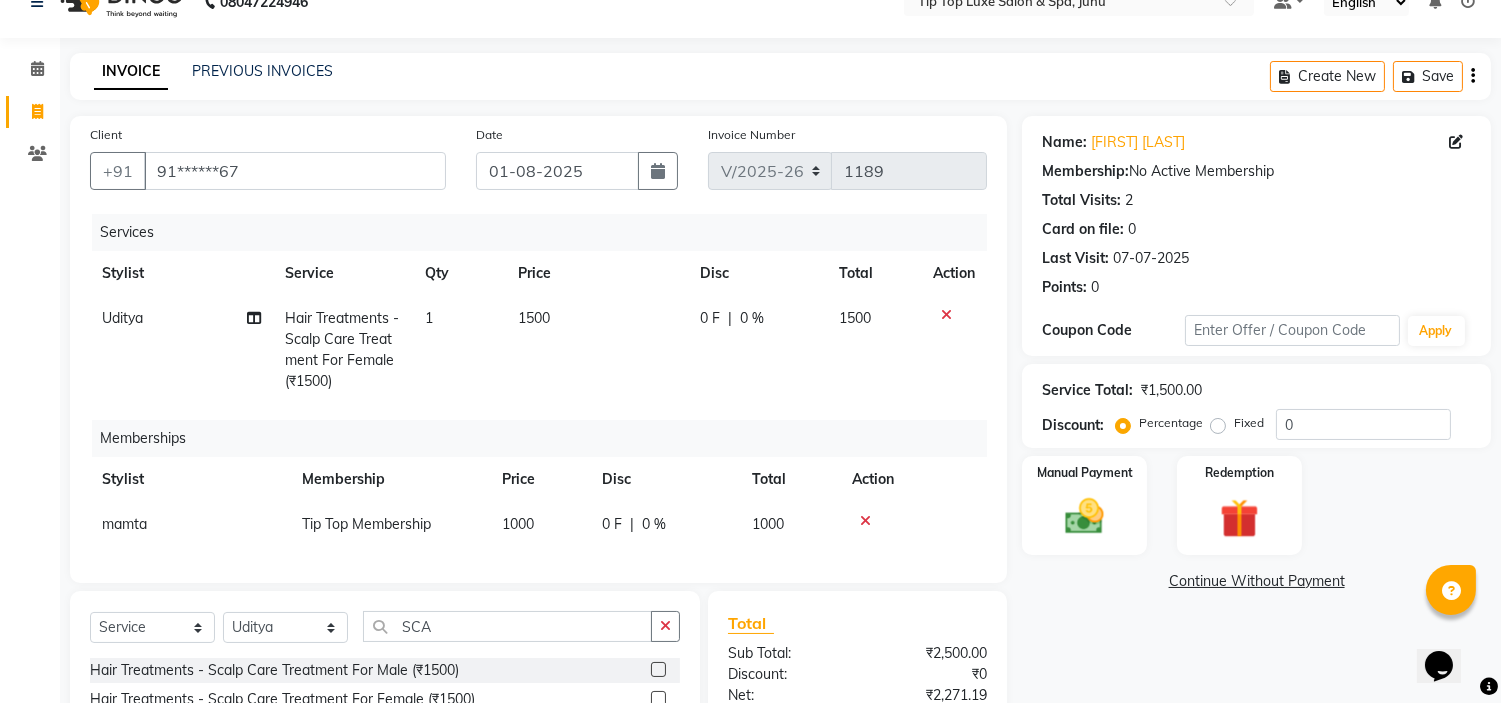 click on "1500" 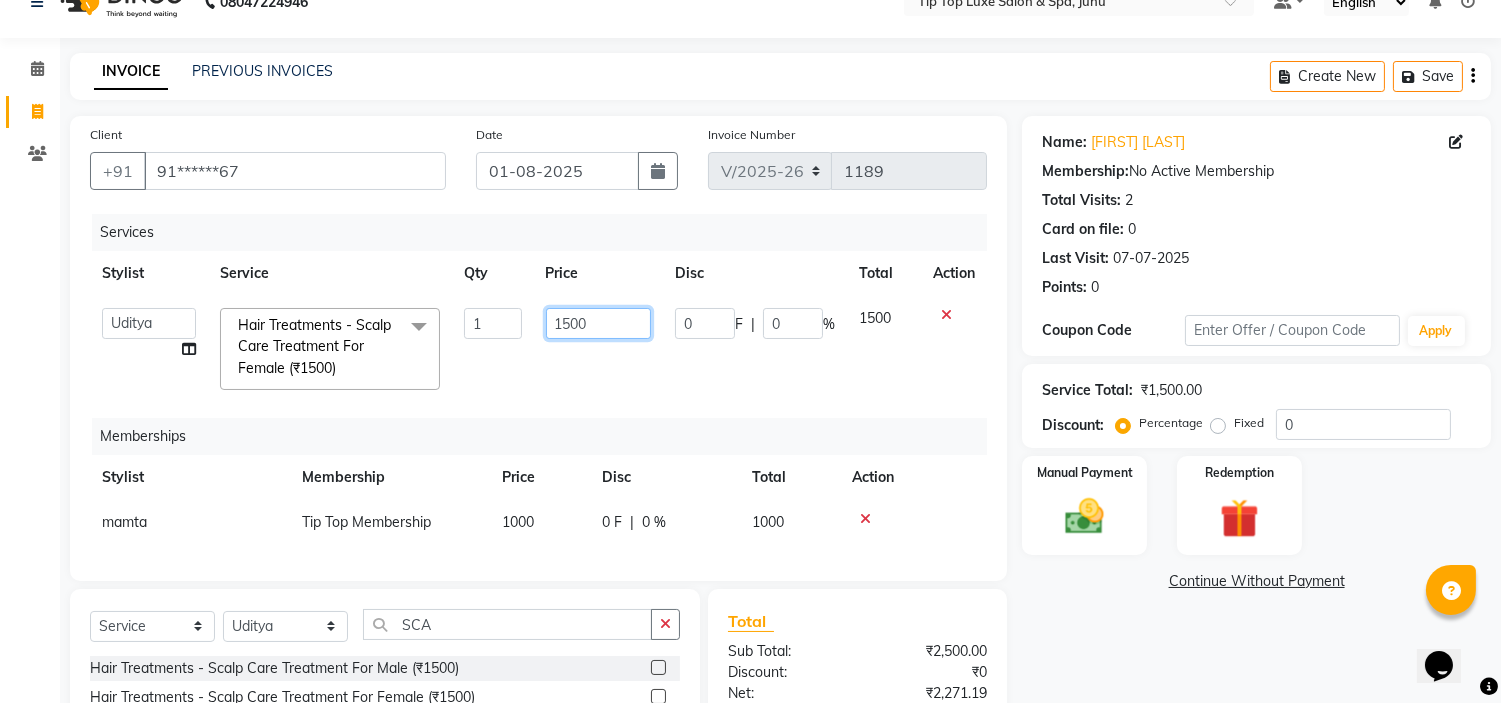click on "1500" 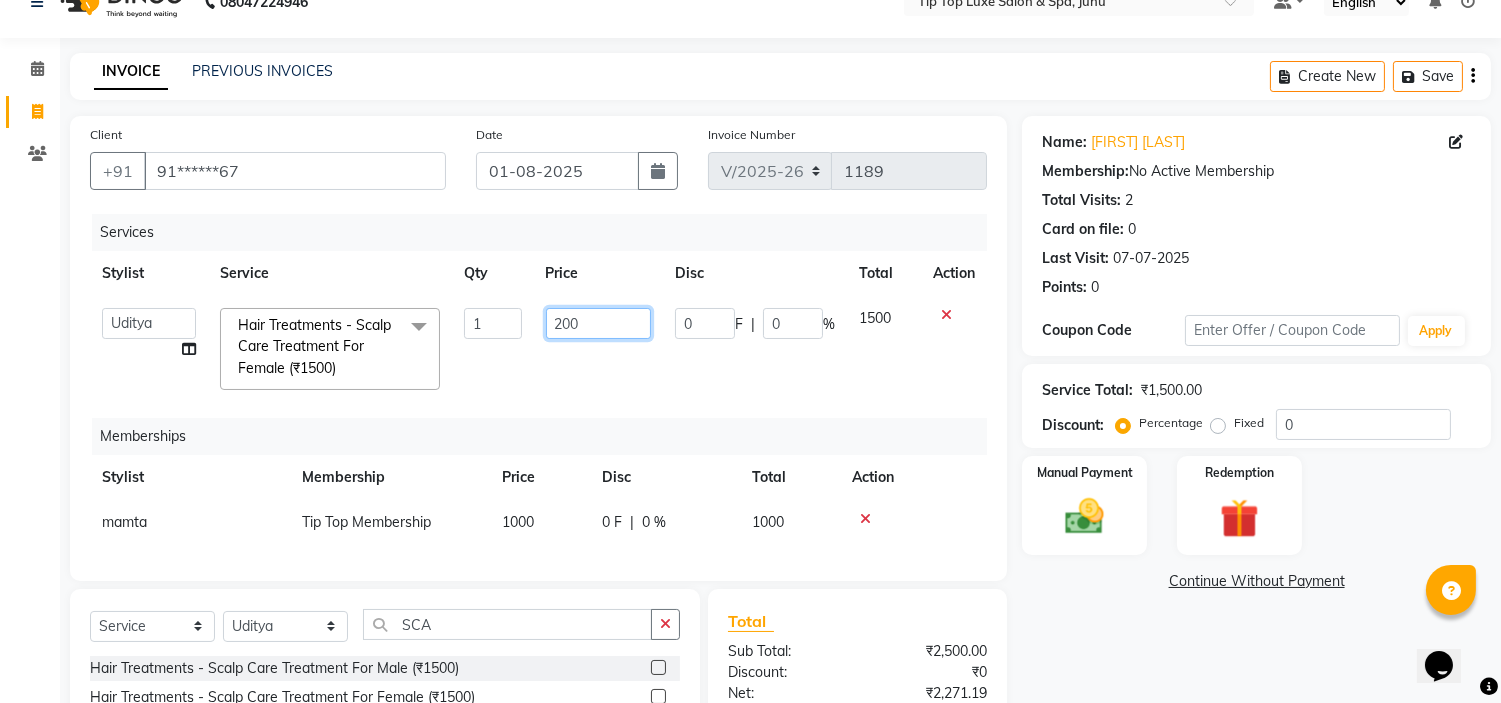 type on "2000" 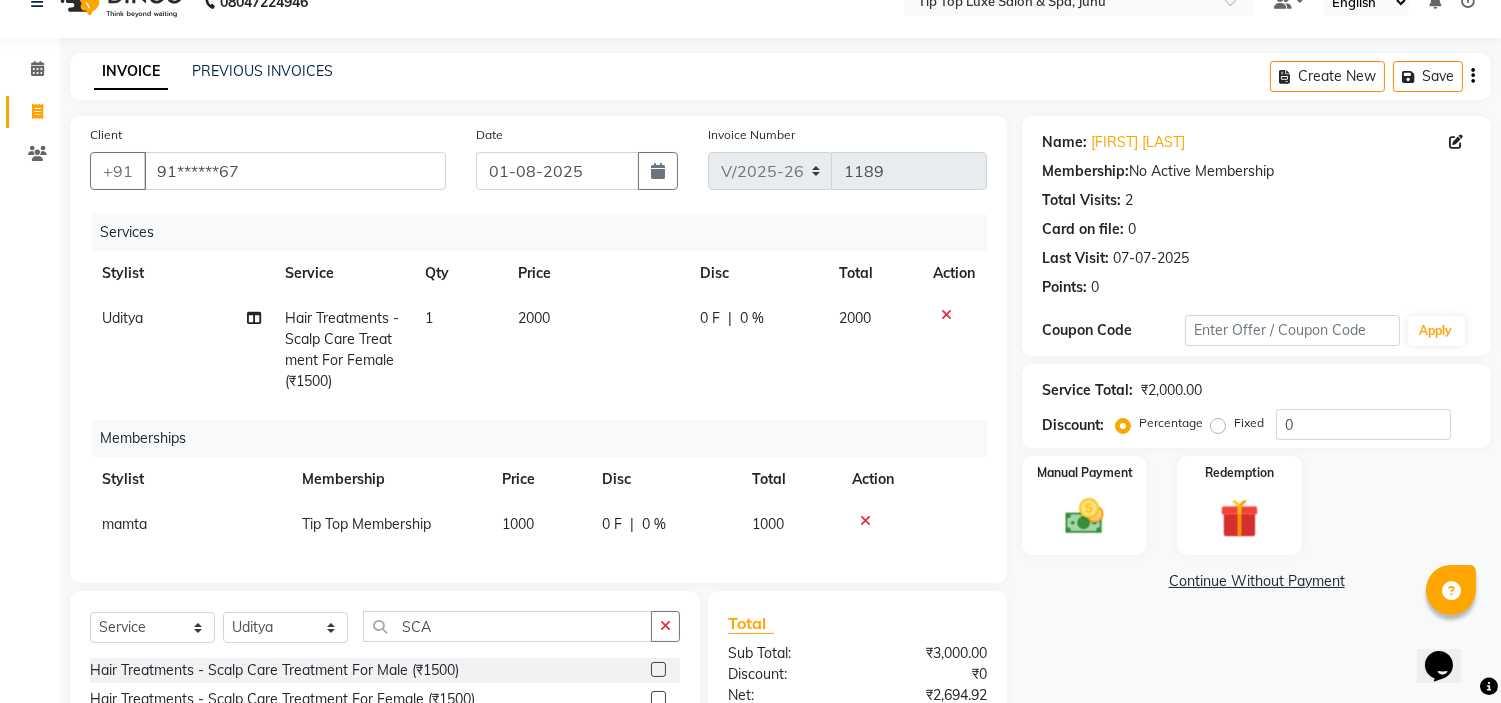 click on "Name: [FIRST] [LAST] Membership:  No Active Membership  Total Visits:  2 Card on file:  0 Last Visit:   07-07-2025 Points:   0  Coupon Code Apply Service Total:  ₹2,000.00  Discount:  Percentage   Fixed  0 Manual Payment Redemption  Continue Without Payment" 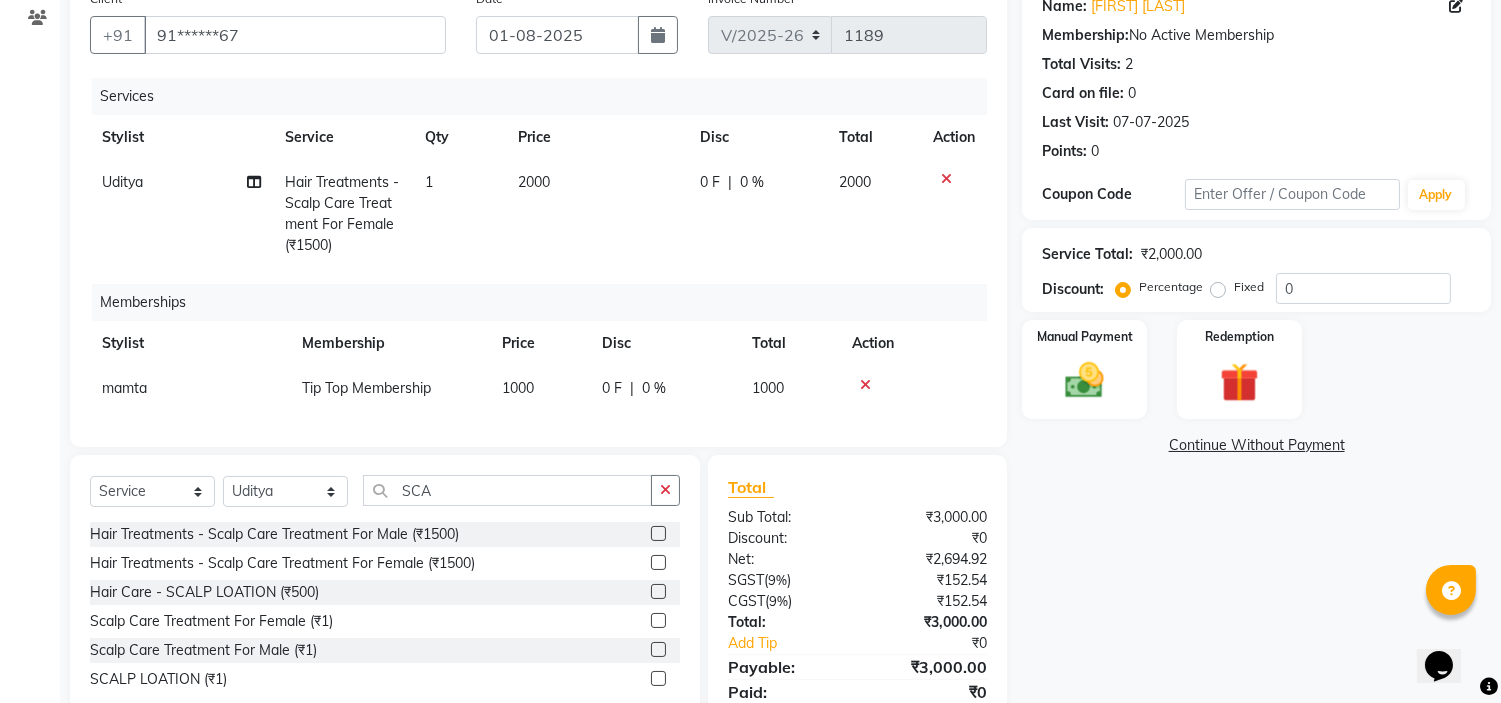 scroll, scrollTop: 262, scrollLeft: 0, axis: vertical 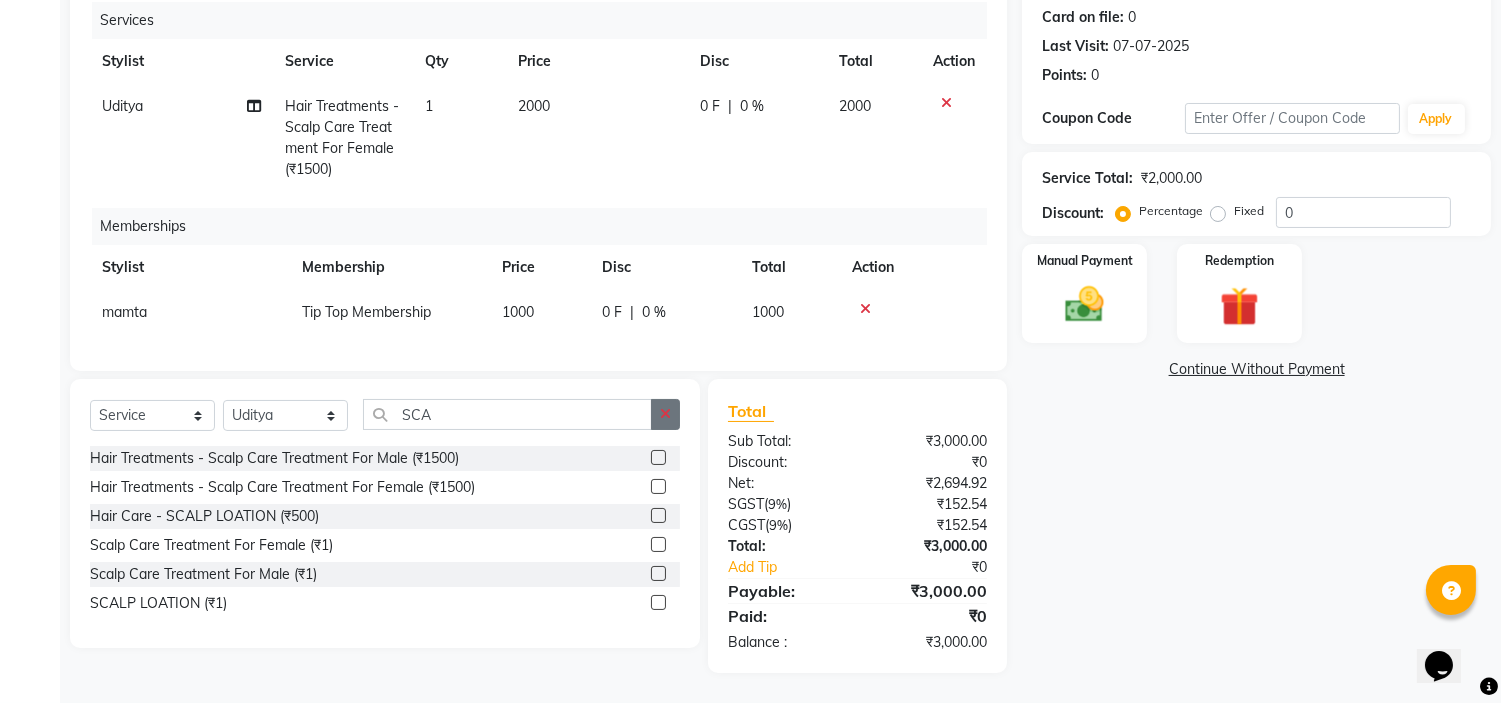 click 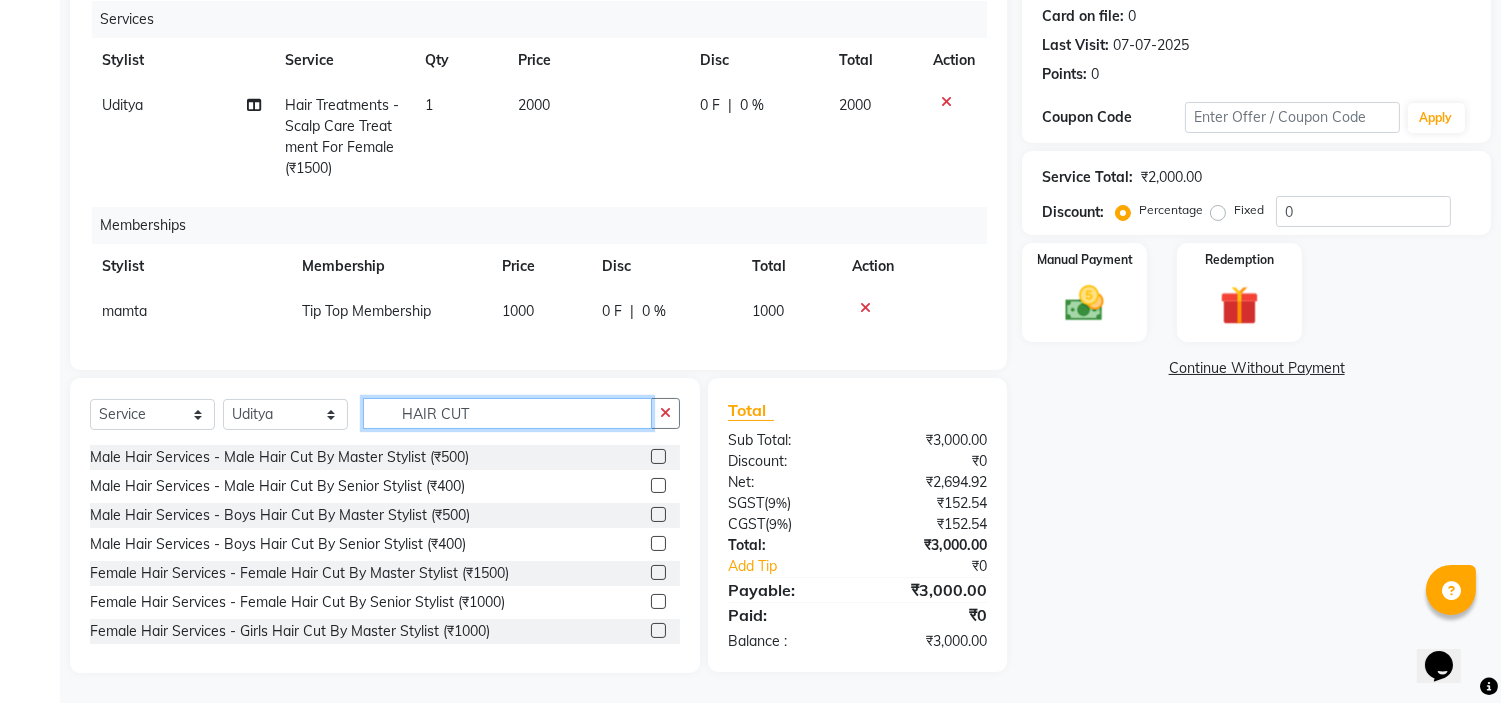 type on "HAIR CUT" 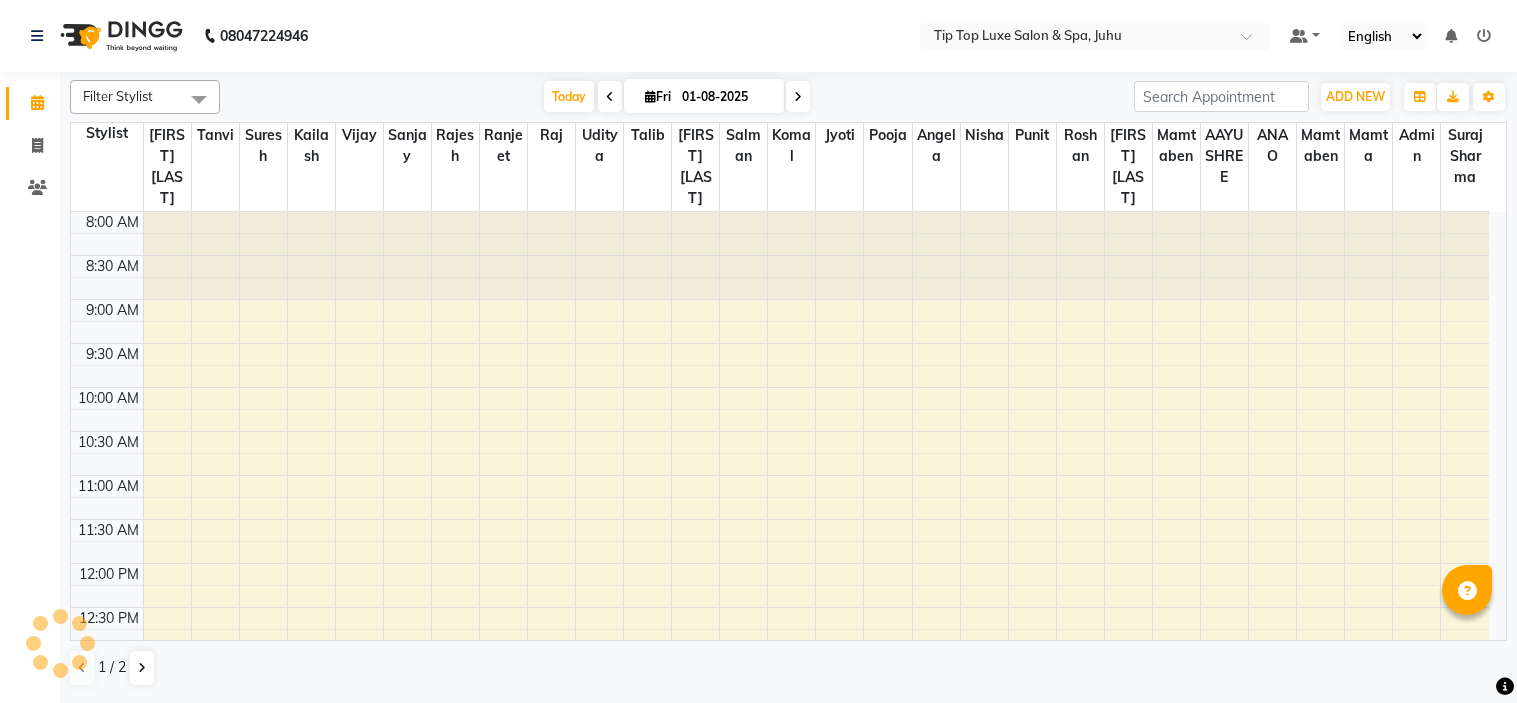 scroll, scrollTop: 0, scrollLeft: 0, axis: both 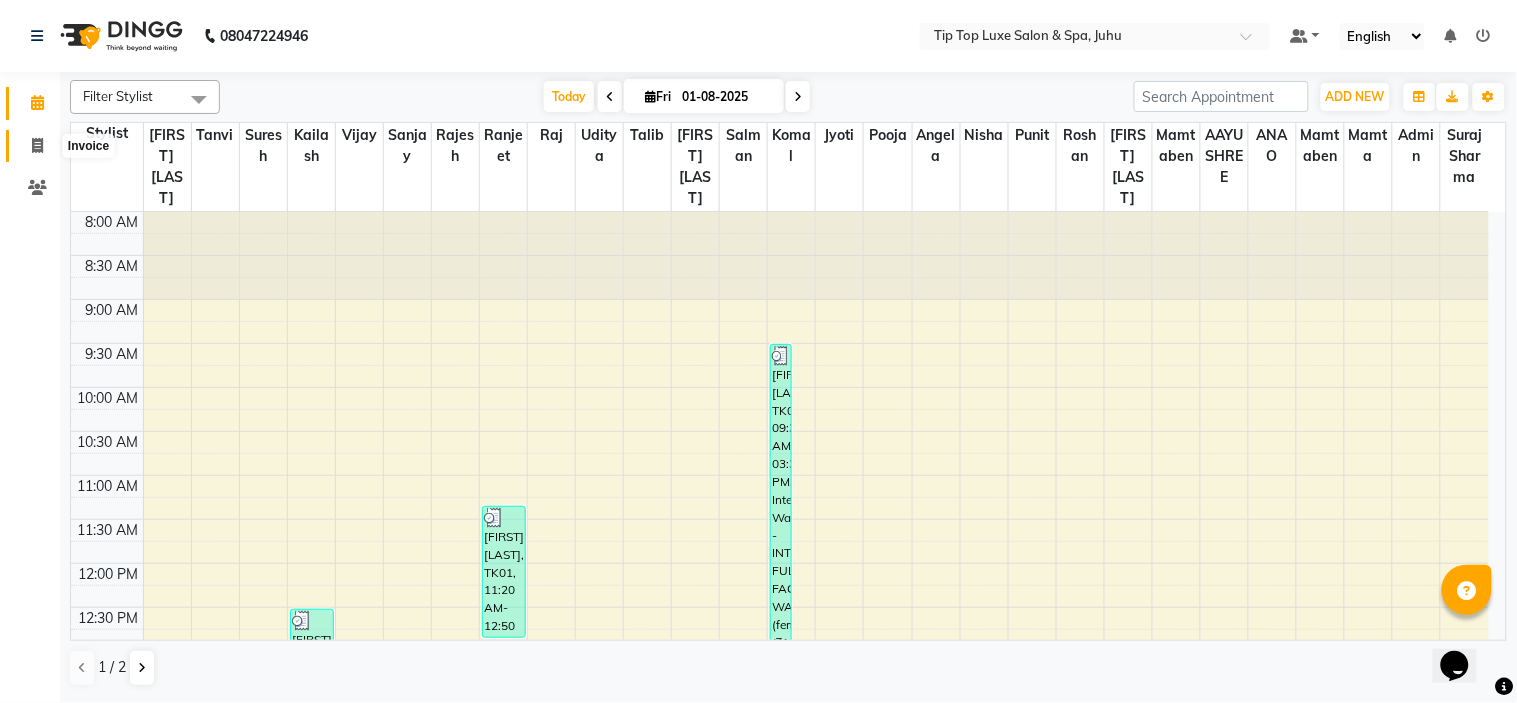 click 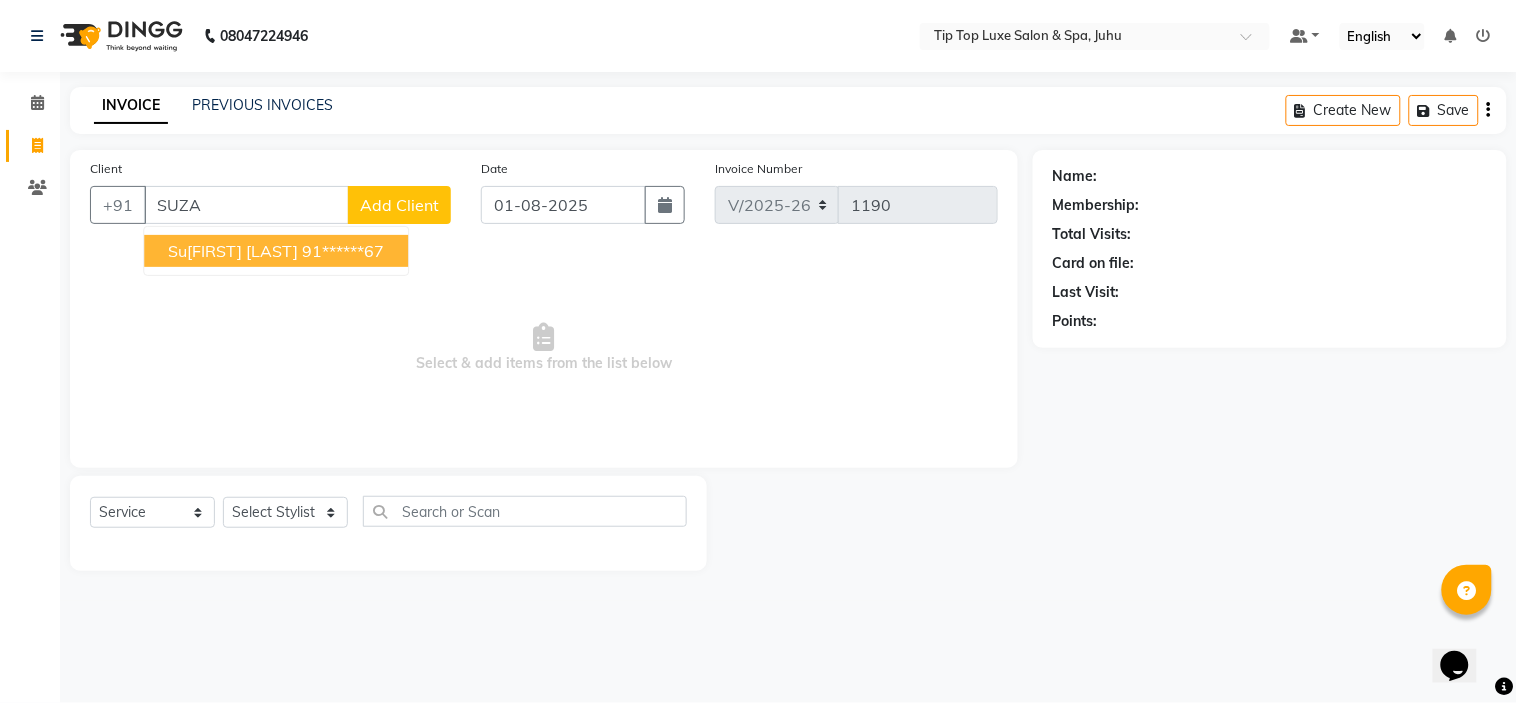 click on "suzana k" at bounding box center [233, 251] 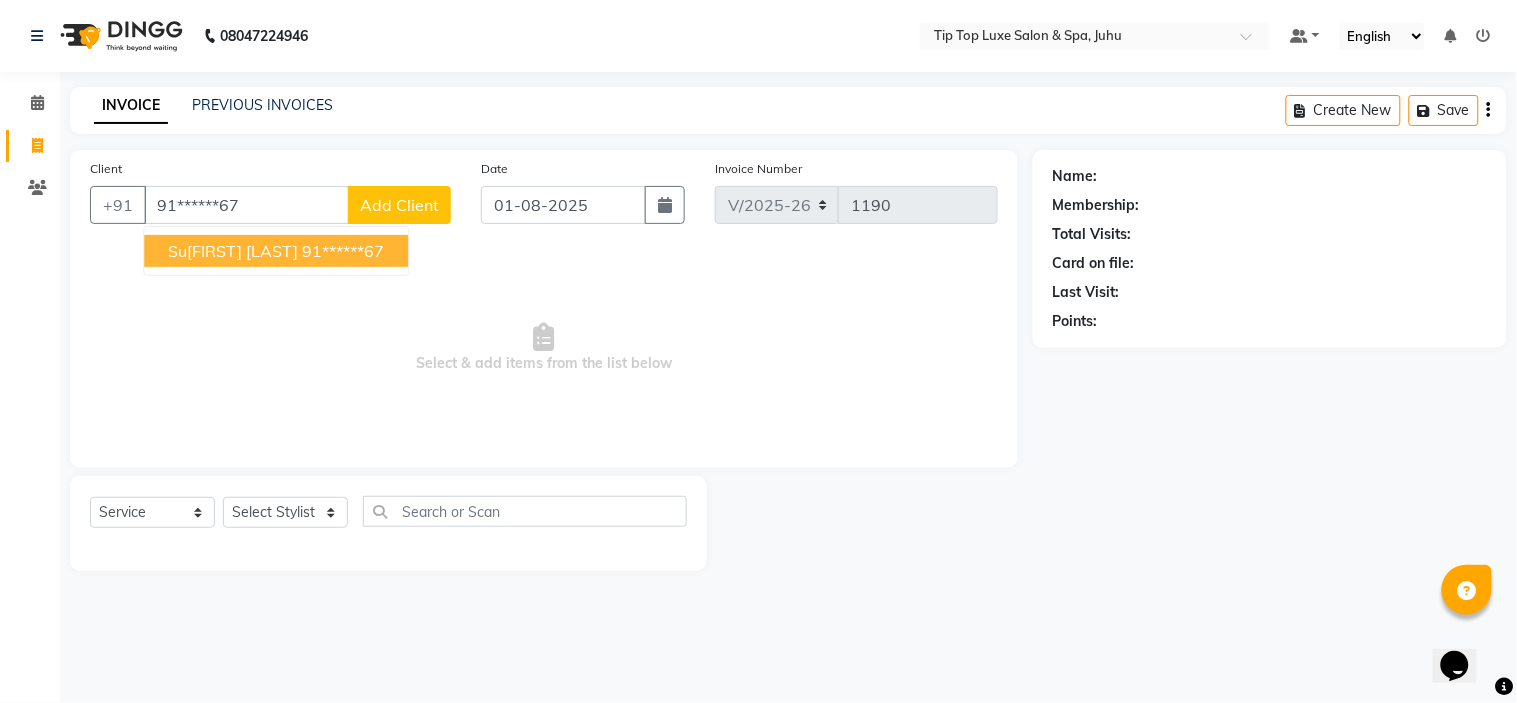 type on "91******67" 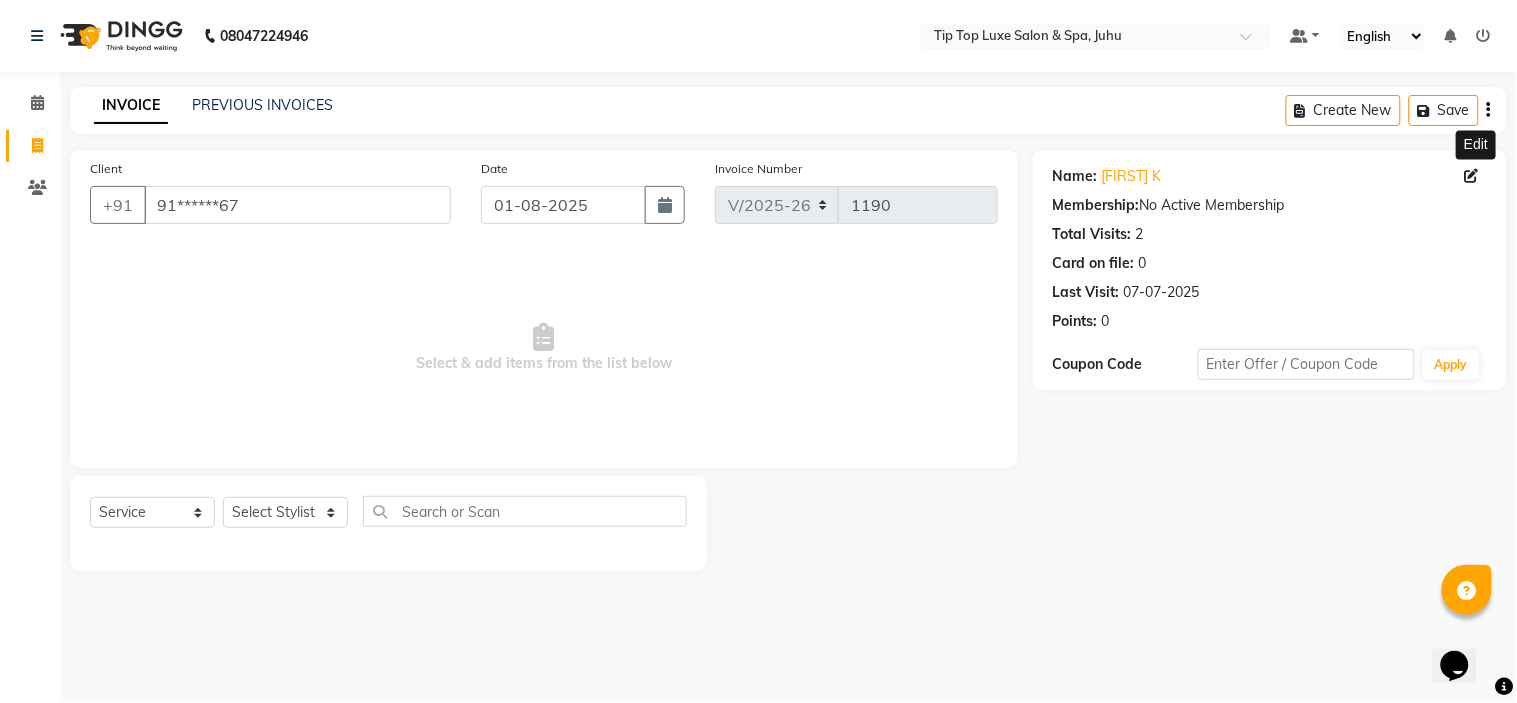 click 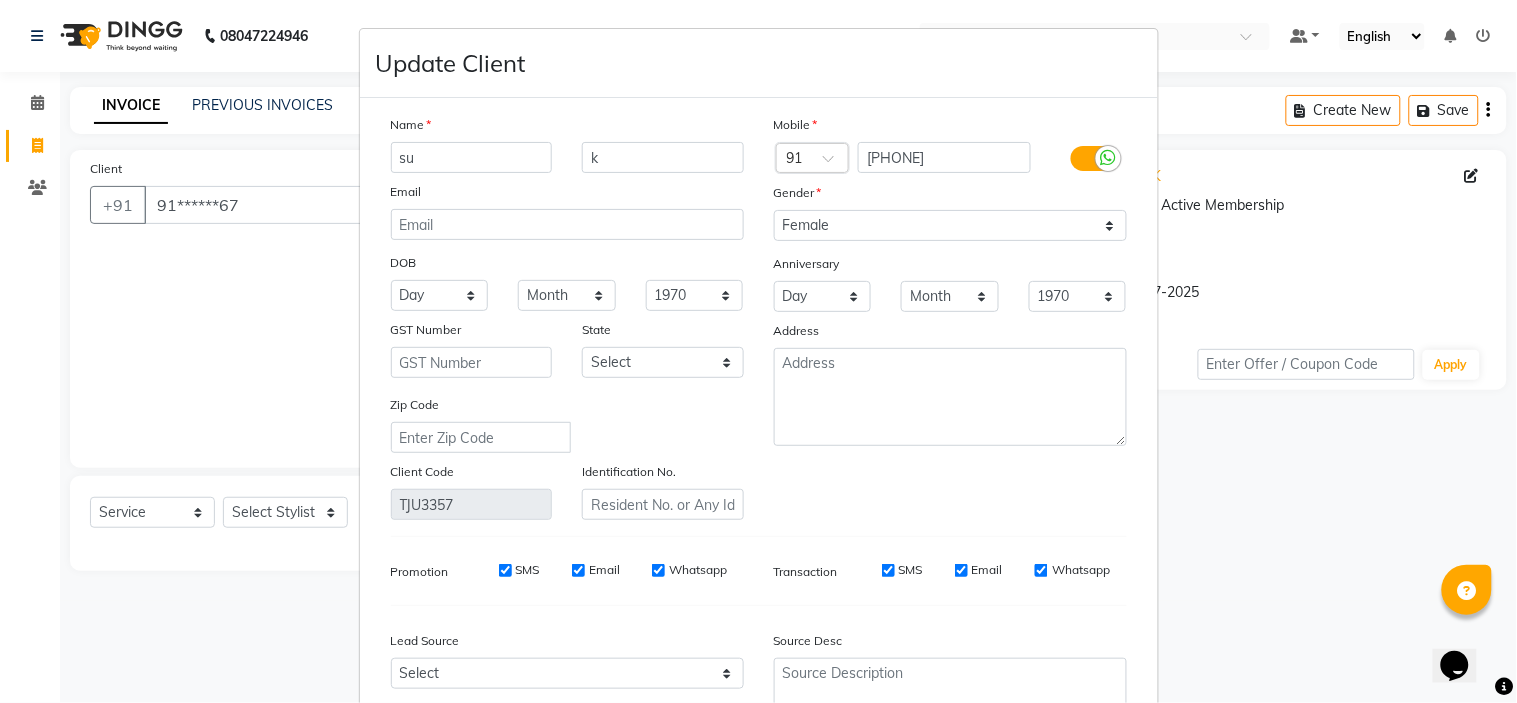type on "s" 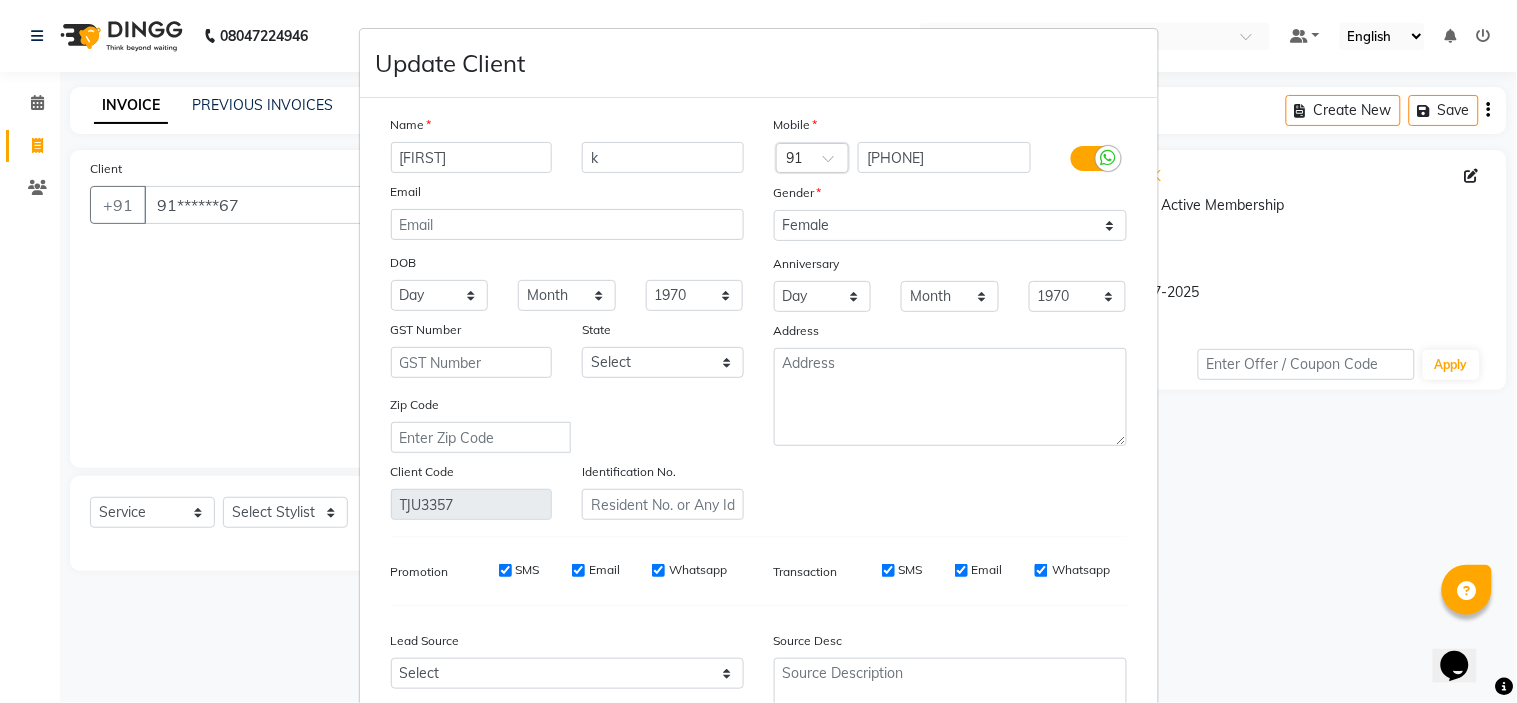 type on "SUSANNA" 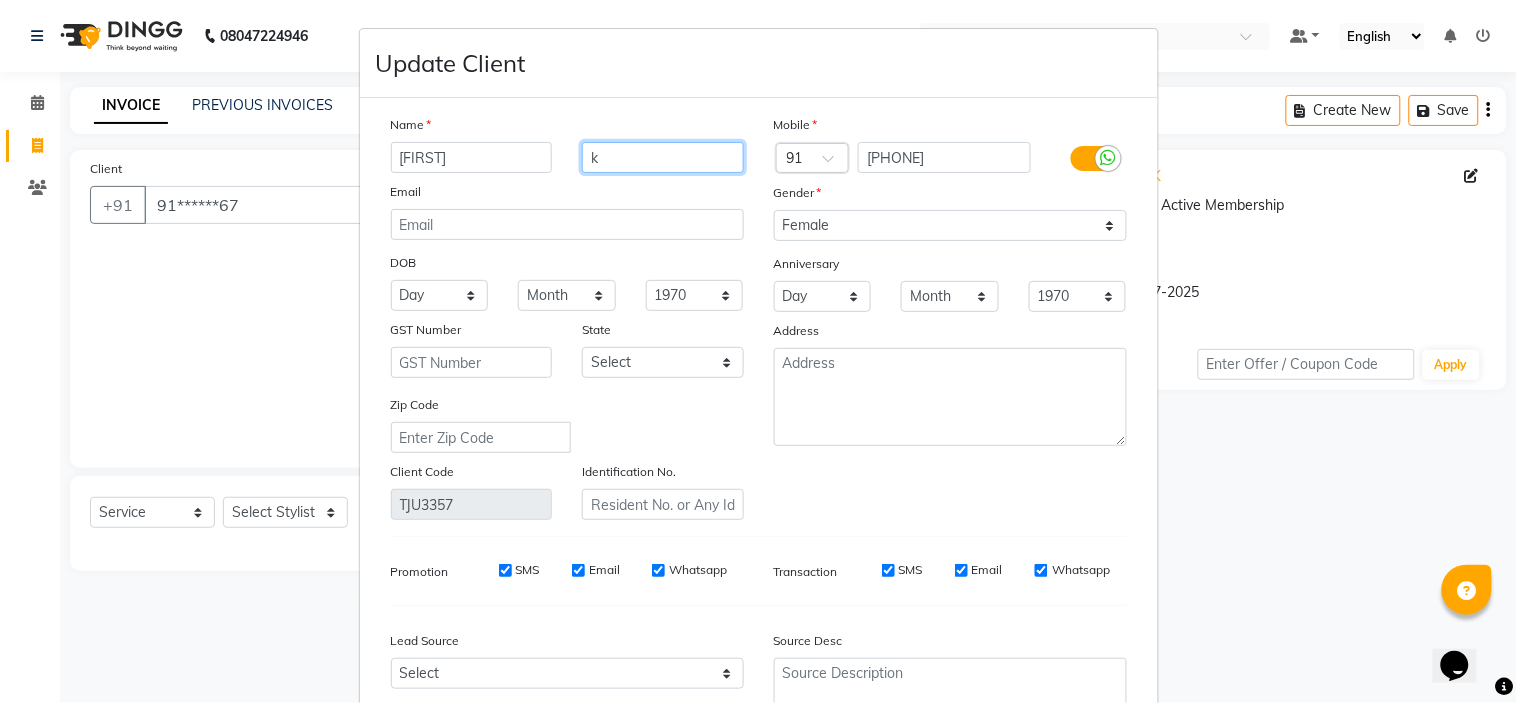 click on "k" at bounding box center (663, 157) 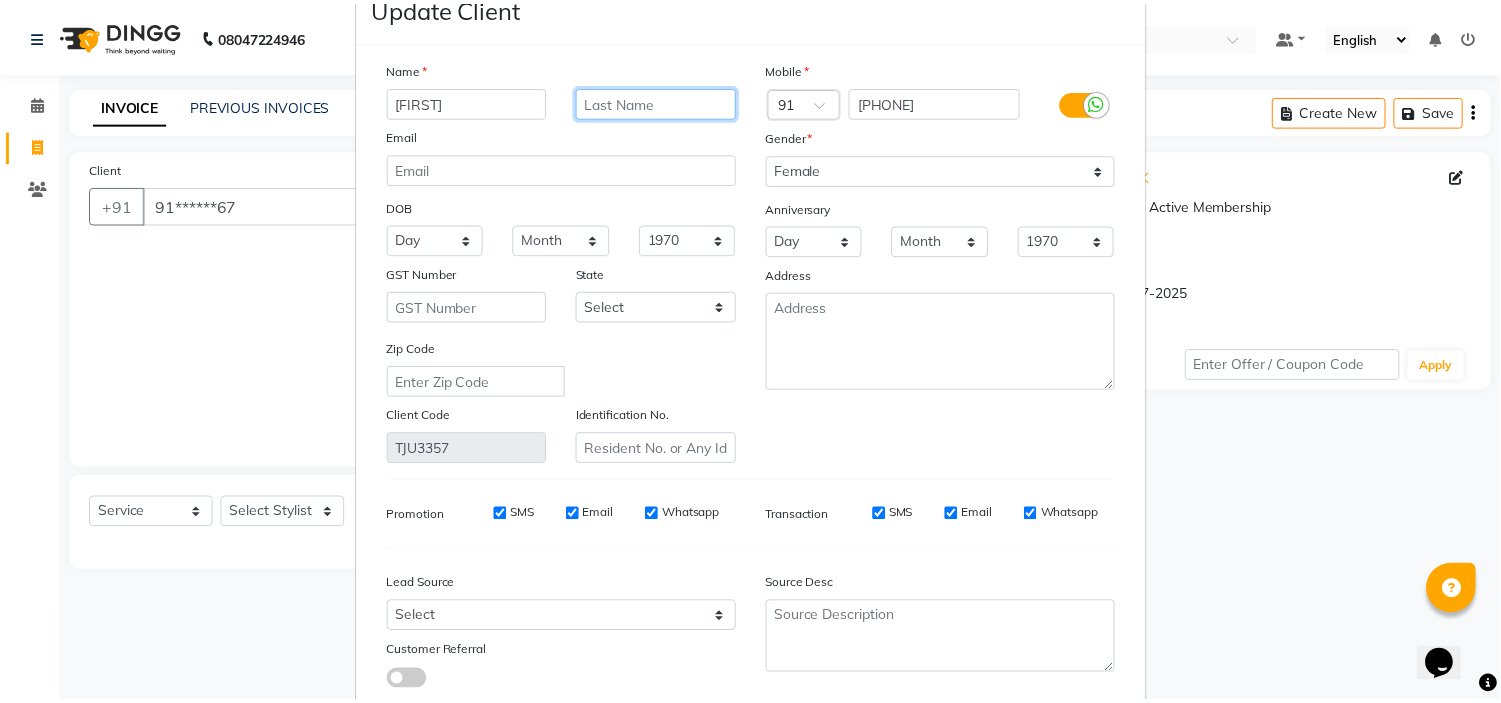 scroll, scrollTop: 186, scrollLeft: 0, axis: vertical 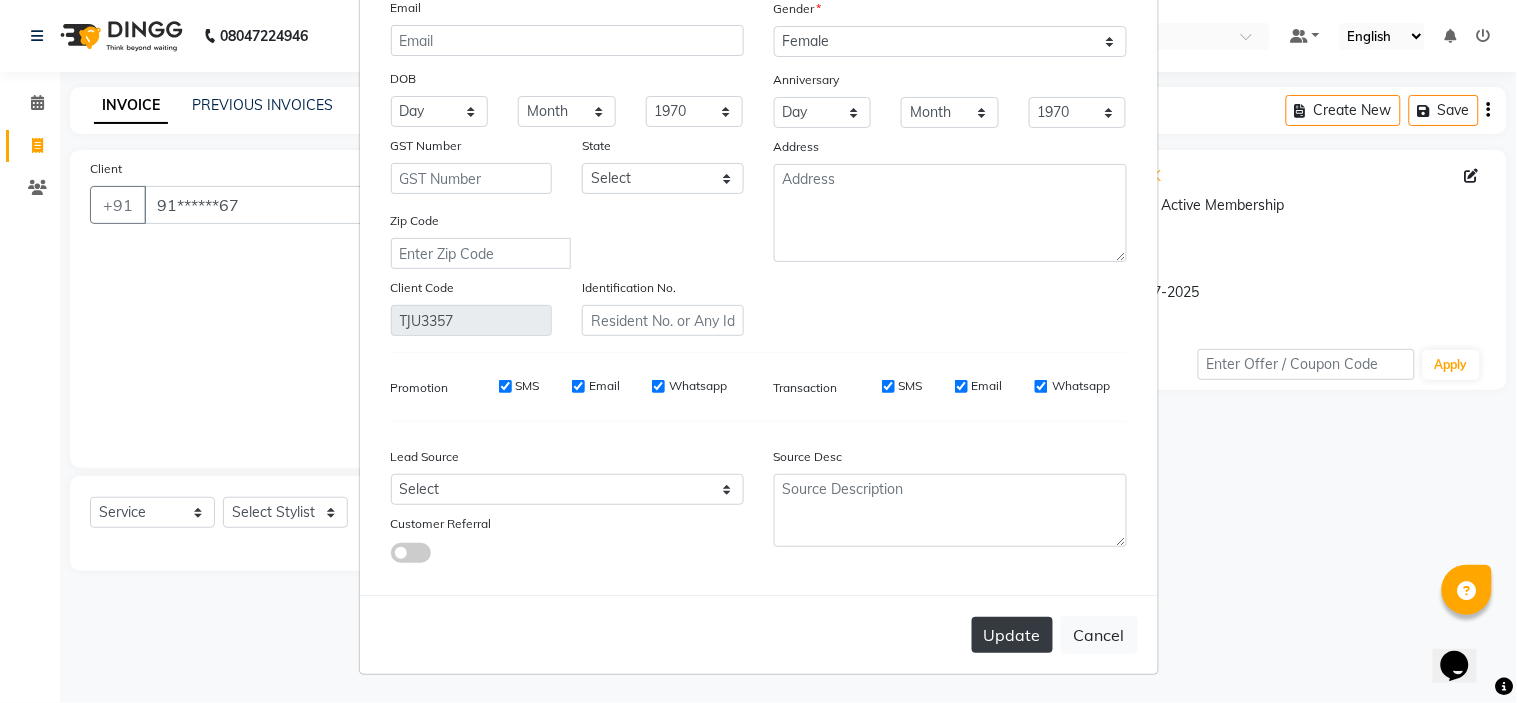 type 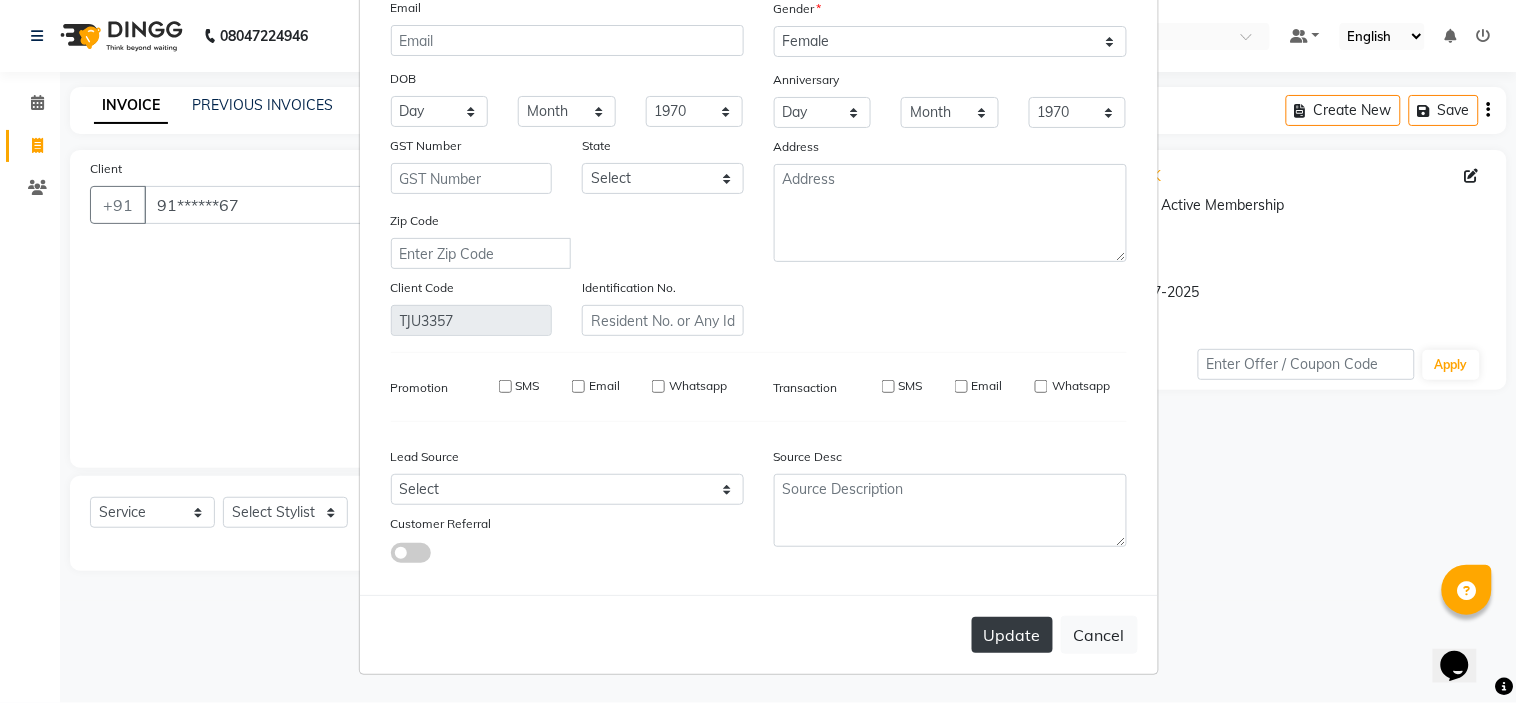 type 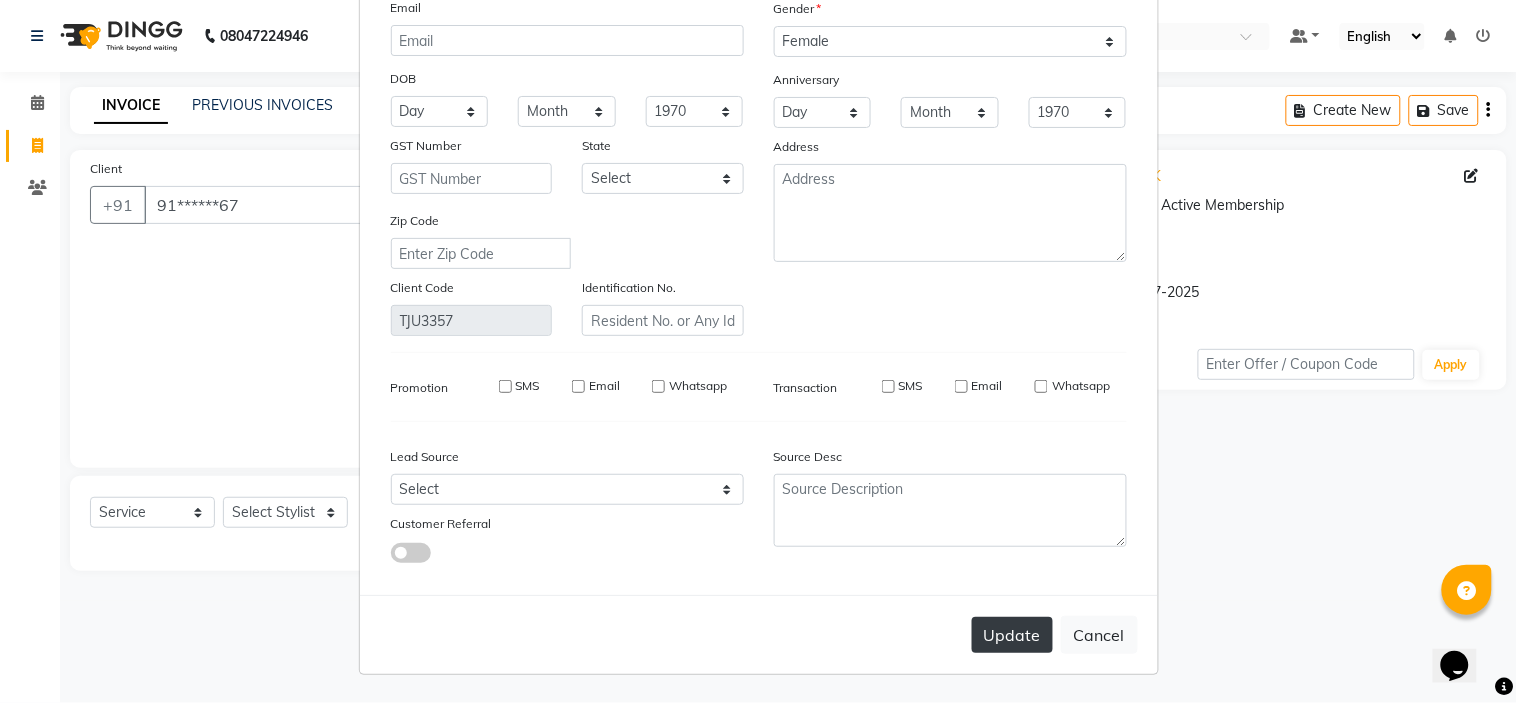 select 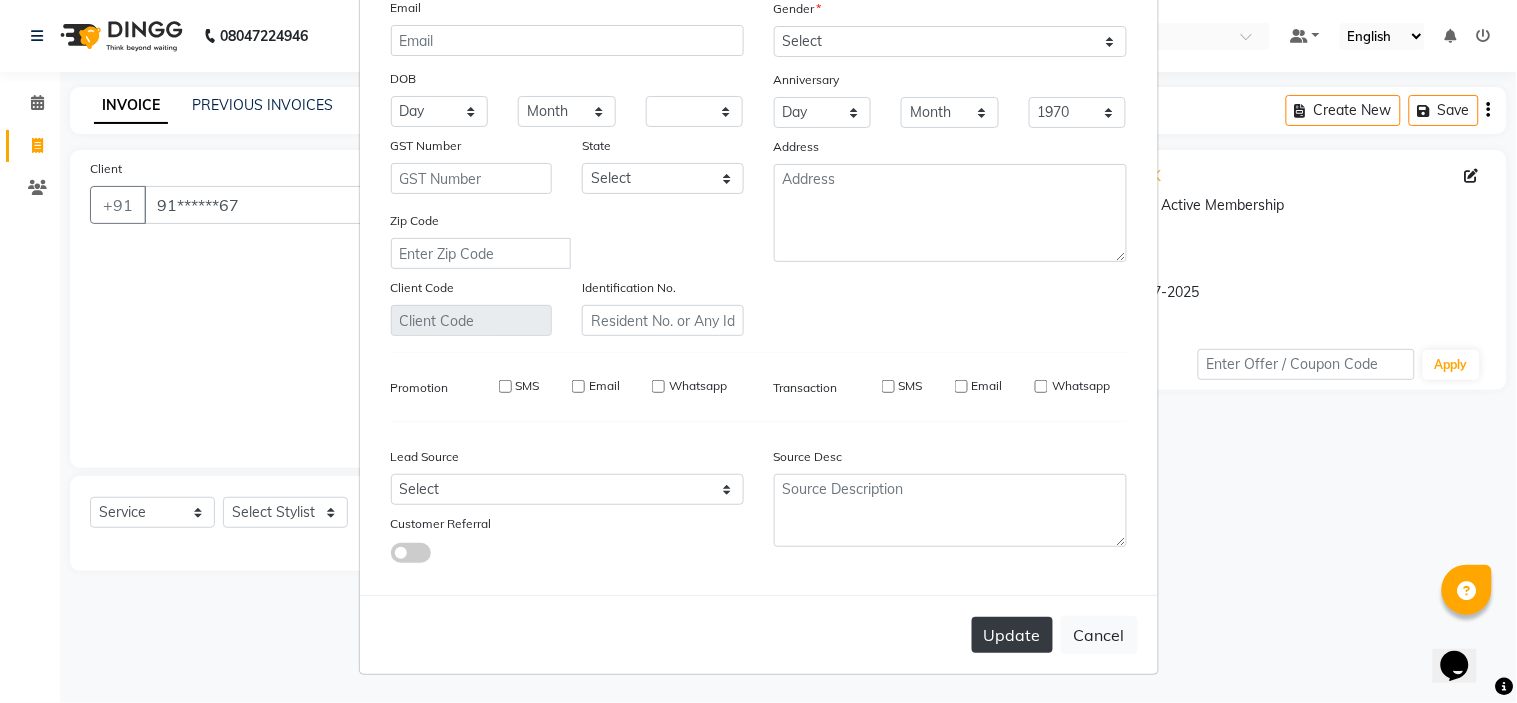 select 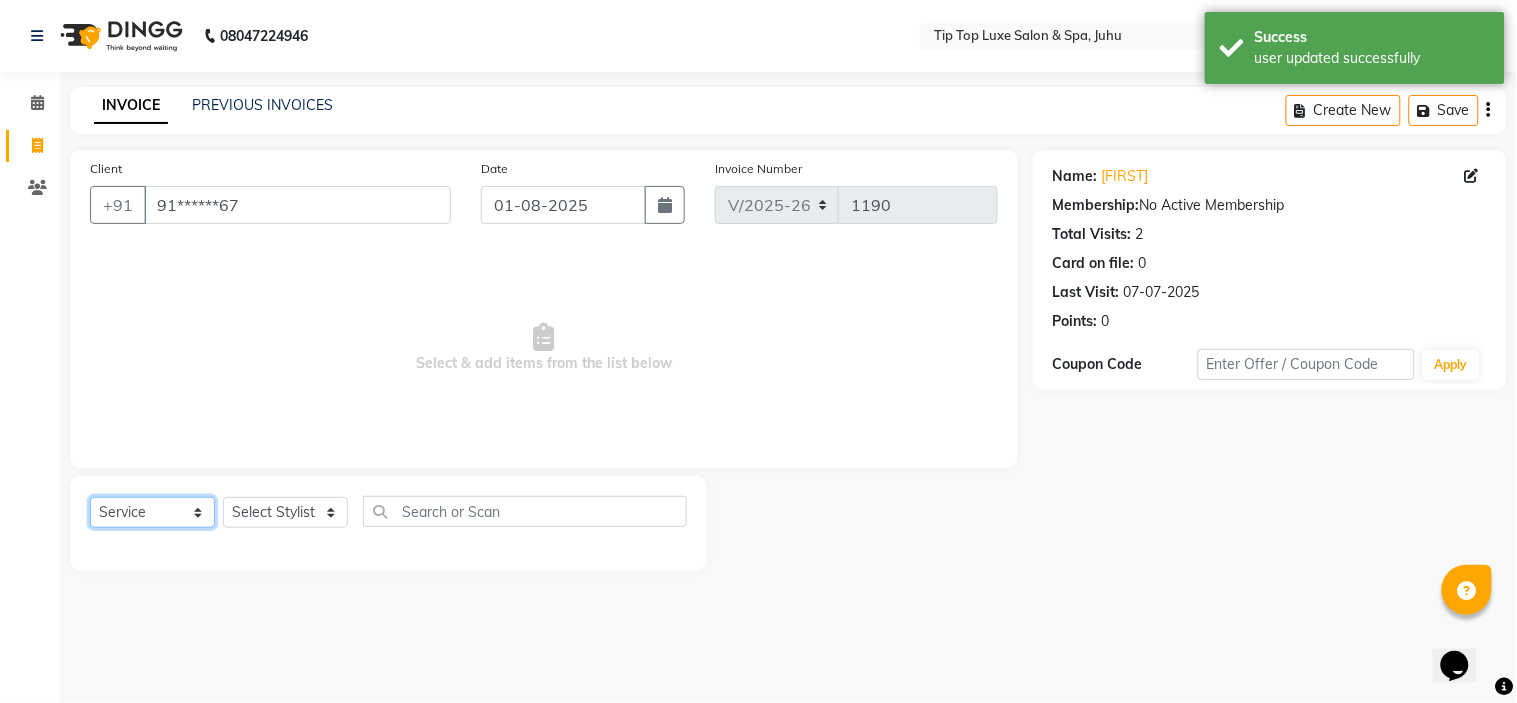click on "Select  Service  Product  Membership  Package Voucher Prepaid Gift Card" 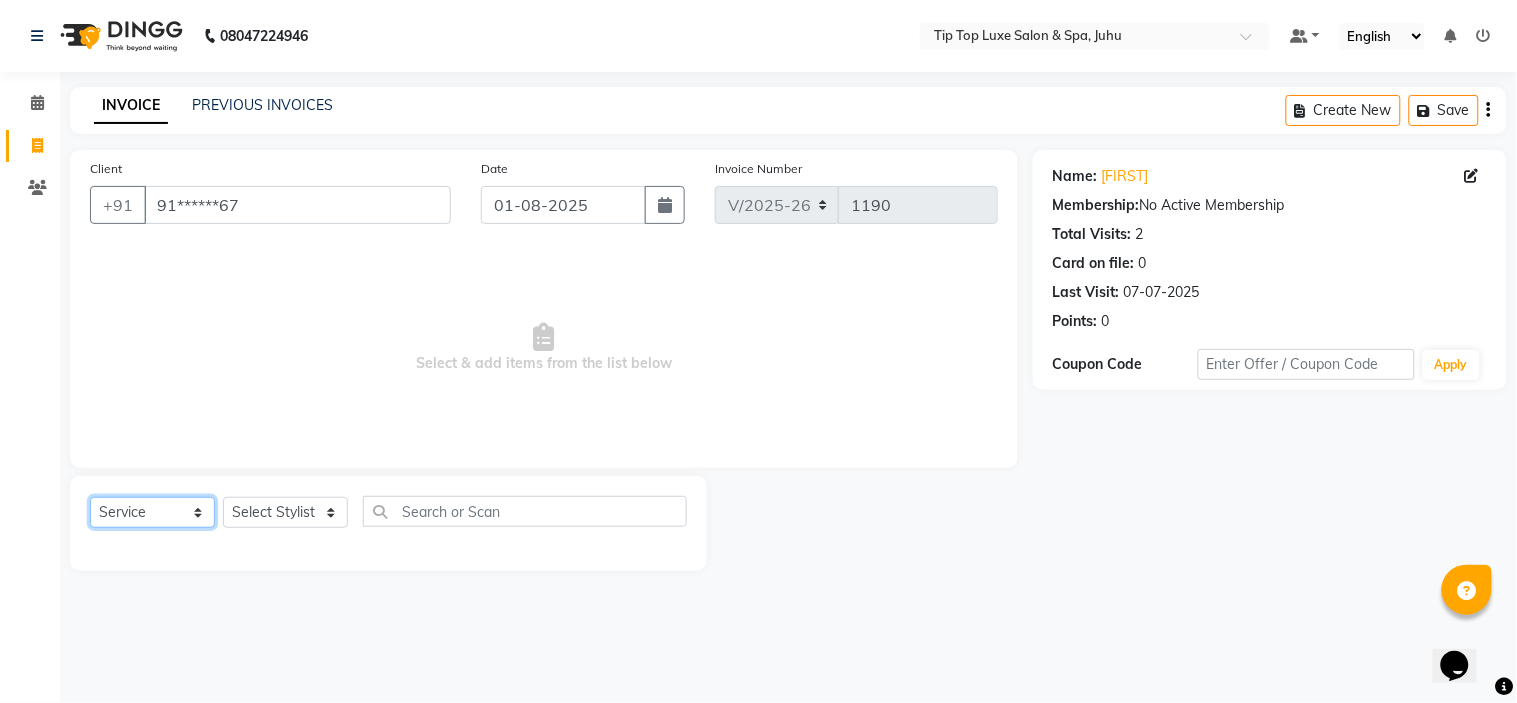 select on "membership" 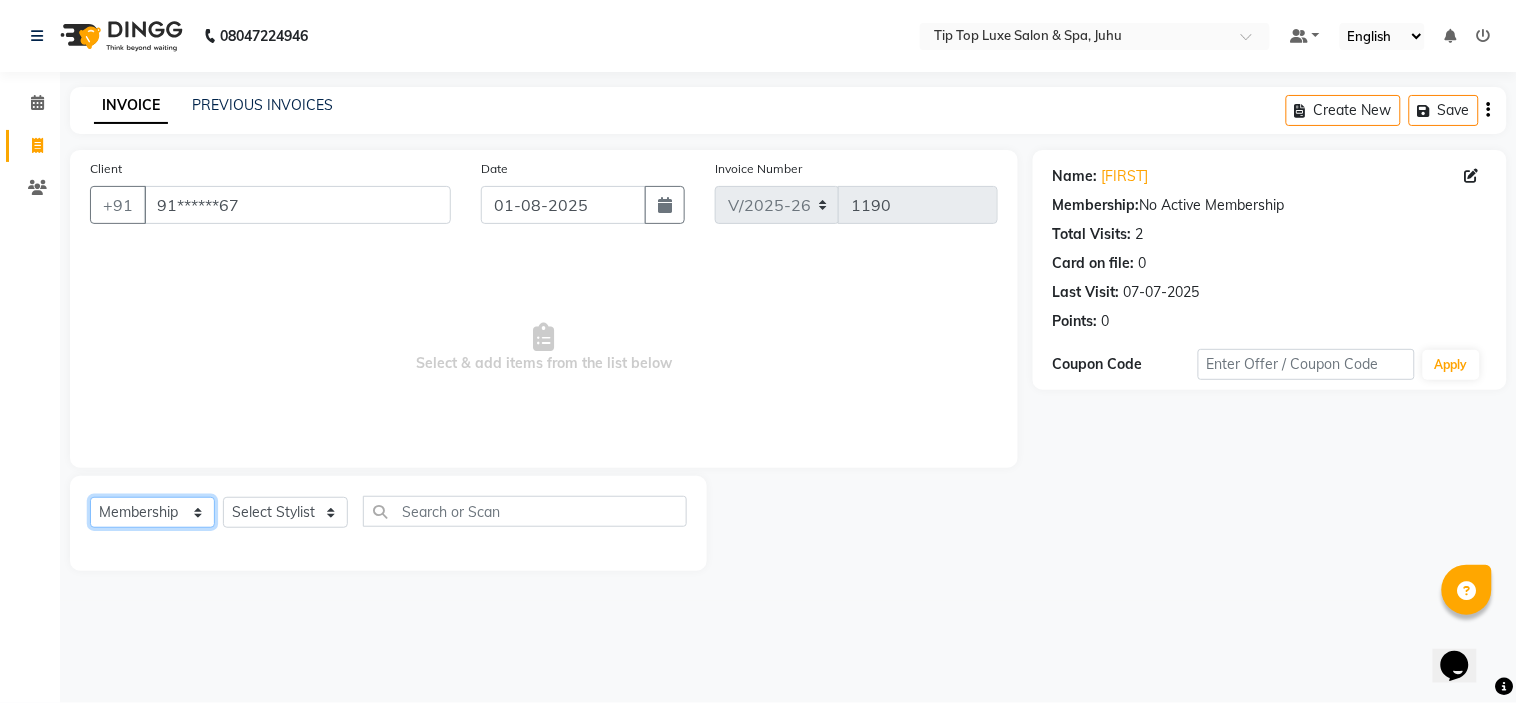 click on "Select  Service  Product  Membership  Package Voucher Prepaid Gift Card" 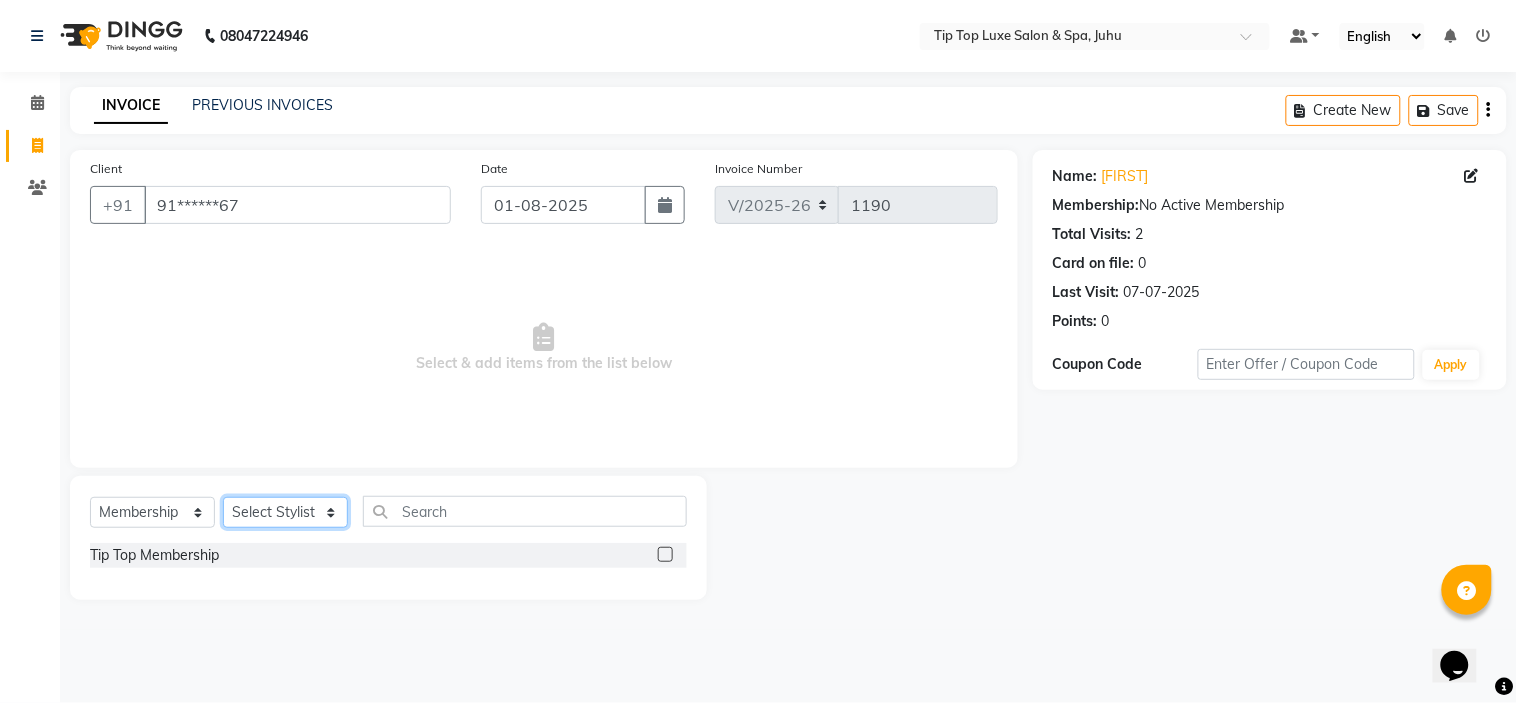 click on "Select Stylist AAYUSHREE admin Alisha creado ANAO Angela Jyoti Kailash Komal mamta Mamtaben Mamtaben Nisha Pooja Punit Raj Rajesh Ranjeet Ranjeet Shinde Roshan Salman Sanjay shalinee burpute suraj sharma Suresh Talib Tanvi Uditya Vijay wallking" 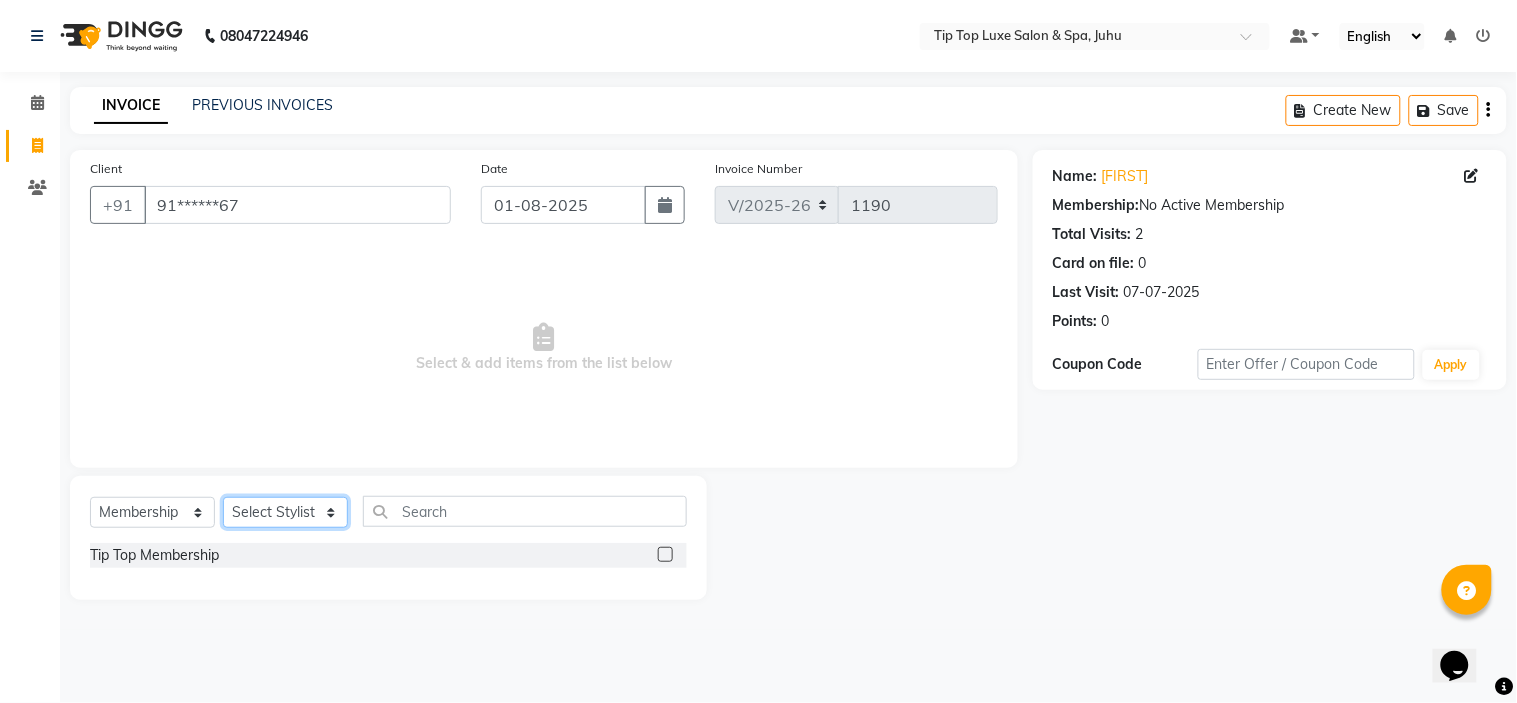 select on "82314" 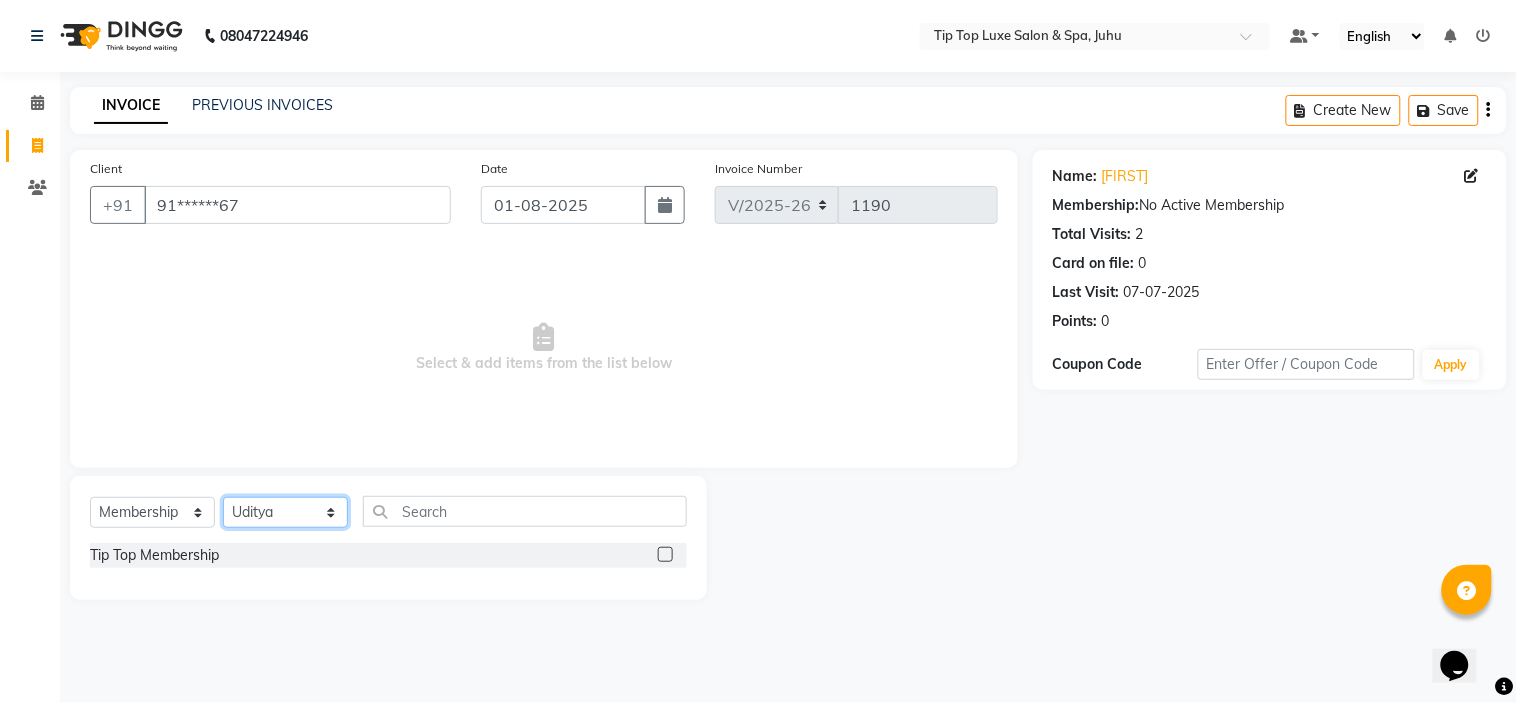 click on "Select Stylist AAYUSHREE admin Alisha creado ANAO Angela Jyoti Kailash Komal mamta Mamtaben Mamtaben Nisha Pooja Punit Raj Rajesh Ranjeet Ranjeet Shinde Roshan Salman Sanjay shalinee burpute suraj sharma Suresh Talib Tanvi Uditya Vijay wallking" 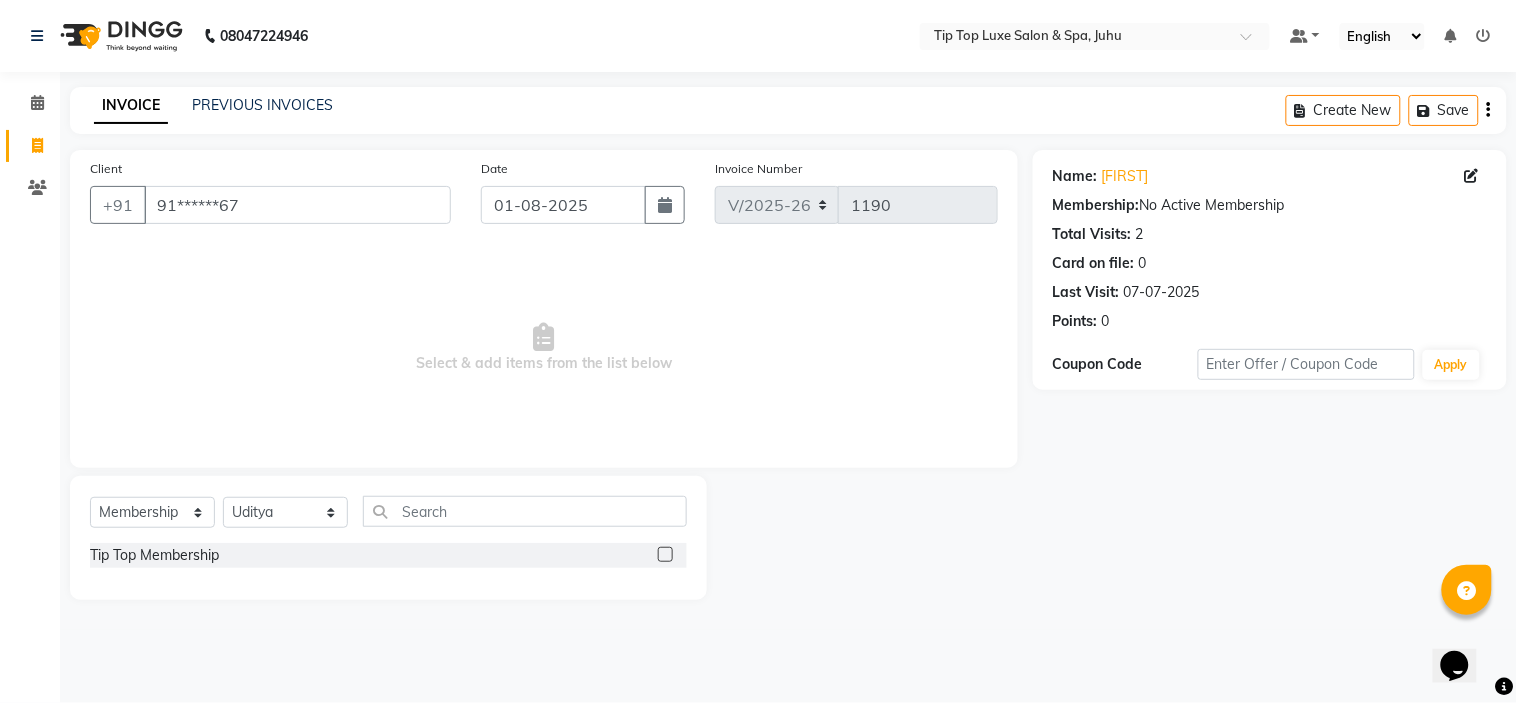 click 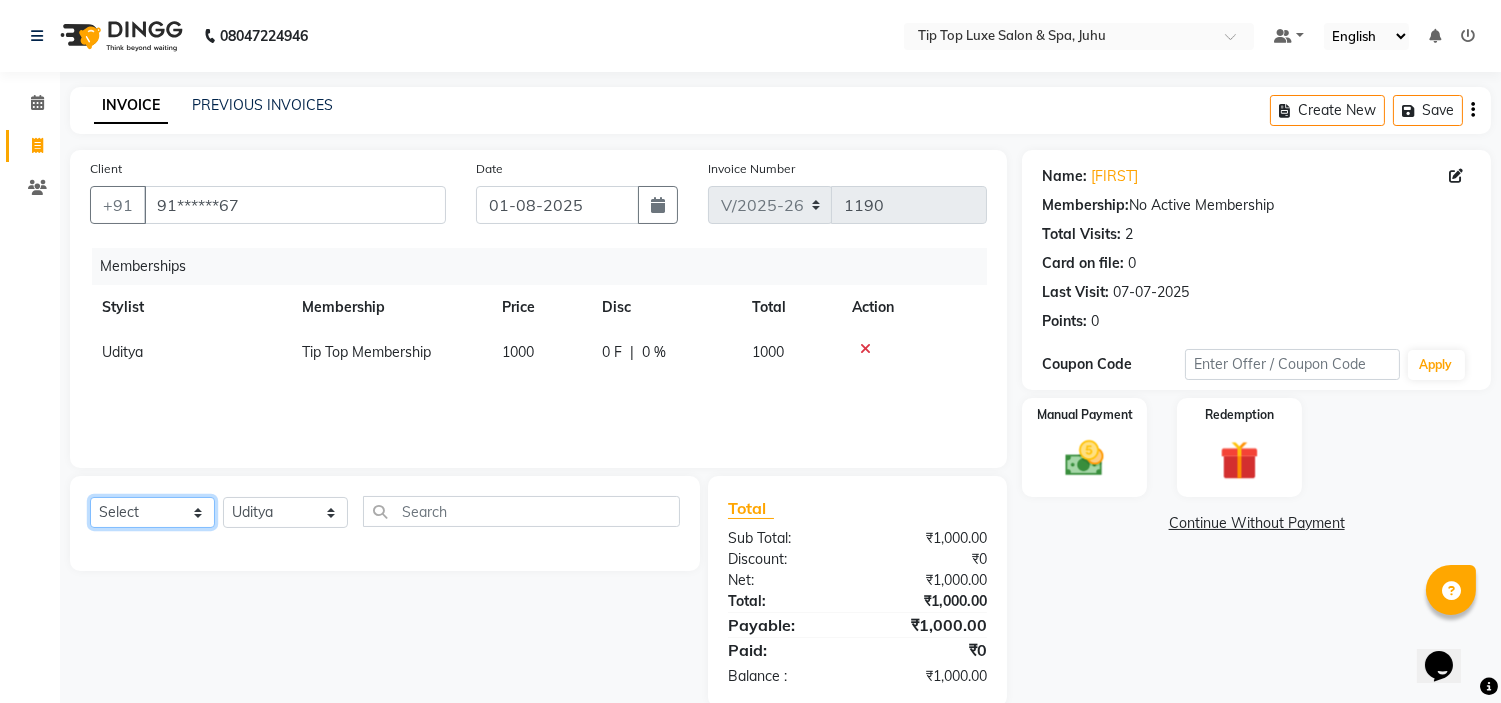 click on "Select  Service  Product  Package Voucher Prepaid Gift Card" 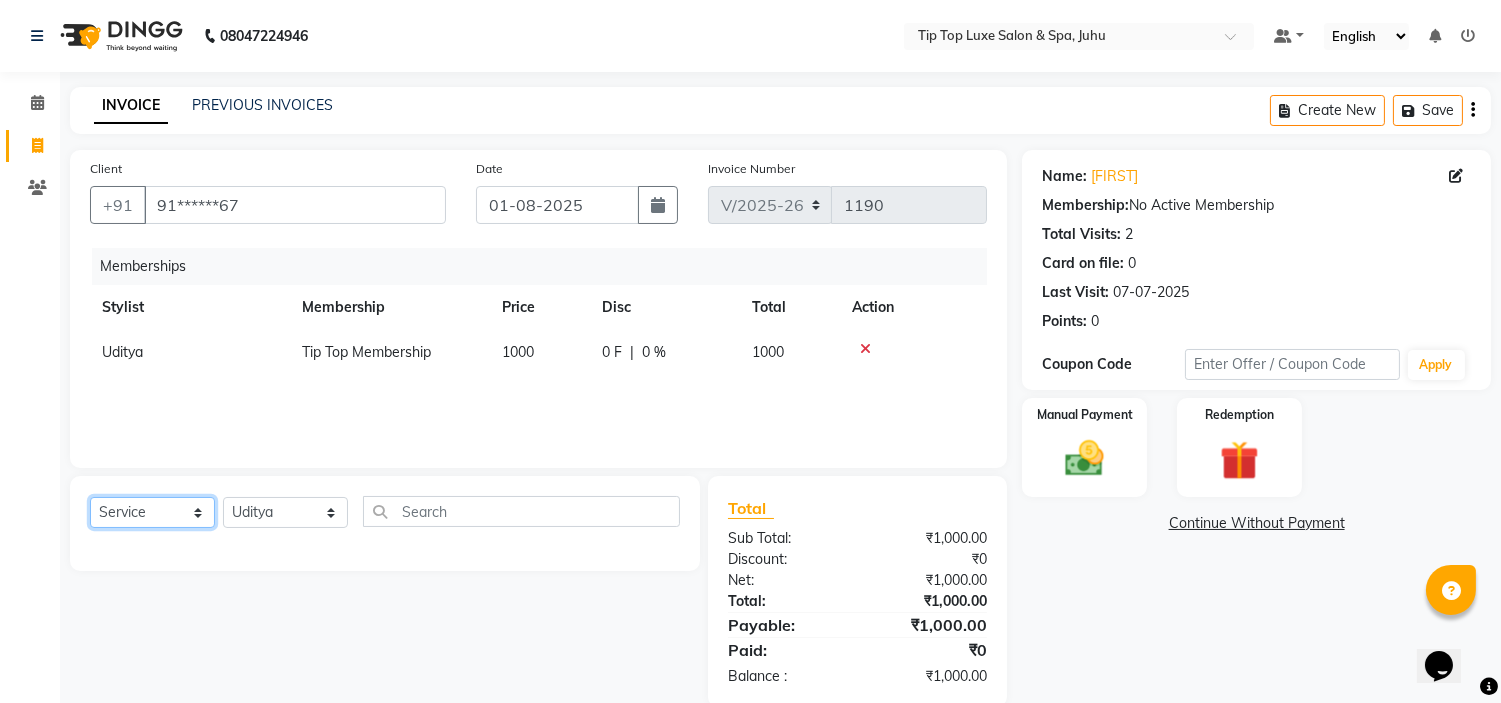 click on "Select  Service  Product  Package Voucher Prepaid Gift Card" 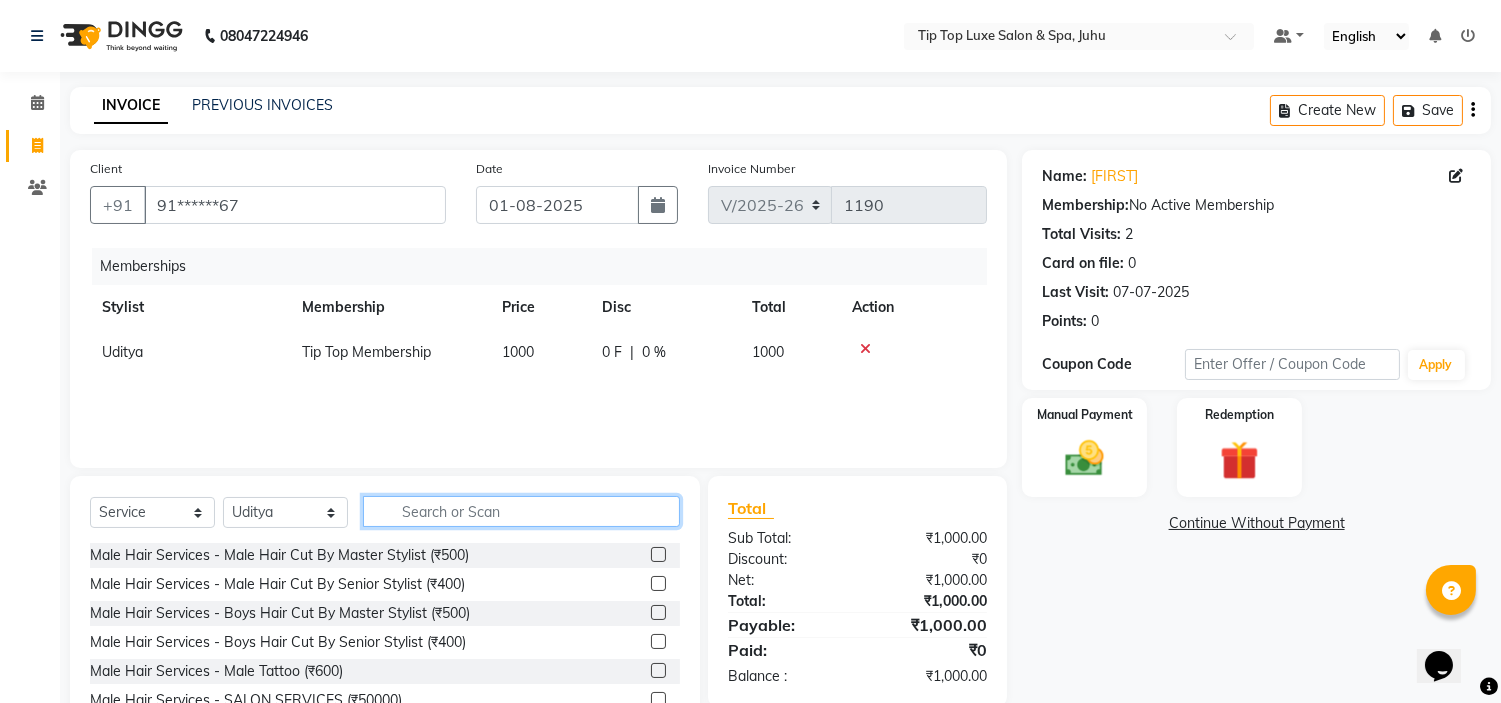 click 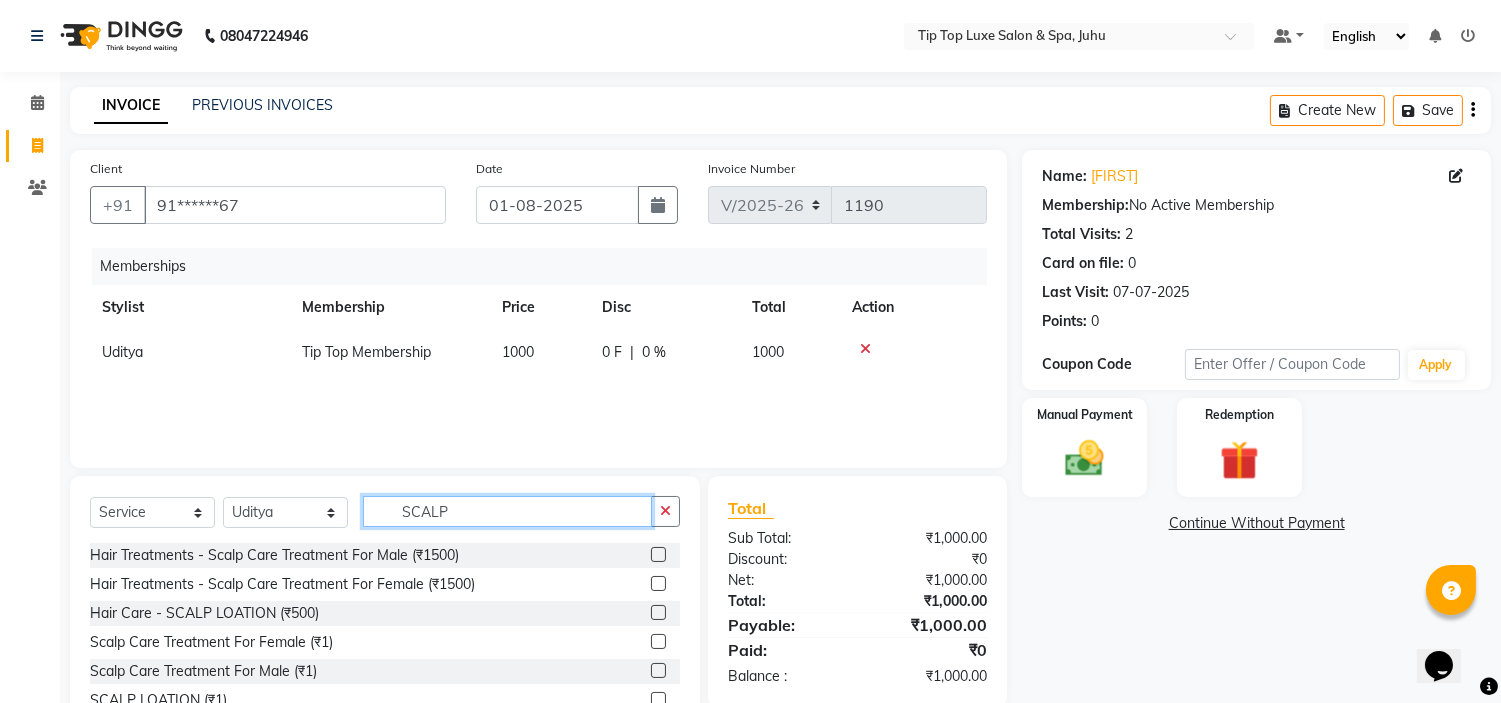 type on "SCALP" 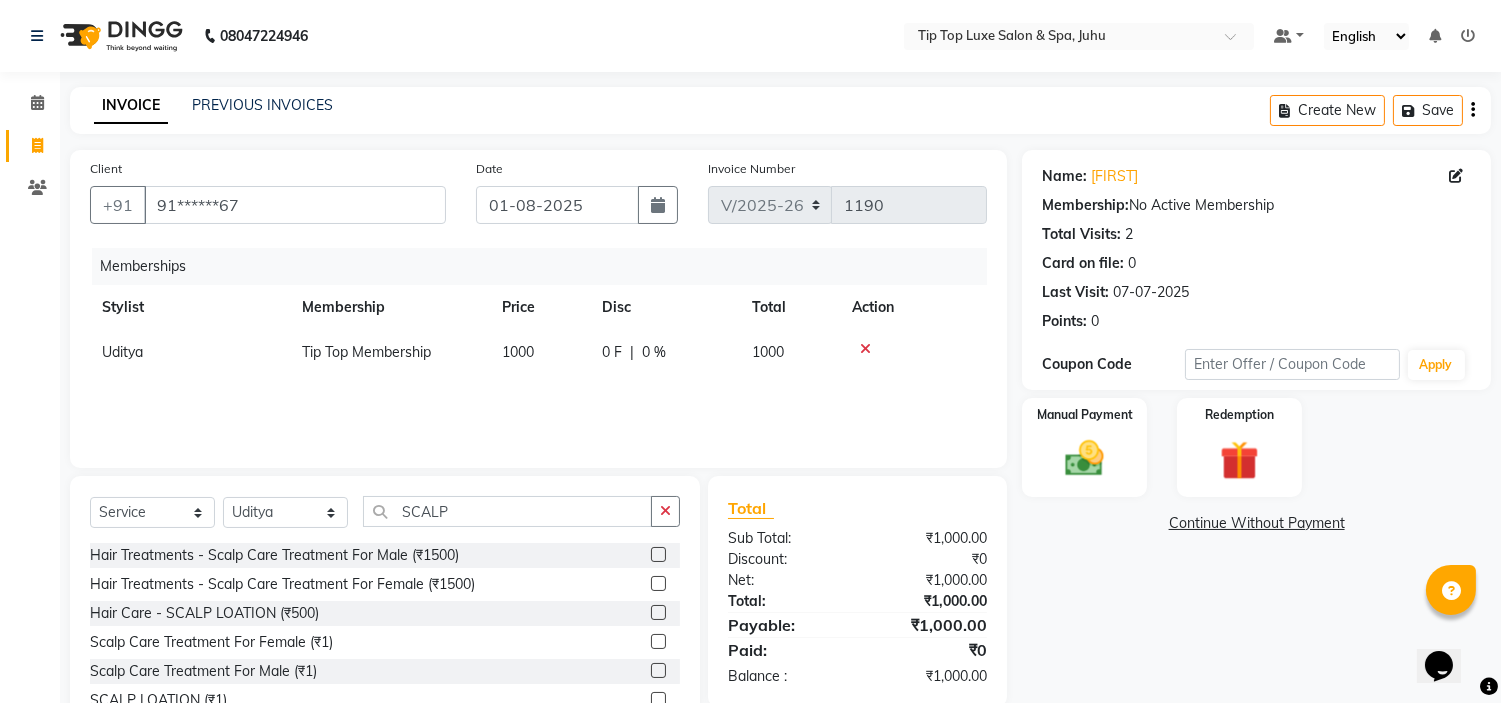 click 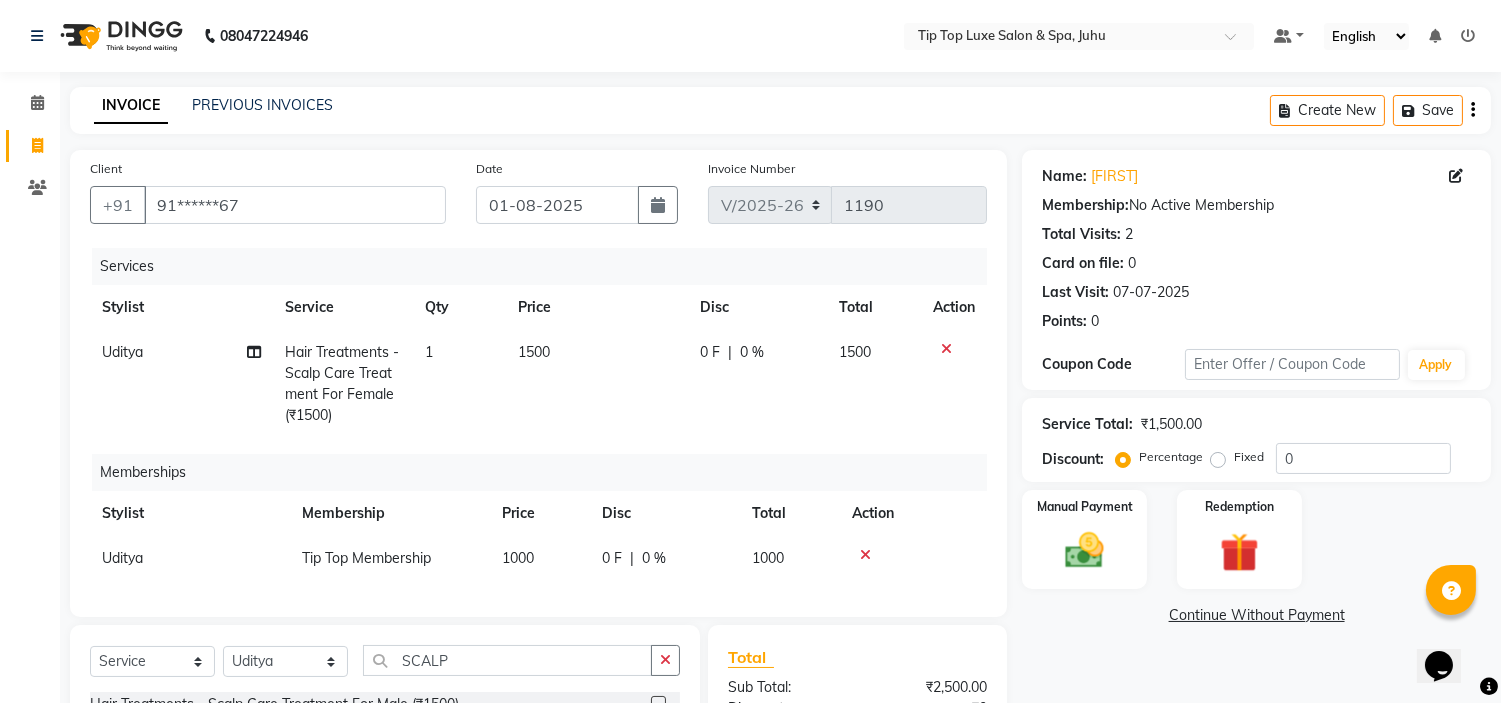 checkbox on "false" 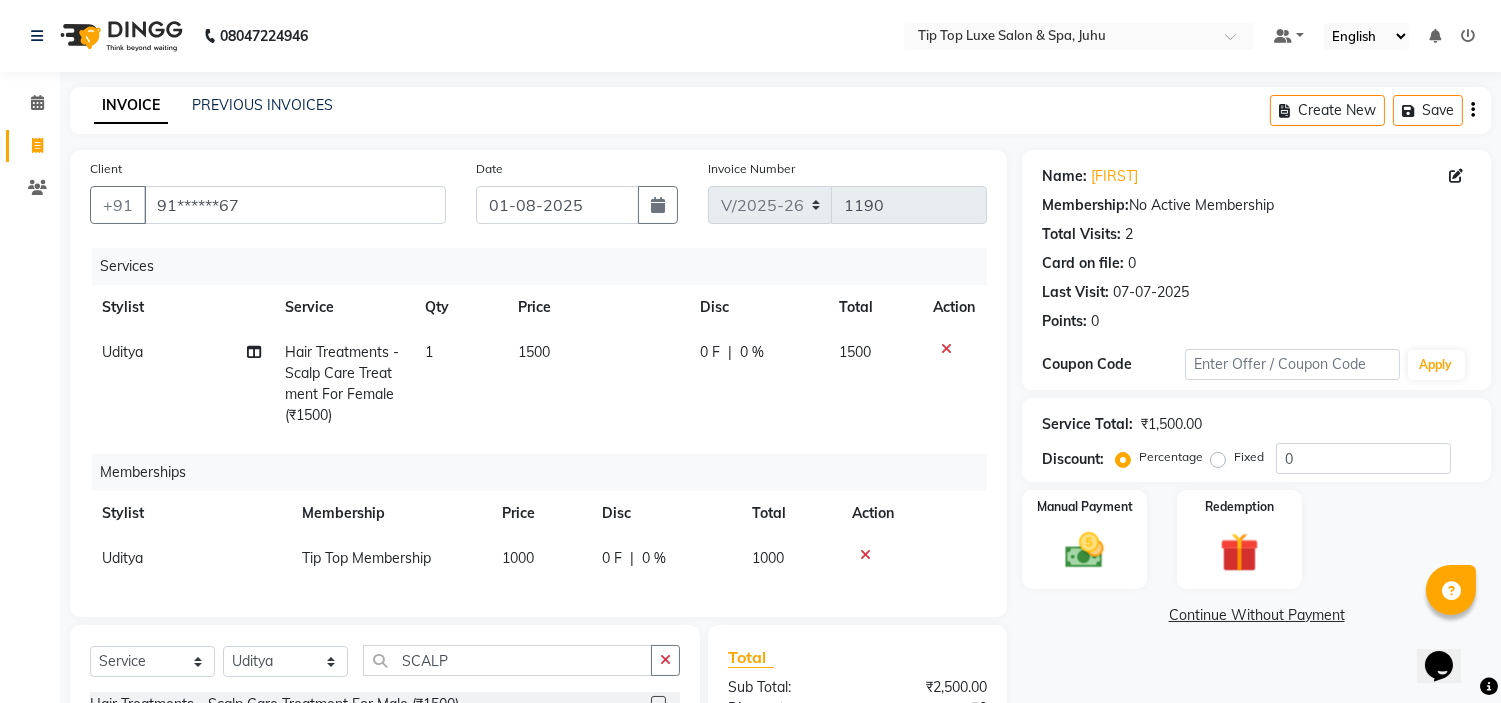click on "1500" 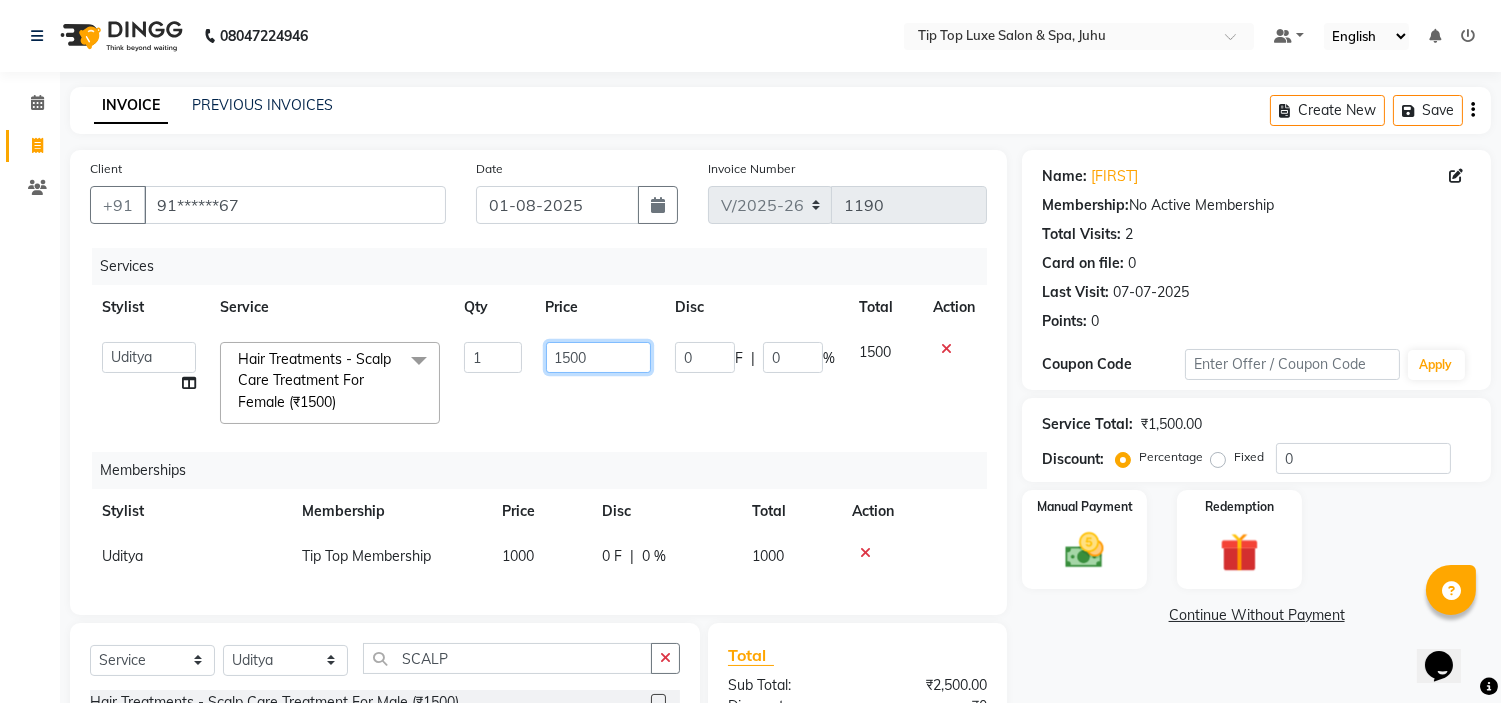 click on "1500" 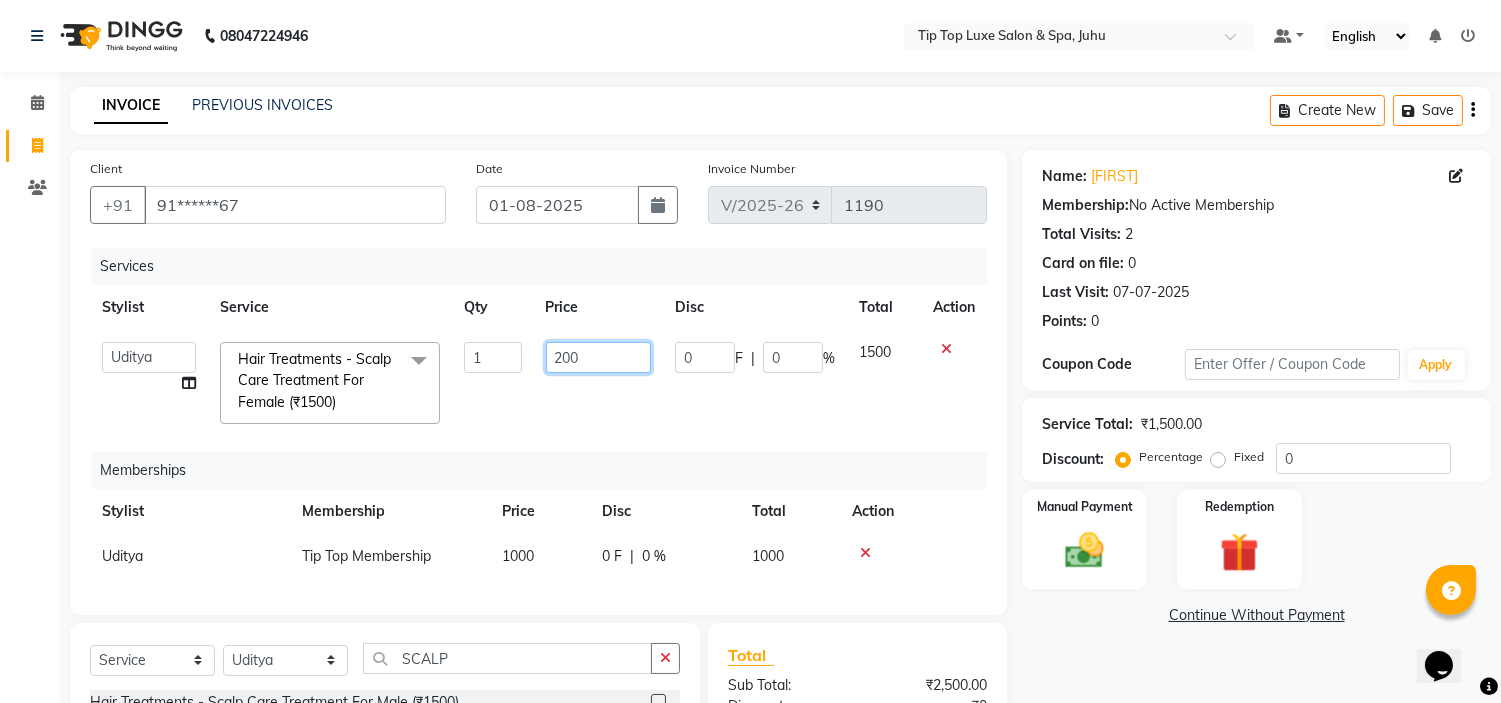 type on "2000" 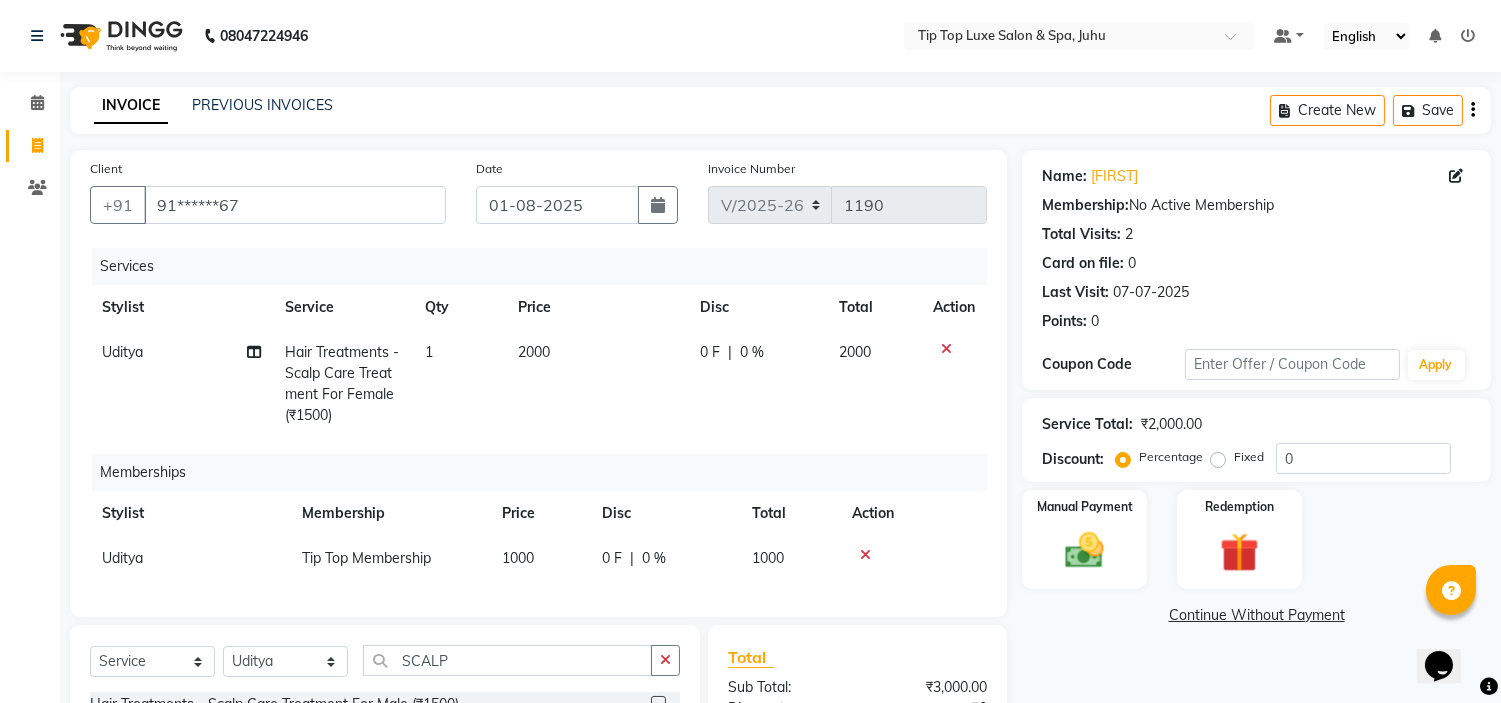 click on "2000" 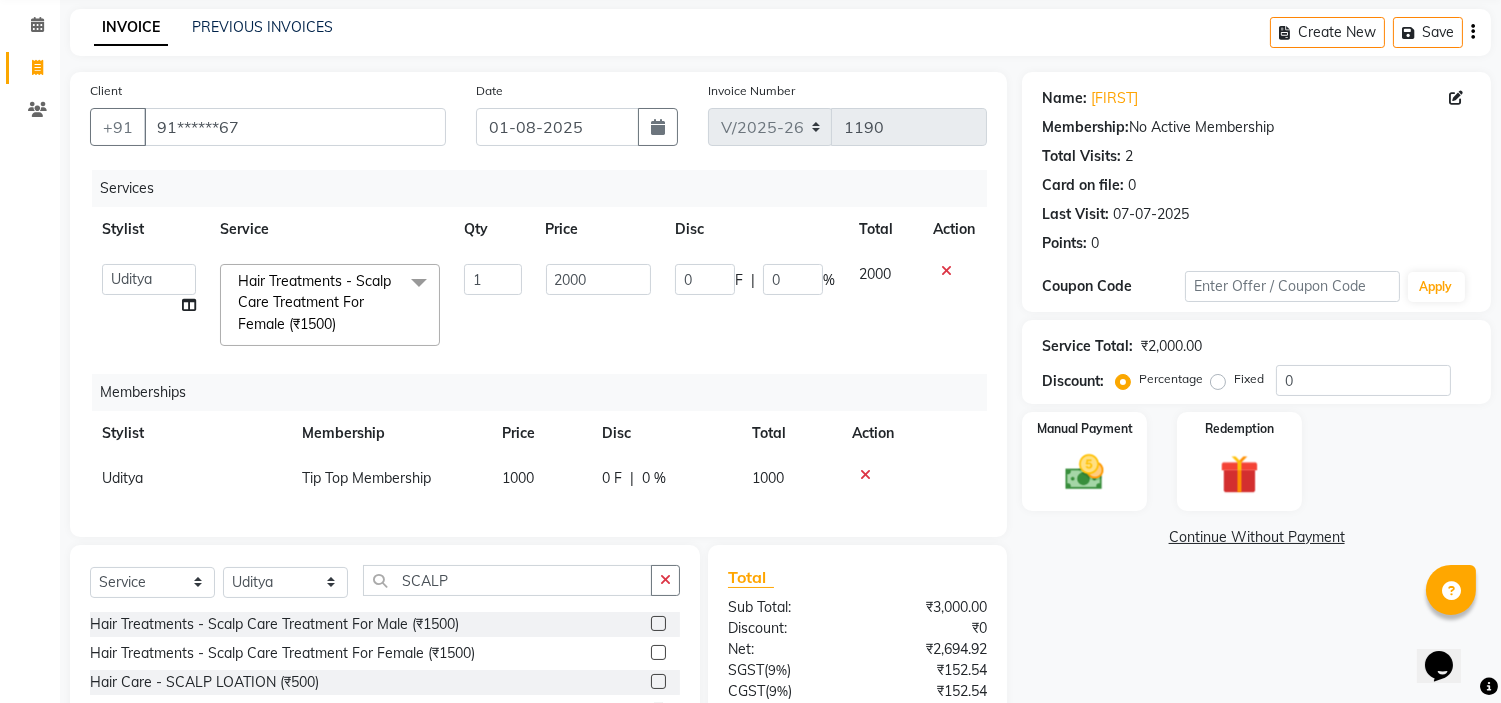 scroll, scrollTop: 131, scrollLeft: 0, axis: vertical 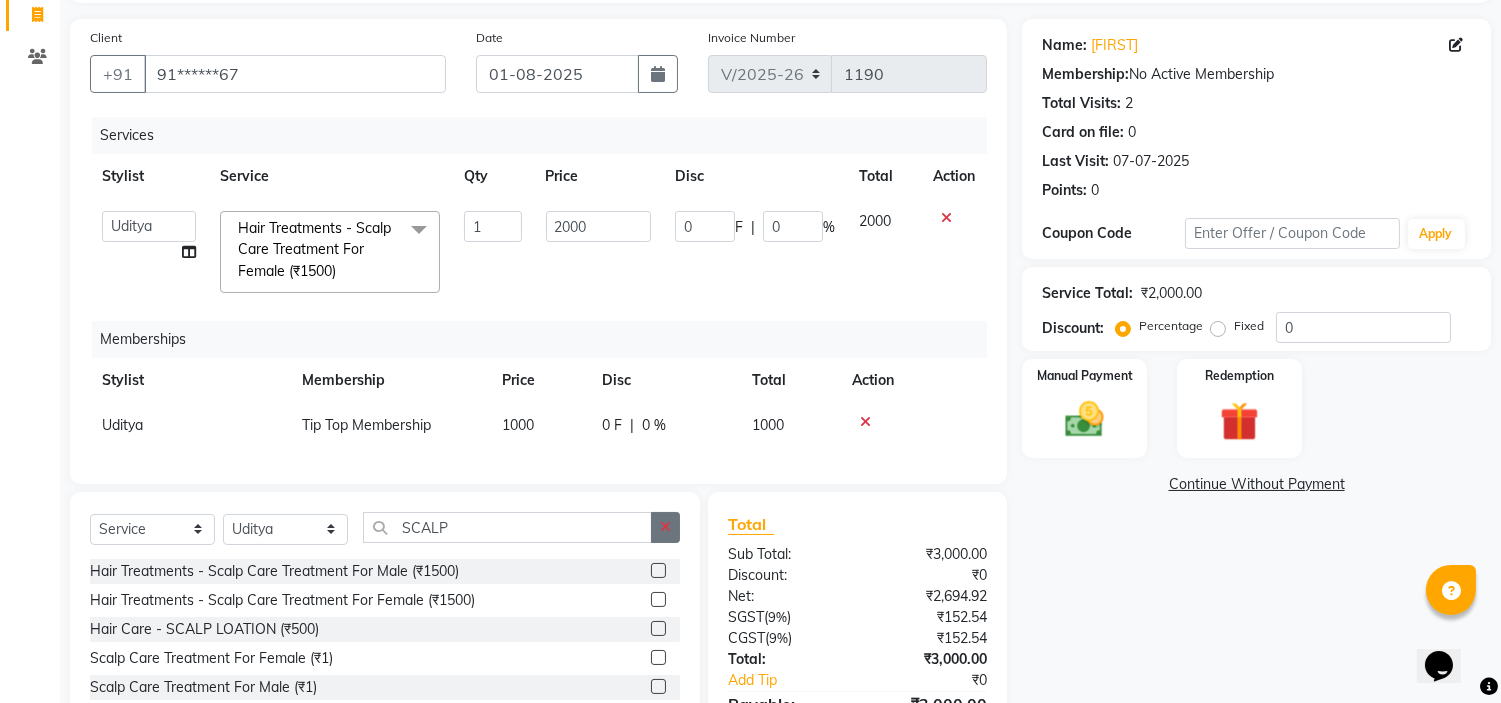click 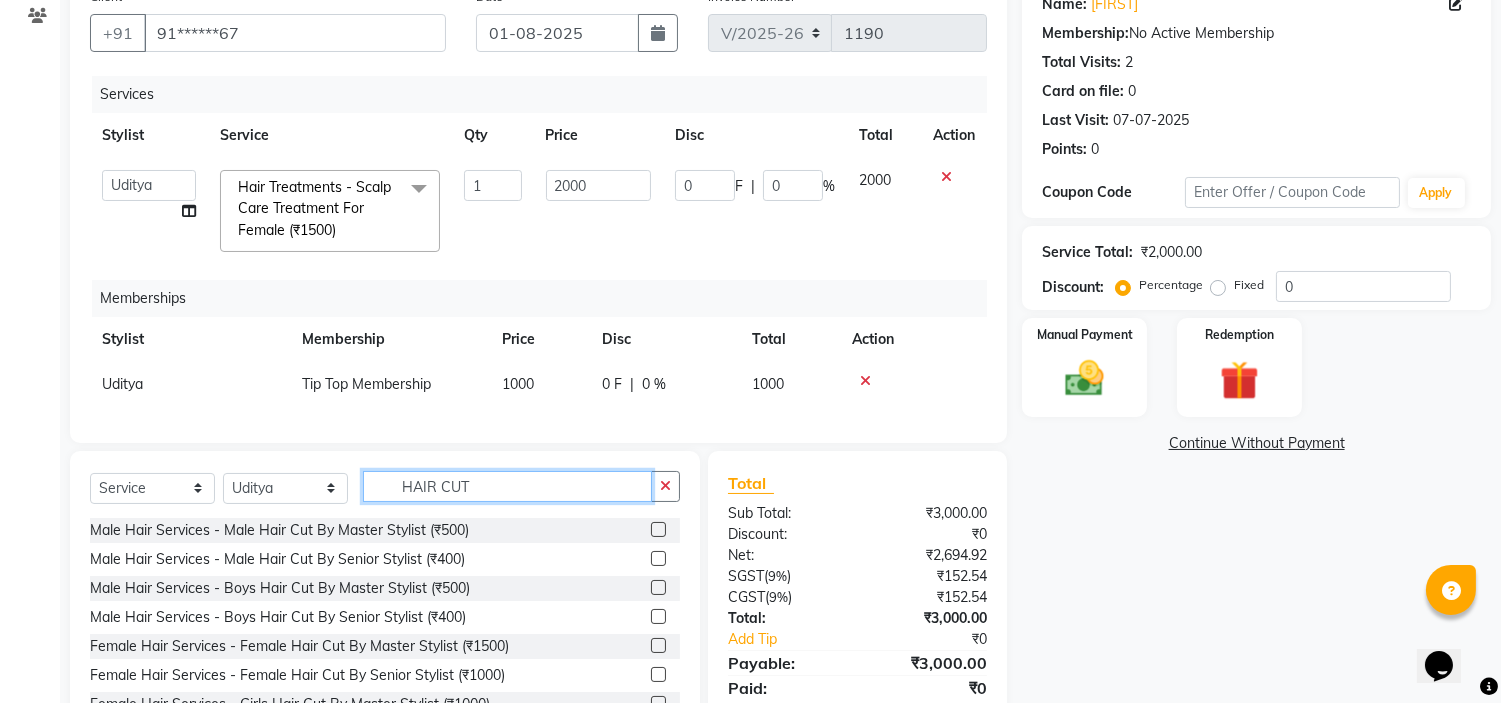 scroll, scrollTop: 262, scrollLeft: 0, axis: vertical 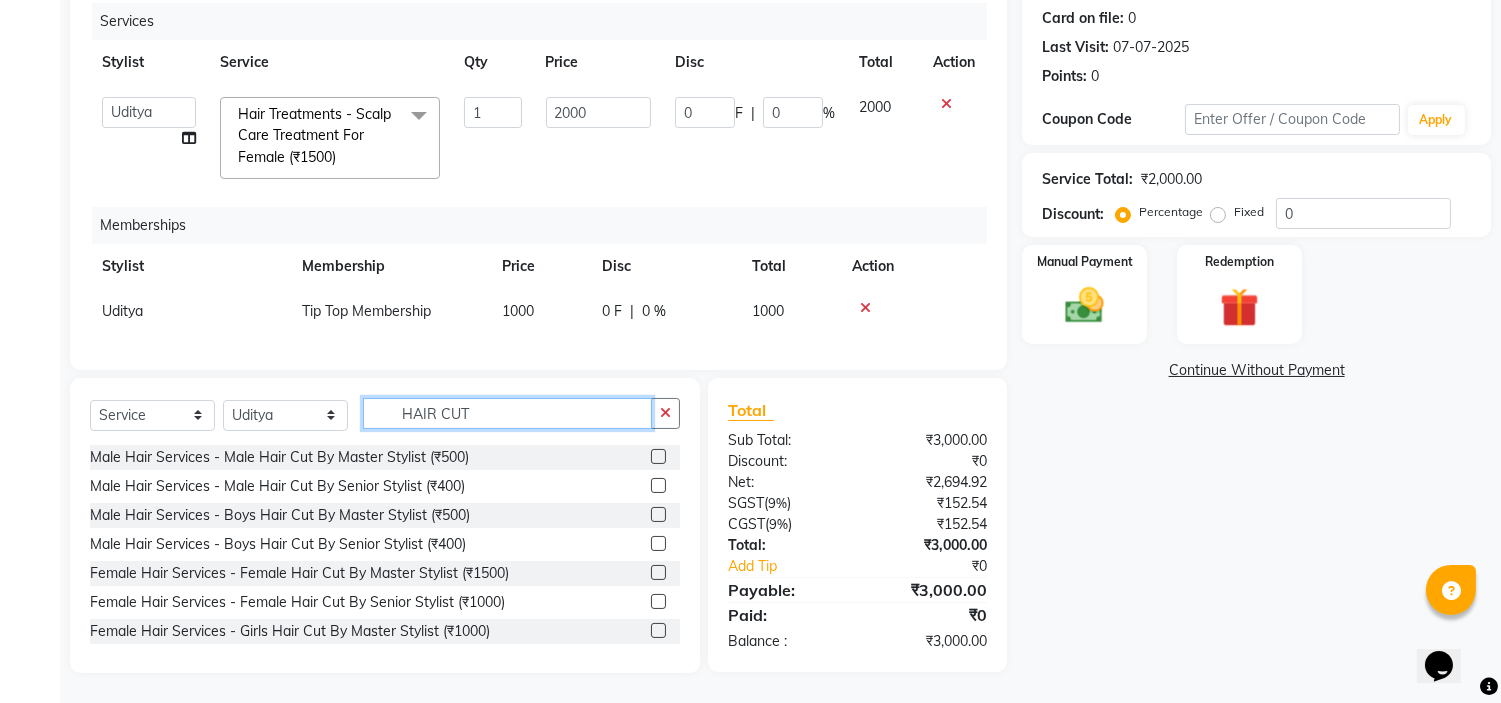 type on "HAIR CUT" 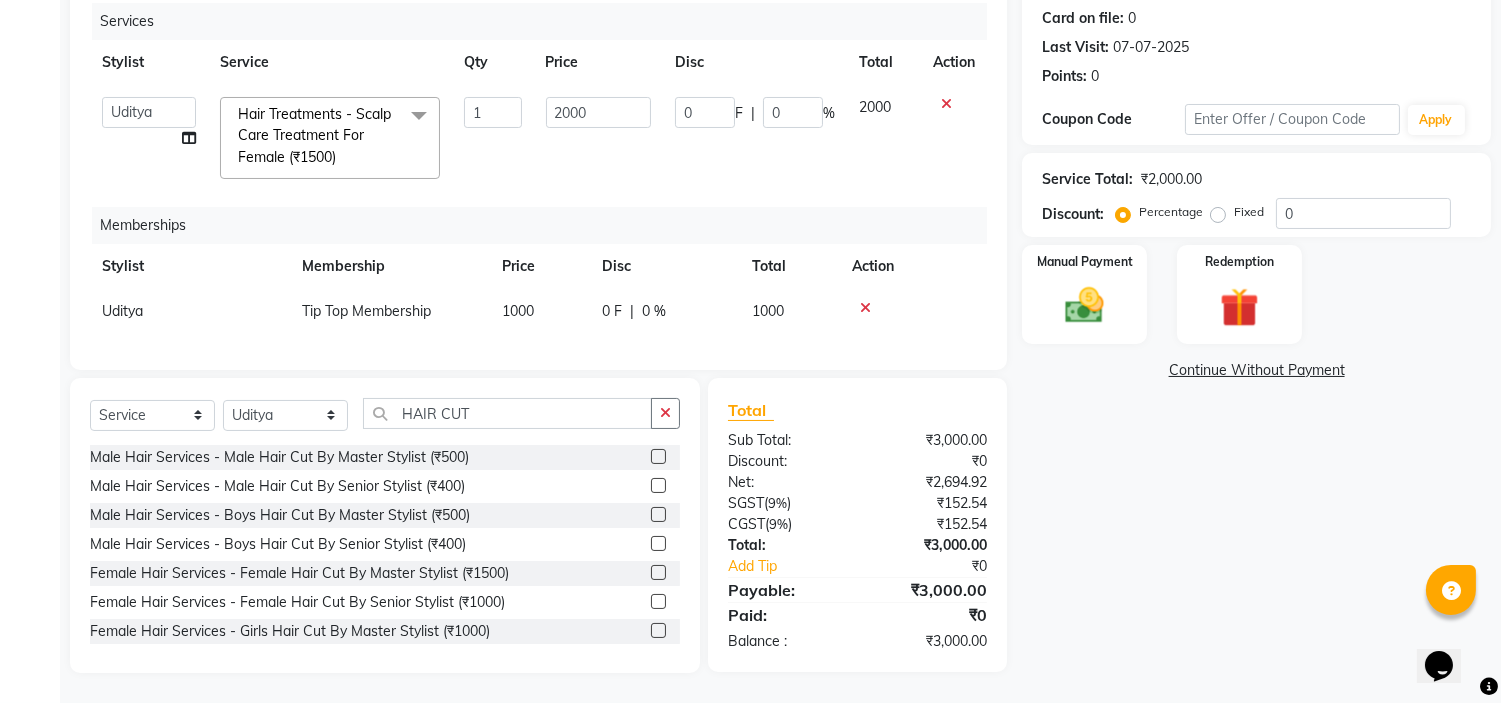 click 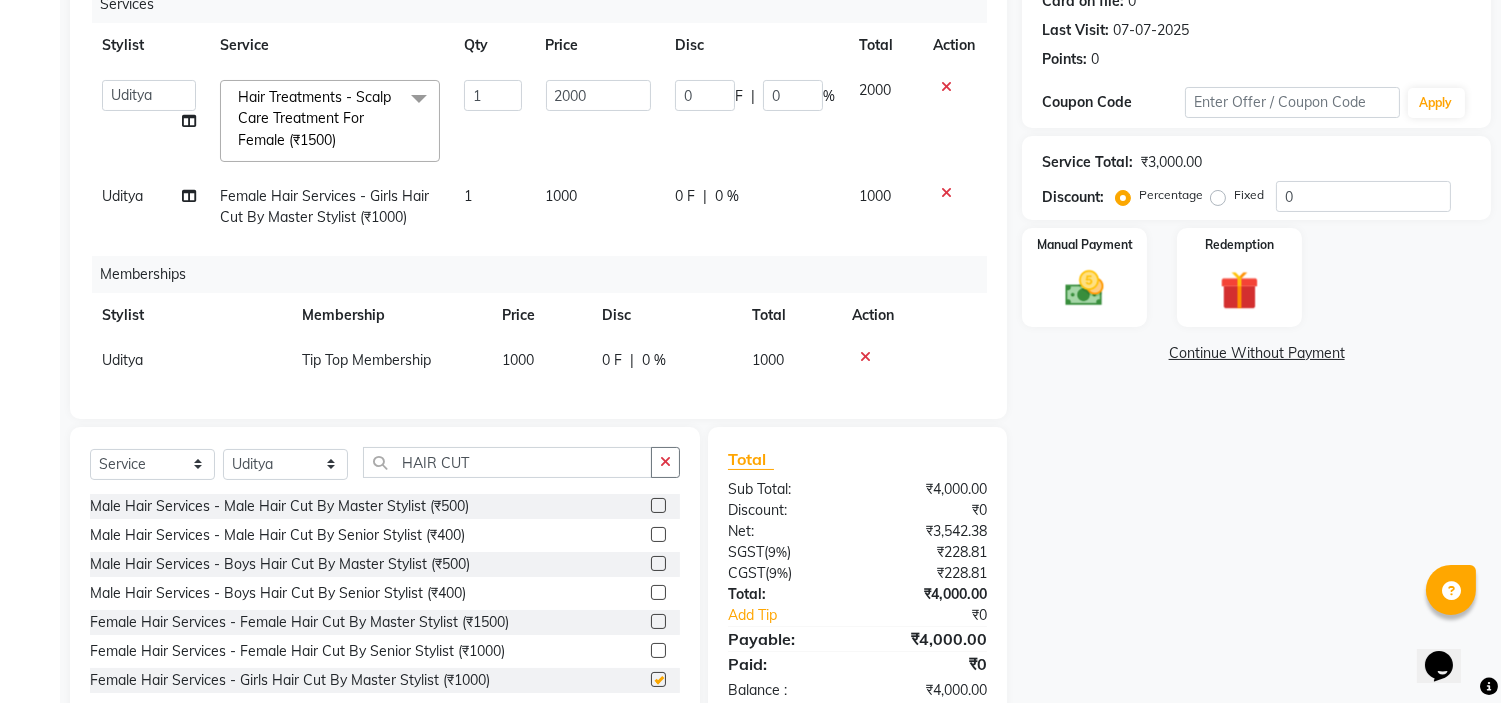 checkbox on "false" 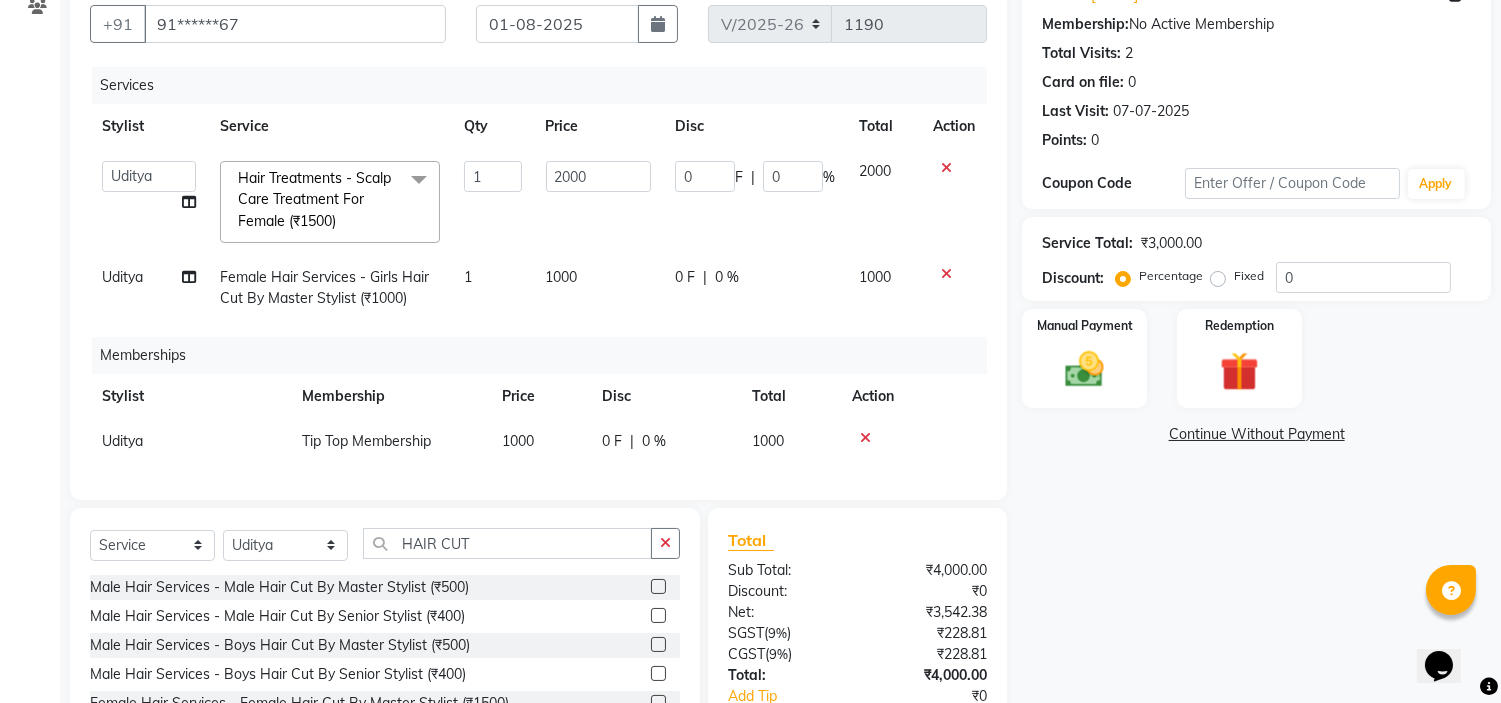 scroll, scrollTop: 327, scrollLeft: 0, axis: vertical 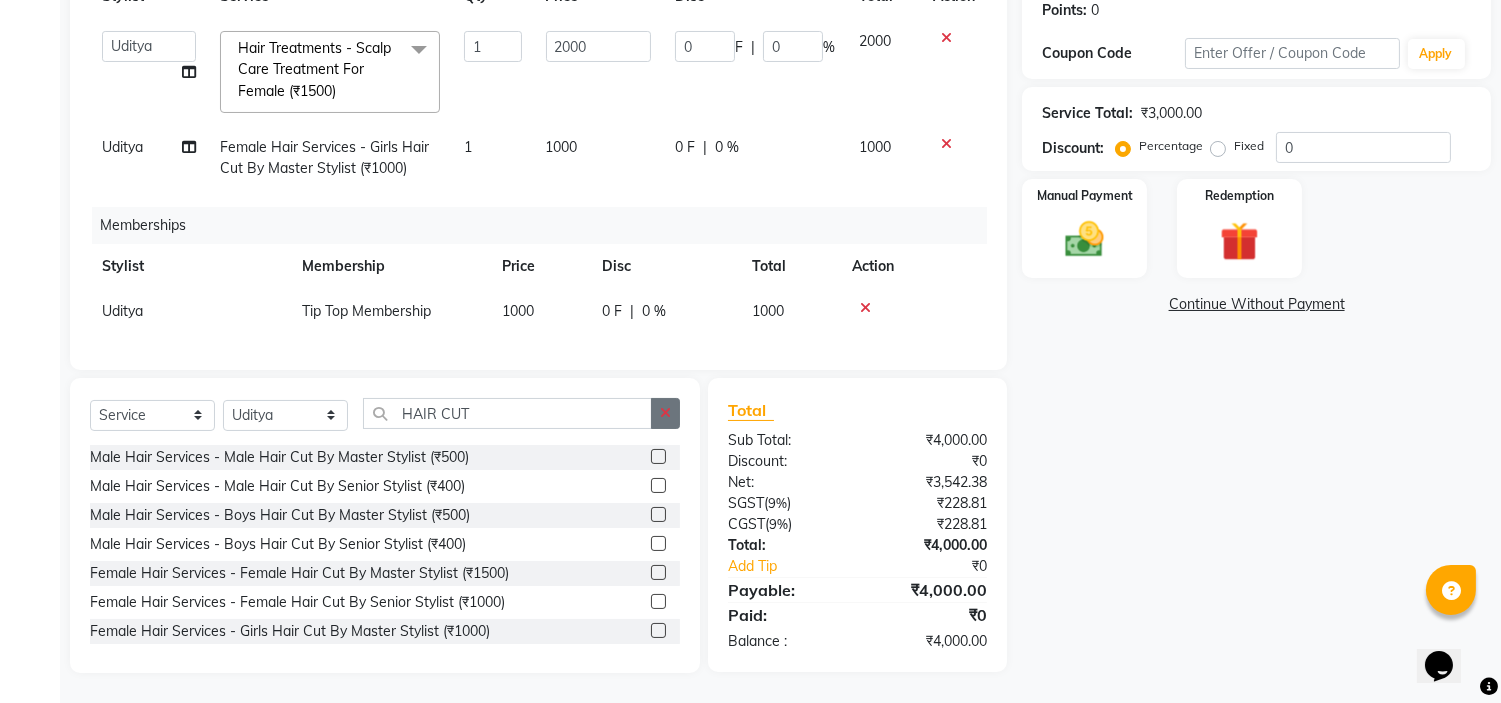 click 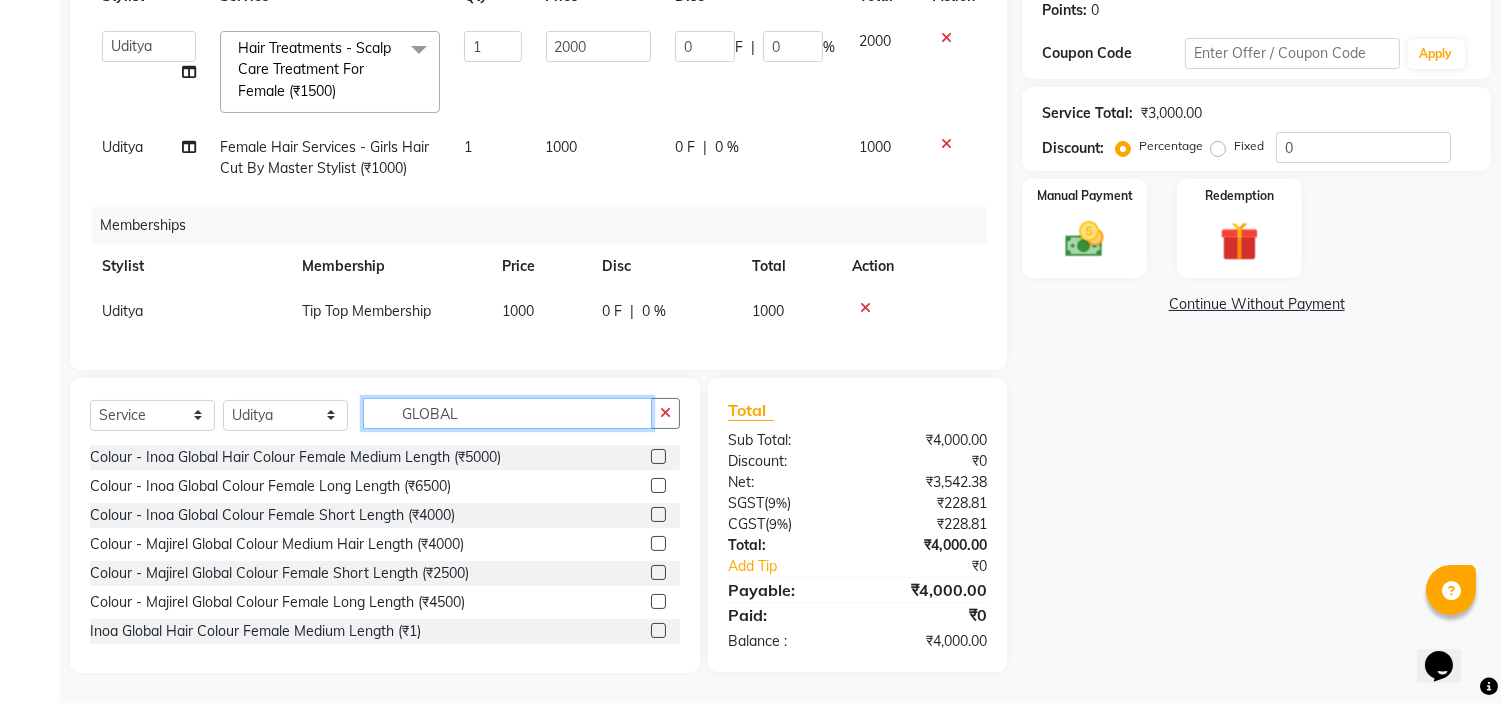 type on "GLOBAL" 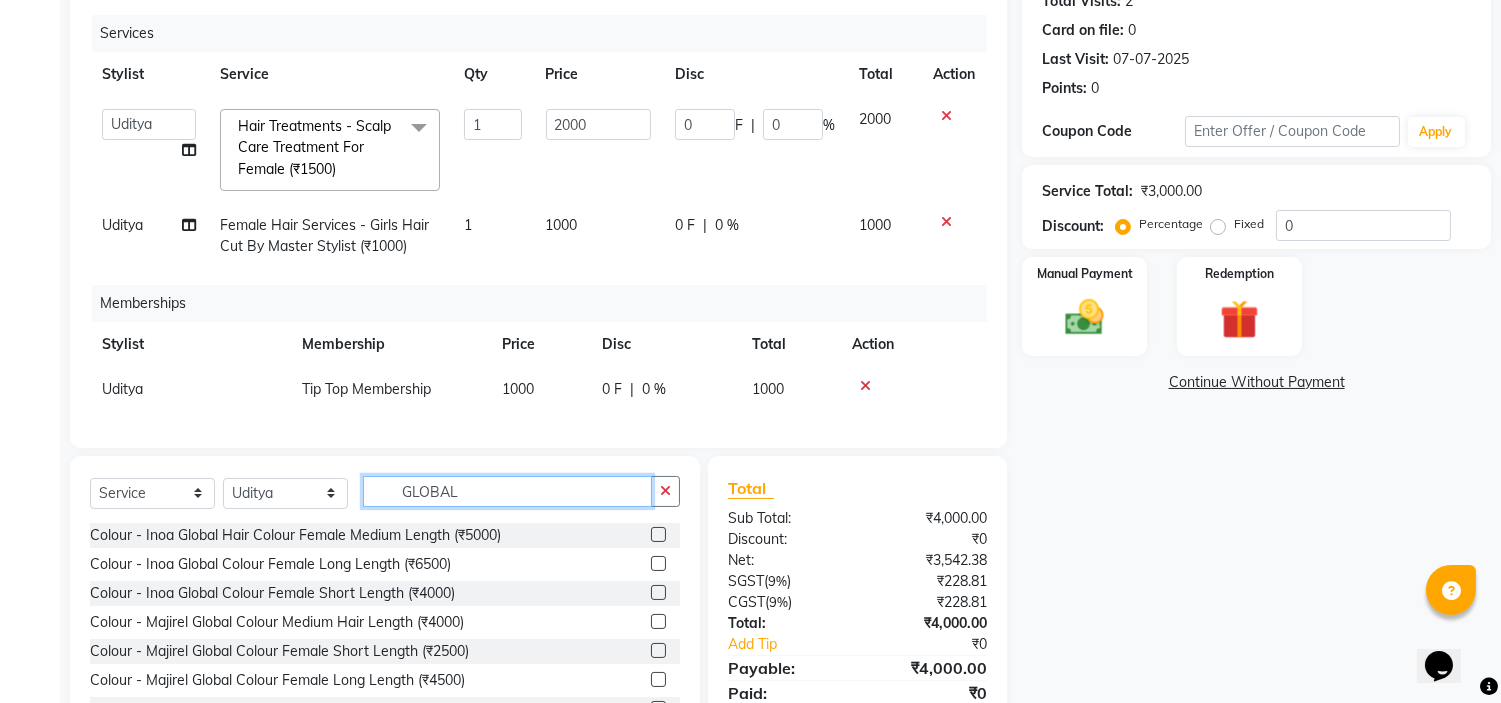 scroll, scrollTop: 278, scrollLeft: 0, axis: vertical 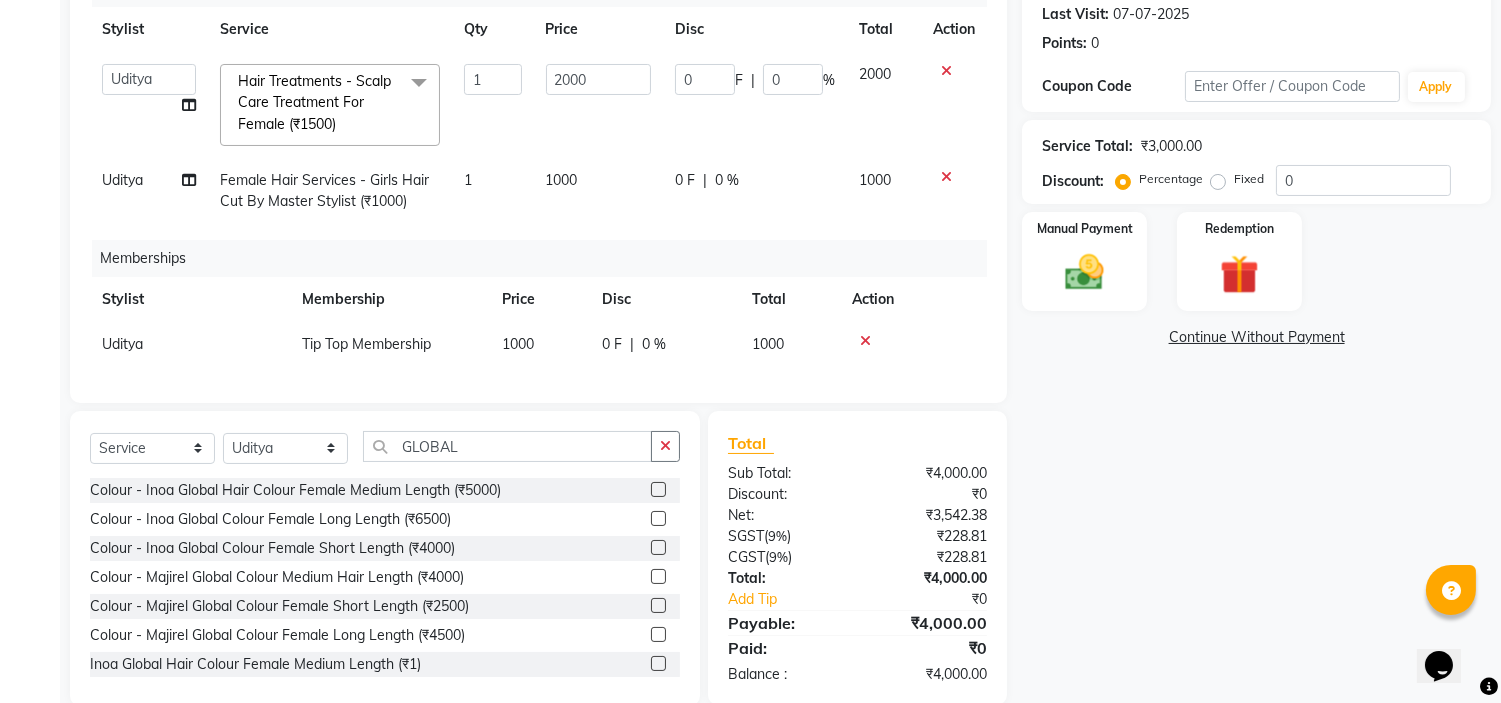 click 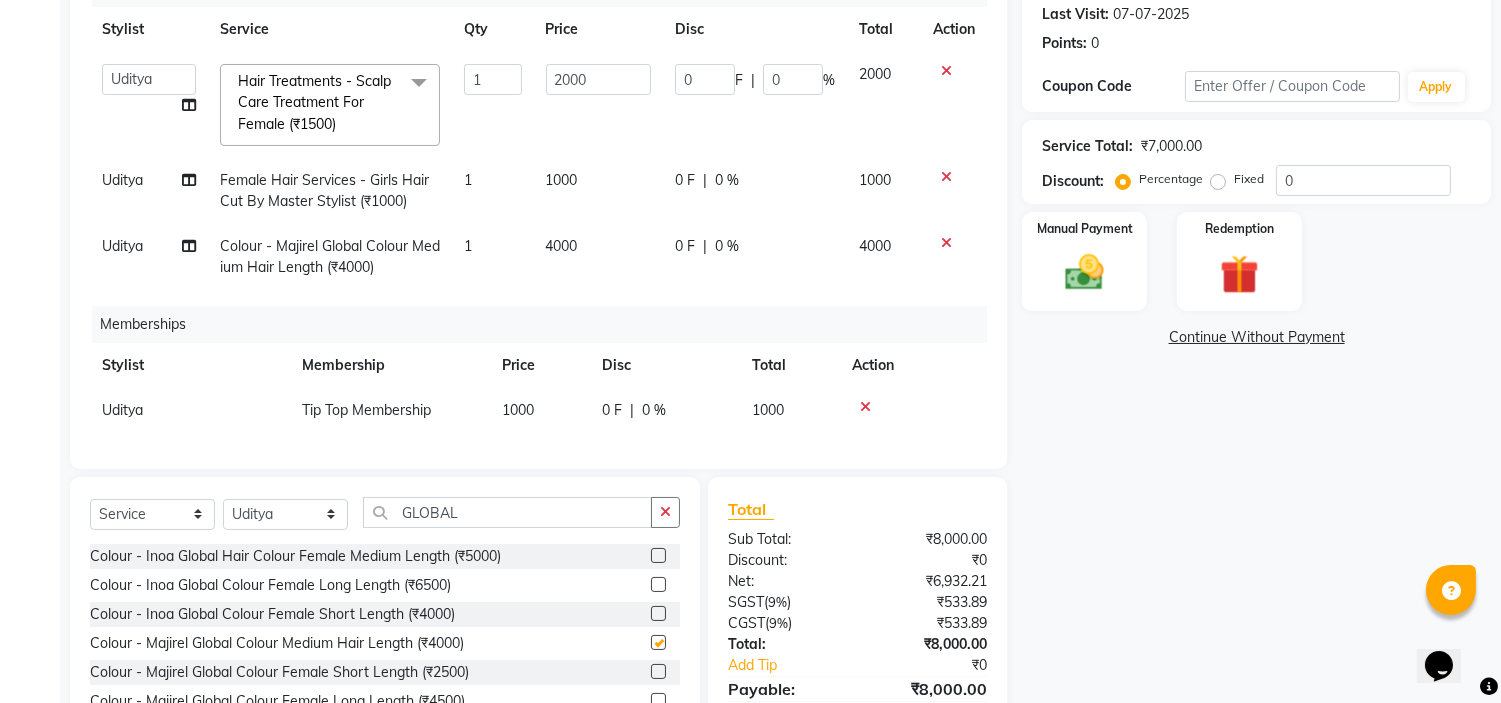 checkbox on "false" 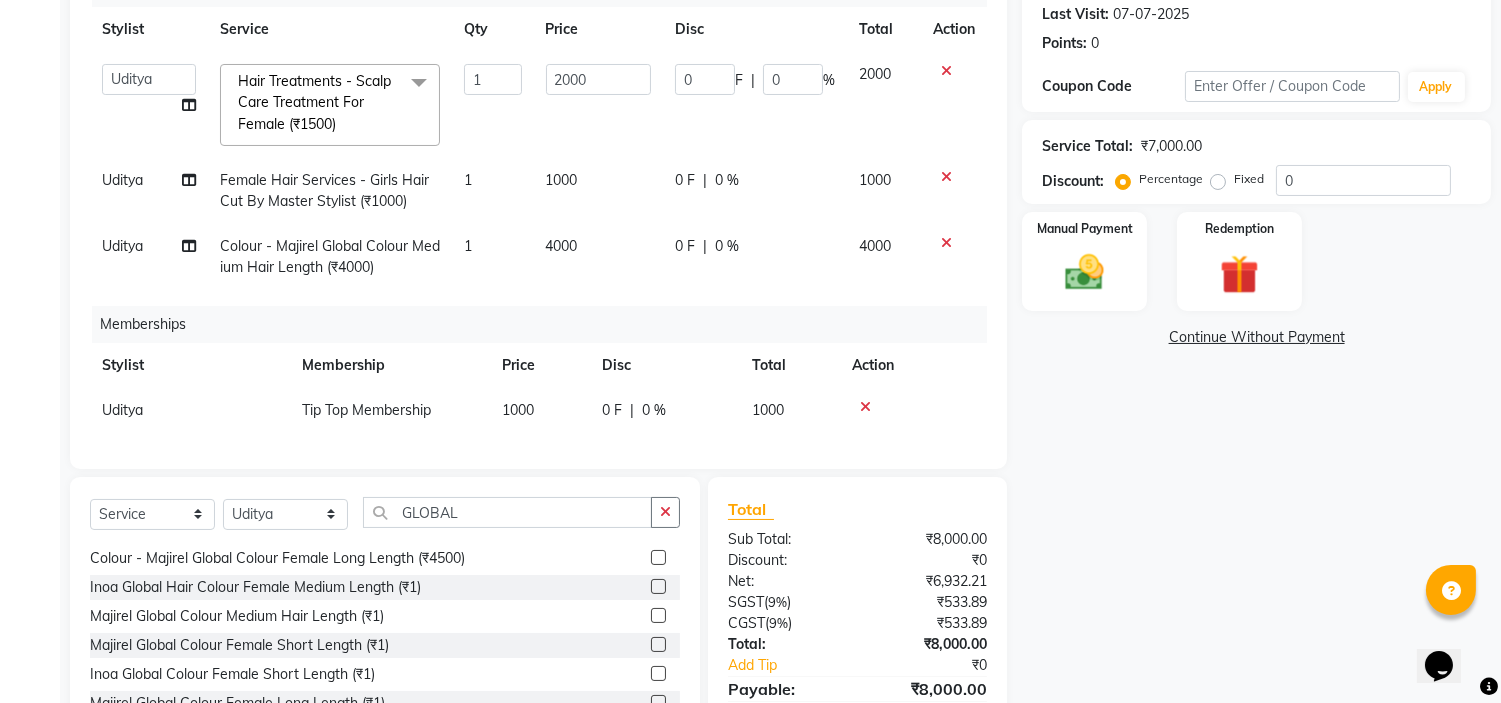 scroll, scrollTop: 147, scrollLeft: 0, axis: vertical 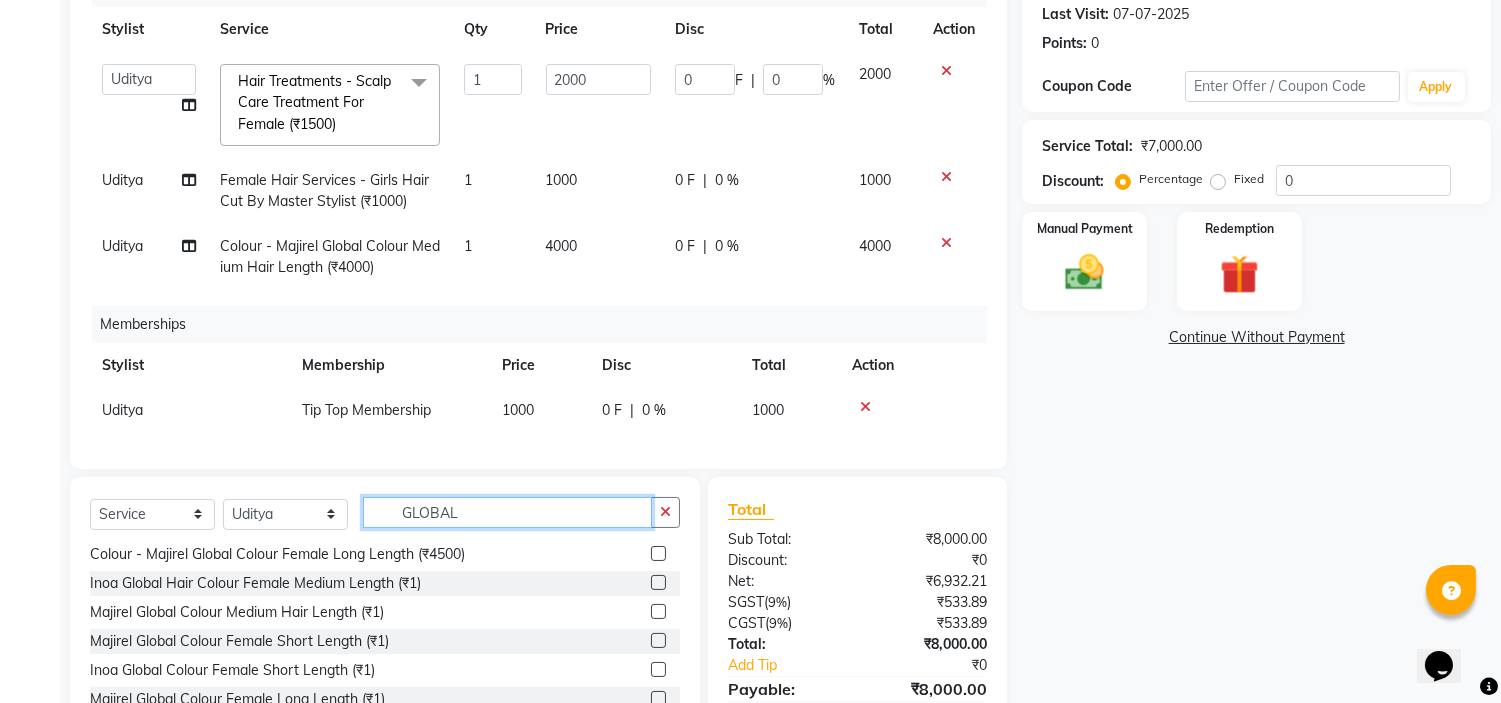 click on "GLOBAL" 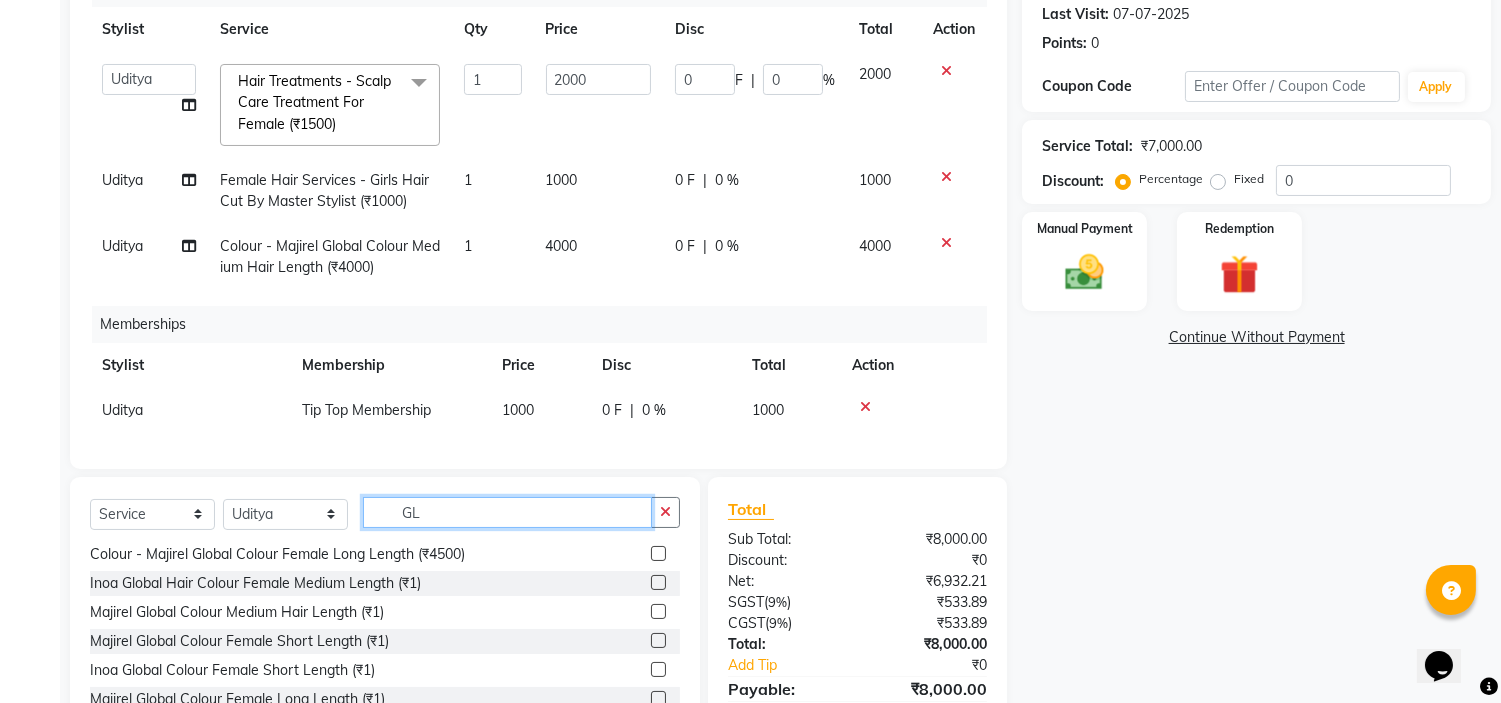 type on "G" 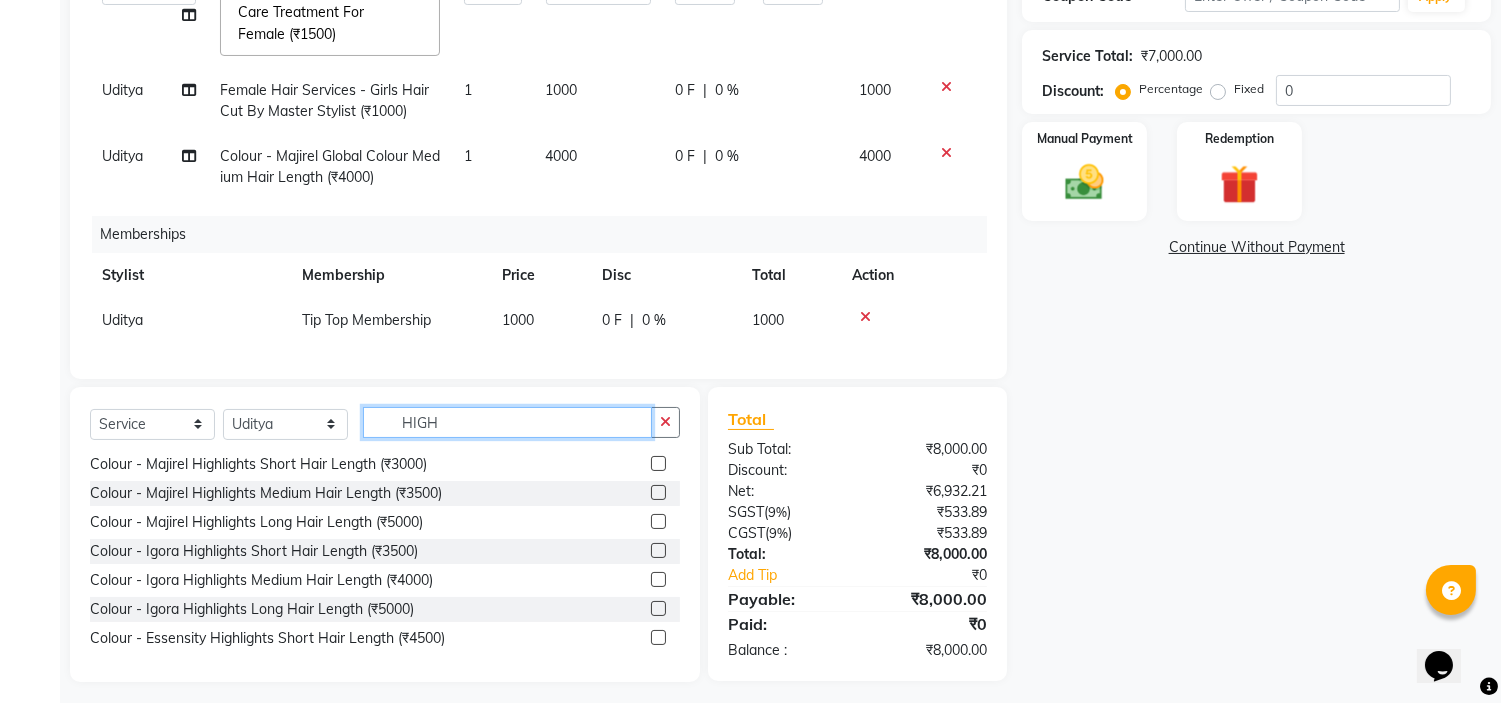 scroll, scrollTop: 370, scrollLeft: 0, axis: vertical 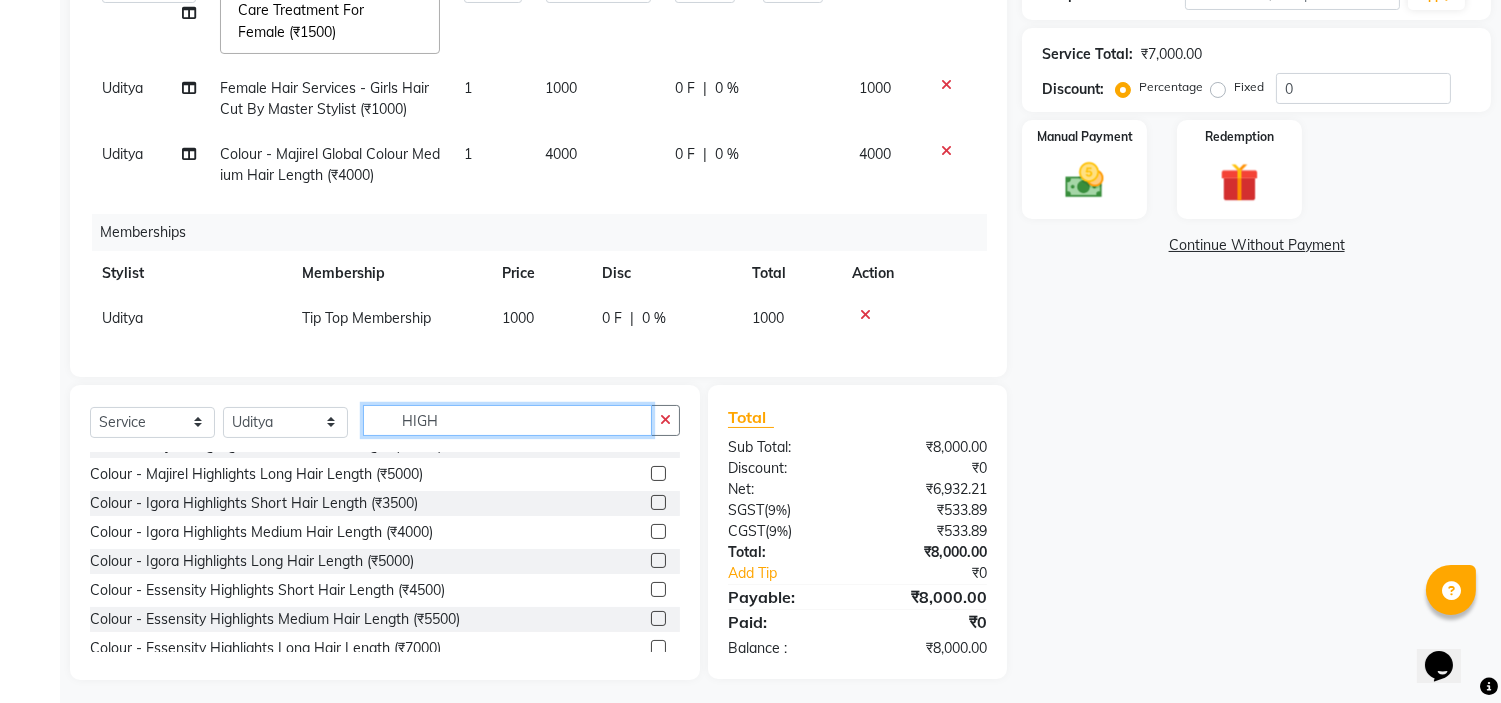 type on "HIGH" 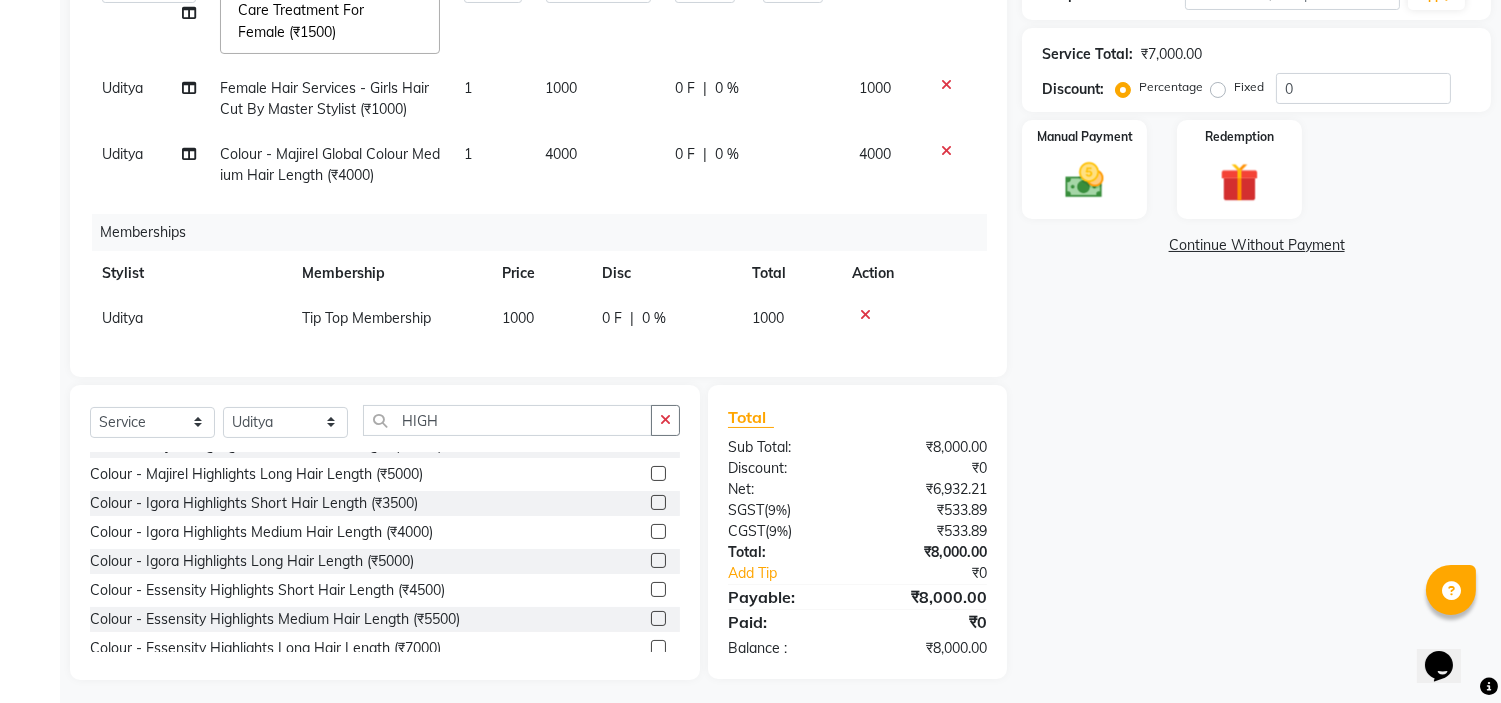 click 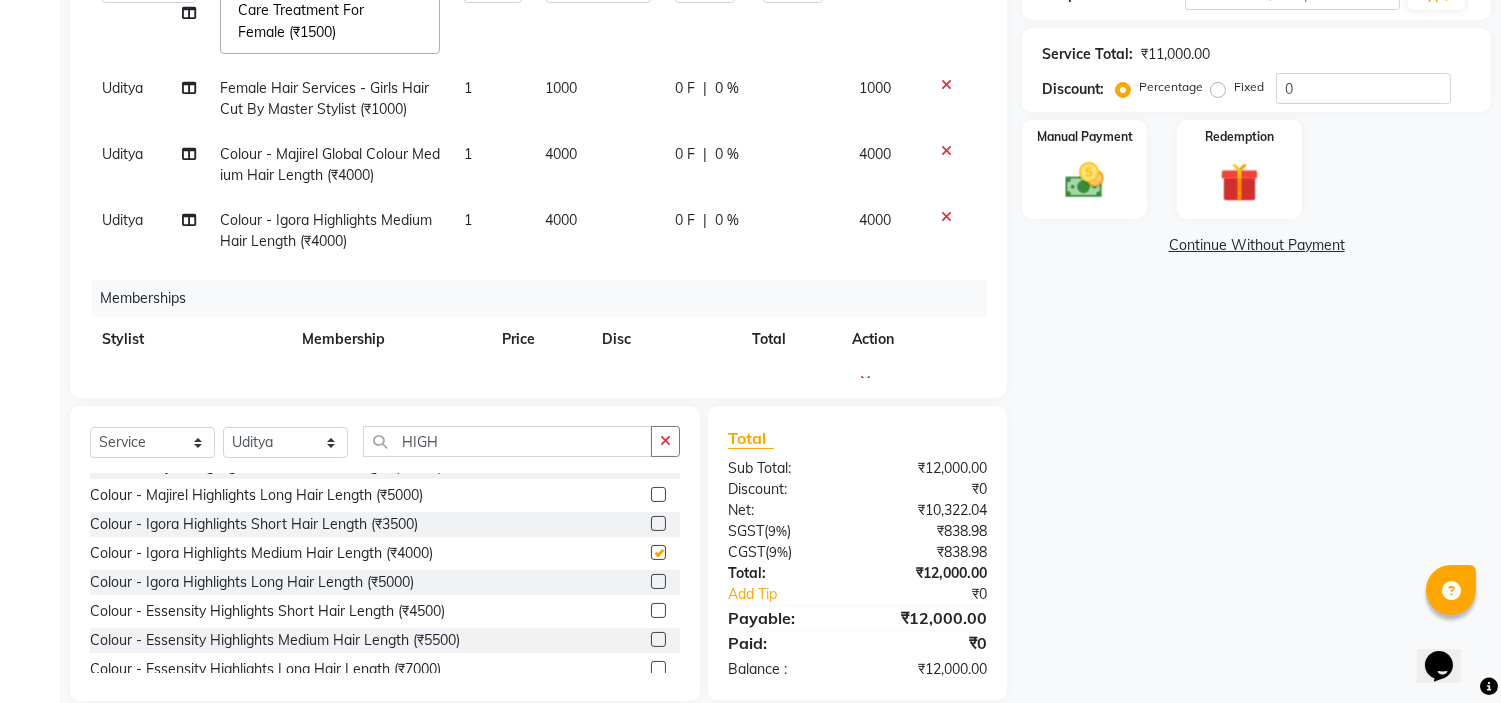 checkbox on "false" 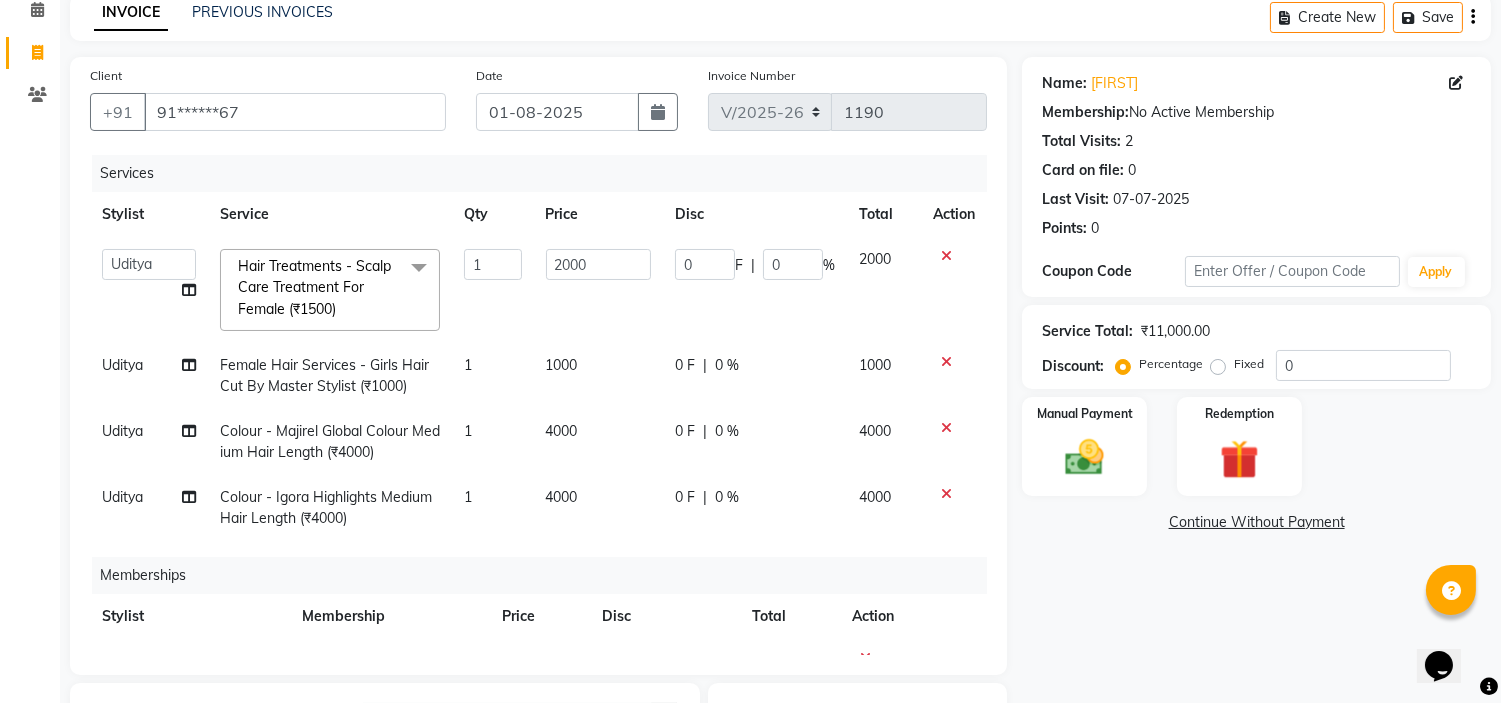 scroll, scrollTop: 92, scrollLeft: 0, axis: vertical 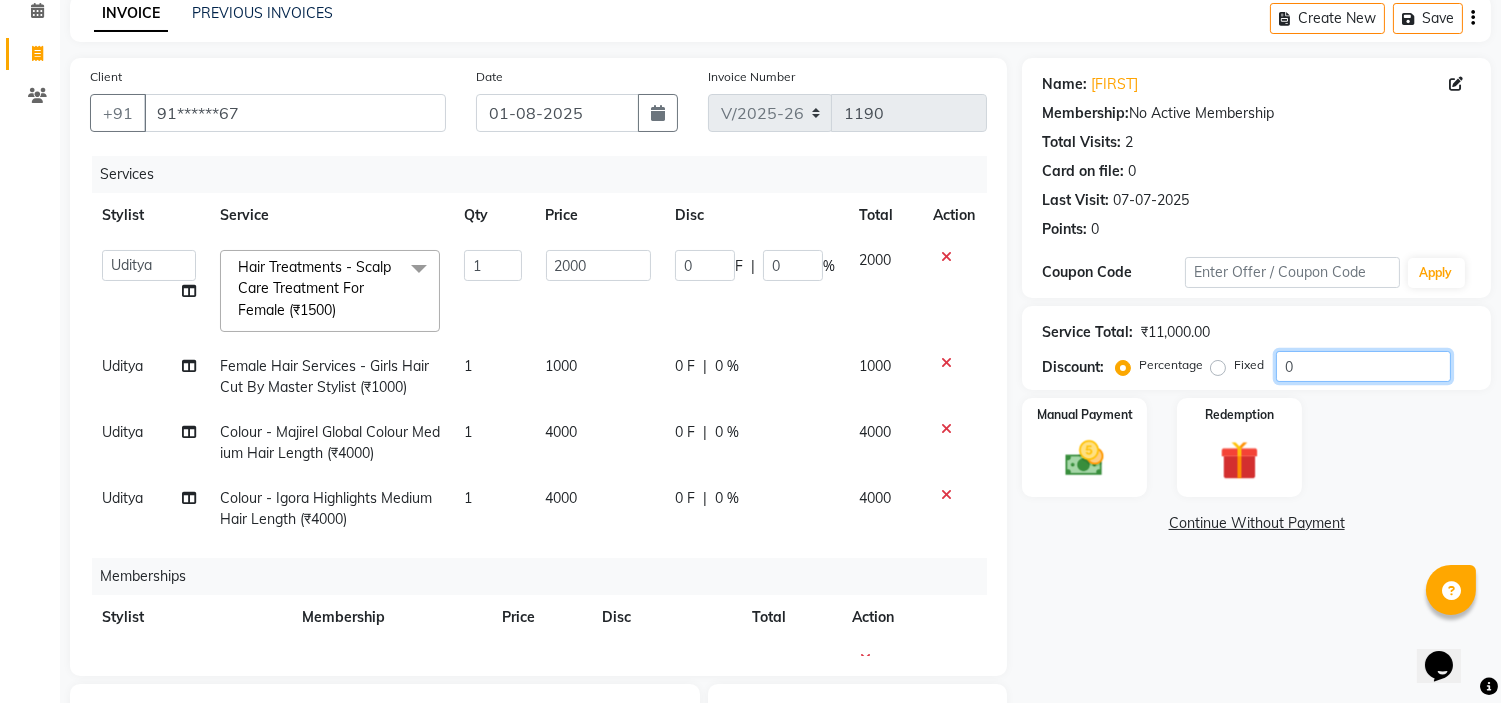click on "0" 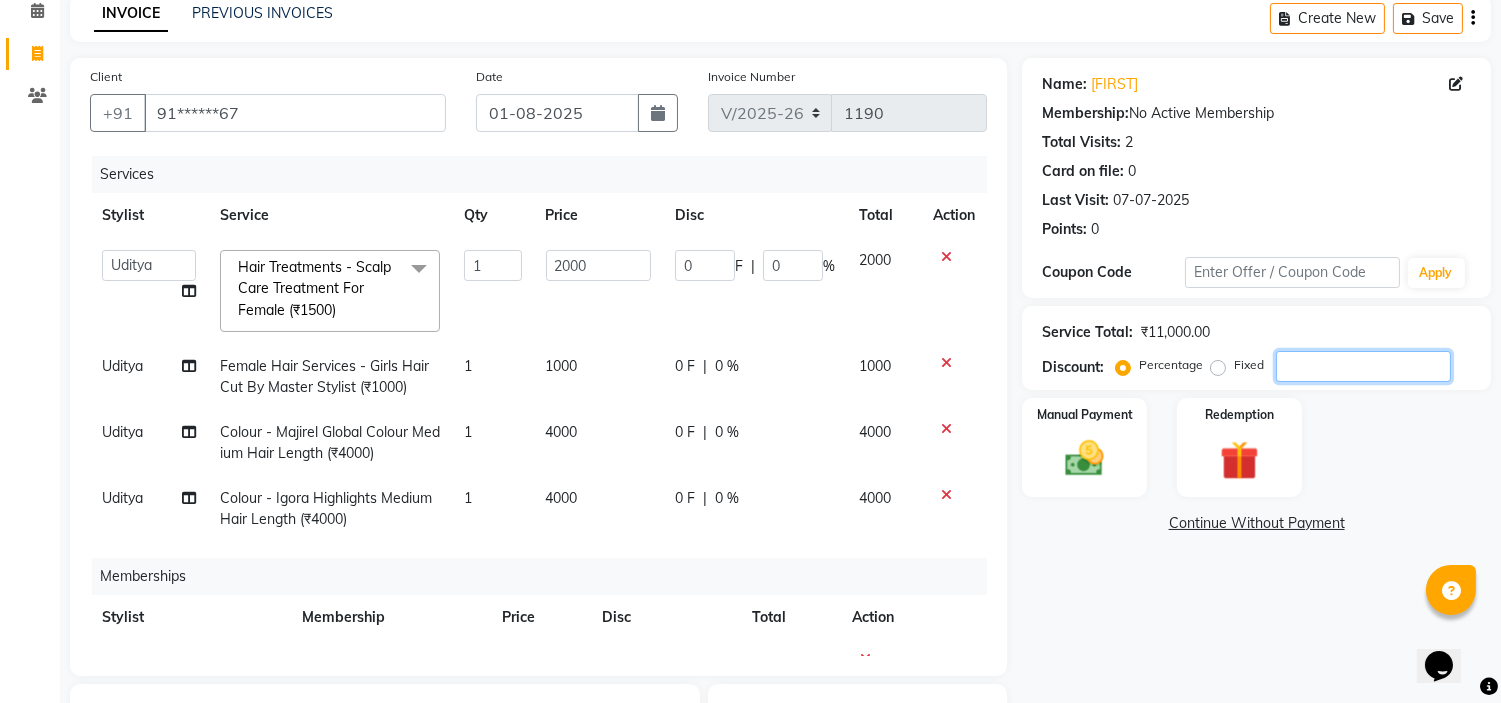 type on "1" 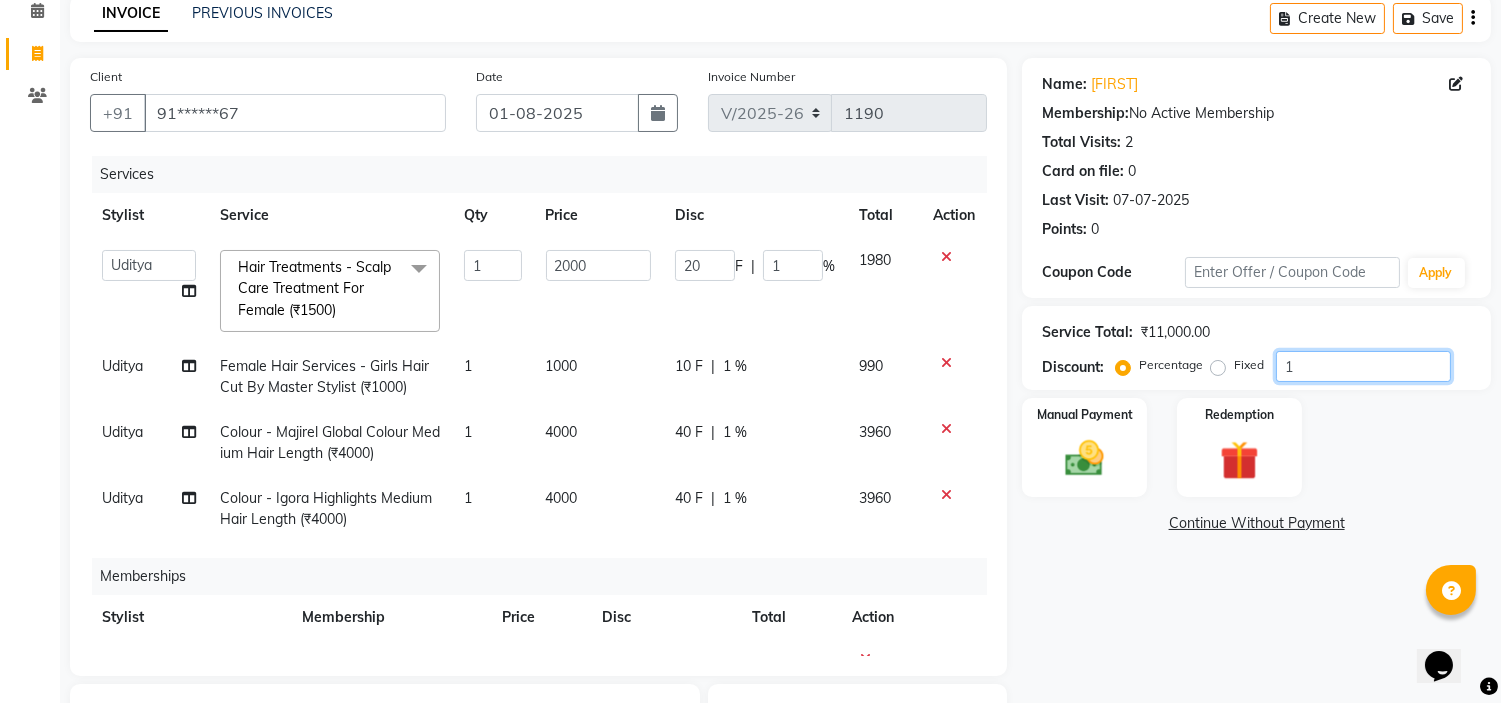 type on "10" 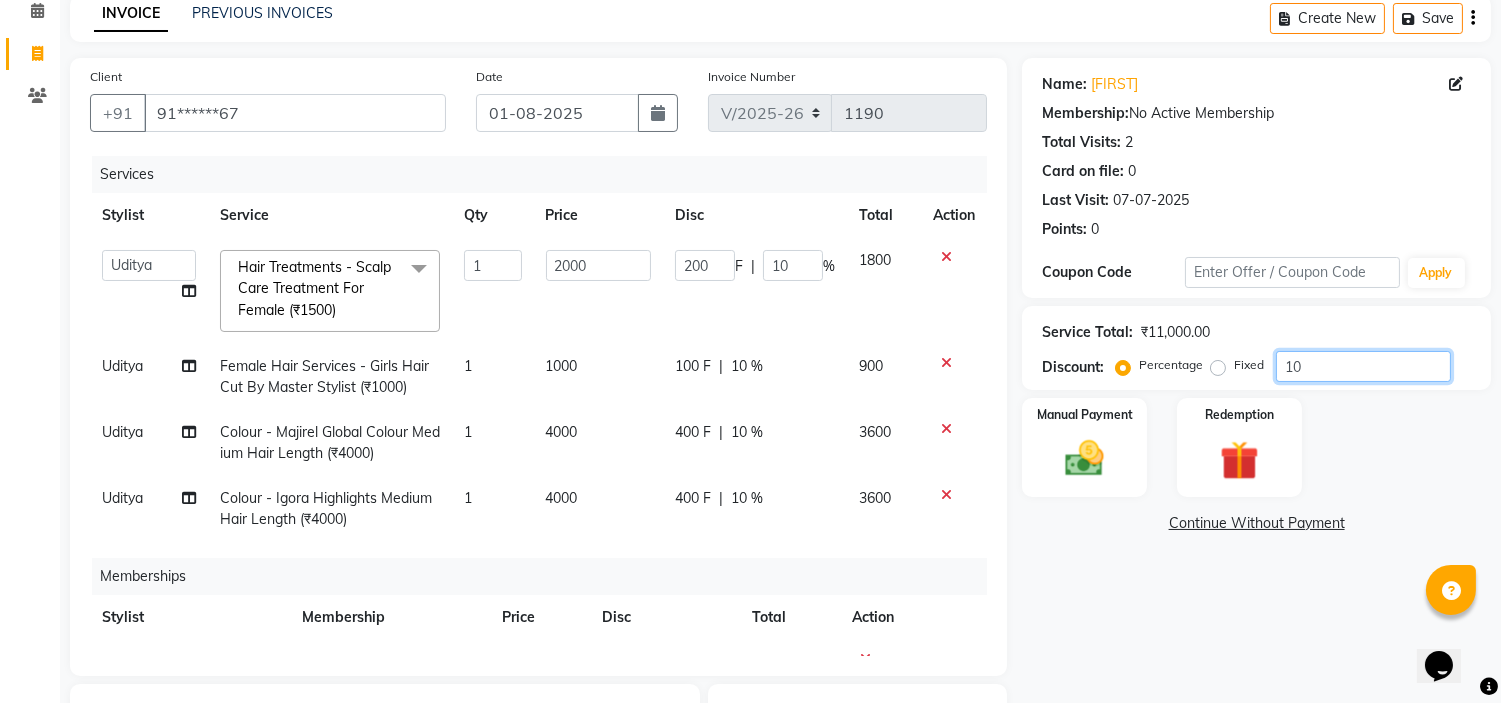 type on "10" 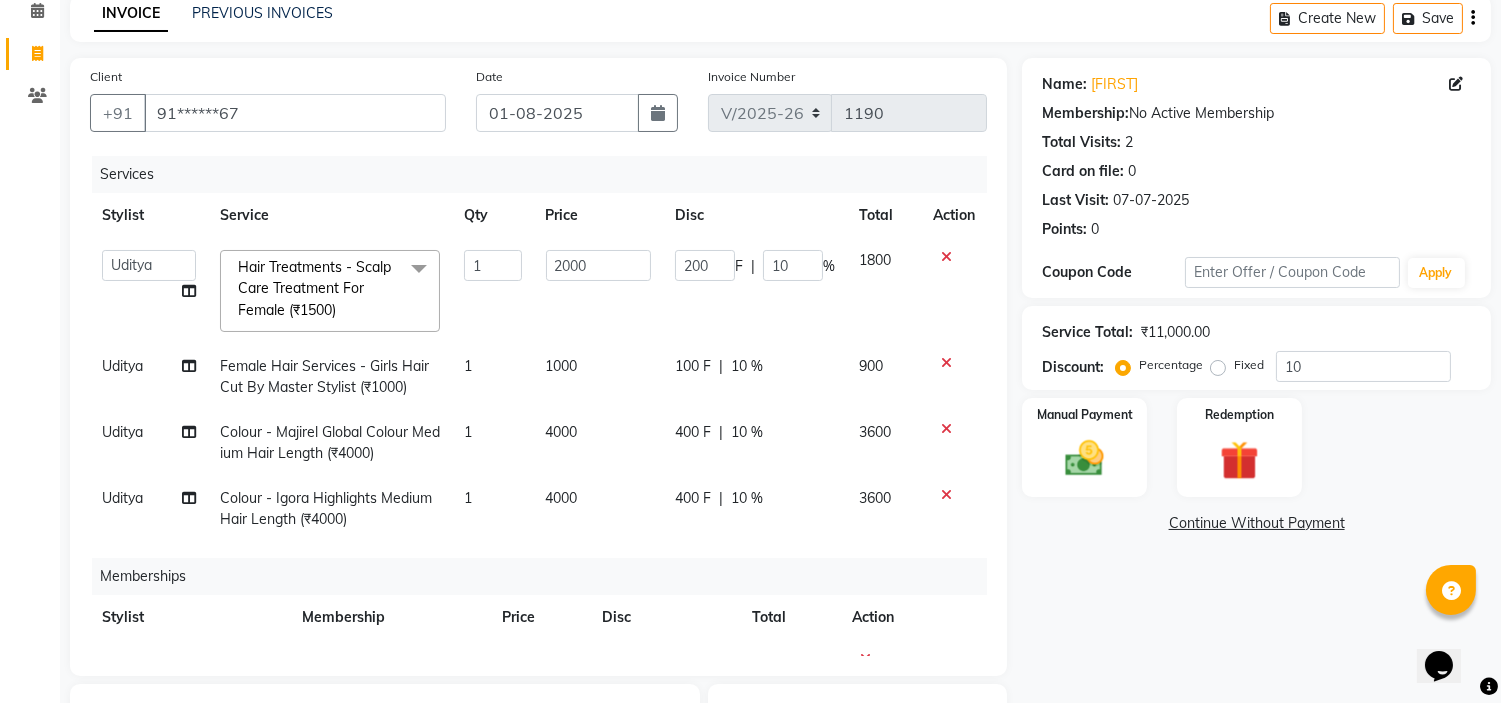 click on "Name: Susanna  Membership:  No Active Membership  Total Visits:  2 Card on file:  0 Last Visit:   07-07-2025 Points:   0  Coupon Code Apply Service Total:  ₹11,000.00  Discount:  Percentage   Fixed  10 Manual Payment Redemption  Continue Without Payment" 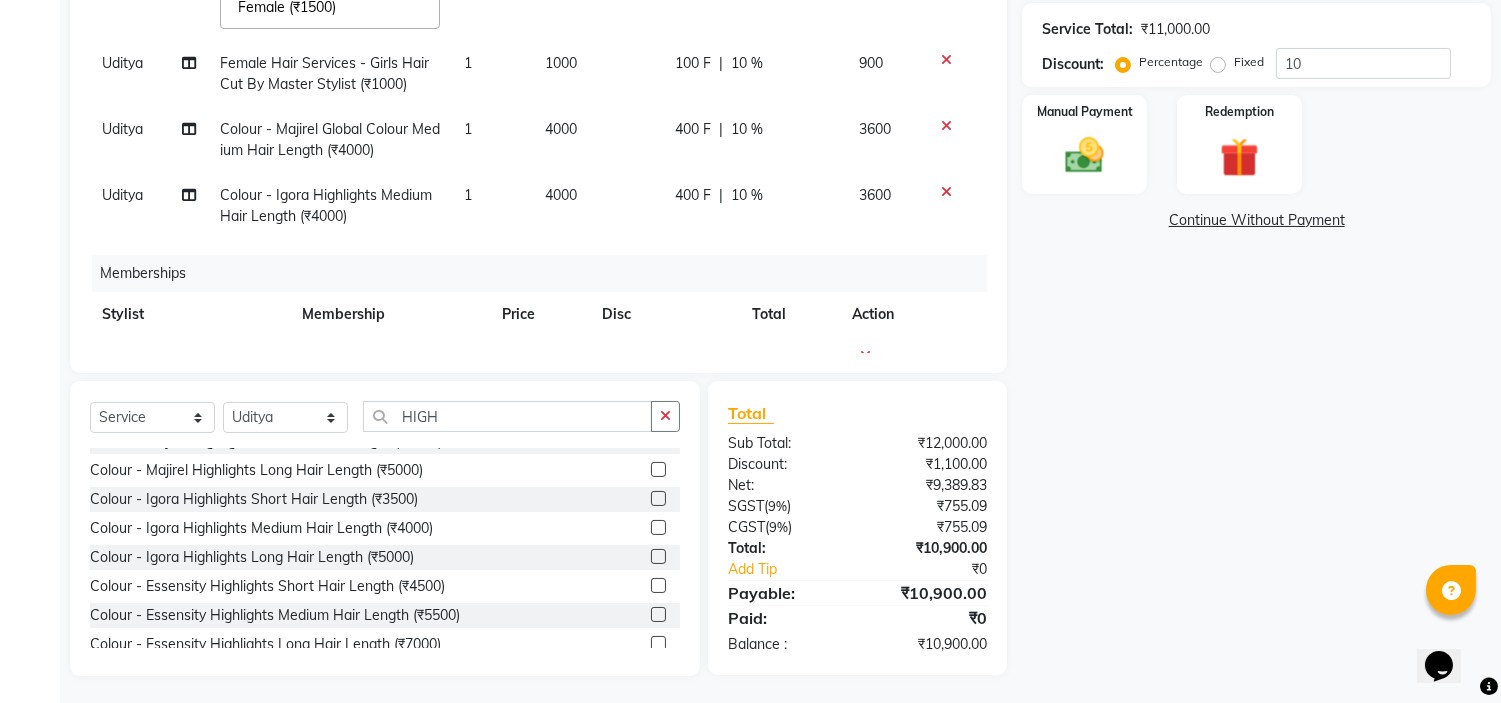 scroll, scrollTop: 397, scrollLeft: 0, axis: vertical 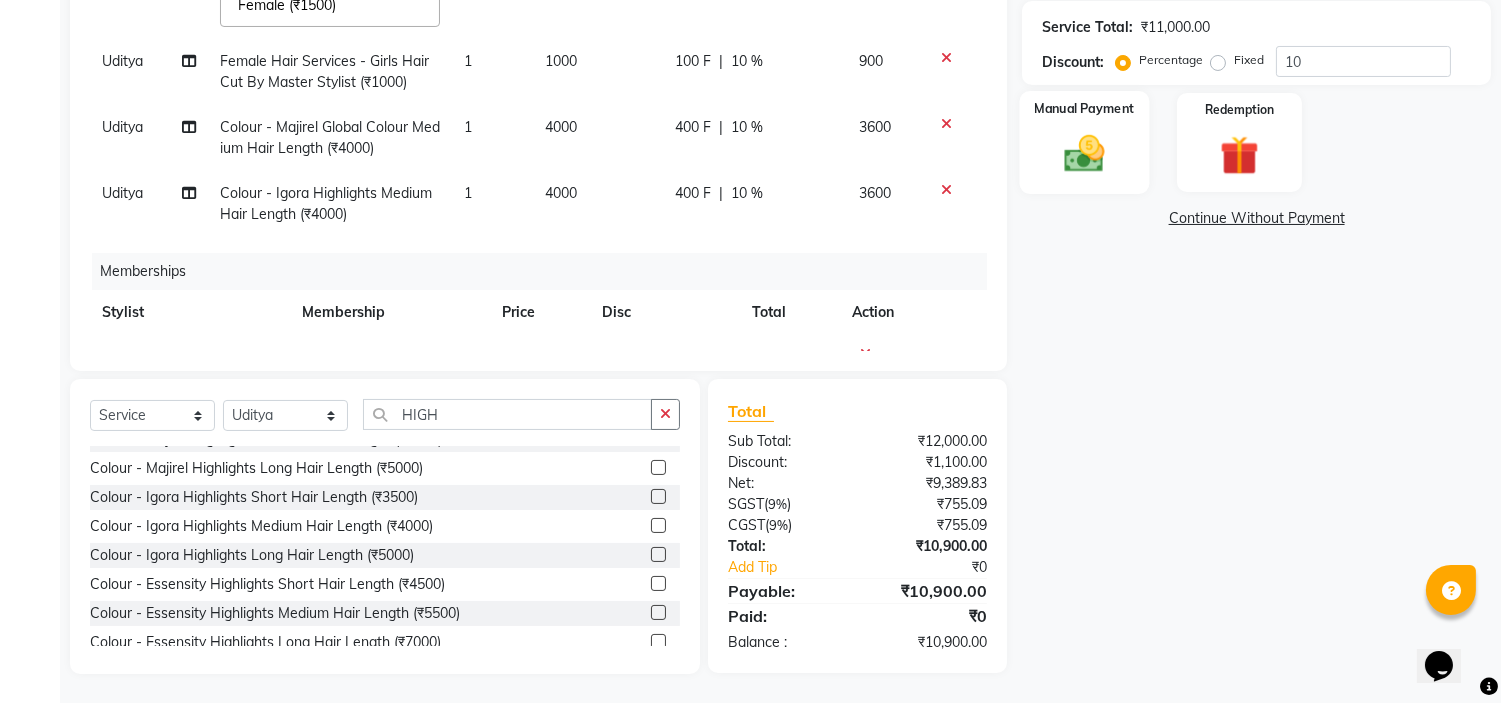 click 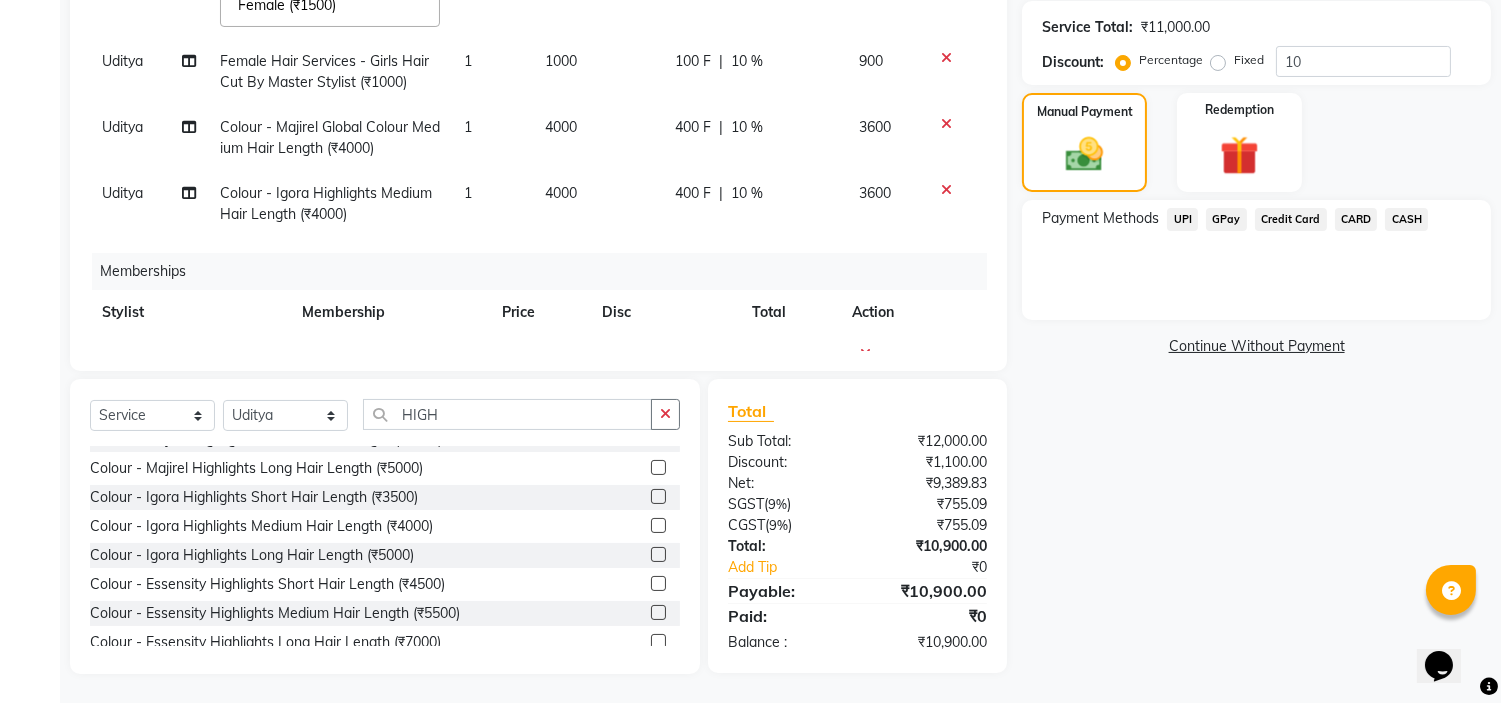 click on "UPI" 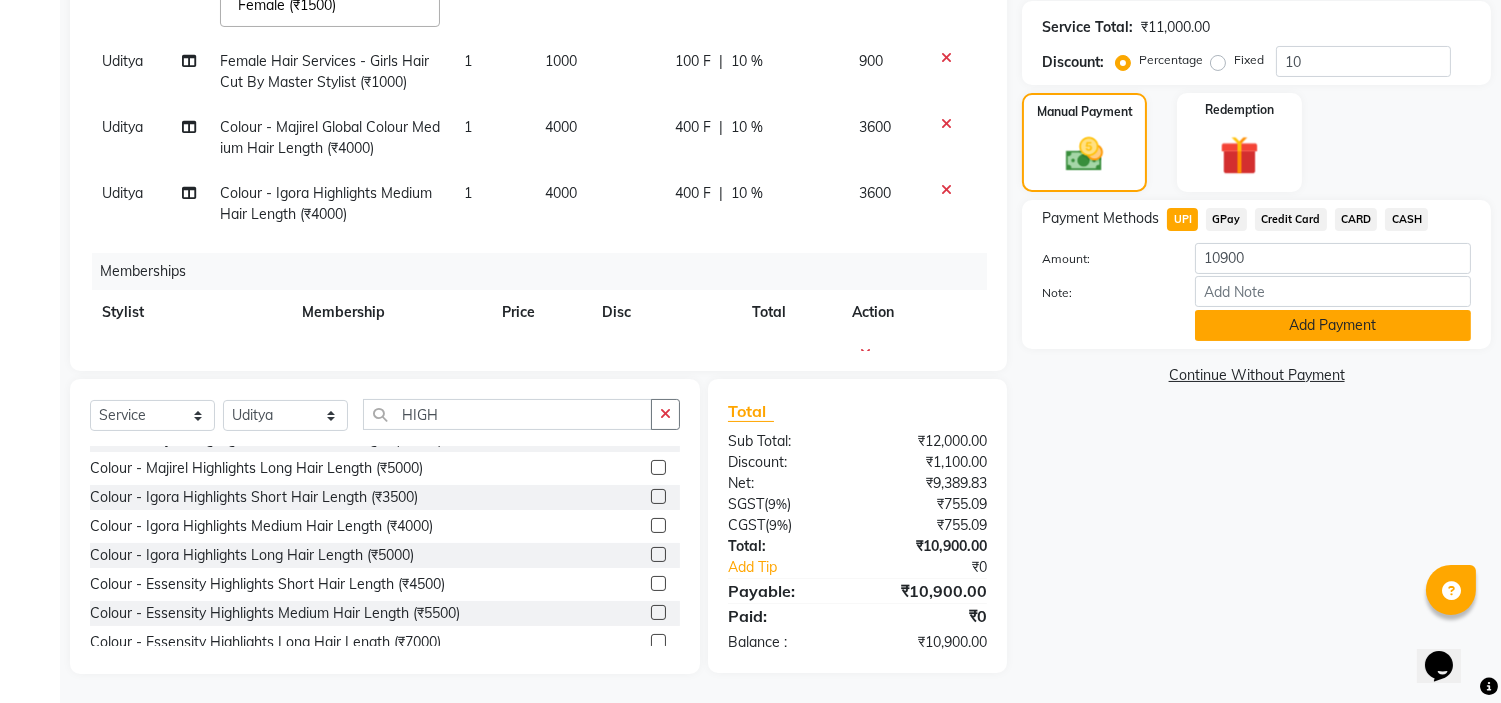 click on "Add Payment" 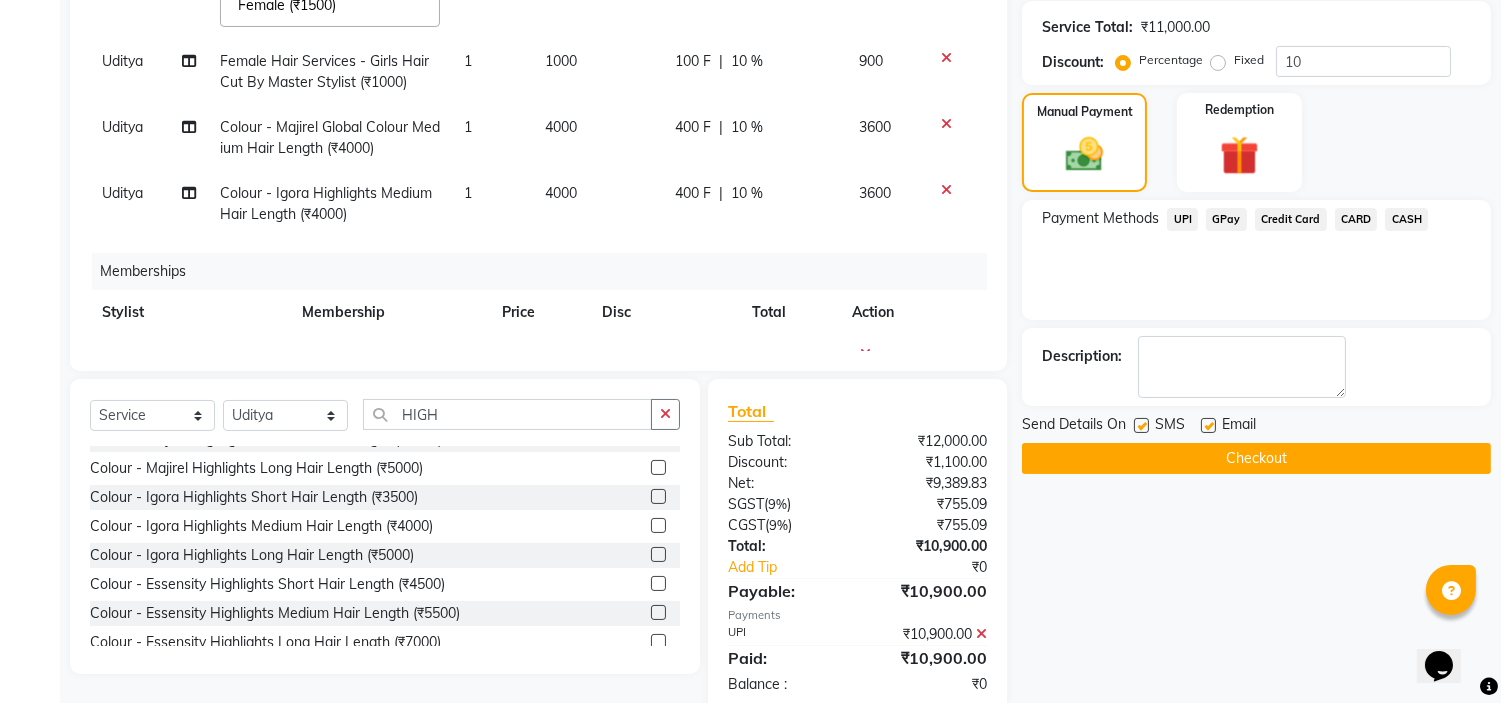 click 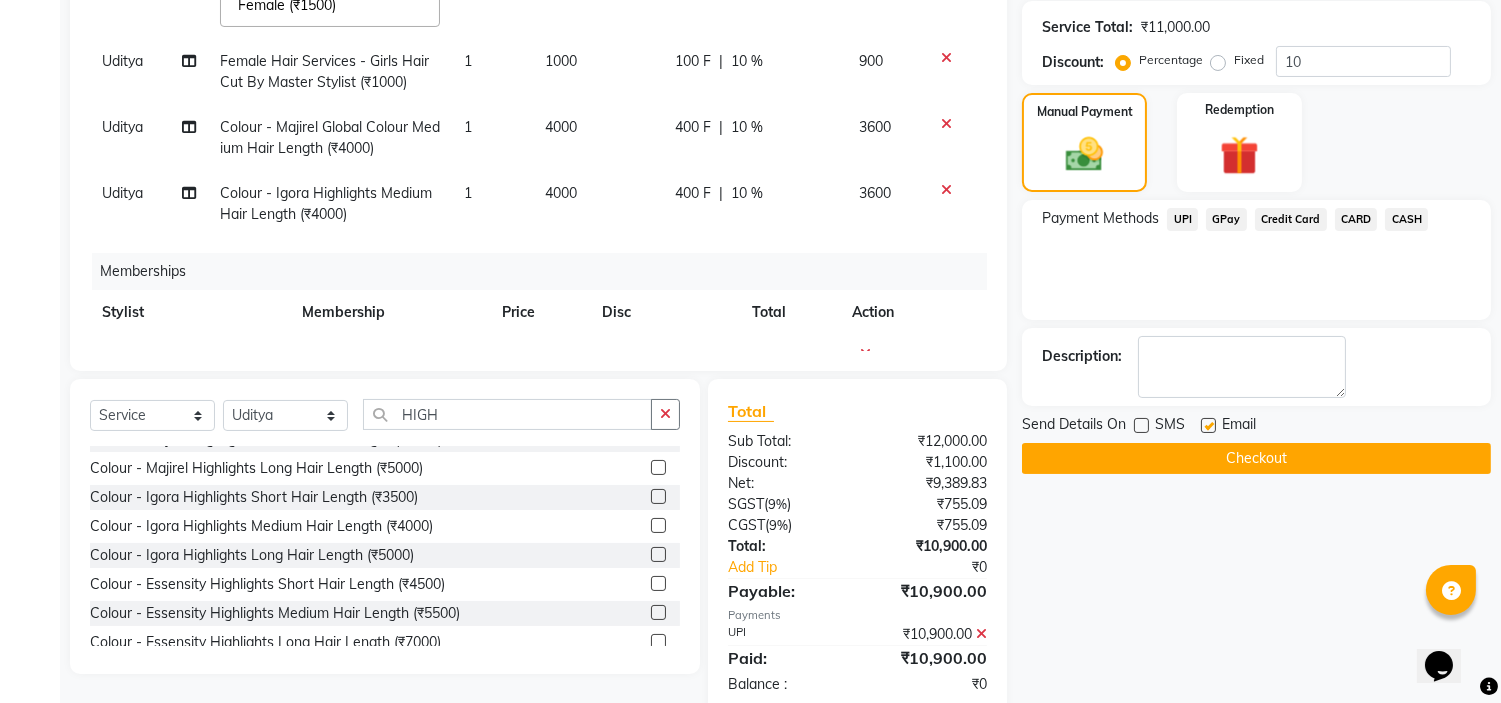 click 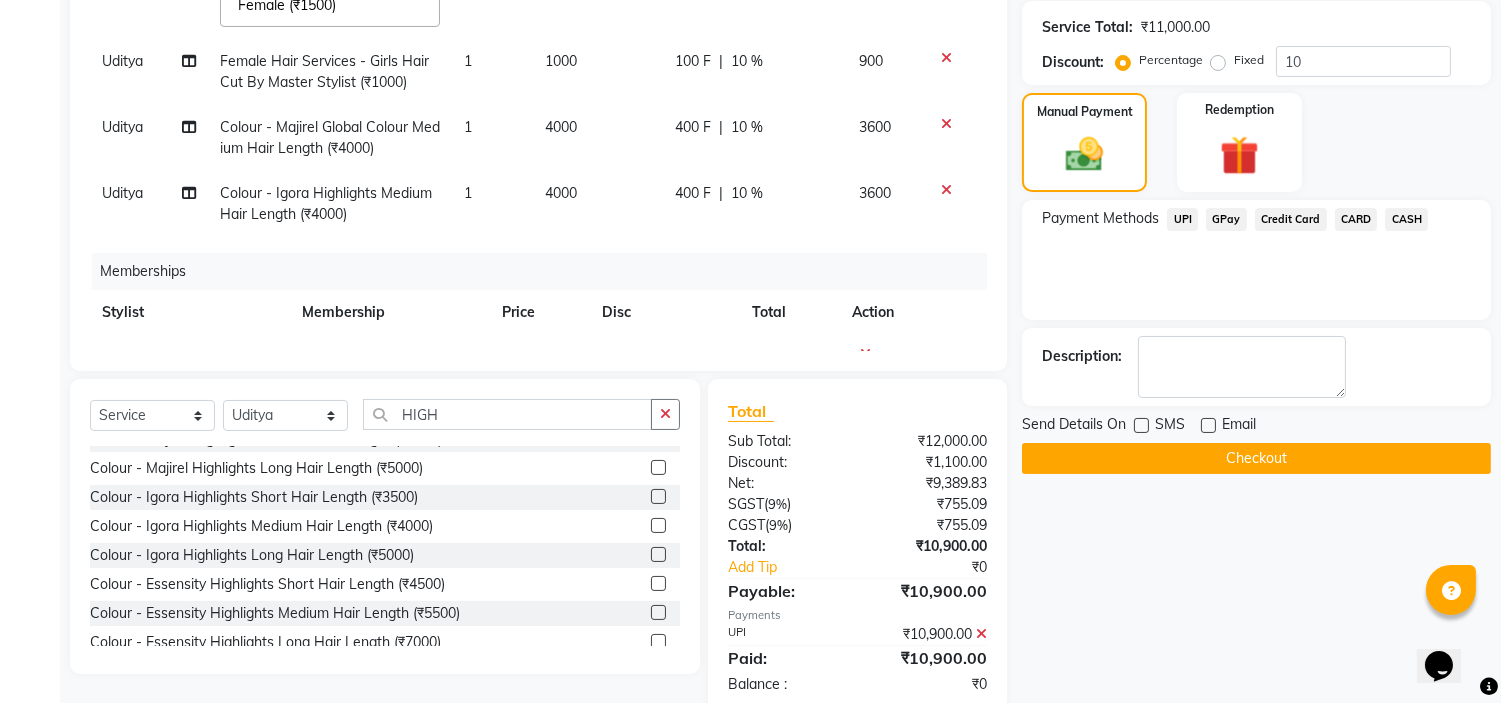 click on "Checkout" 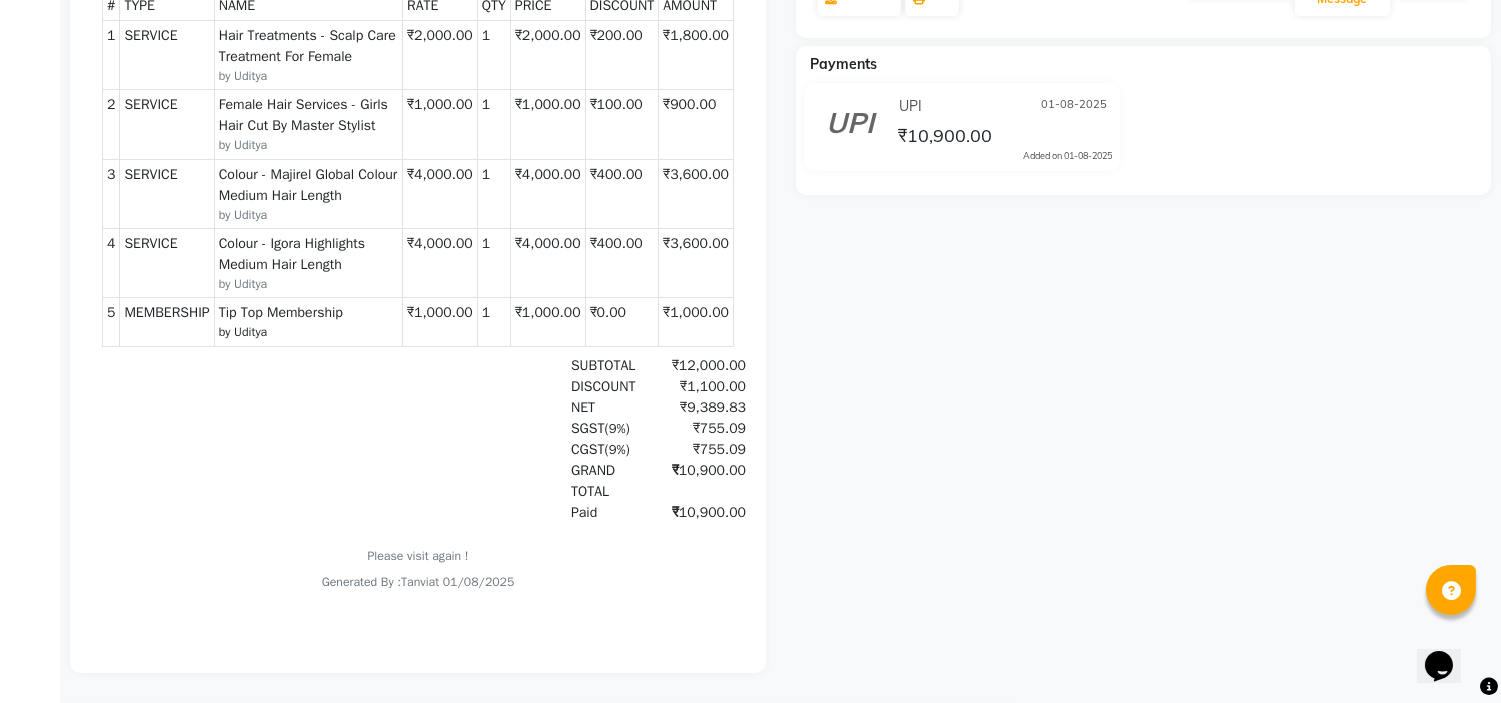 scroll, scrollTop: 470, scrollLeft: 0, axis: vertical 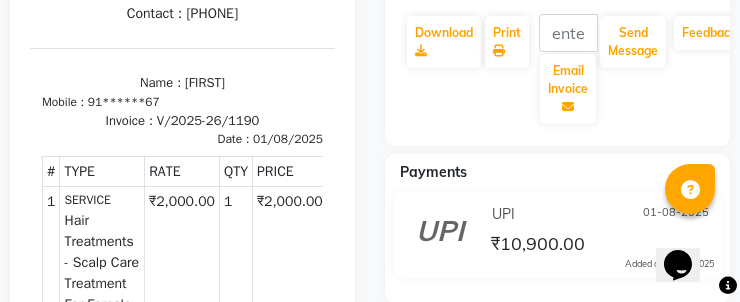 click on "Name  : SUSANNA" at bounding box center [182, 83] 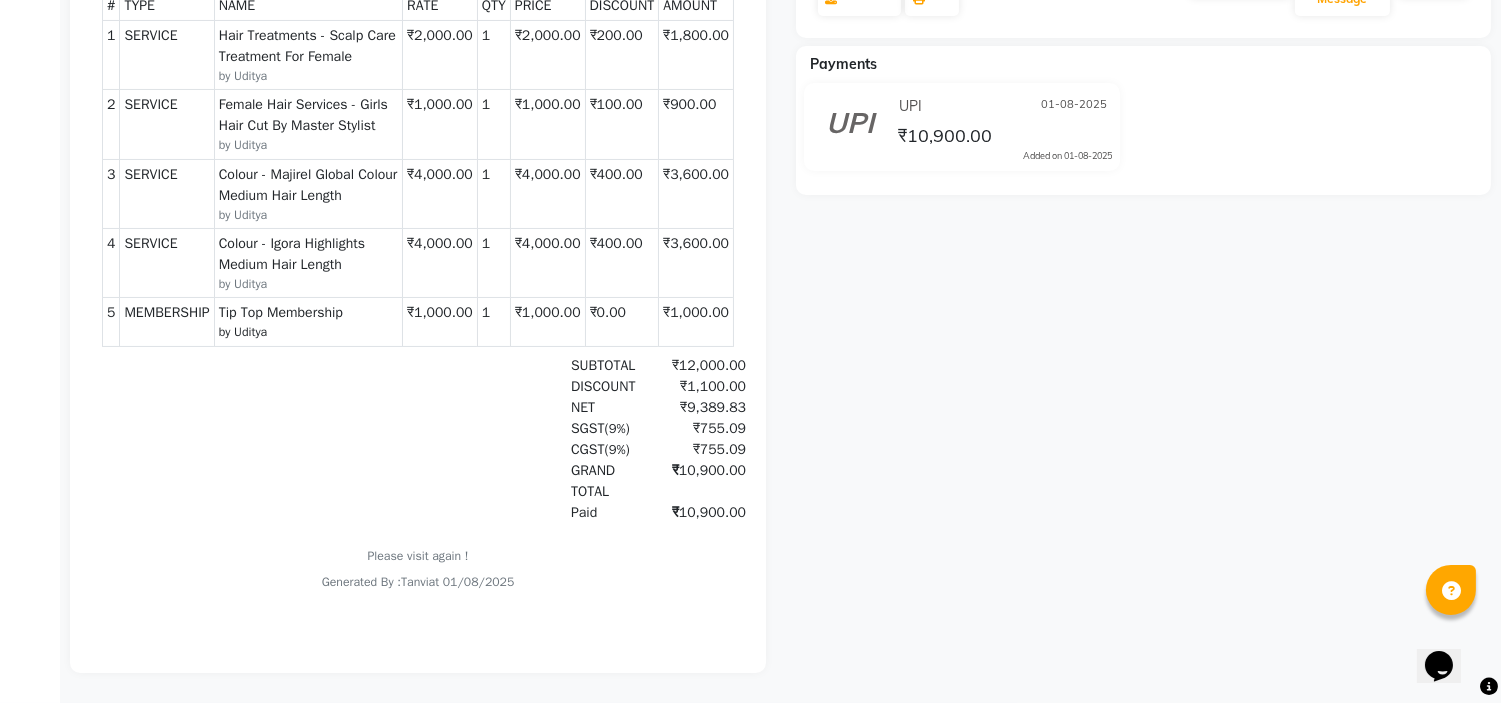 select on "service" 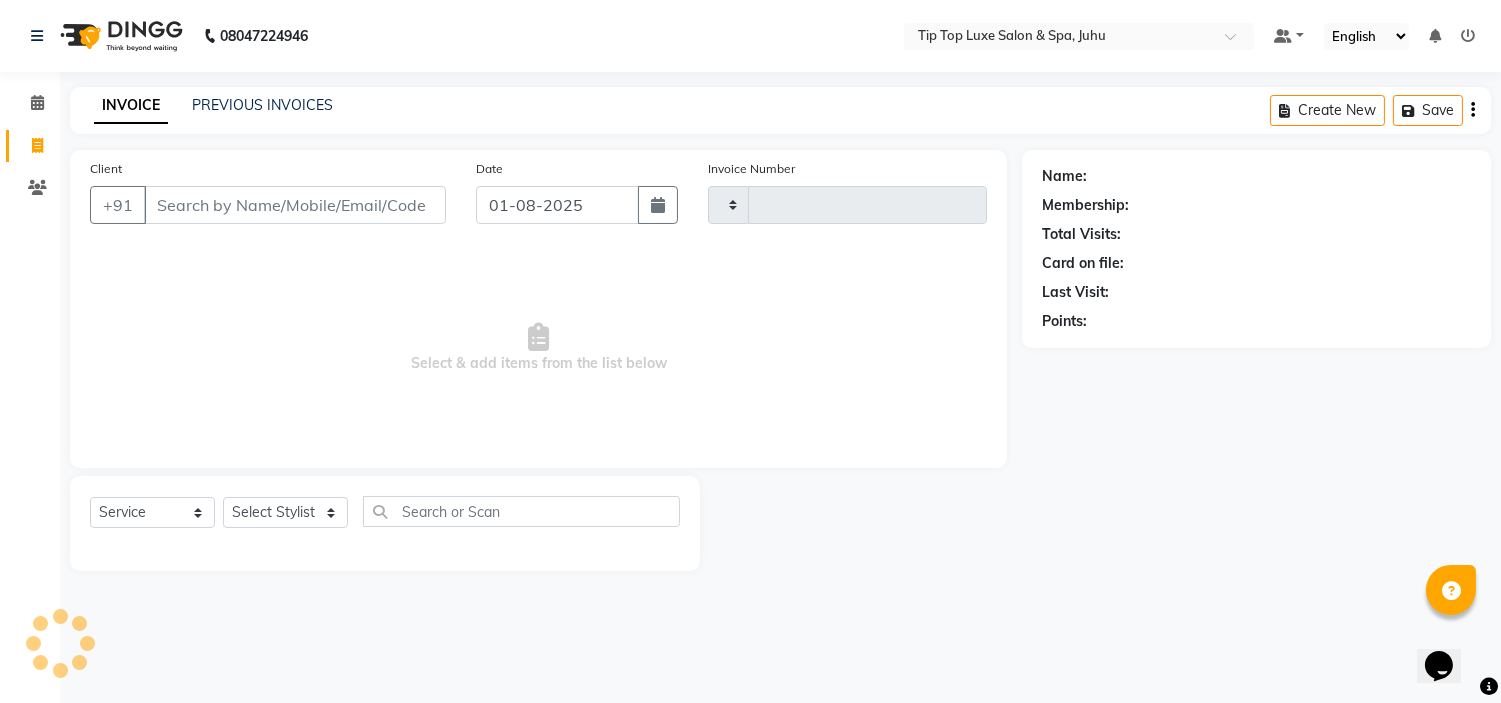 type on "1191" 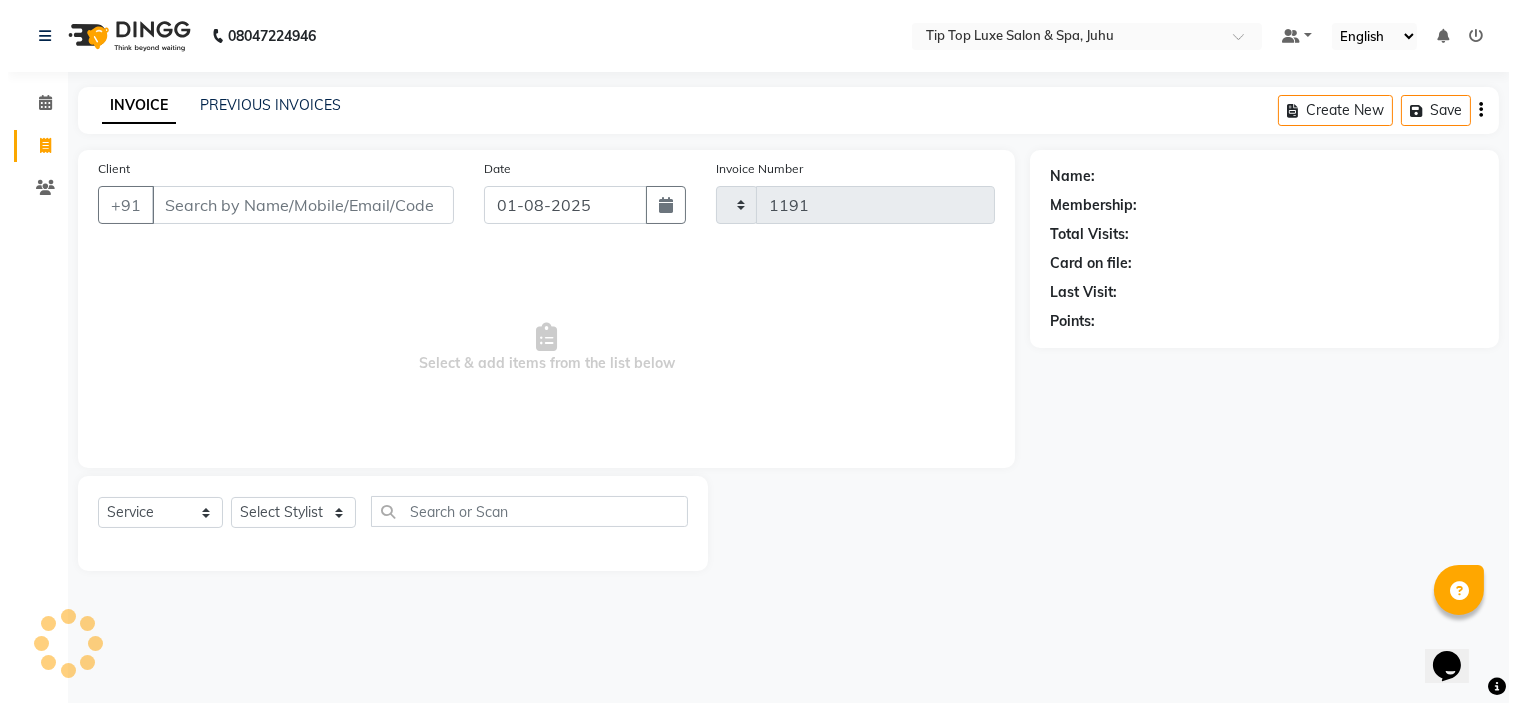 scroll, scrollTop: 0, scrollLeft: 0, axis: both 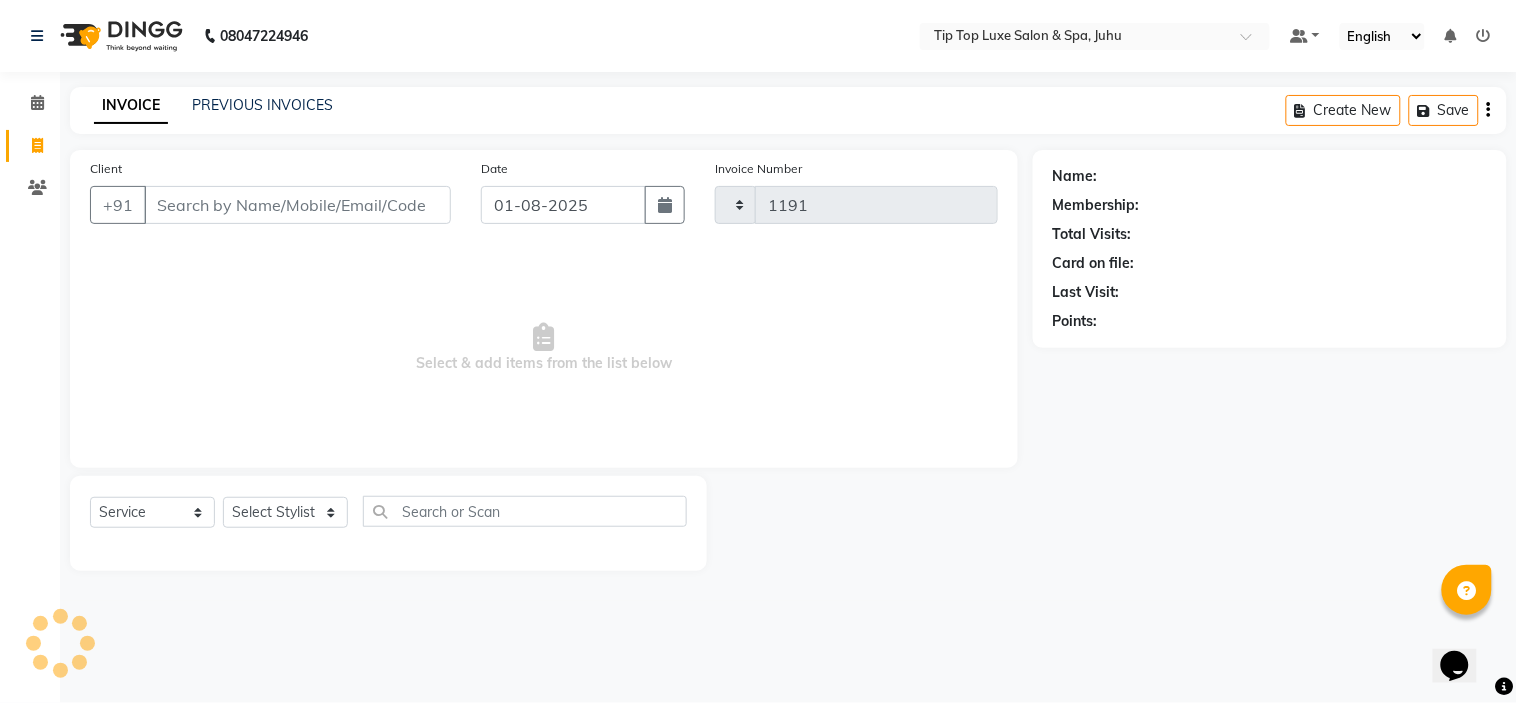 select on "8298" 